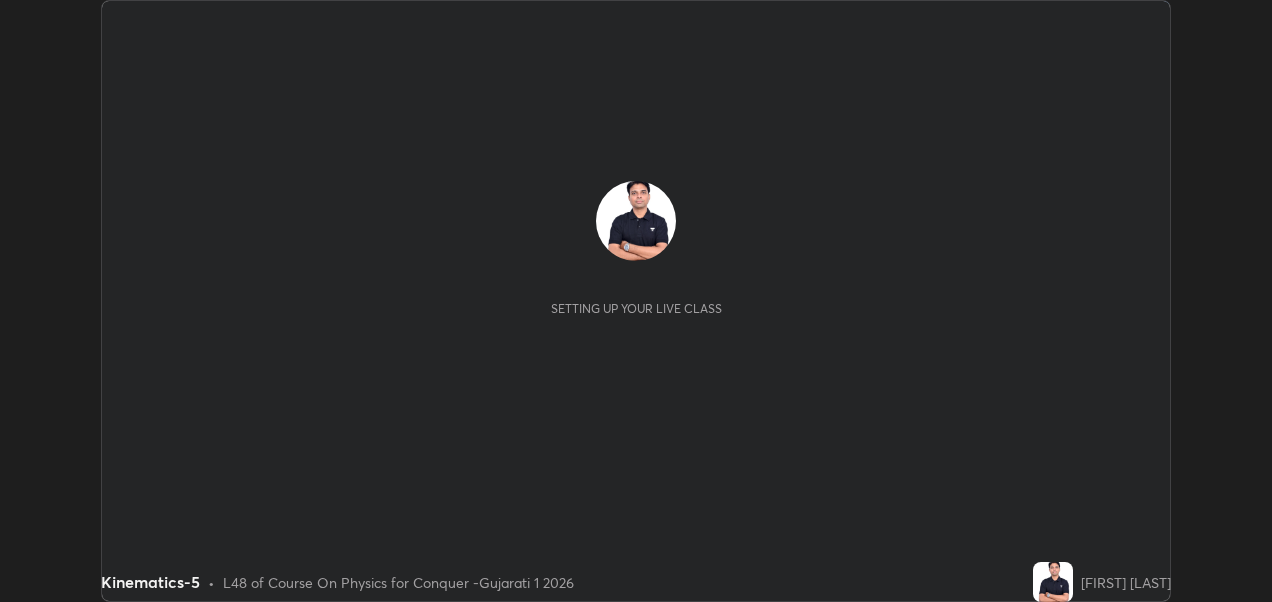 scroll, scrollTop: 0, scrollLeft: 0, axis: both 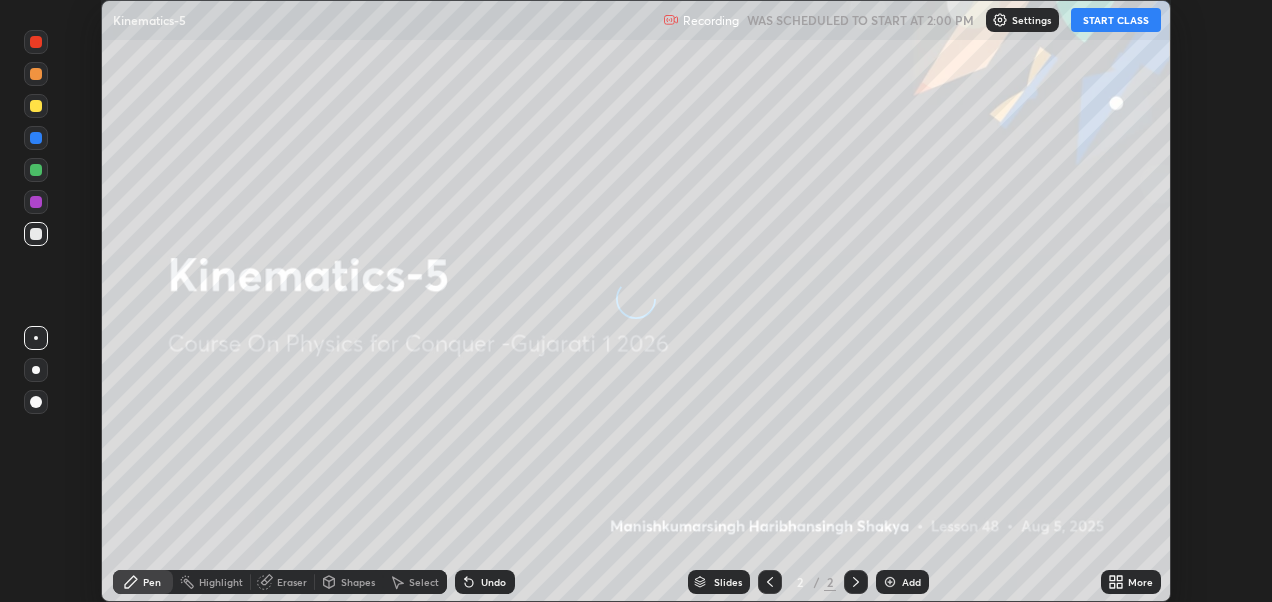 click on "START CLASS" at bounding box center (1116, 20) 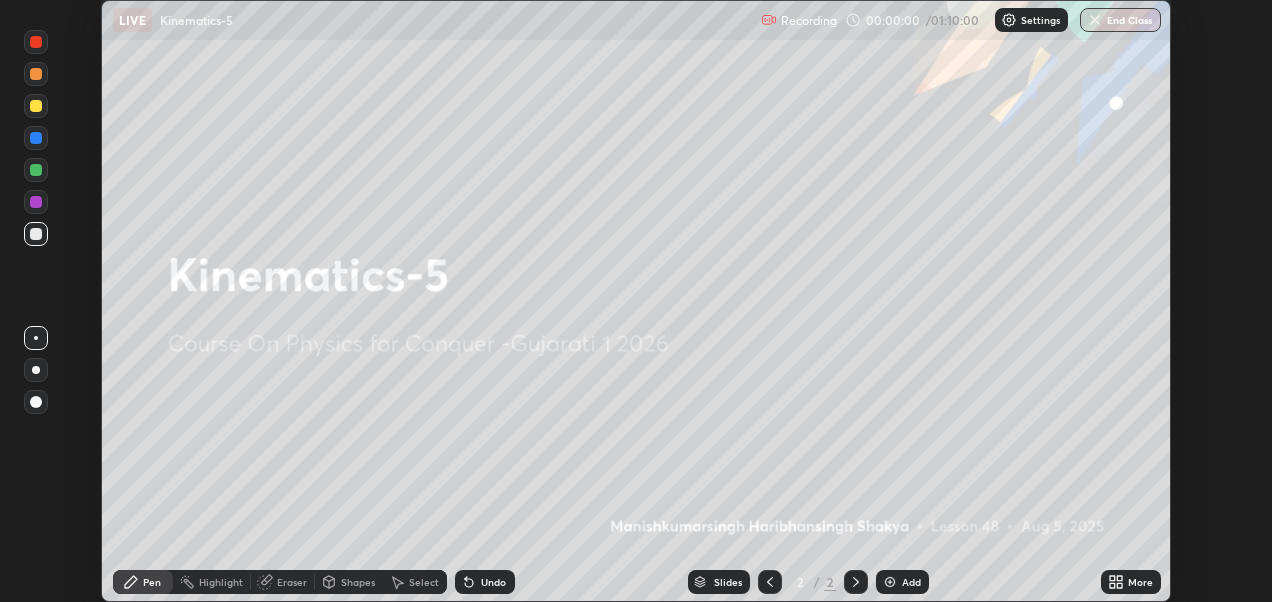 click 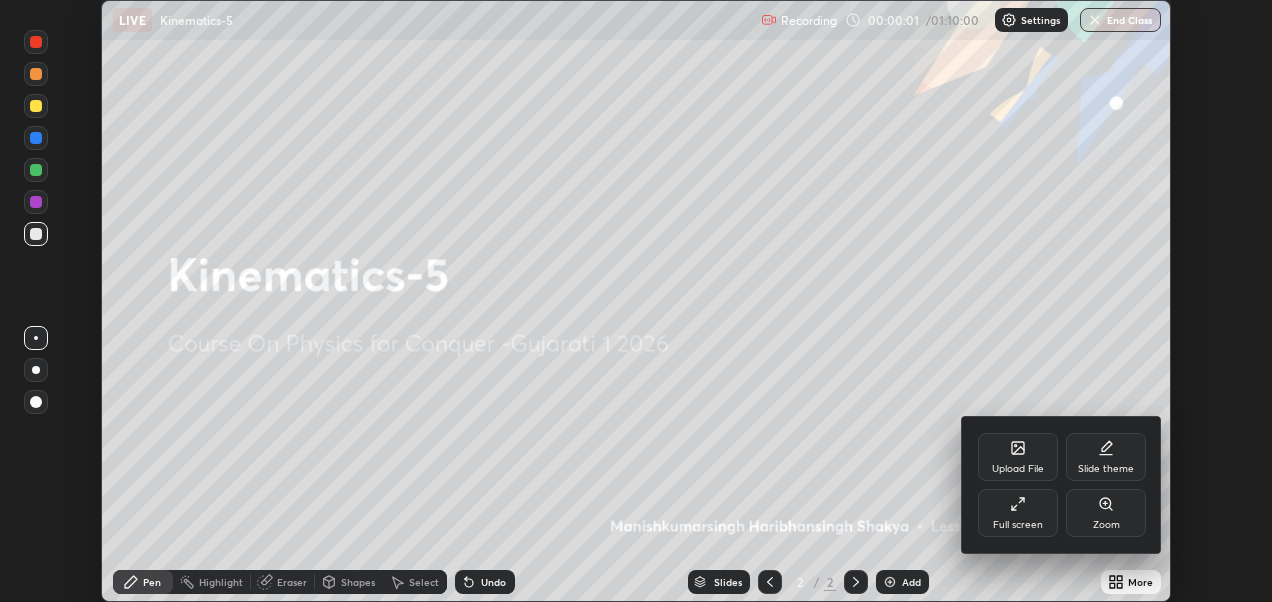 click on "Slide theme" at bounding box center (1106, 457) 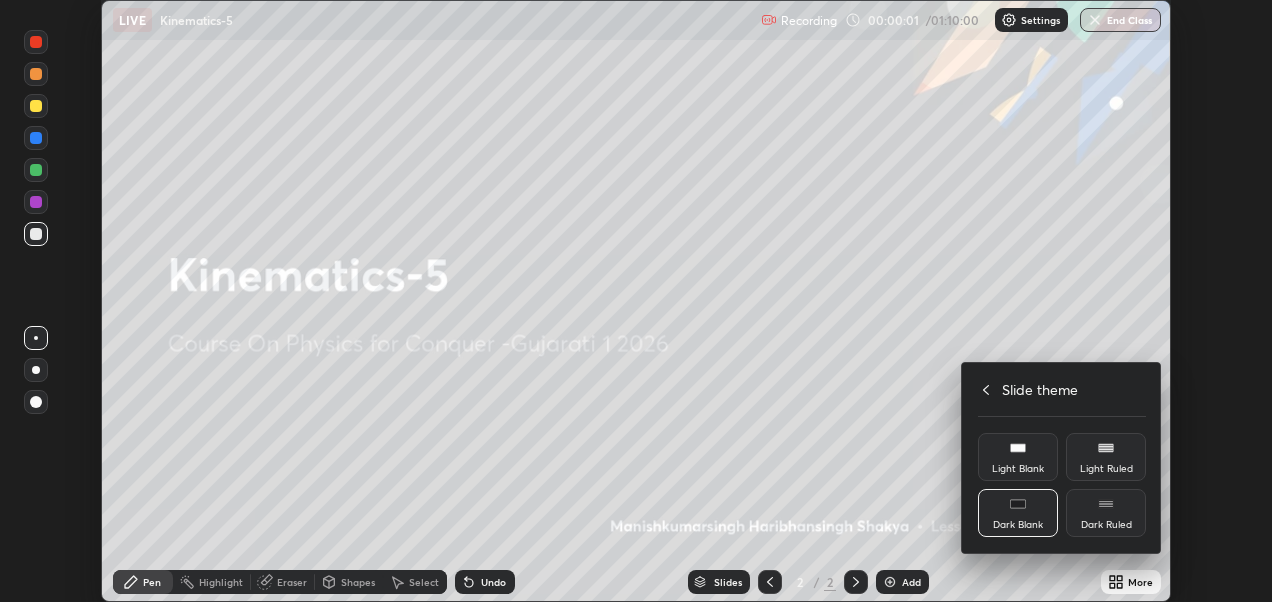 click on "Dark Ruled" at bounding box center [1106, 513] 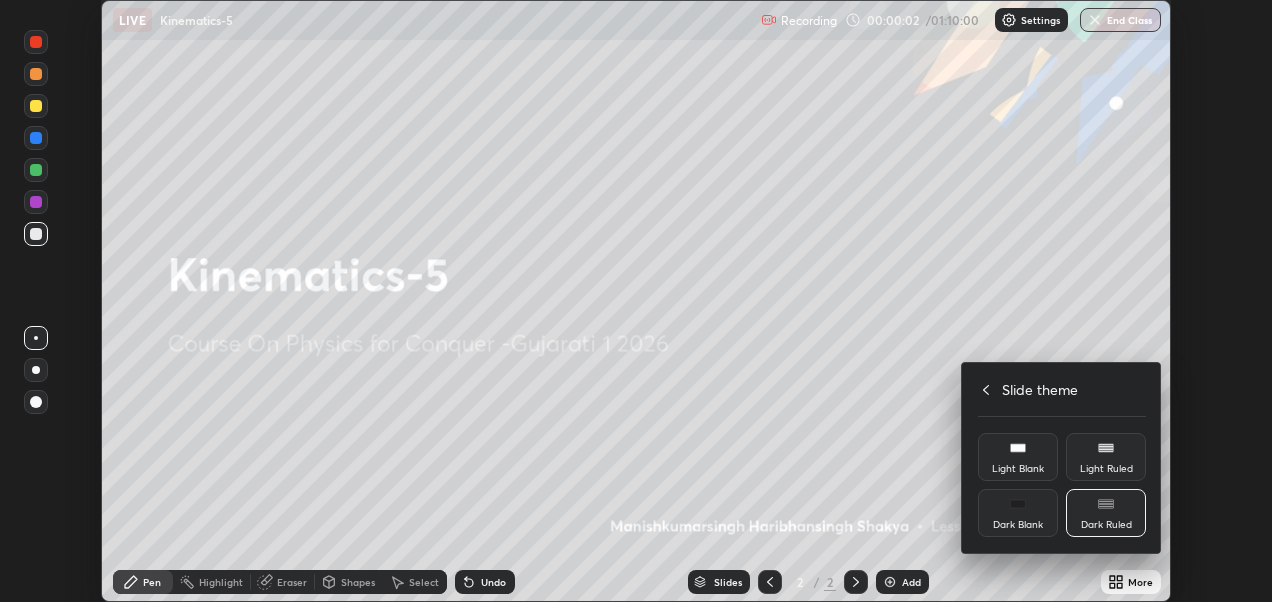 click 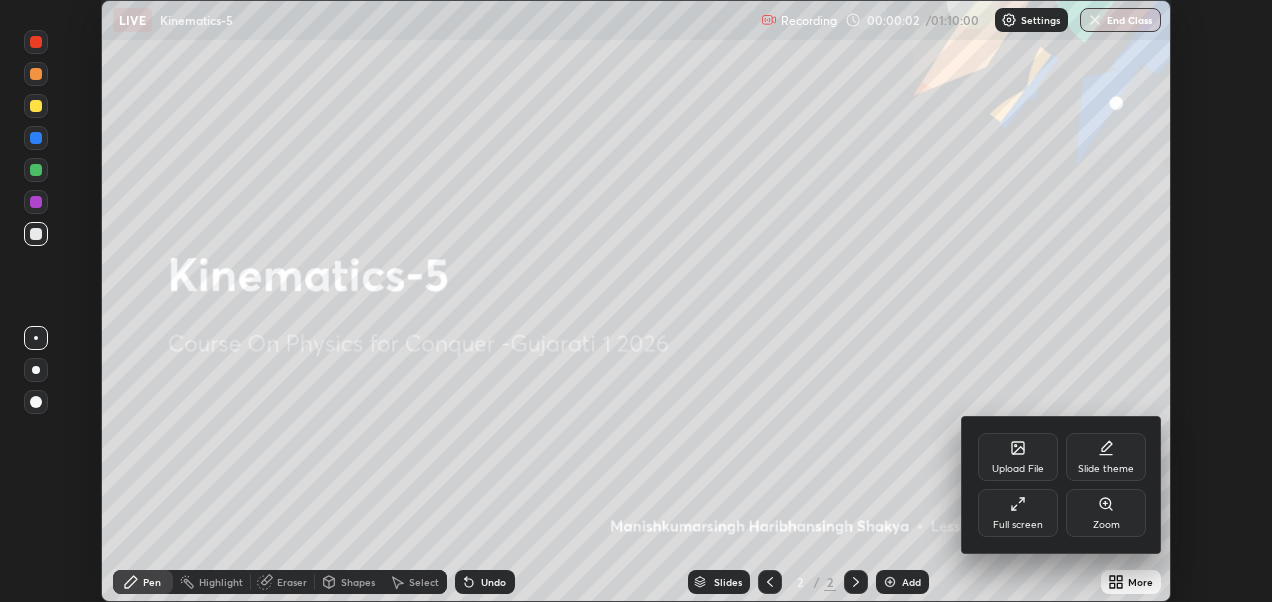 click on "Full screen" at bounding box center (1018, 513) 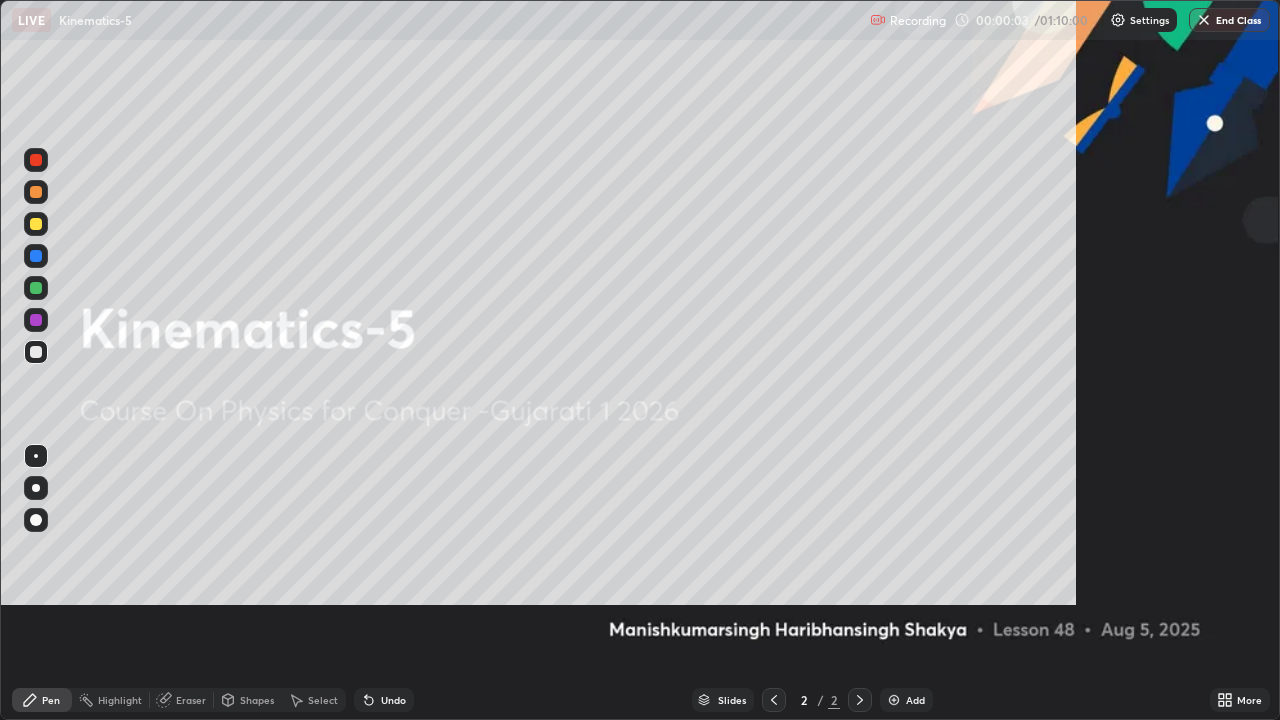 scroll, scrollTop: 99280, scrollLeft: 98720, axis: both 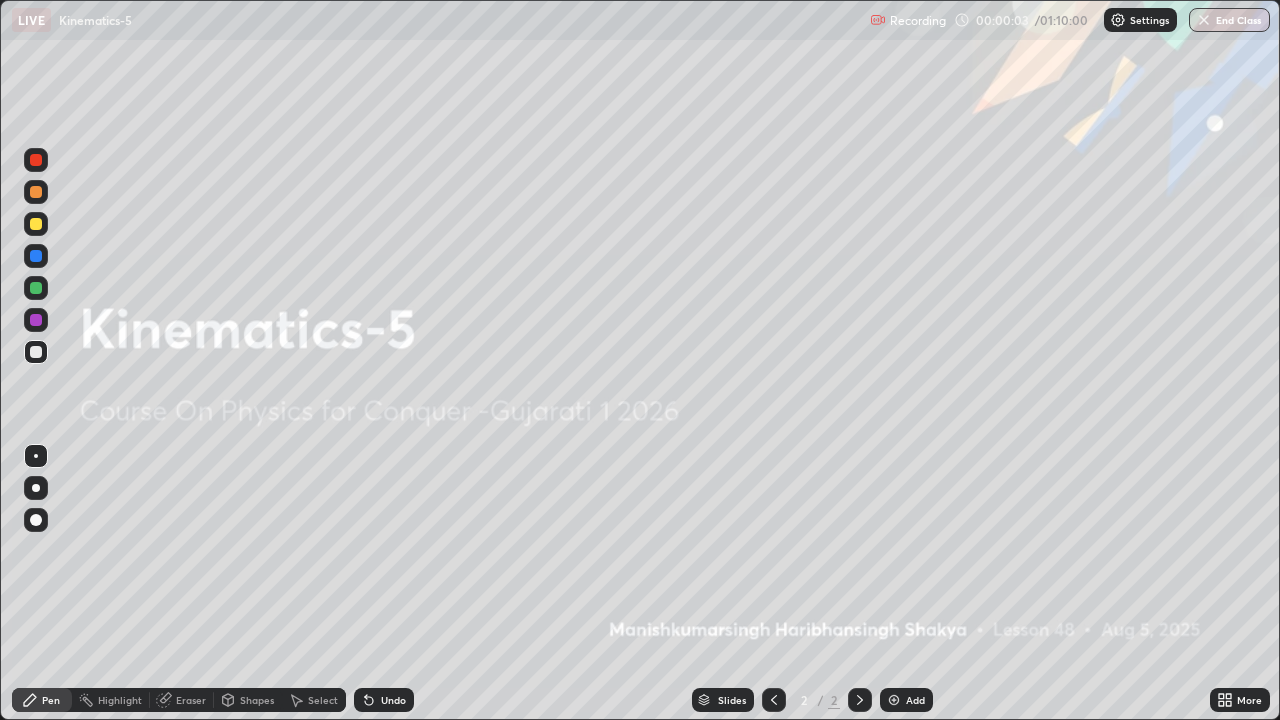 click on "Add" at bounding box center (915, 700) 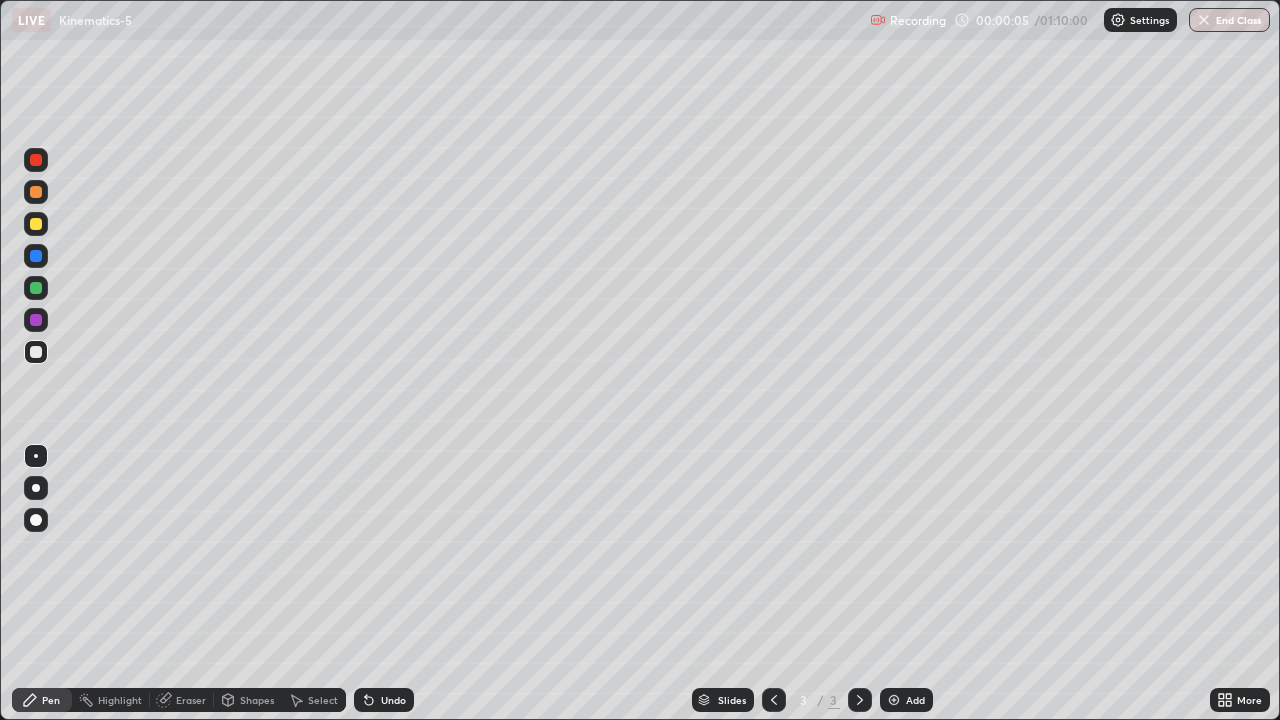 click at bounding box center [36, 520] 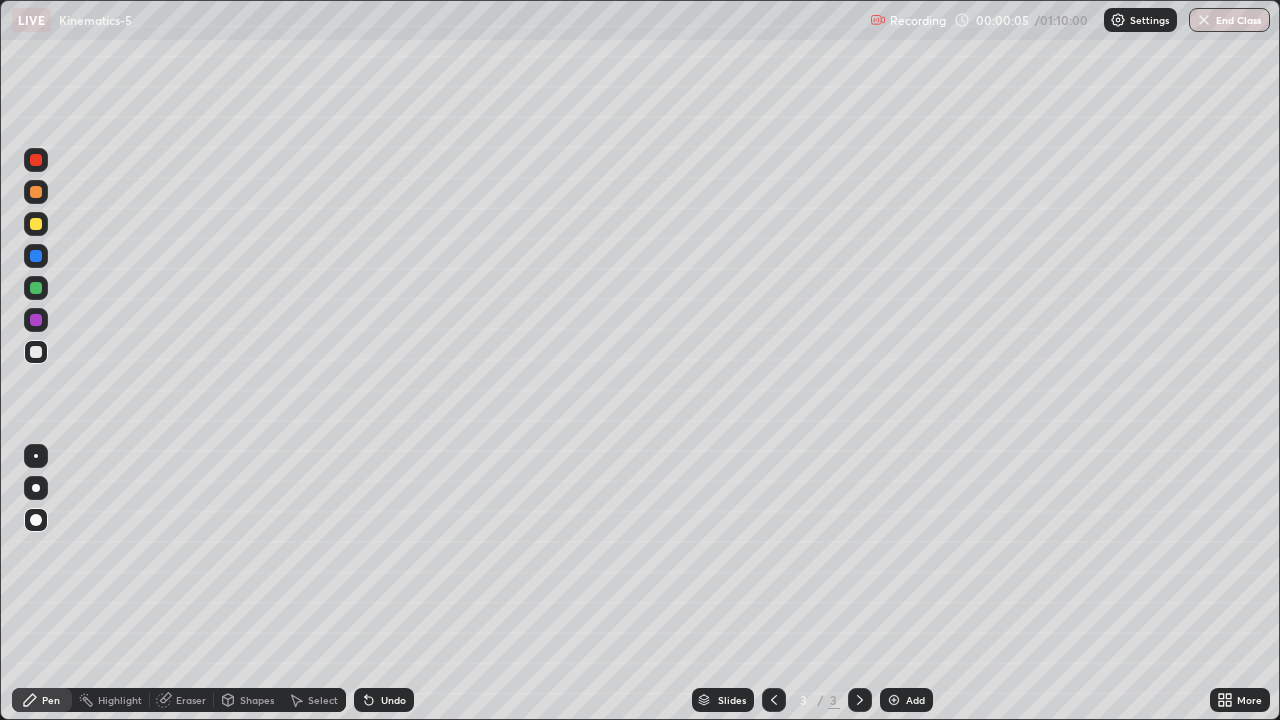 click at bounding box center [36, 192] 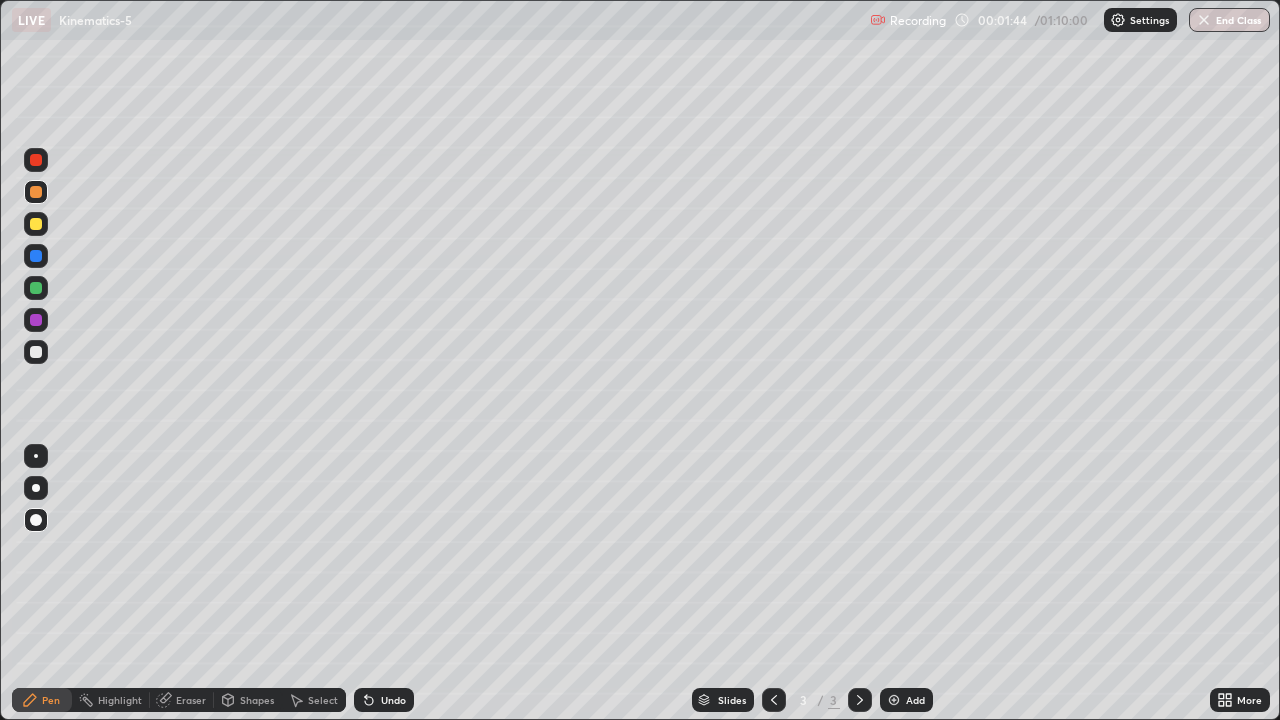 click at bounding box center (36, 352) 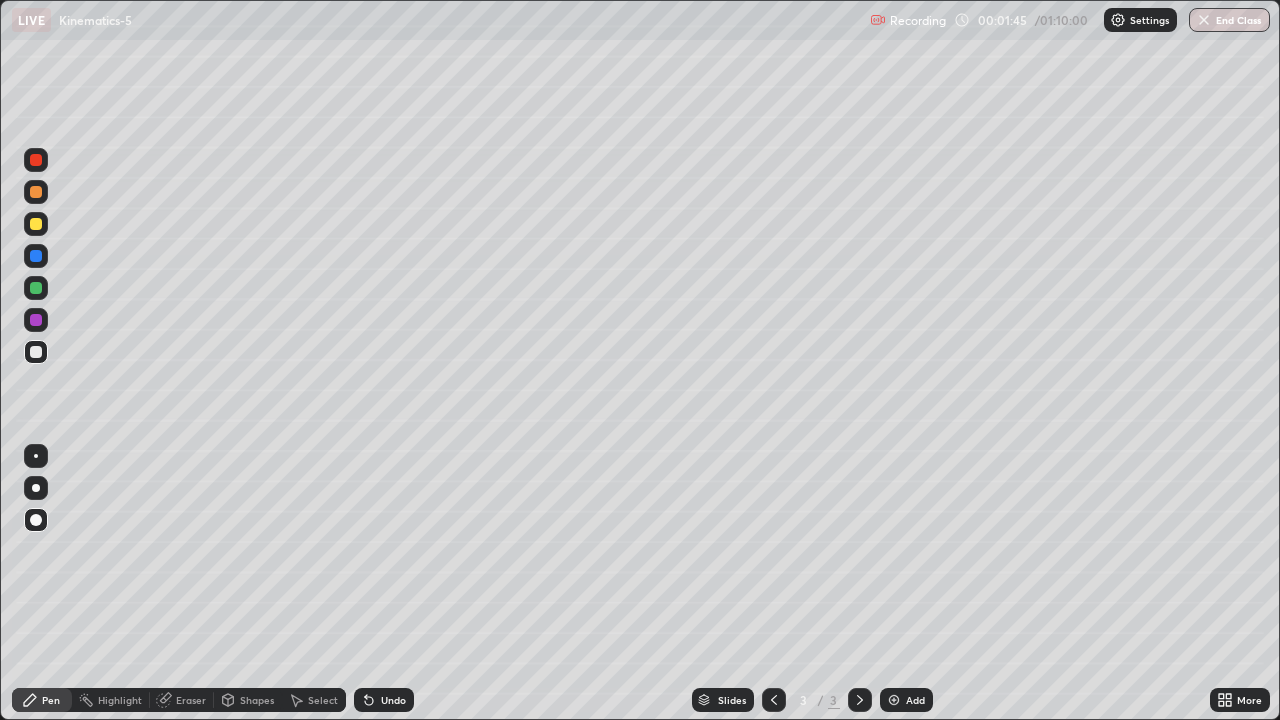 click at bounding box center (36, 192) 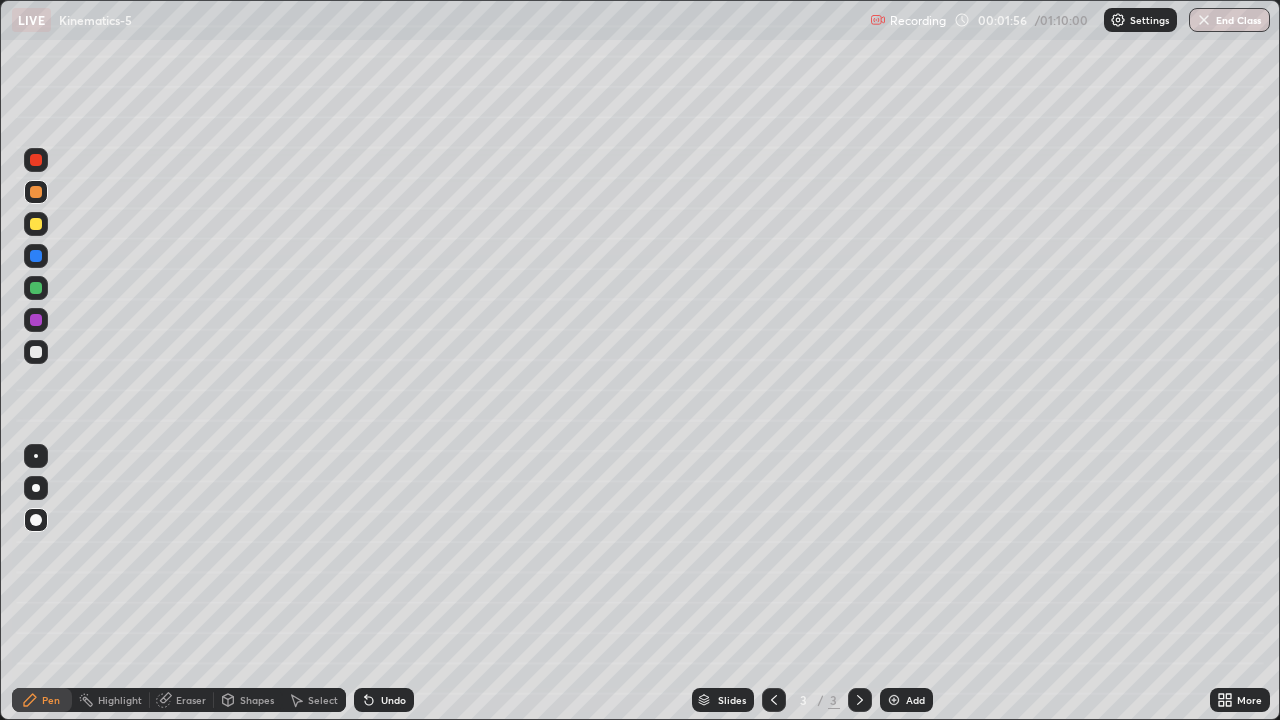 click at bounding box center [36, 352] 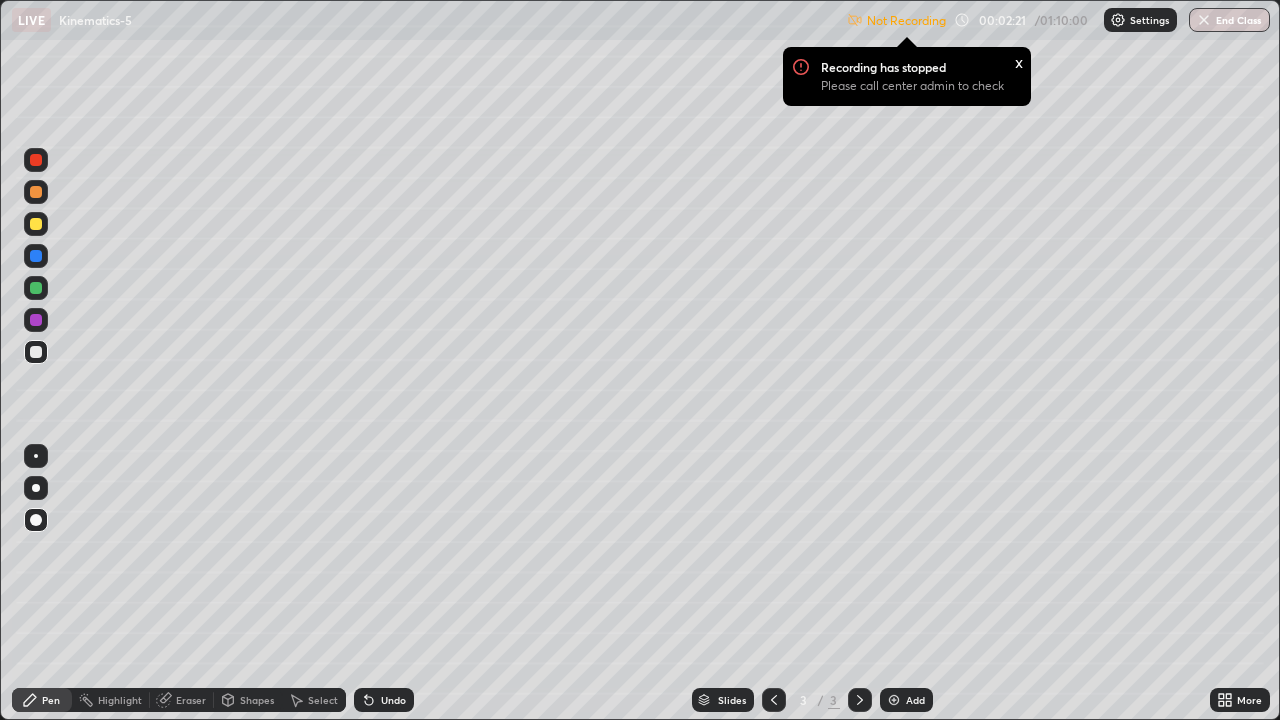 click at bounding box center [36, 224] 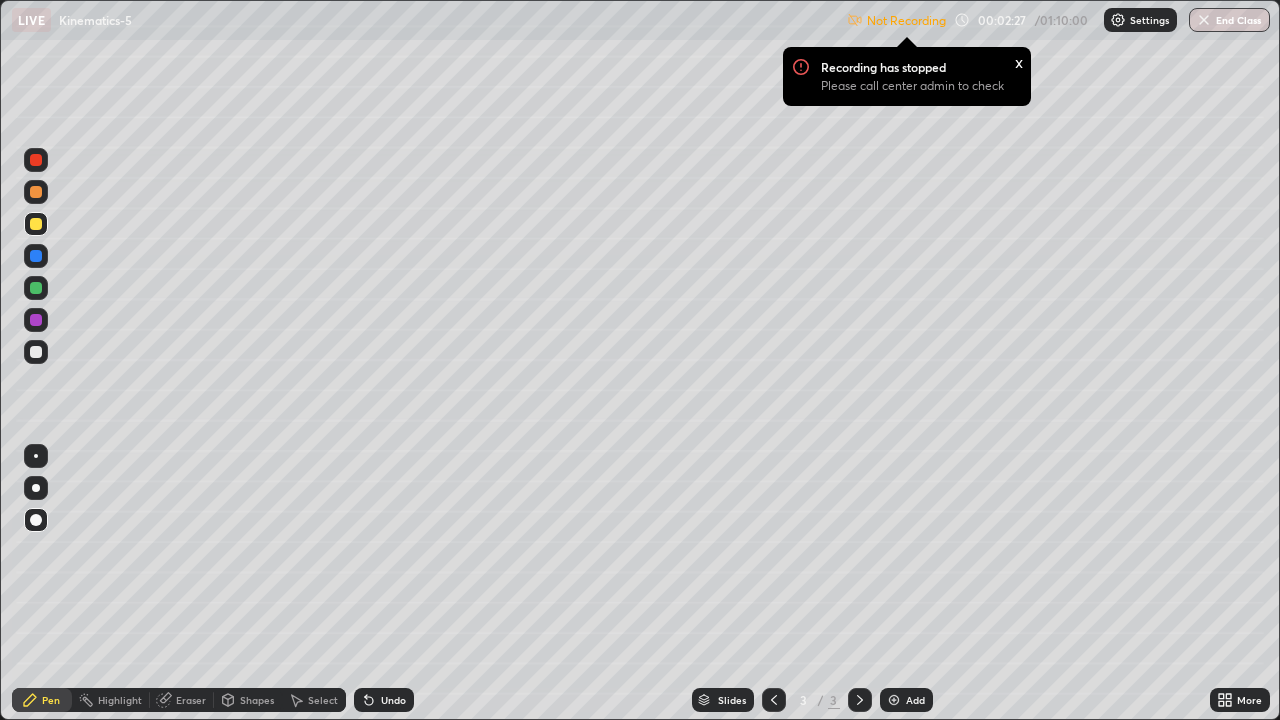 click on "Undo" at bounding box center (393, 700) 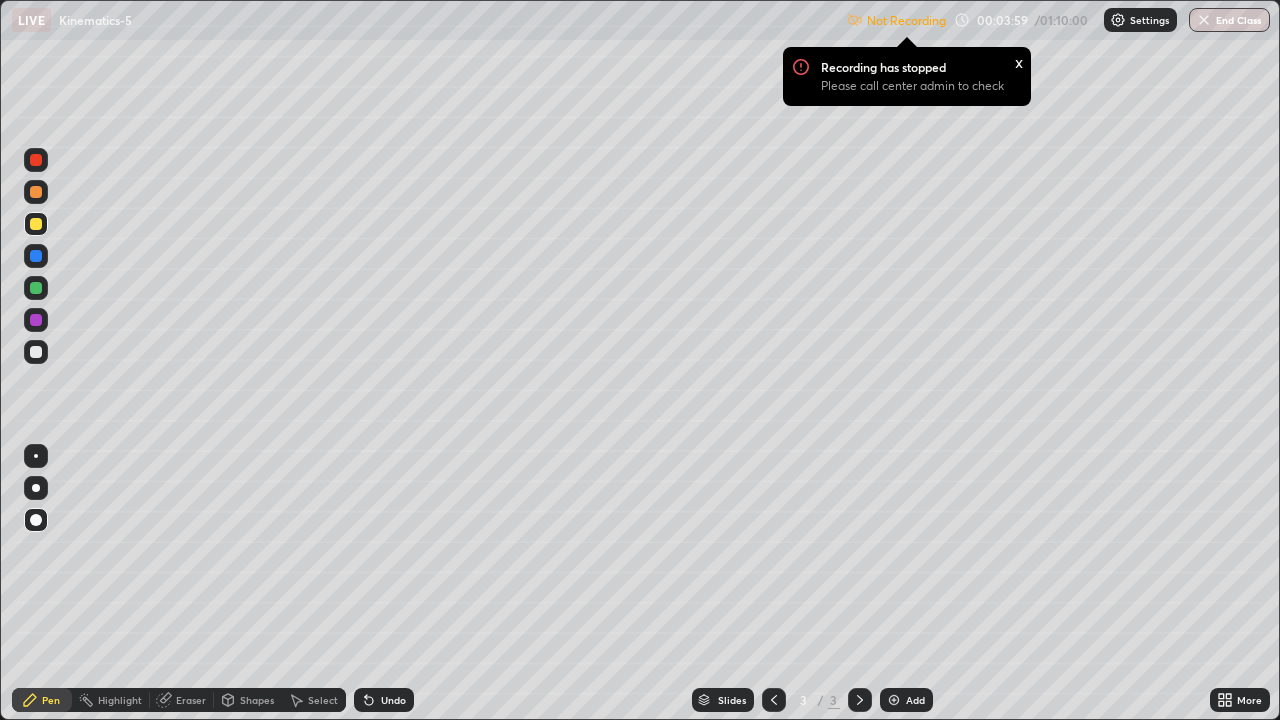 click on "Settings" at bounding box center (1149, 20) 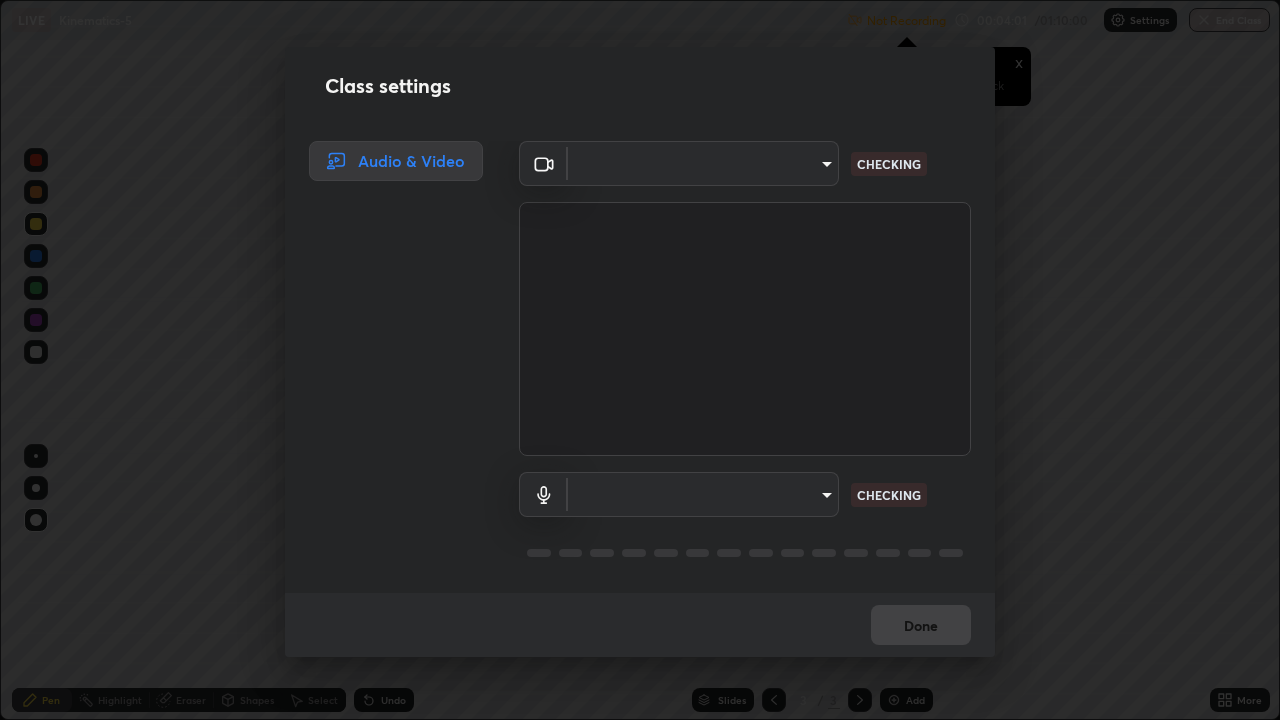 type on "ac3e881efdc06ccc9002c204d014ec451c7de35b43cd8531b49b2f8b9682eecd" 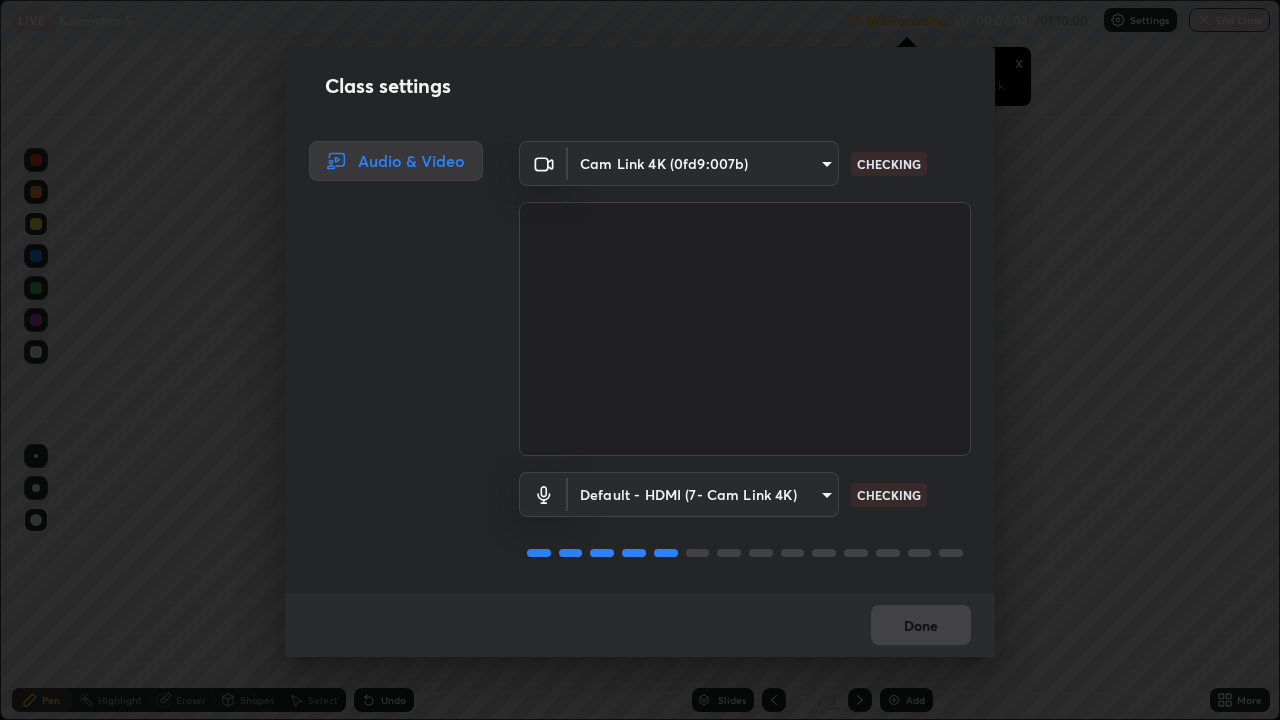 scroll, scrollTop: 2, scrollLeft: 0, axis: vertical 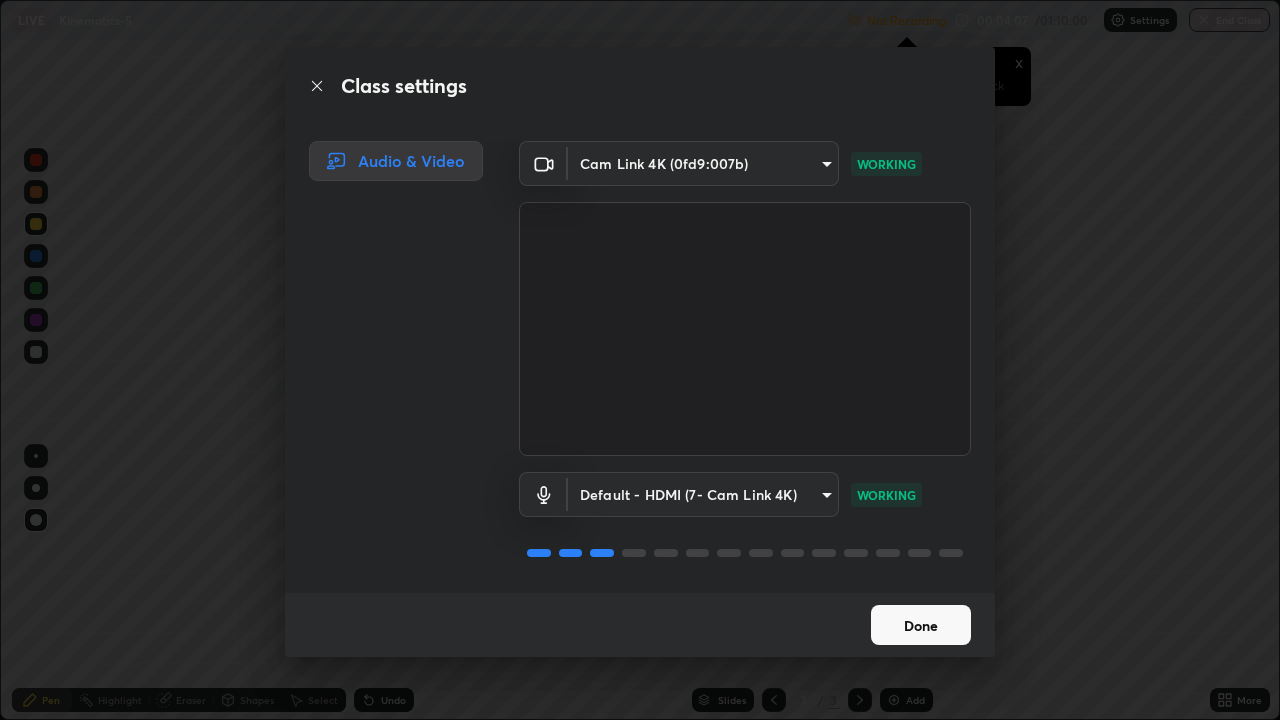 click on "Done" at bounding box center [921, 625] 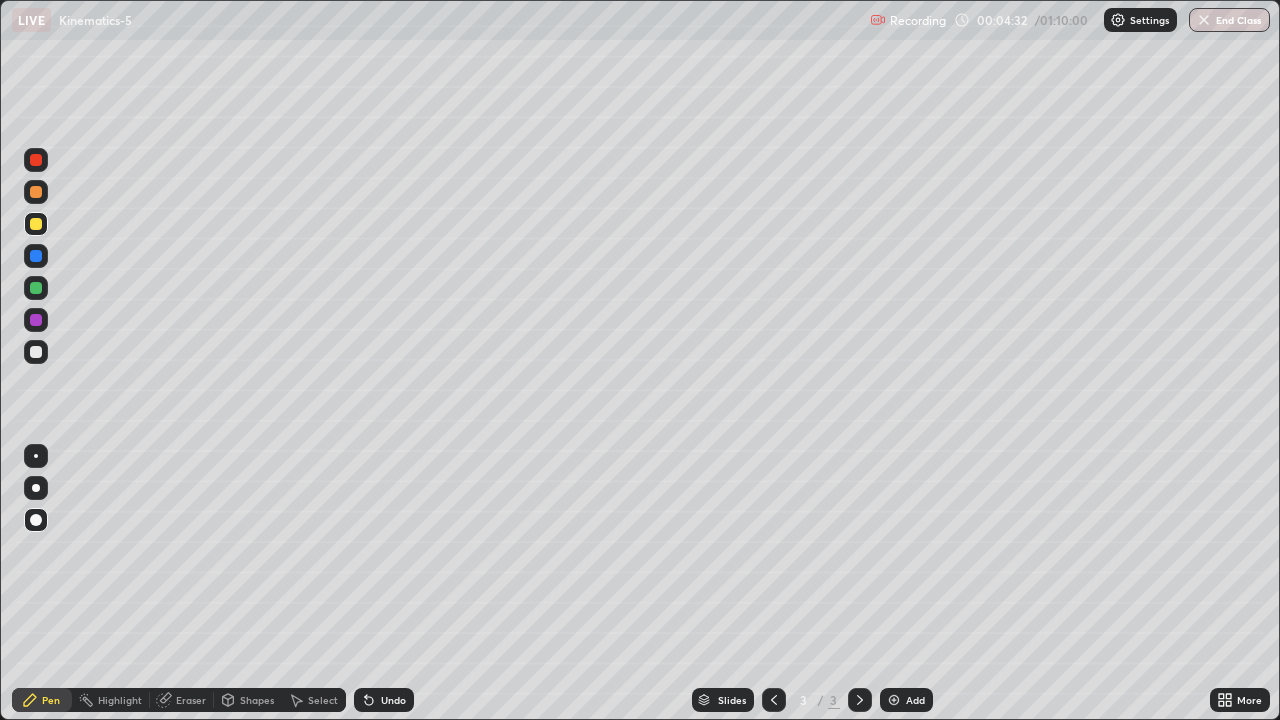 click on "Undo" at bounding box center (384, 700) 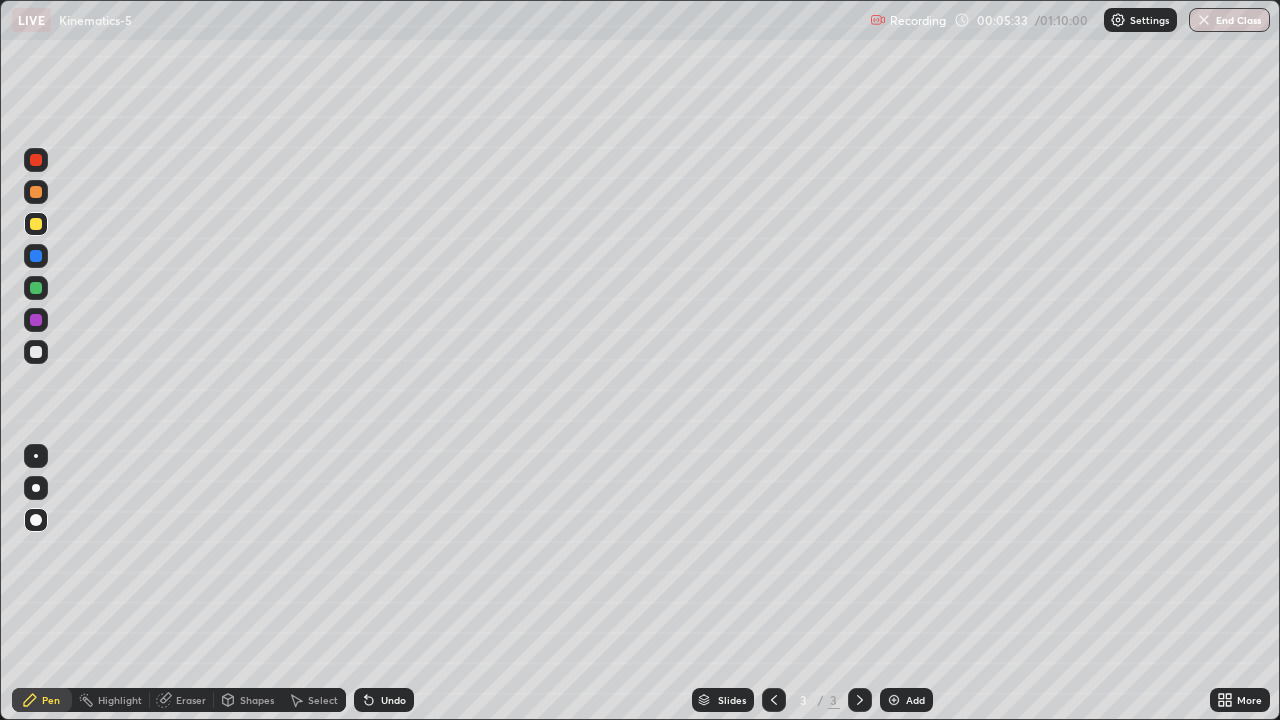 click on "Add" at bounding box center (915, 700) 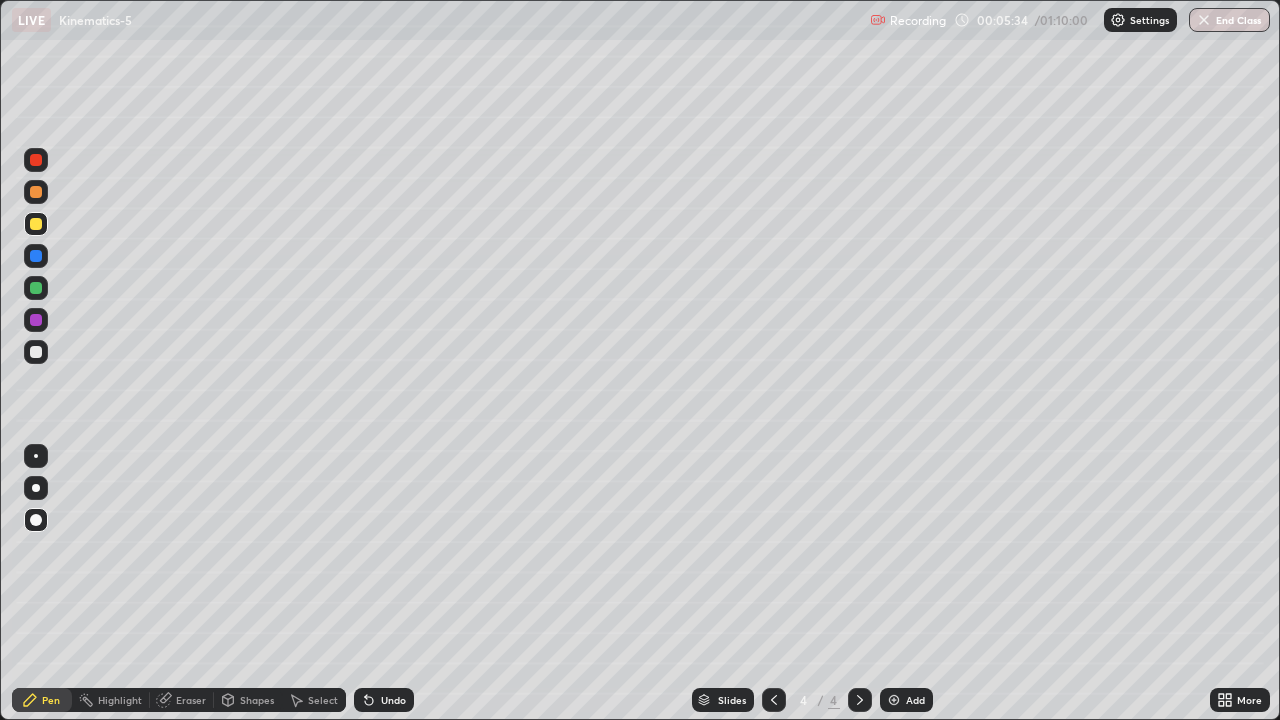click at bounding box center (36, 192) 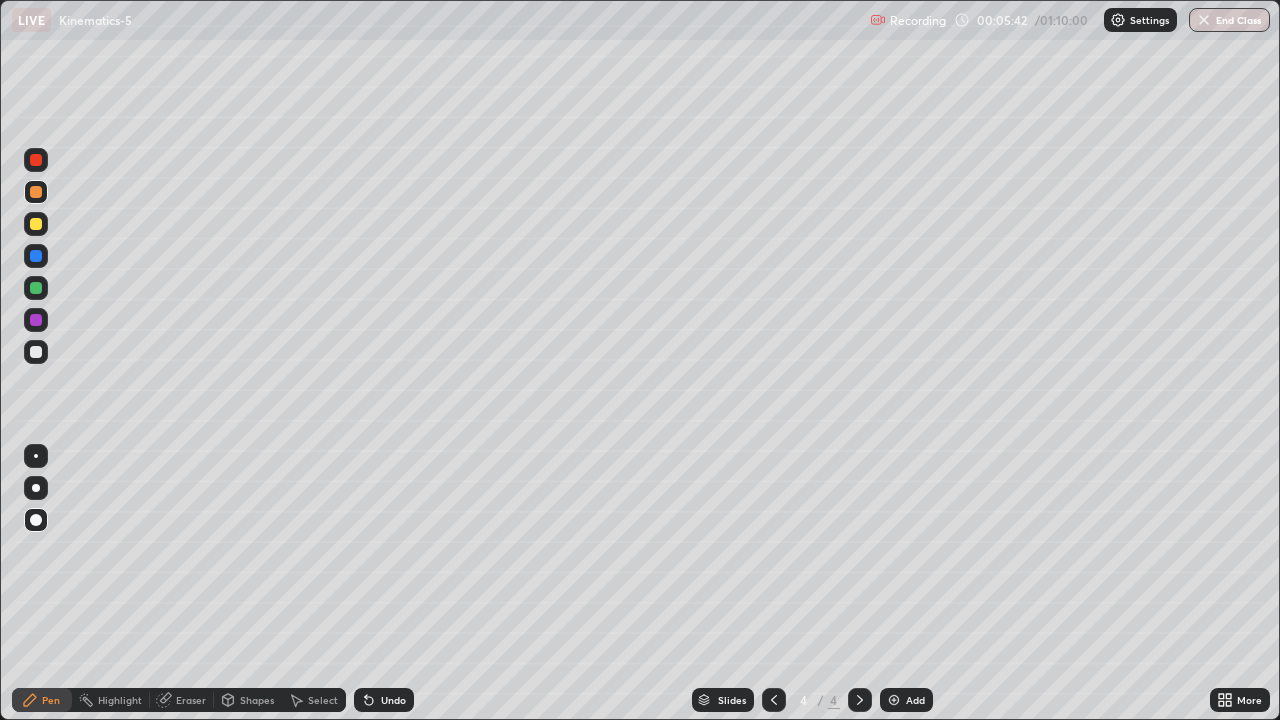 click on "Undo" at bounding box center (384, 700) 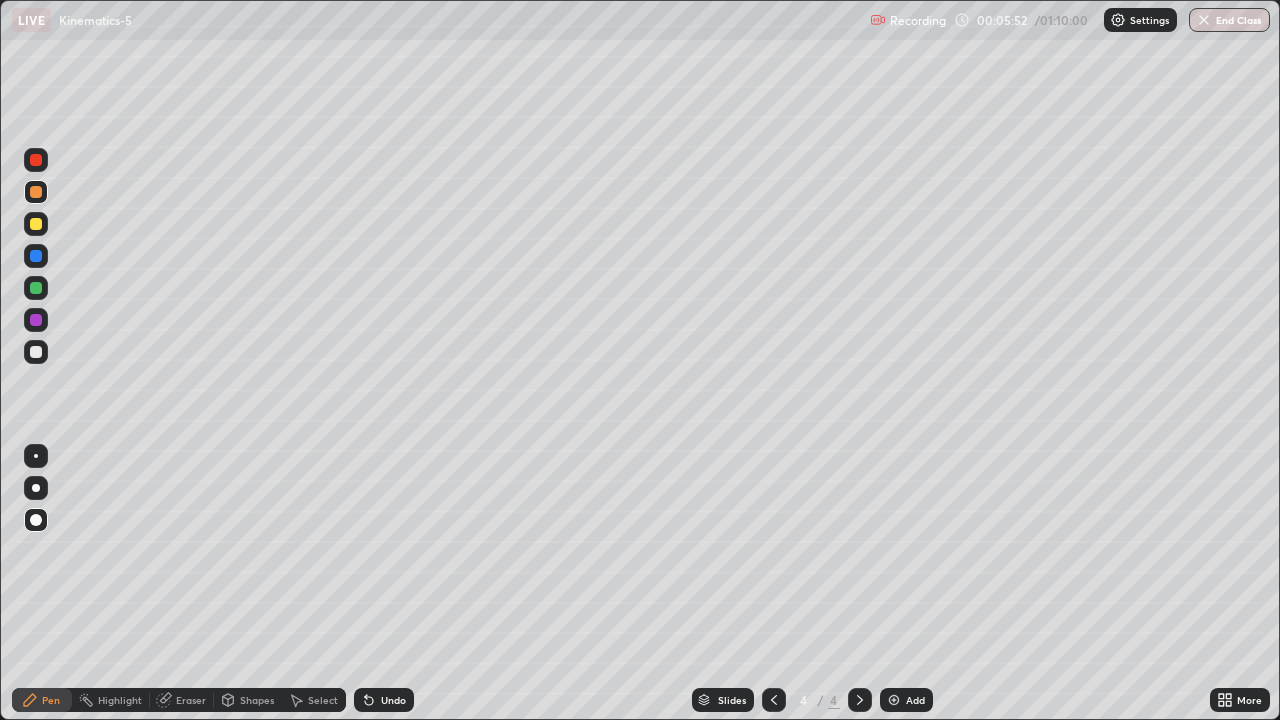 click at bounding box center (36, 224) 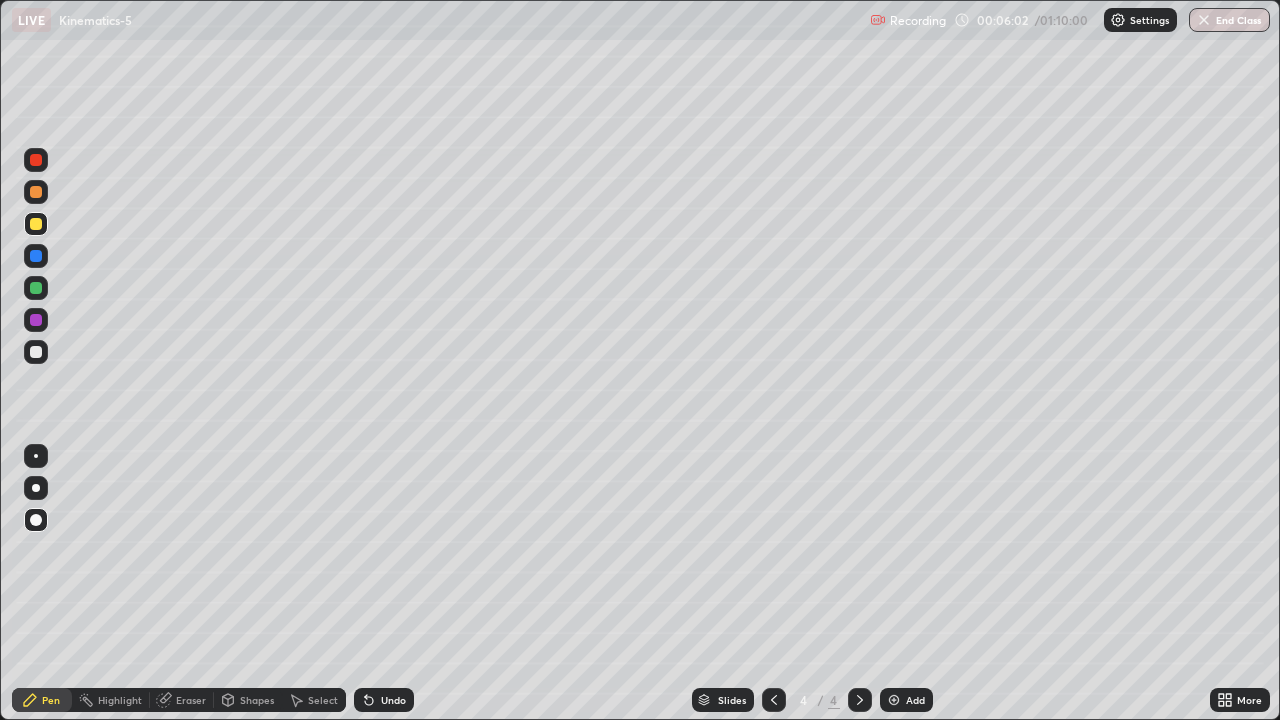 click at bounding box center [36, 352] 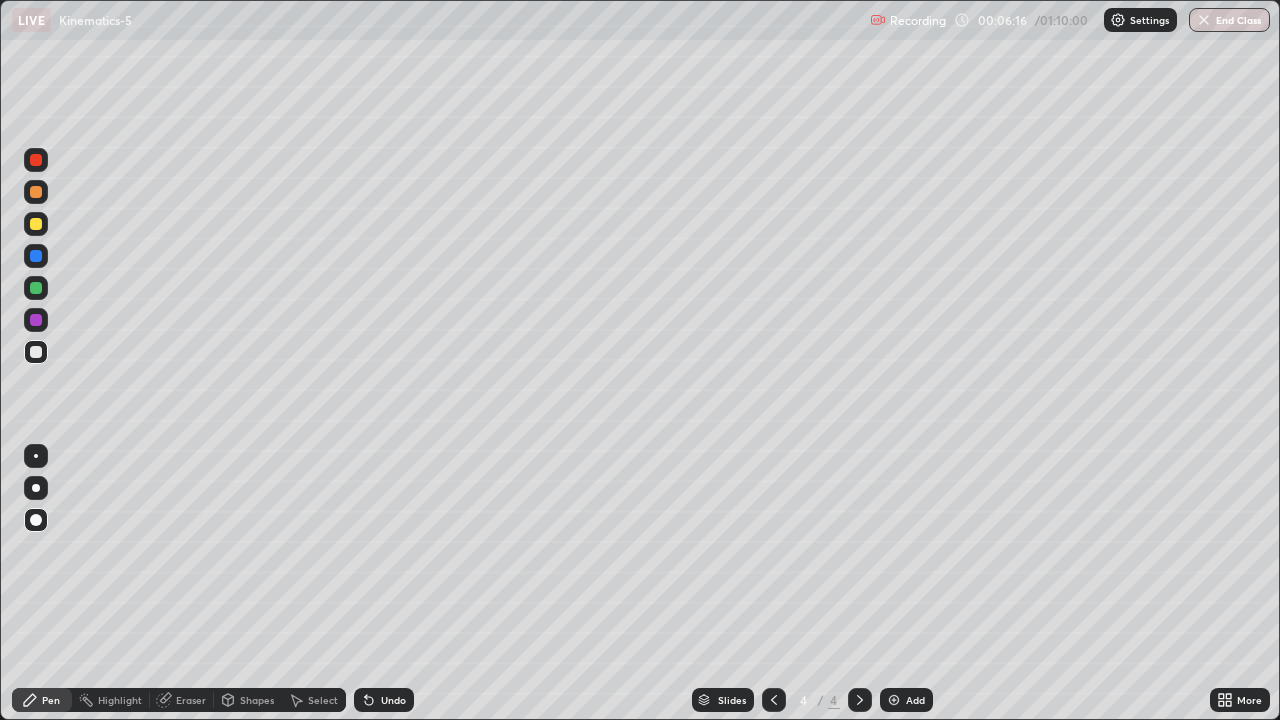click at bounding box center (36, 352) 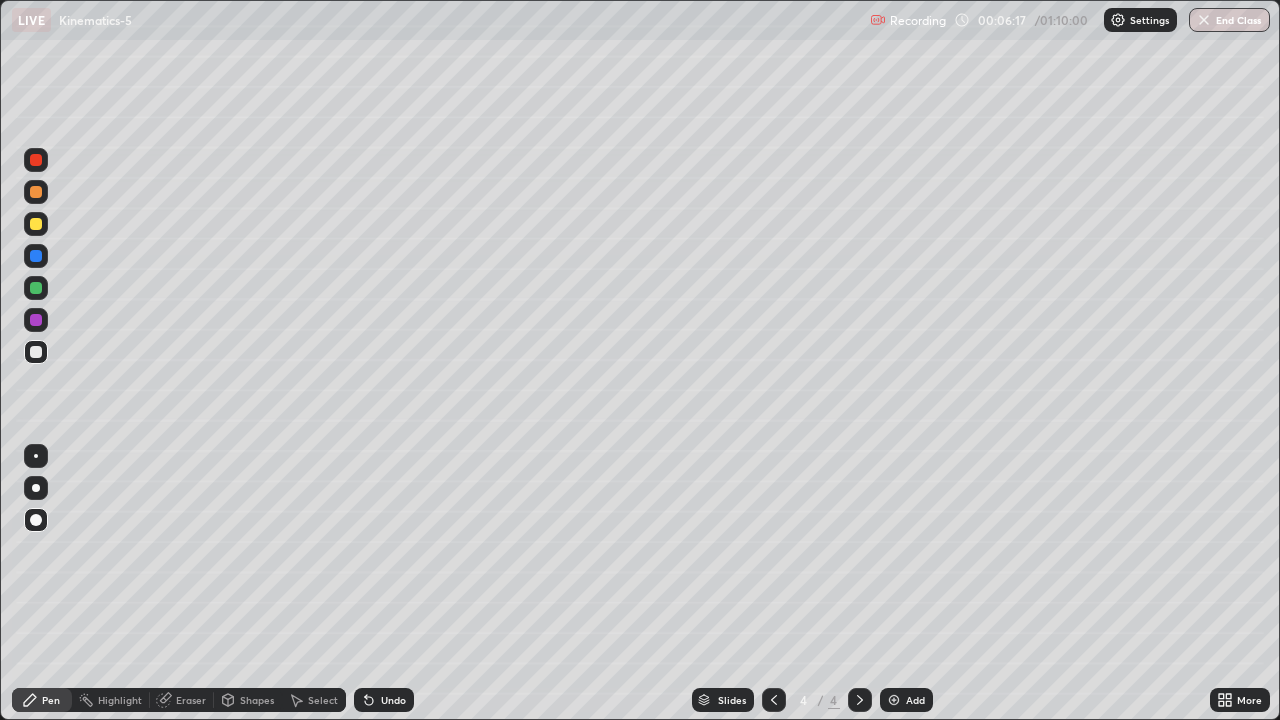 click on "Shapes" at bounding box center (257, 700) 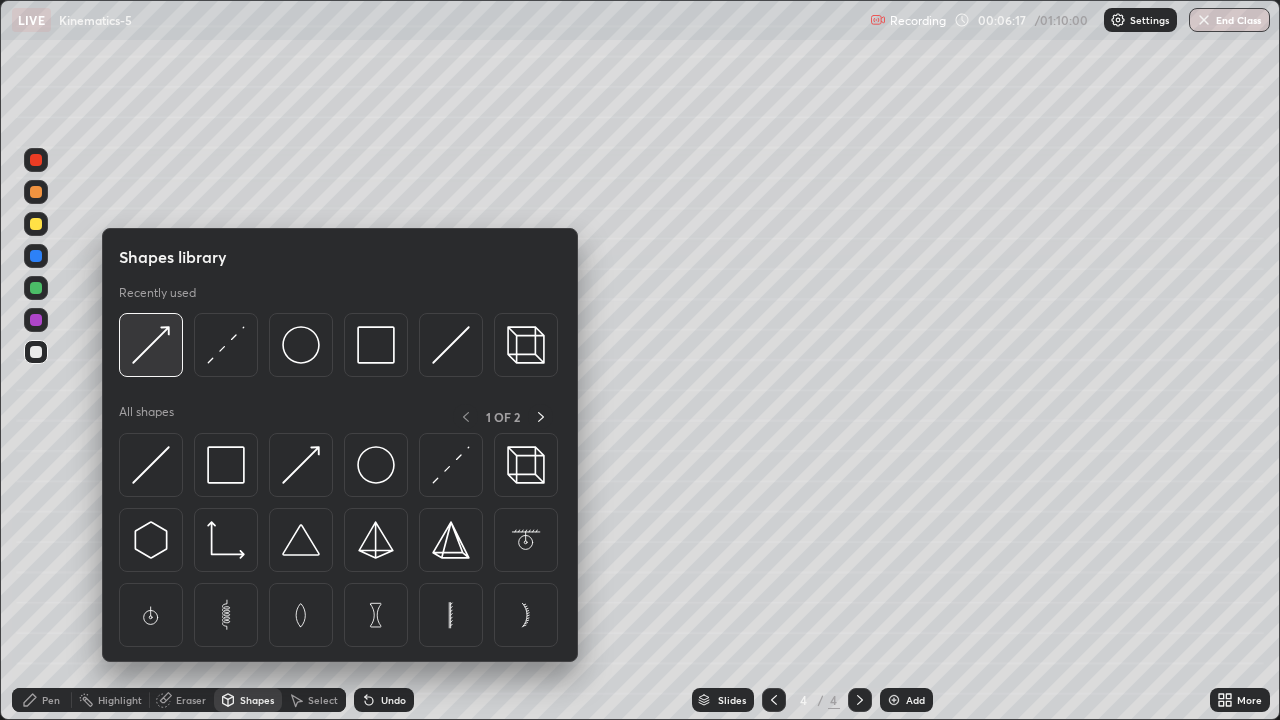 click at bounding box center (151, 345) 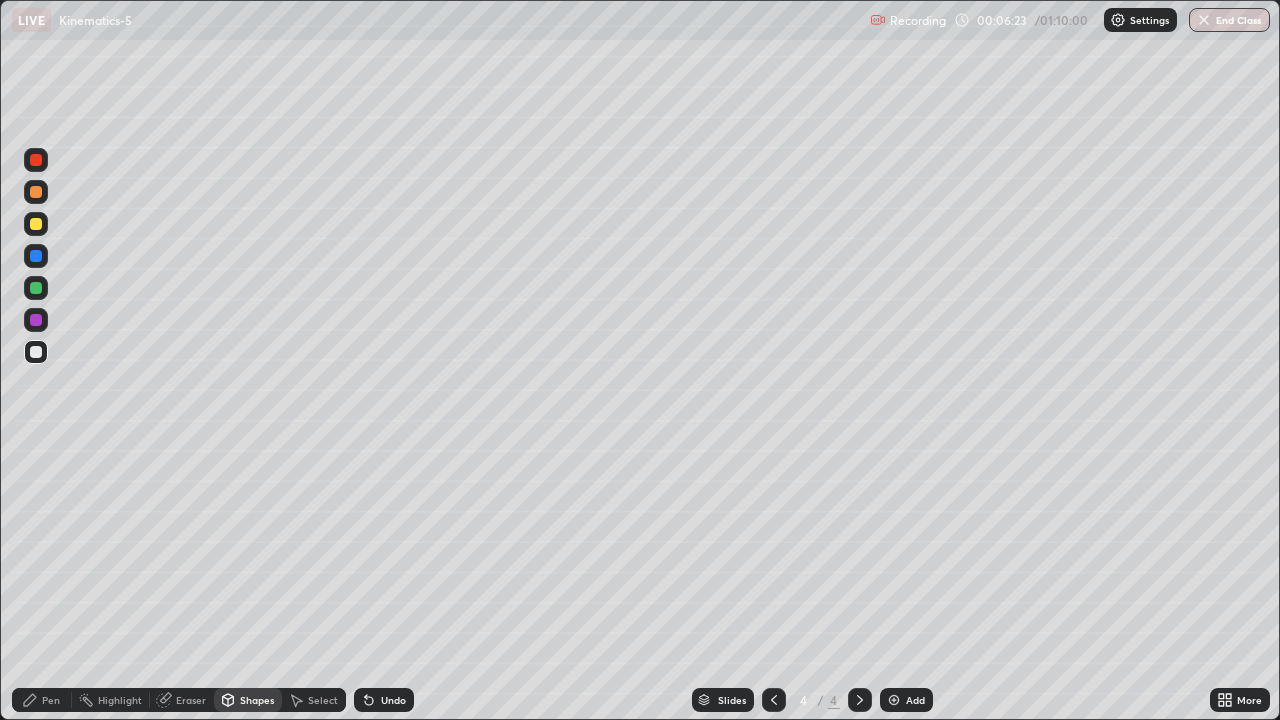 click 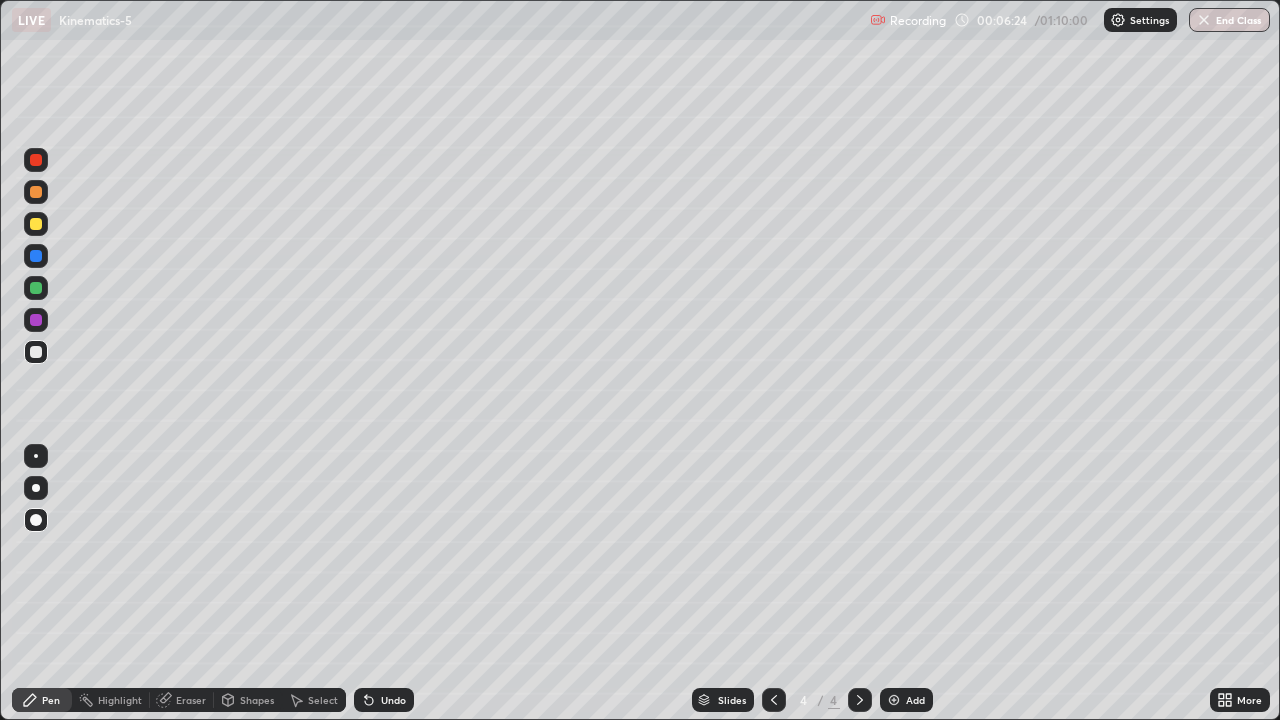 click at bounding box center (36, 224) 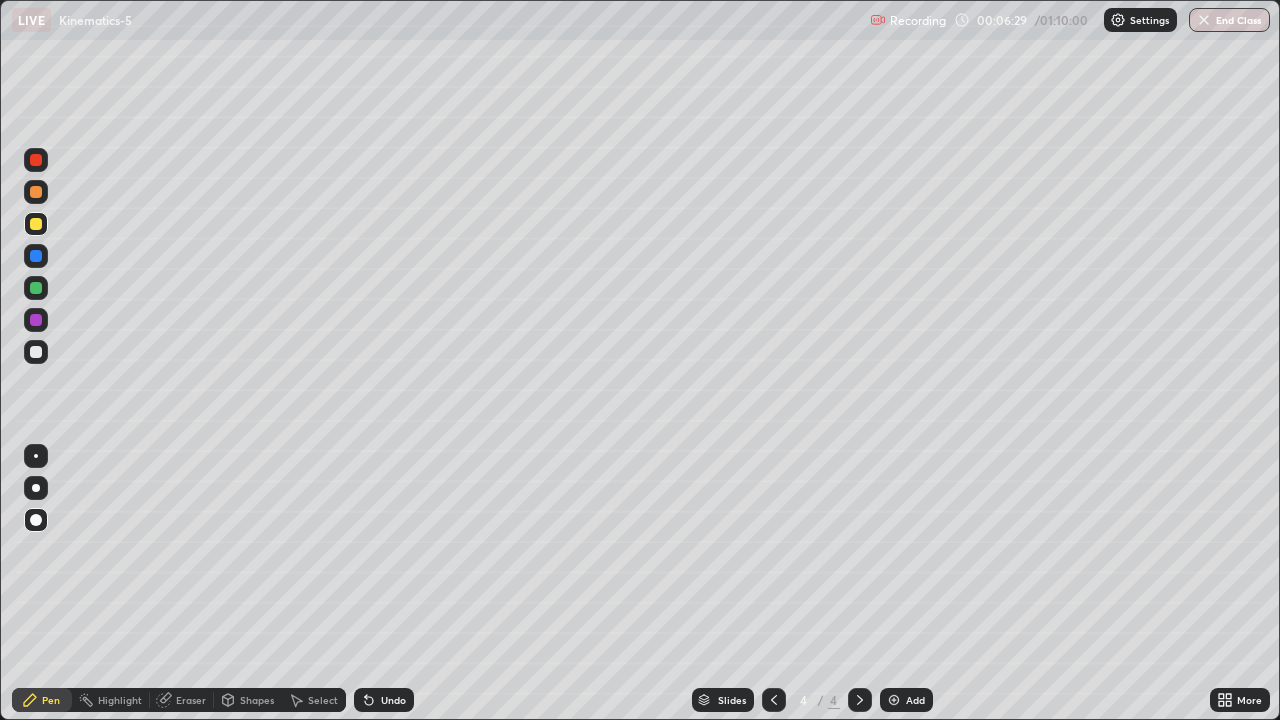 click on "Shapes" at bounding box center [248, 700] 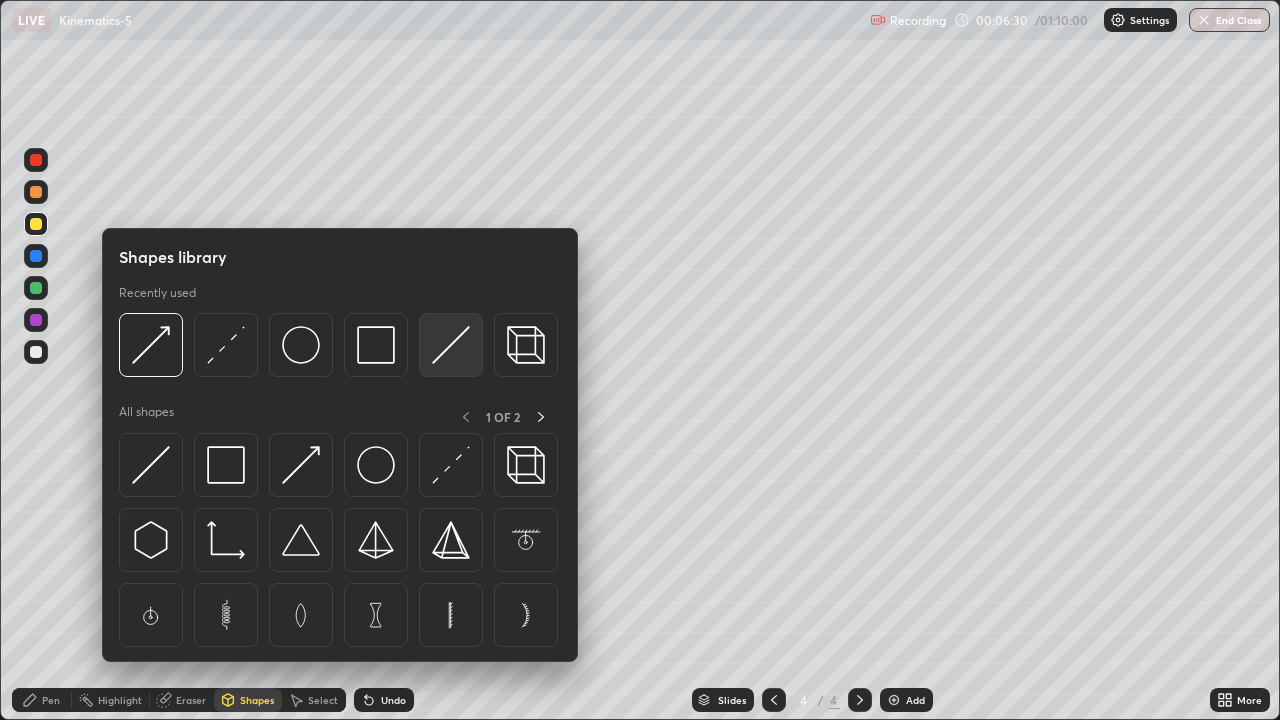 click at bounding box center (451, 345) 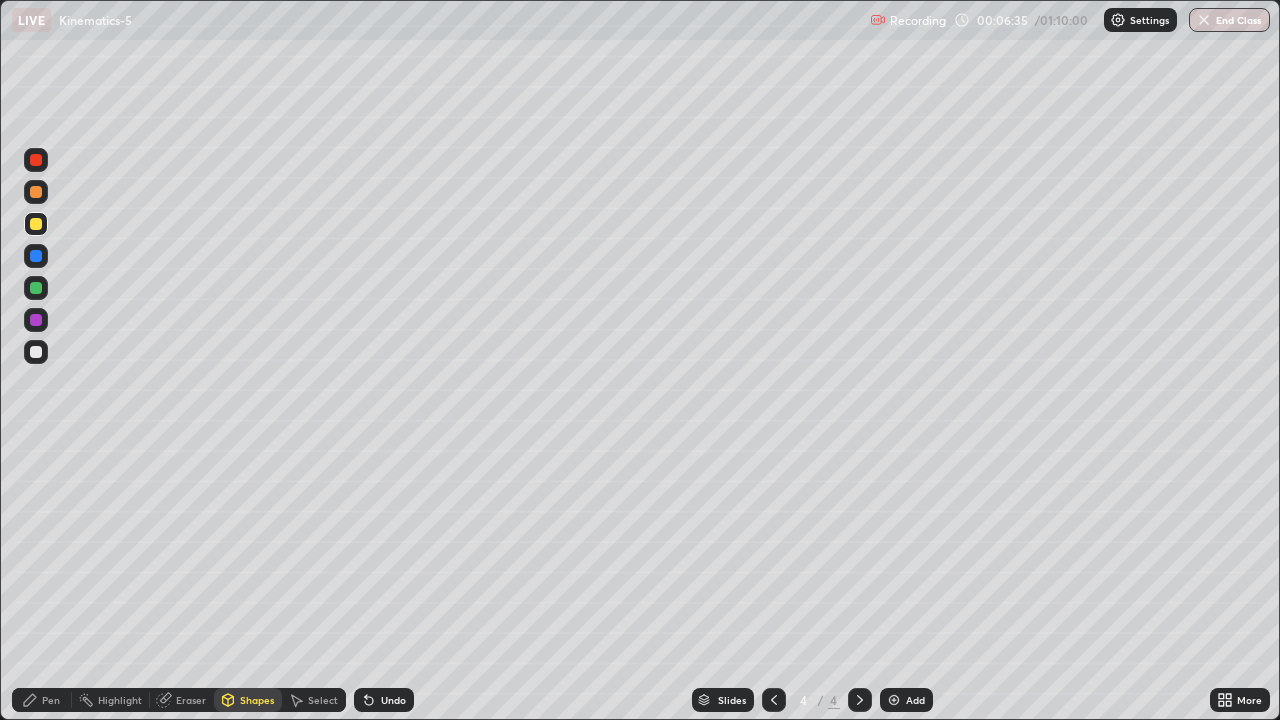 click on "Pen" at bounding box center [51, 700] 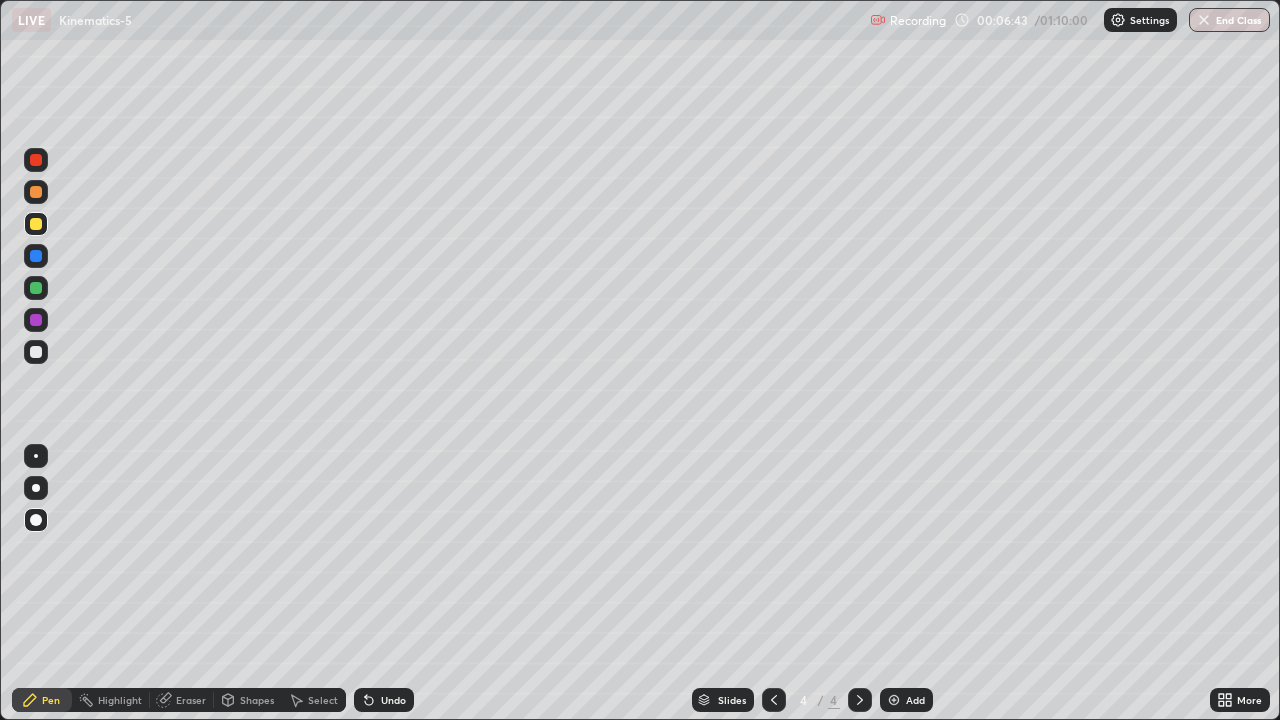 click at bounding box center [36, 192] 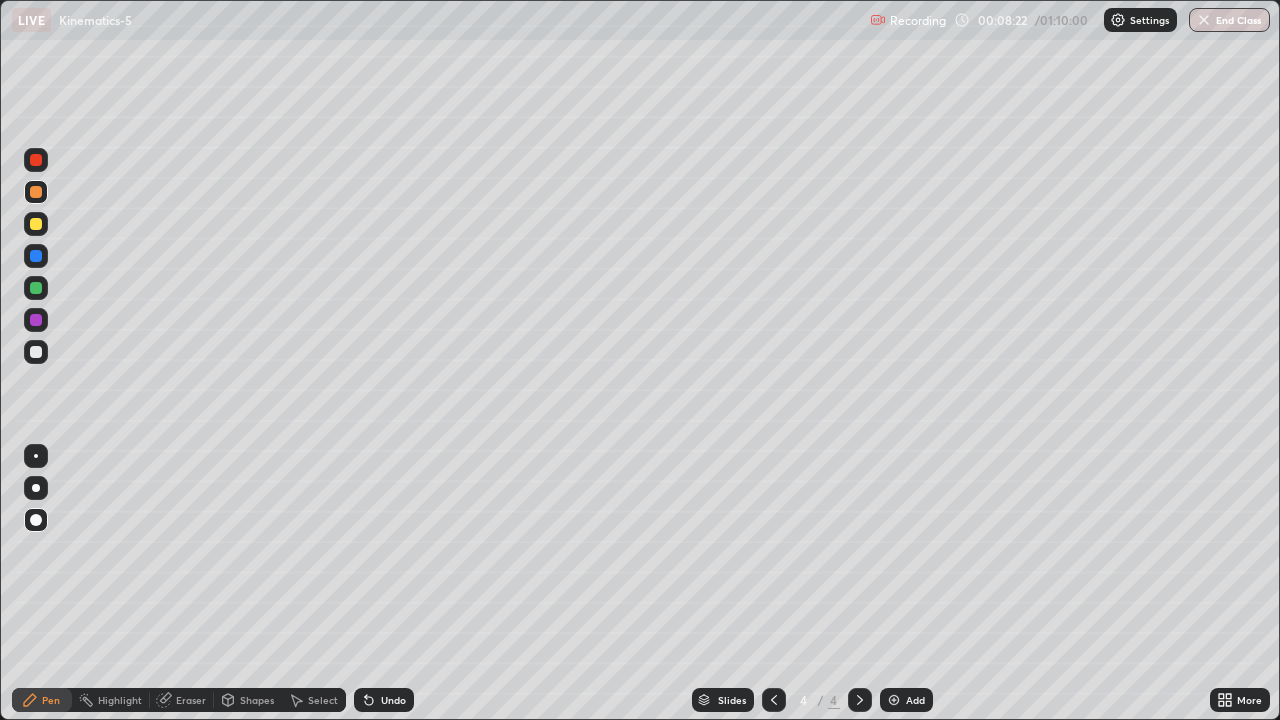 click at bounding box center (894, 700) 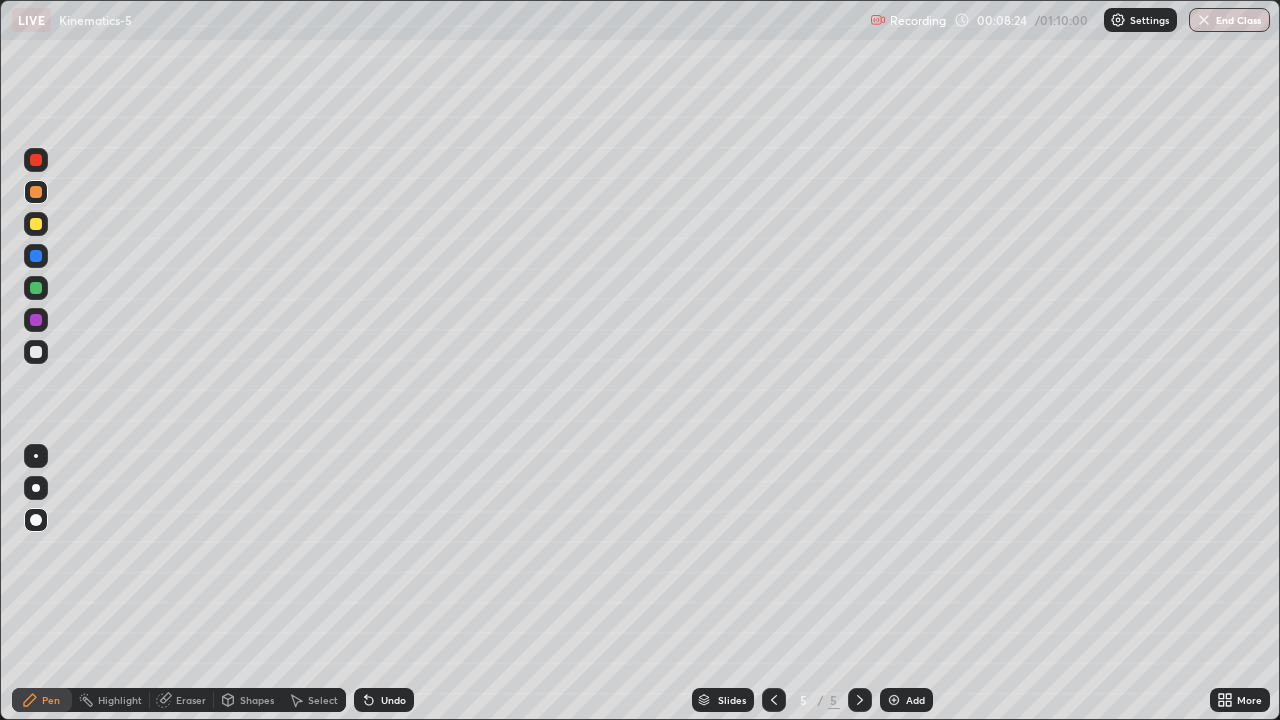 click at bounding box center (36, 352) 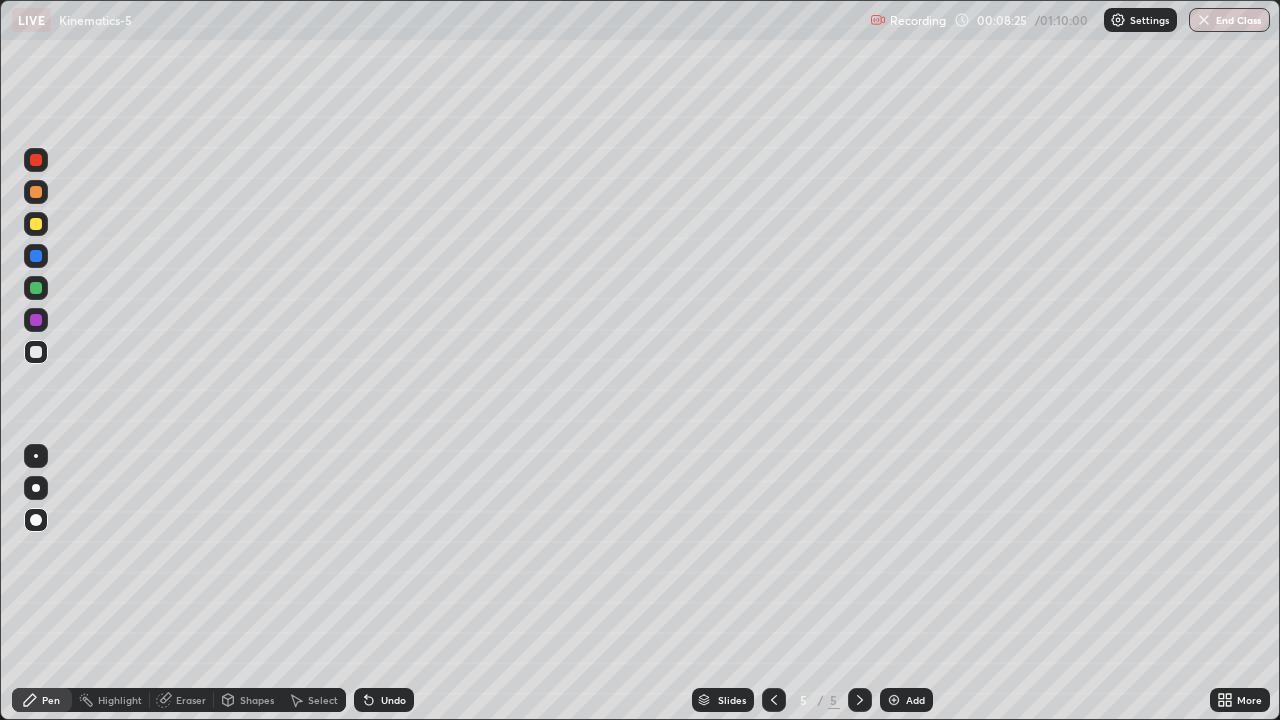 click on "Shapes" at bounding box center (248, 700) 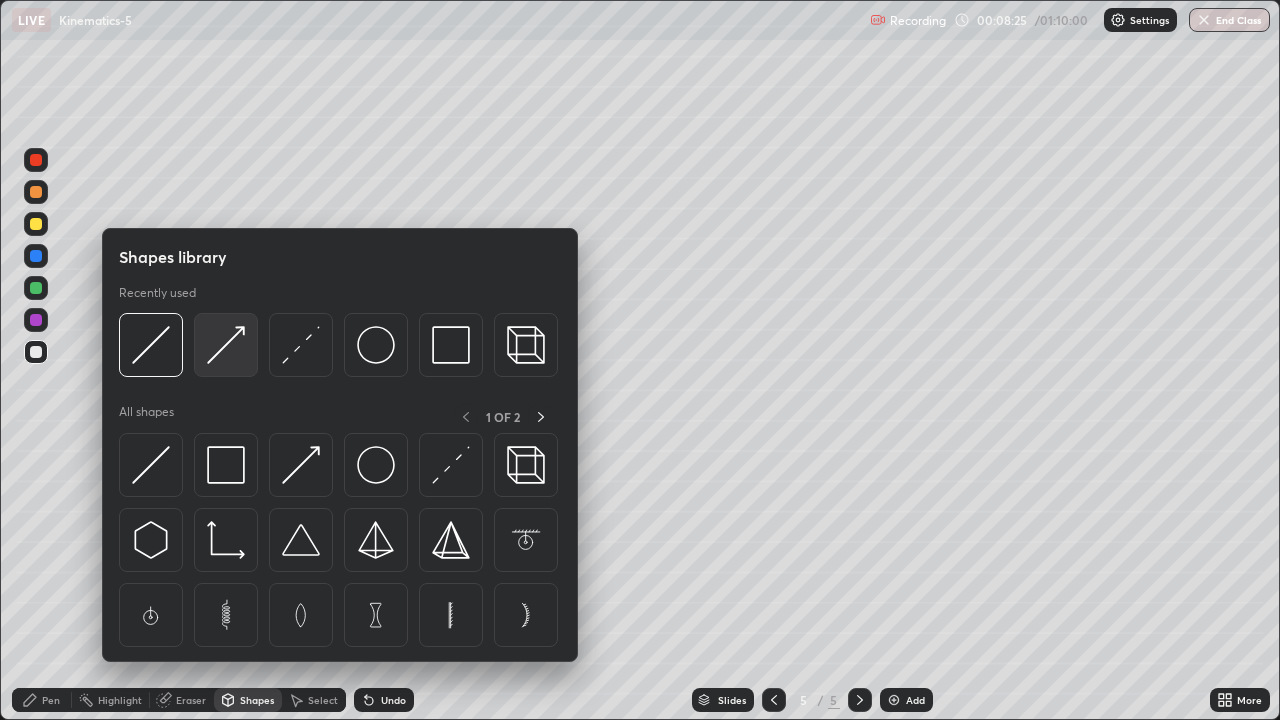 click at bounding box center (226, 345) 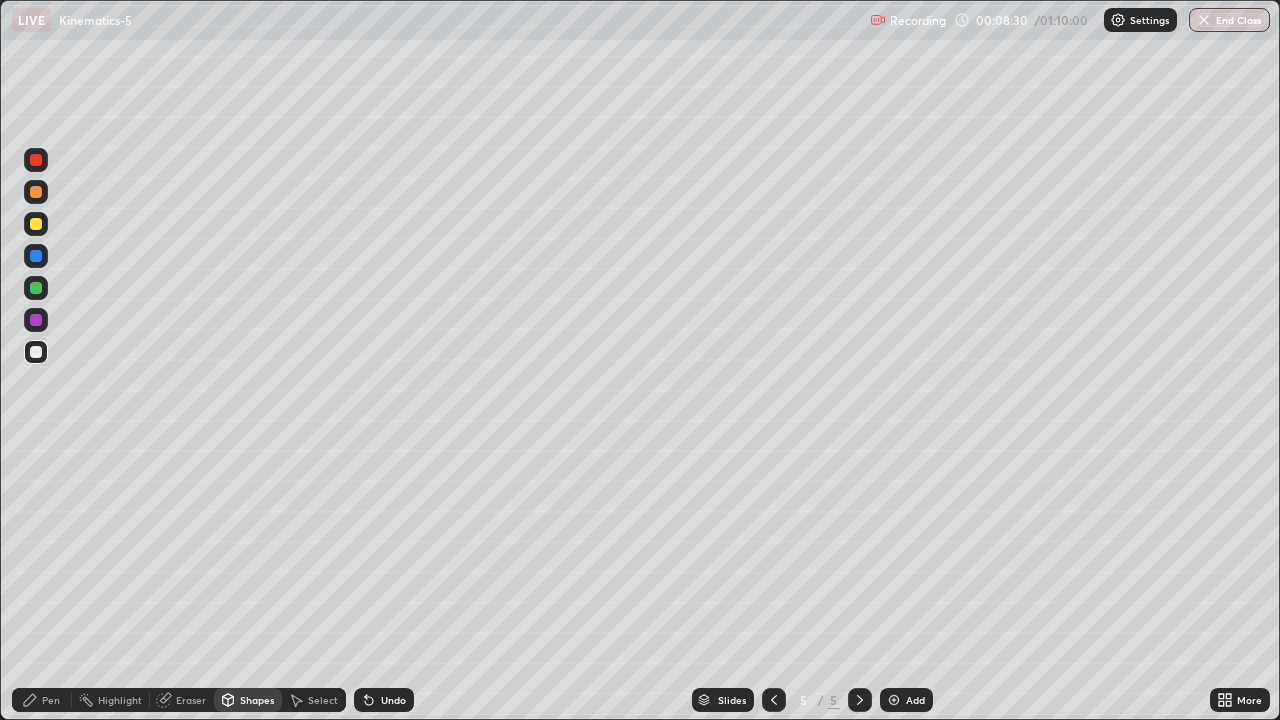 click 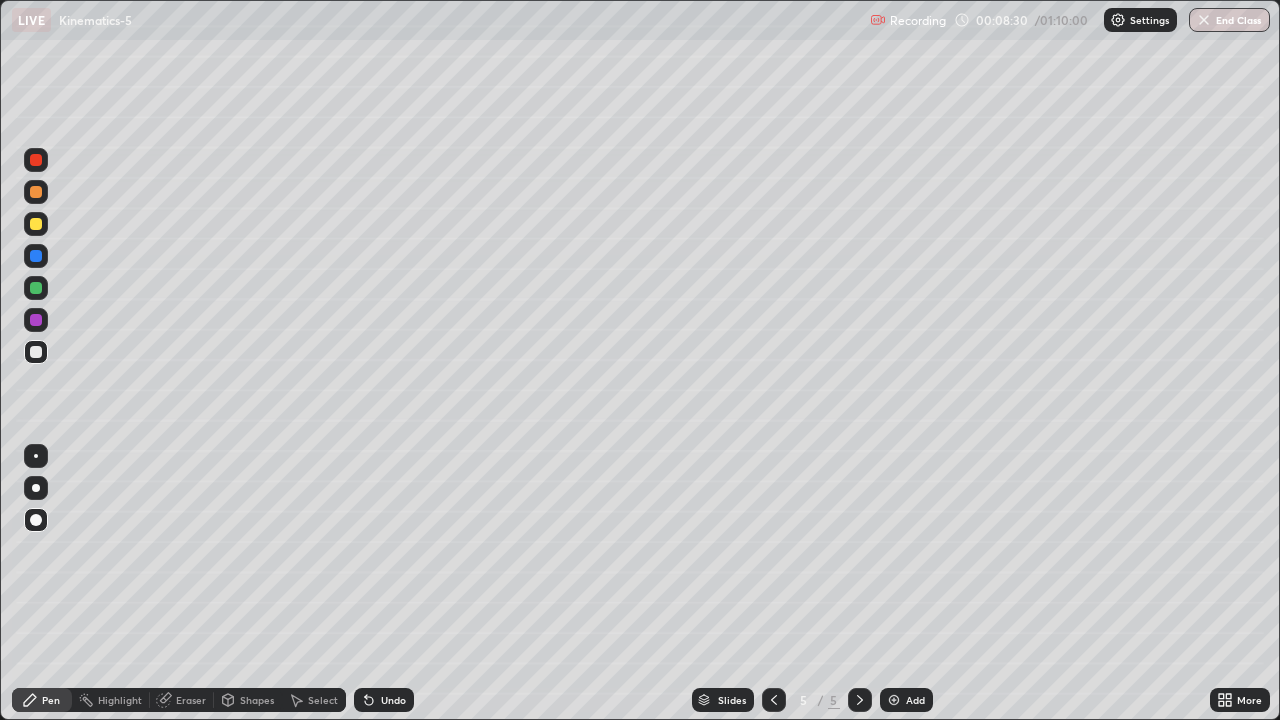 click at bounding box center (36, 192) 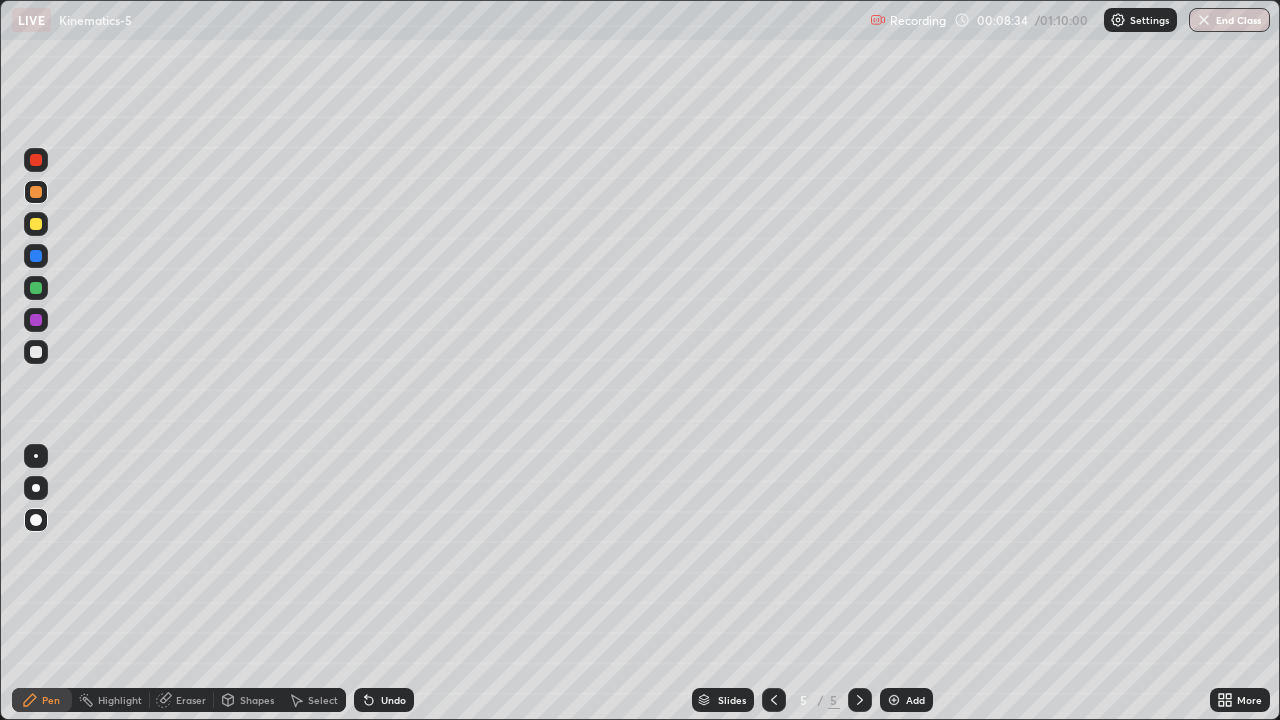 click at bounding box center (36, 224) 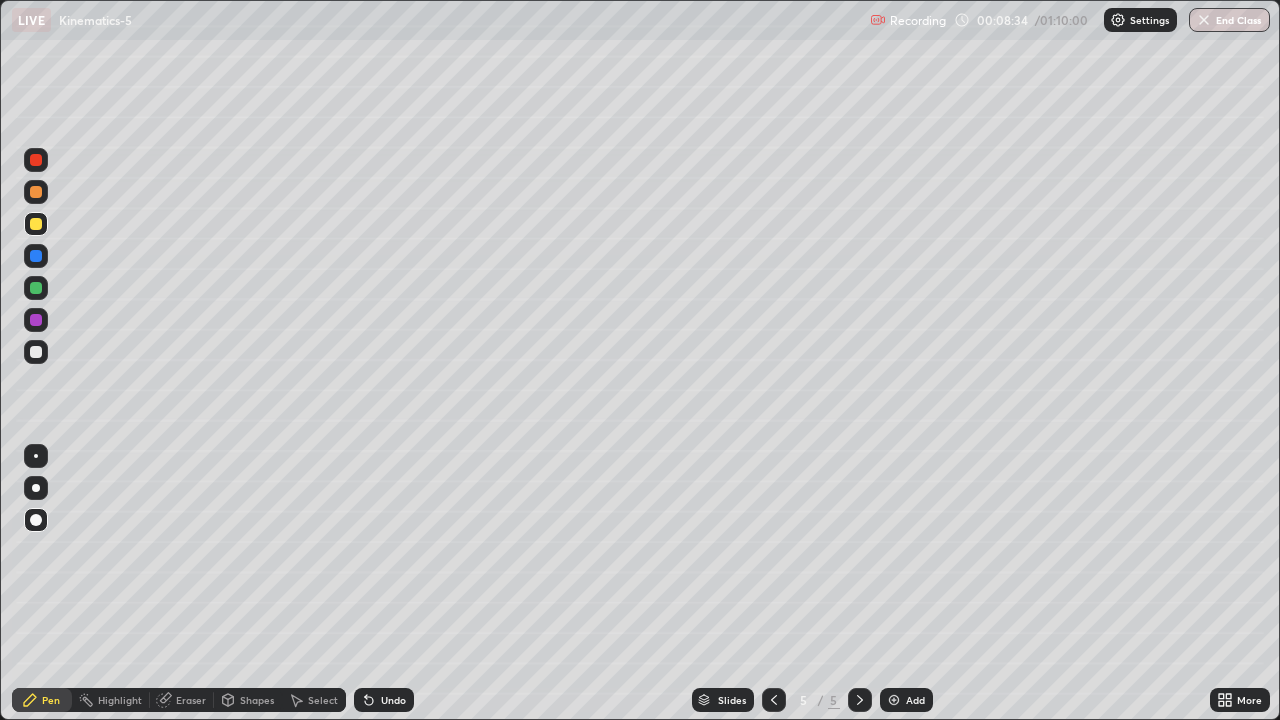 click on "Shapes" at bounding box center (257, 700) 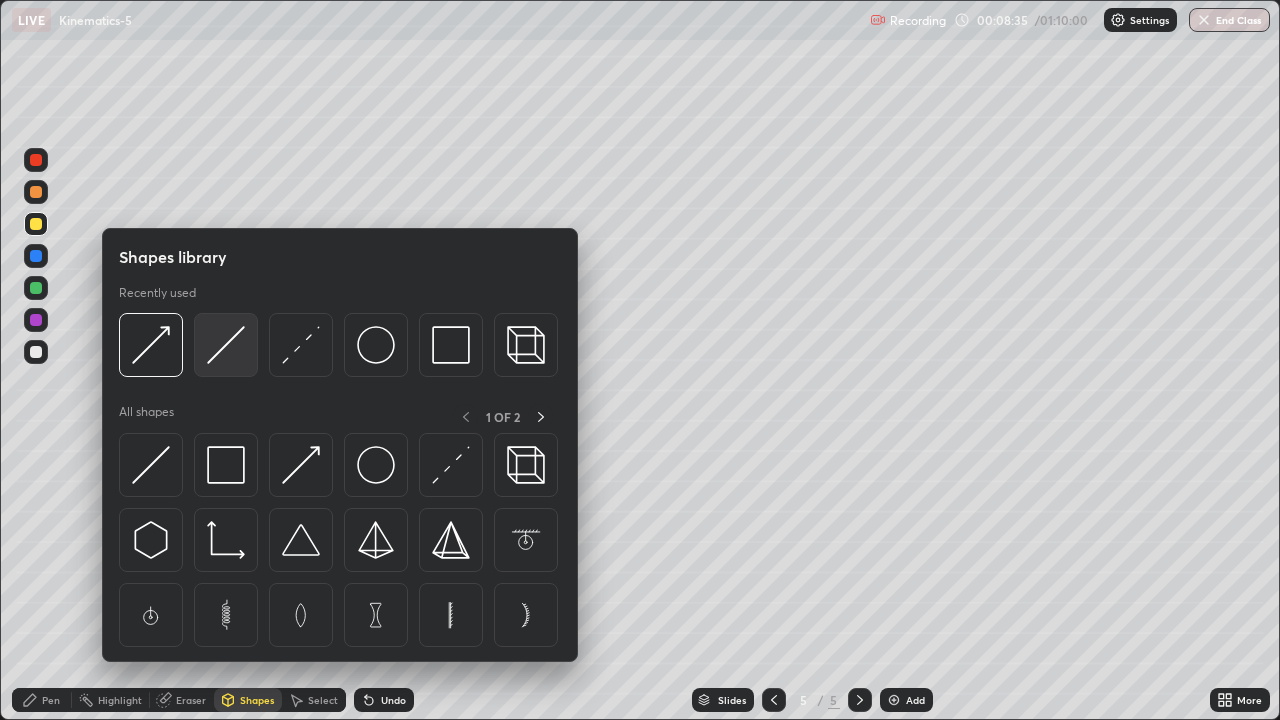 click at bounding box center (226, 345) 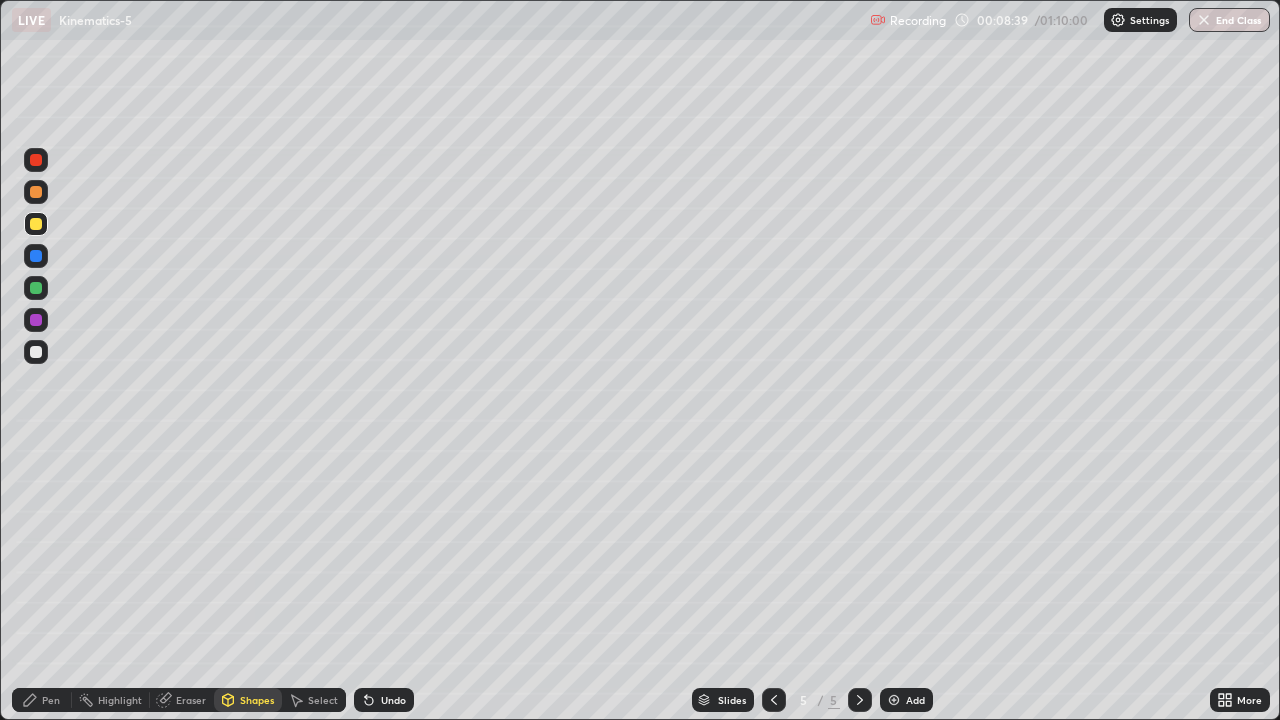 click on "Pen" at bounding box center [51, 700] 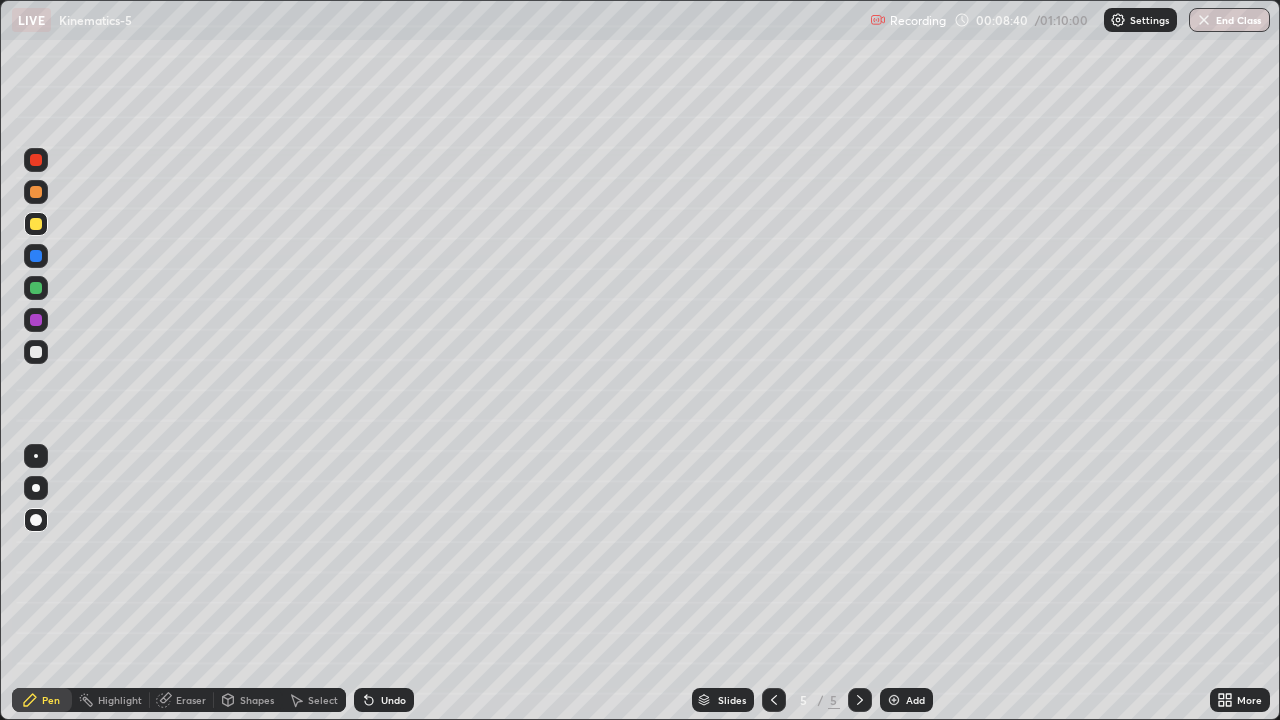 click at bounding box center [36, 352] 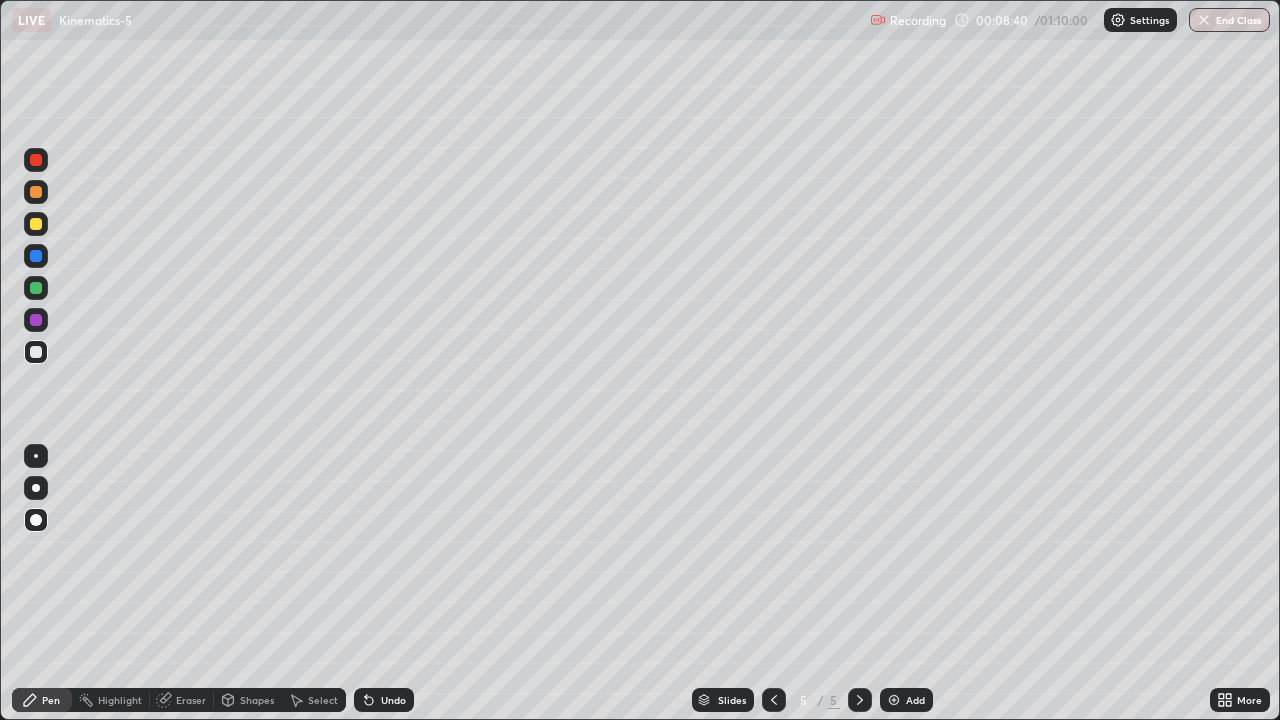 click on "Shapes" at bounding box center (248, 700) 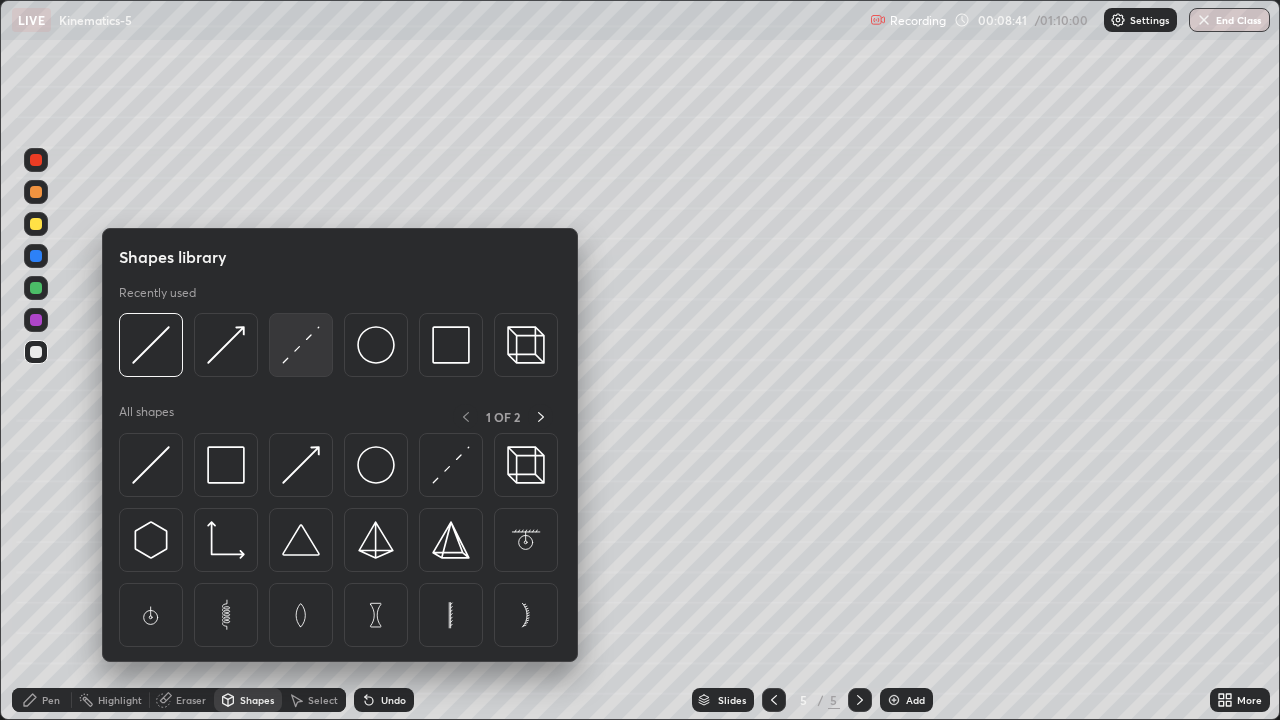click at bounding box center [301, 345] 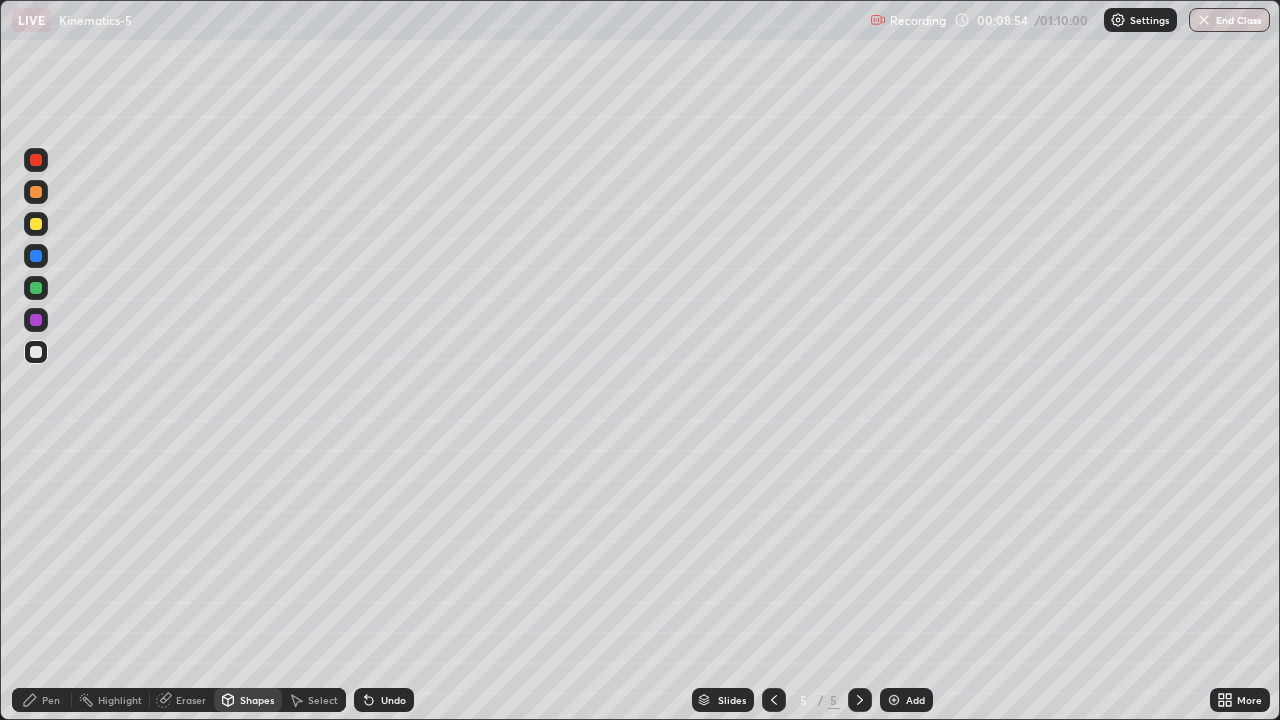click 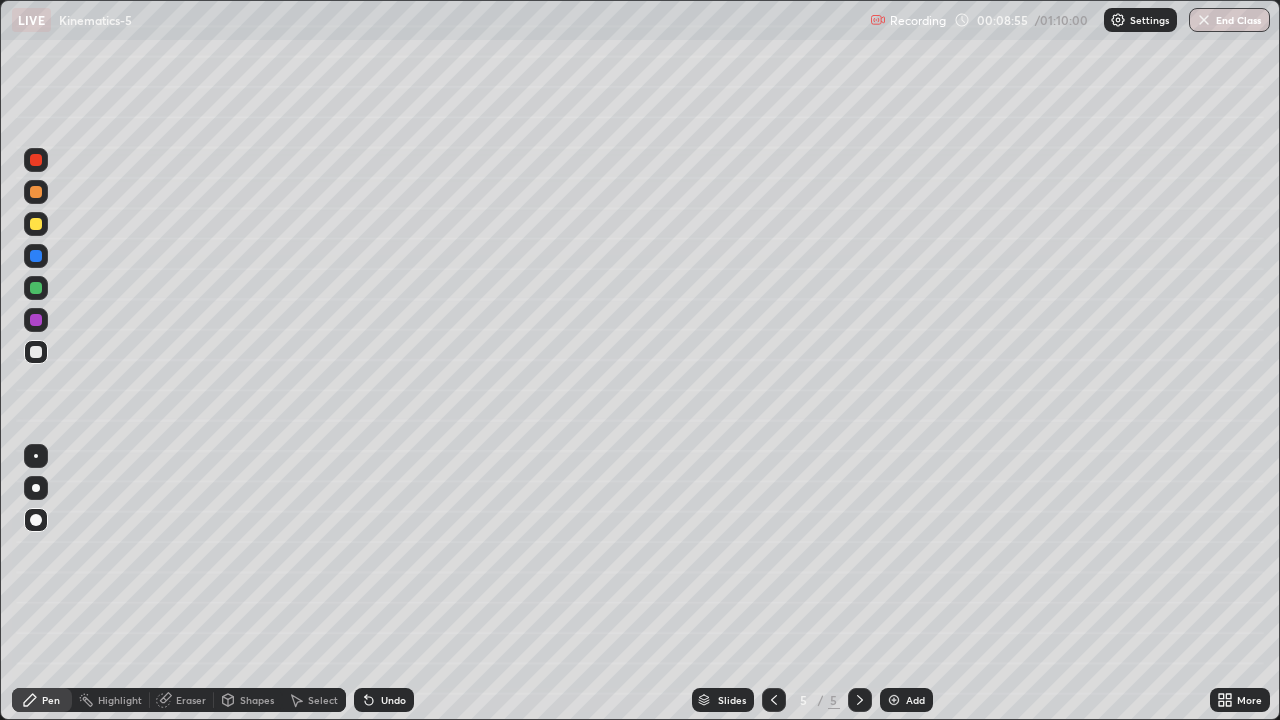 click at bounding box center (36, 192) 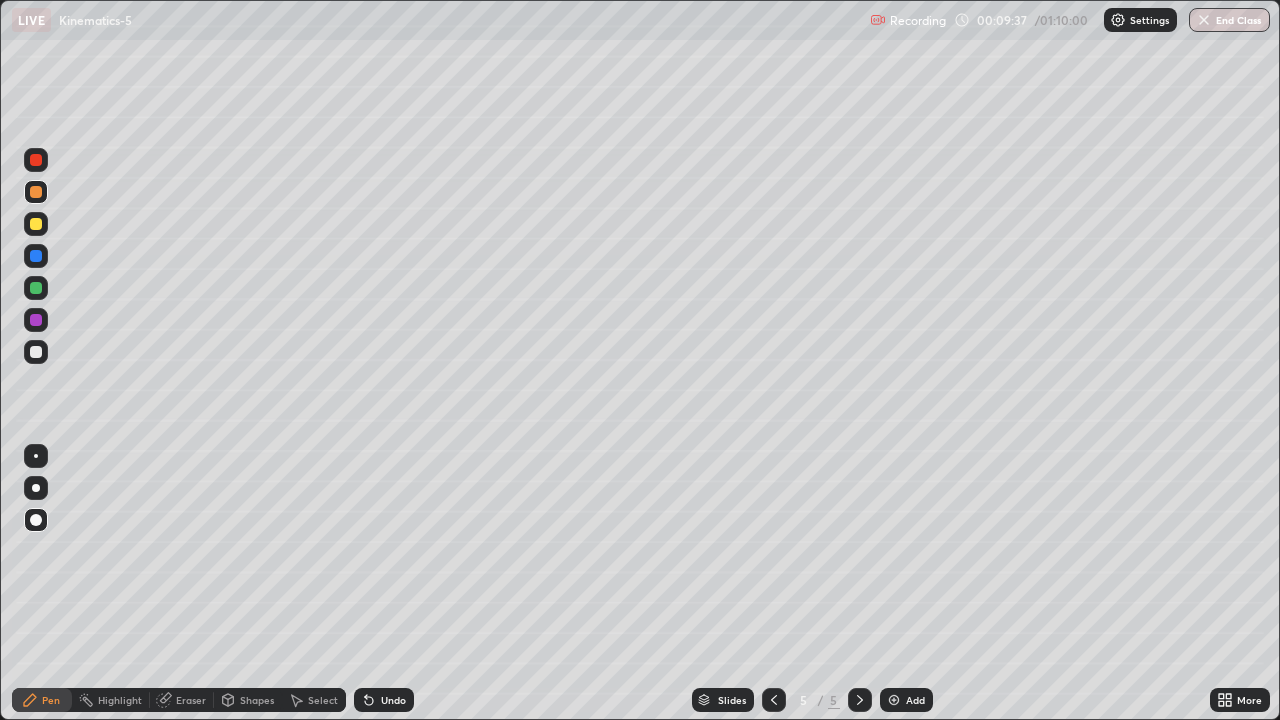 click at bounding box center (36, 352) 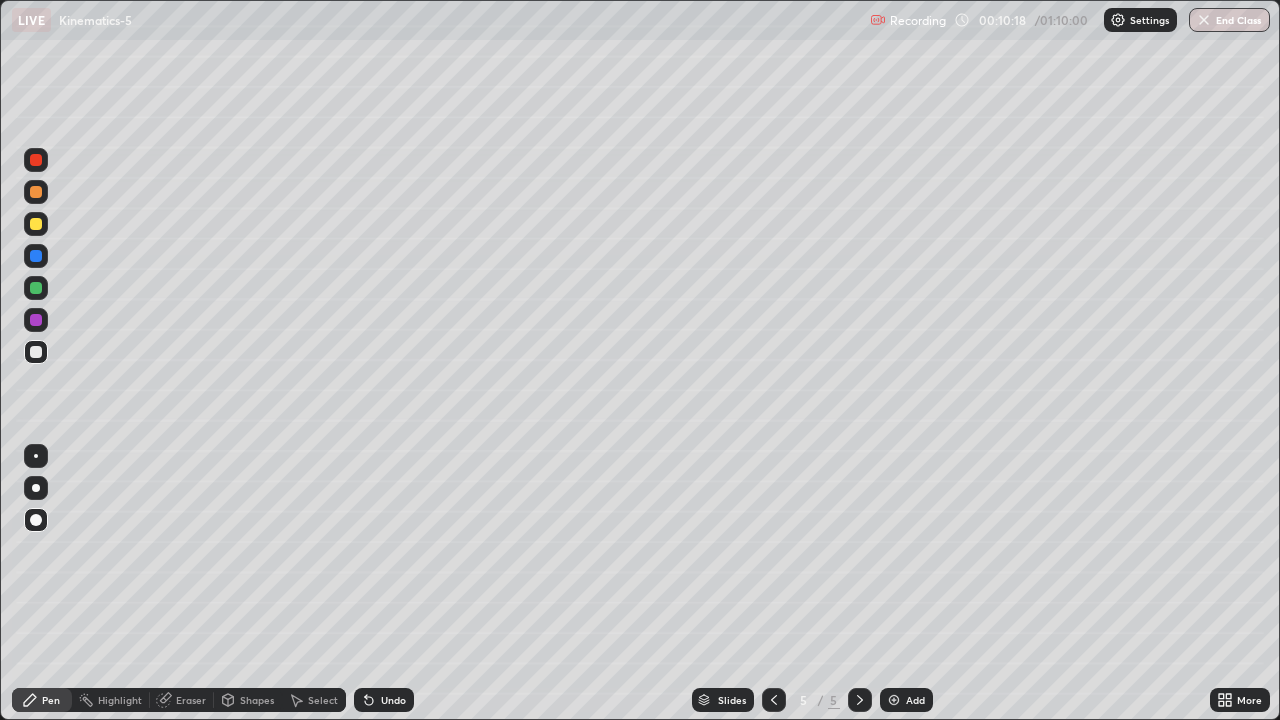 click on "Add" at bounding box center (906, 700) 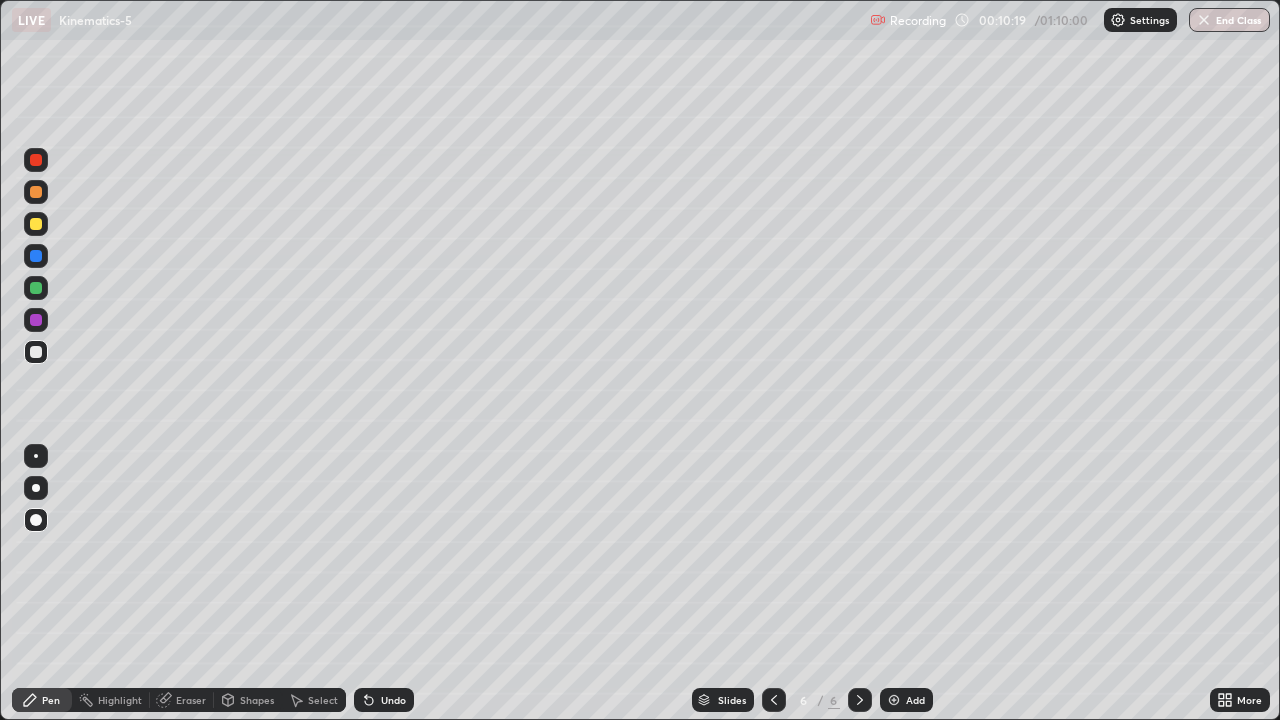 click at bounding box center [36, 320] 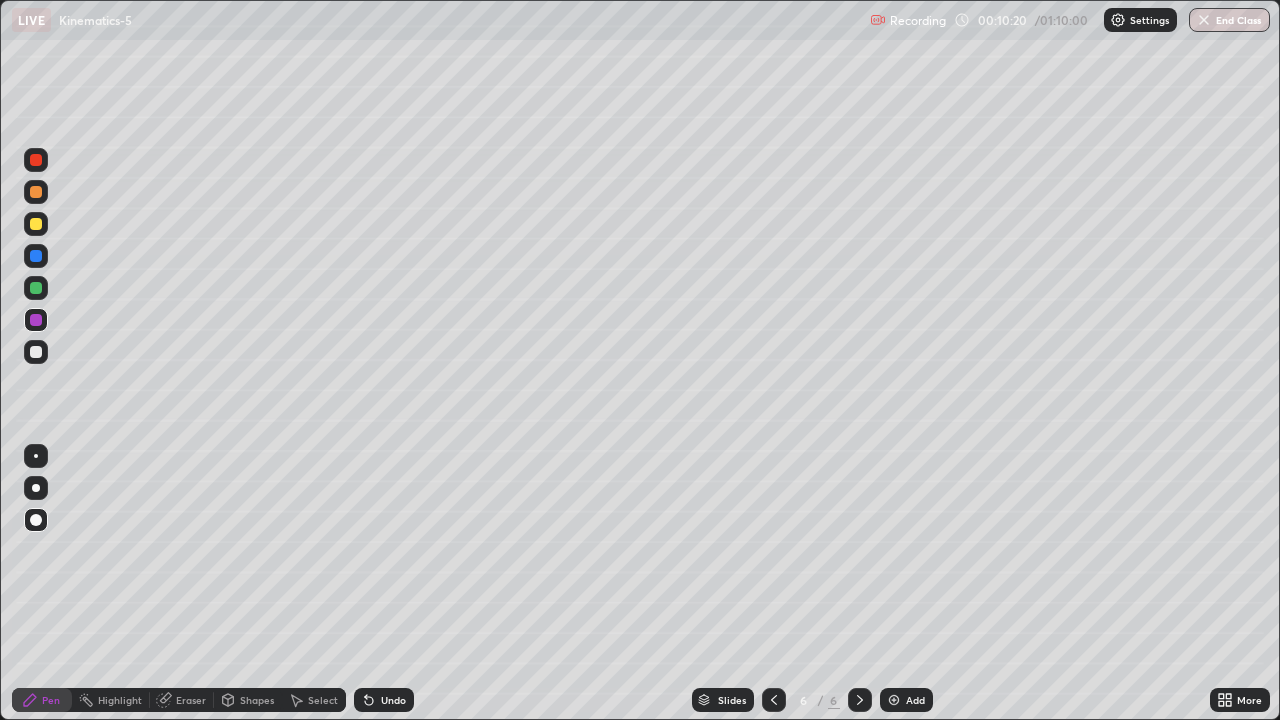 click on "Shapes" at bounding box center (257, 700) 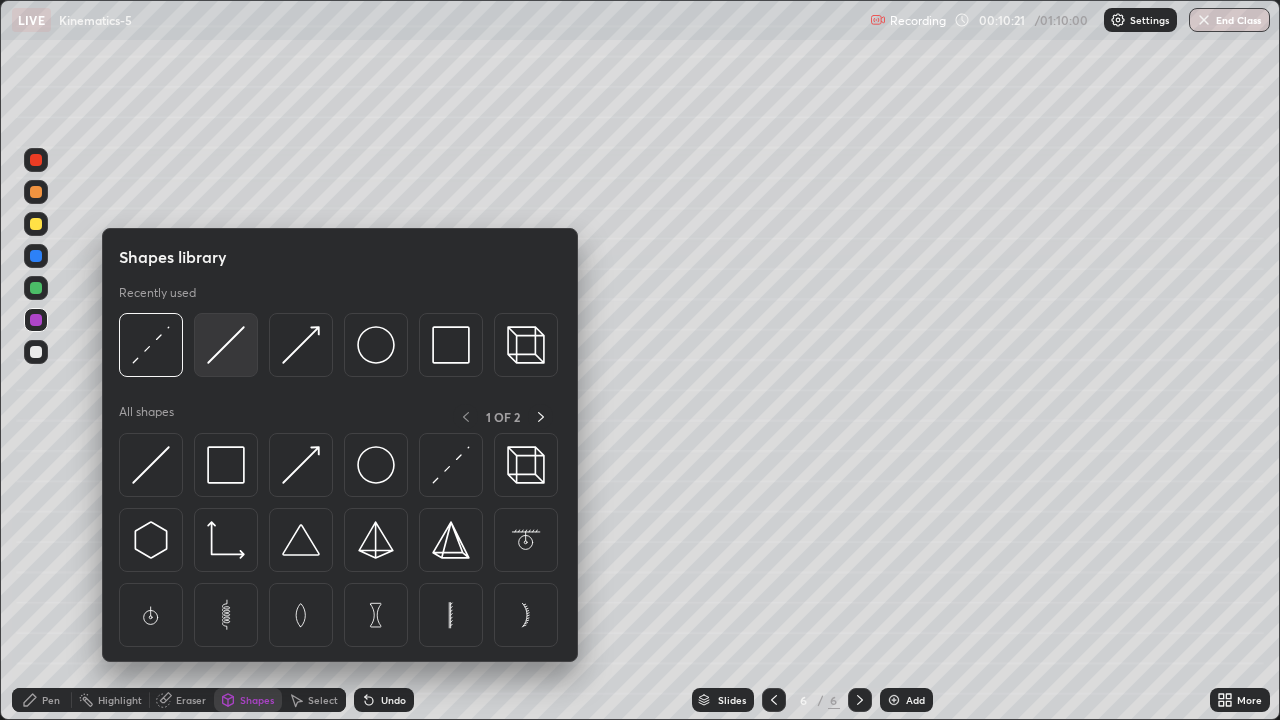 click at bounding box center [226, 345] 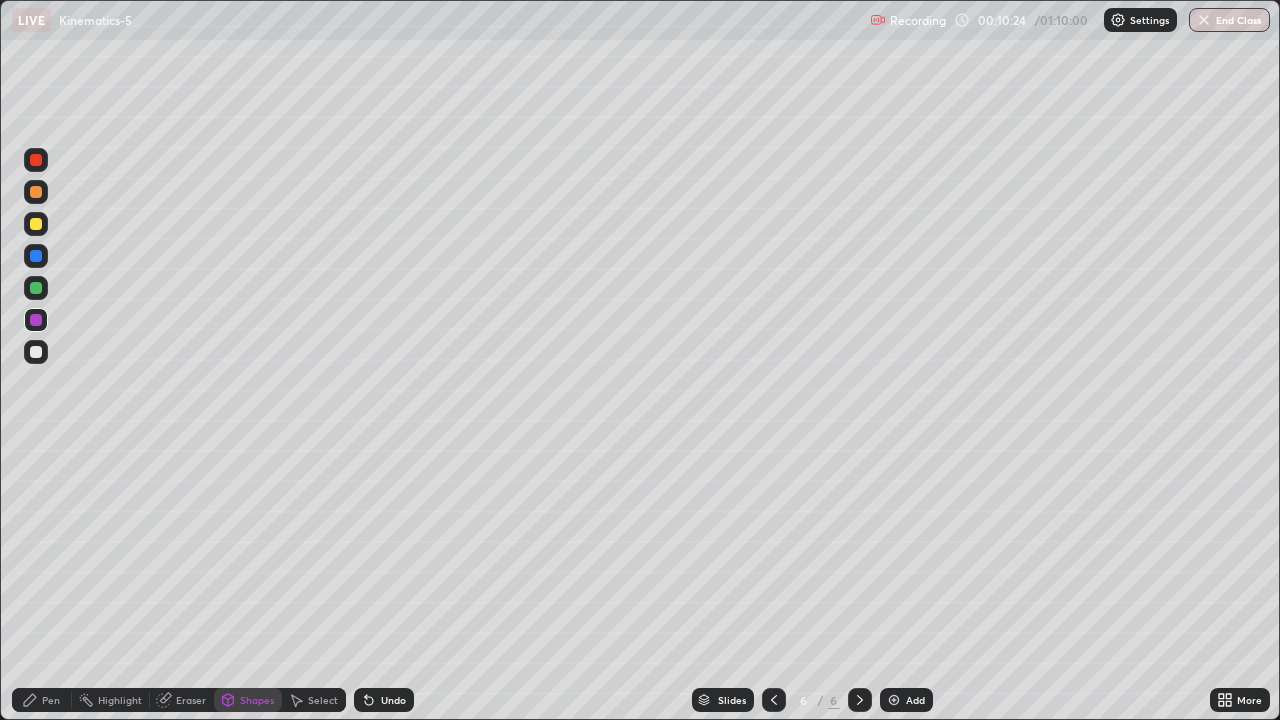 click on "Shapes" at bounding box center (248, 700) 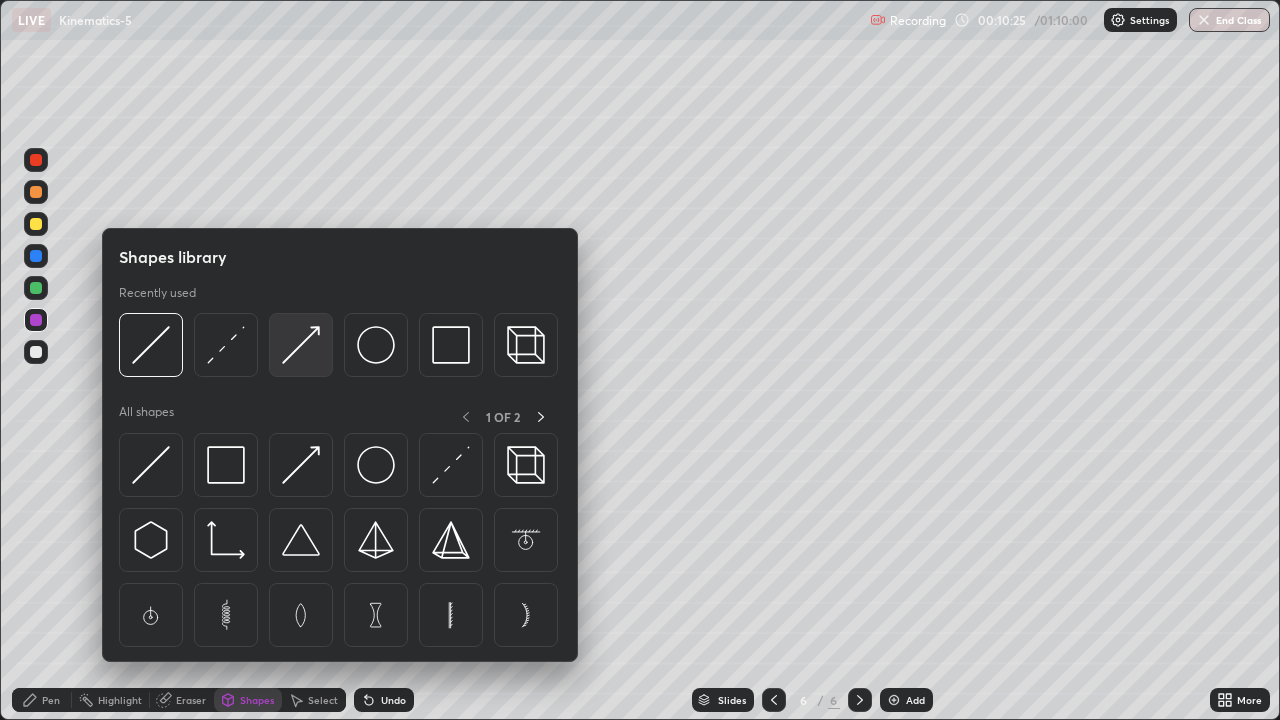 click at bounding box center (301, 345) 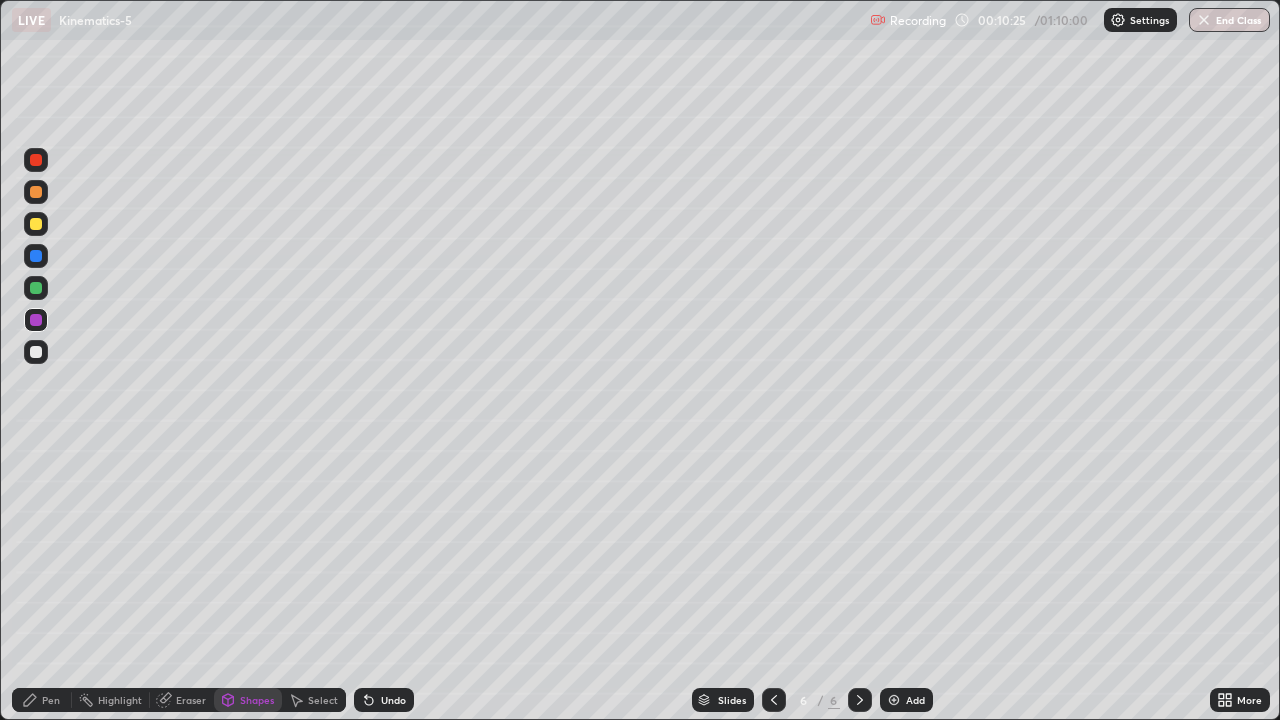 click at bounding box center [36, 352] 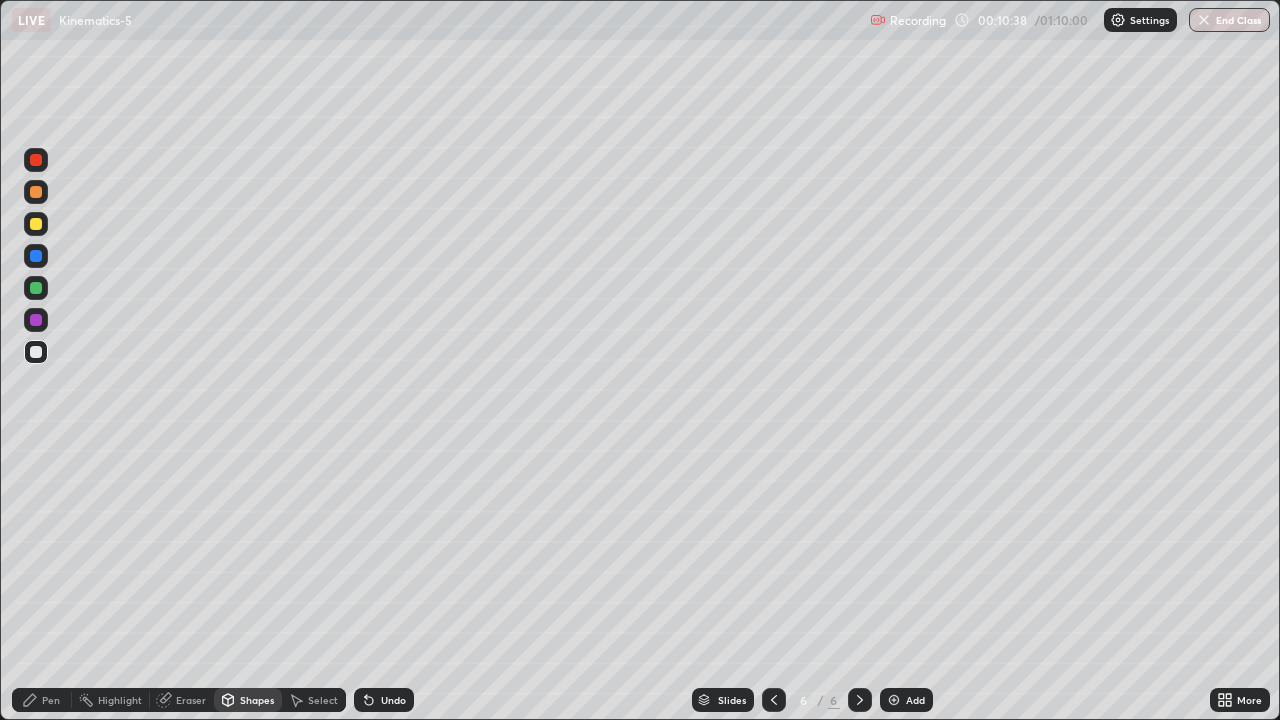 click on "Pen" at bounding box center [42, 700] 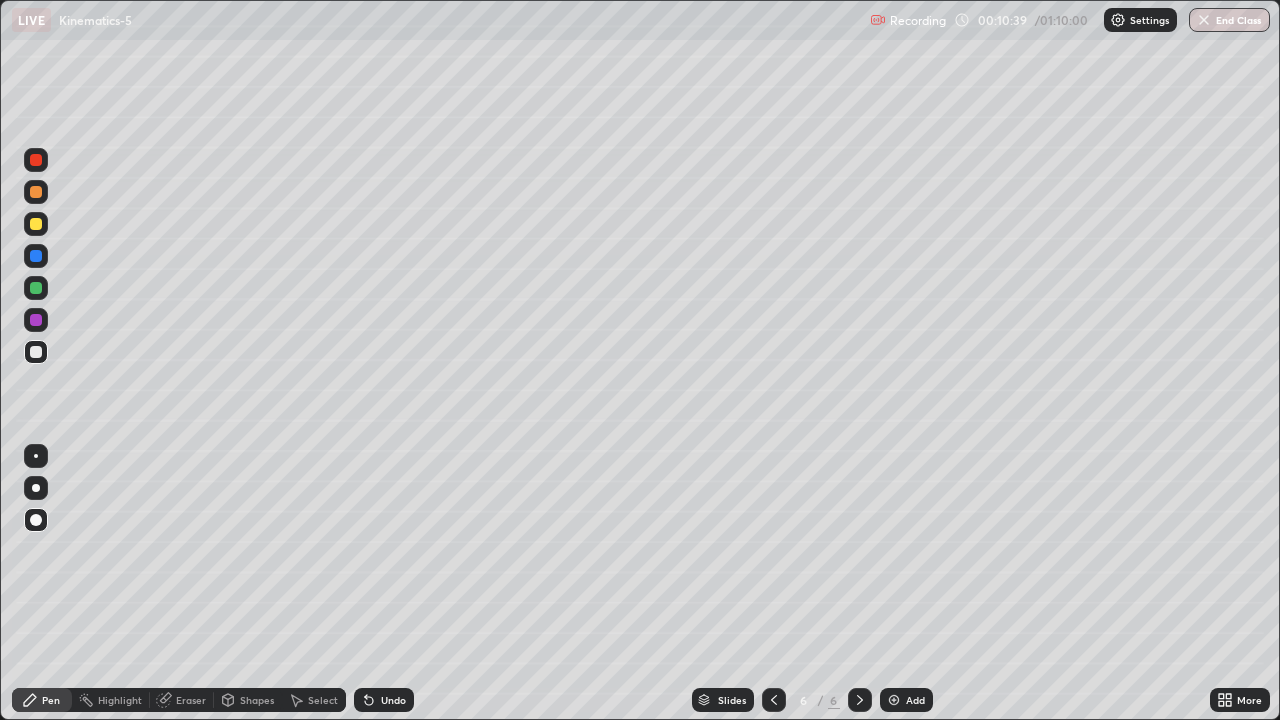 click at bounding box center [36, 224] 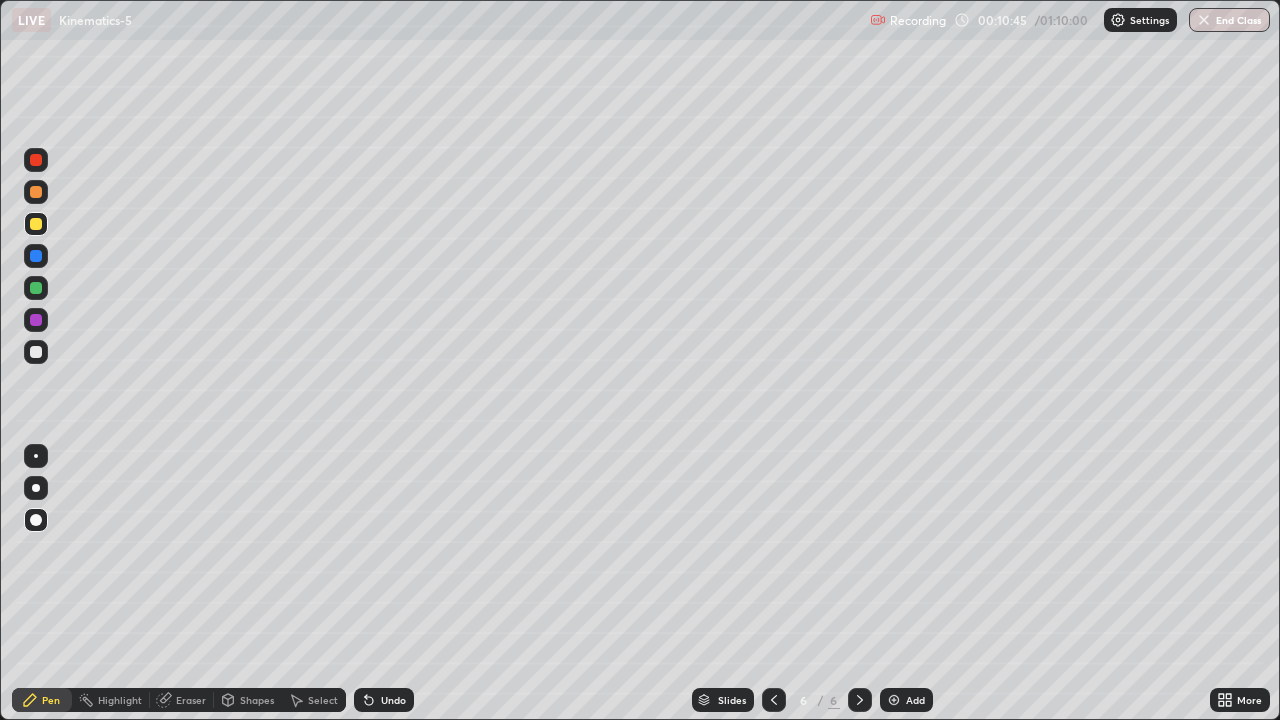 click at bounding box center (36, 192) 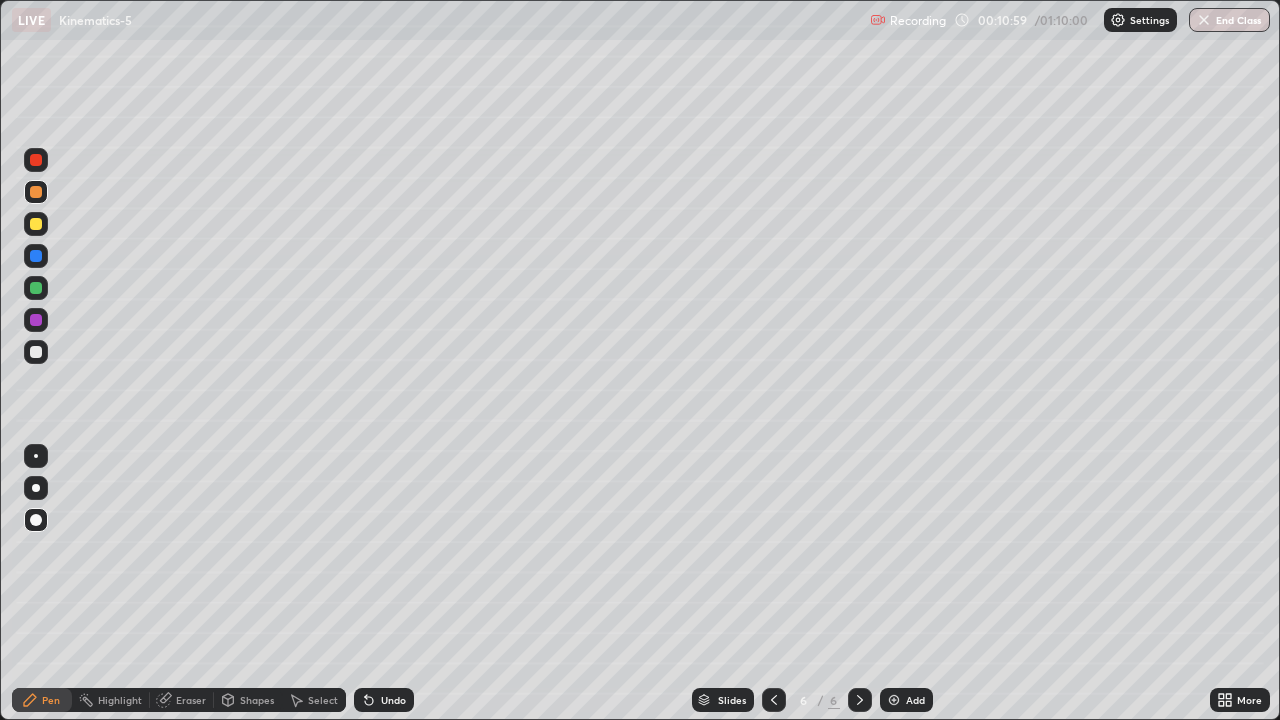 click on "Shapes" at bounding box center (257, 700) 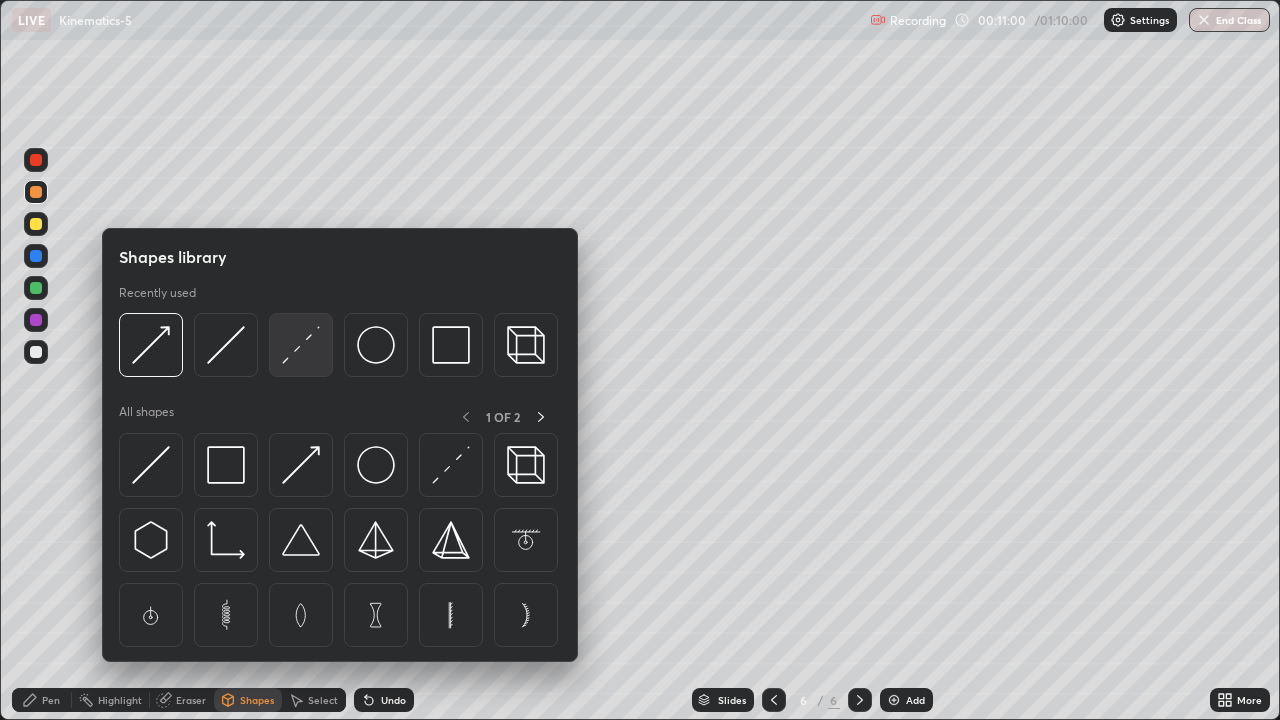 click at bounding box center [301, 345] 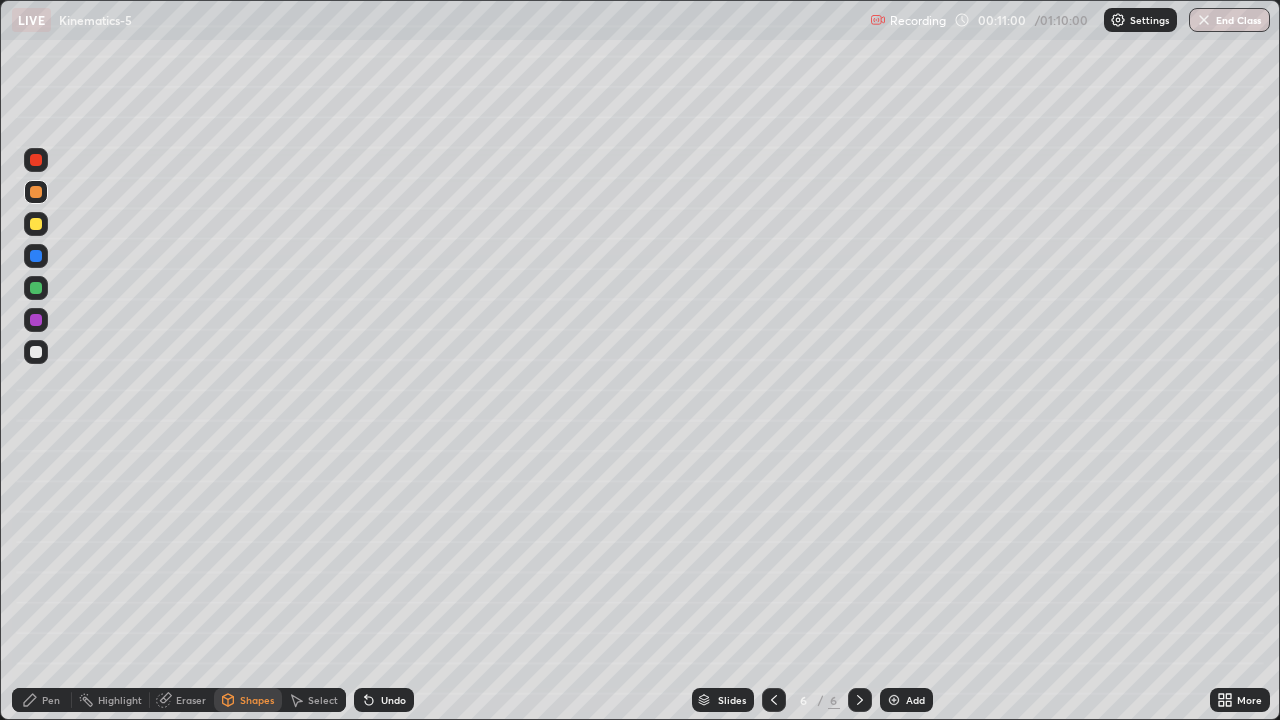 click at bounding box center (36, 256) 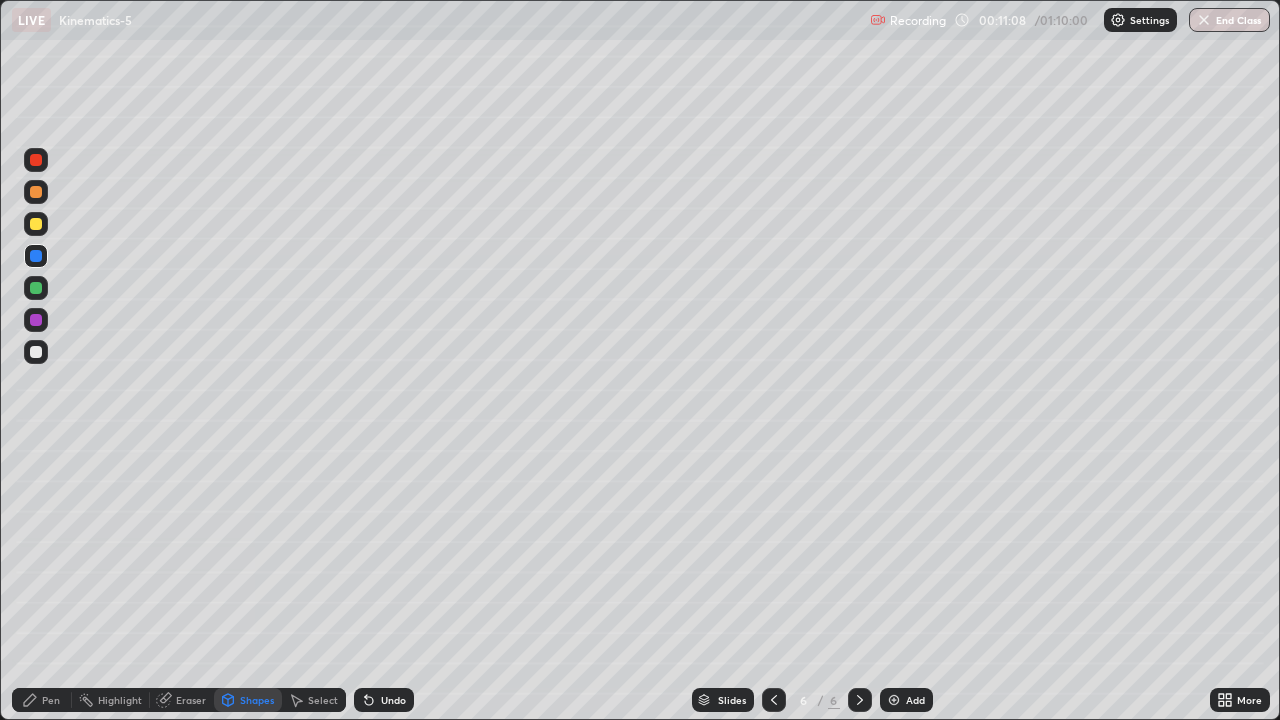 click on "Pen" at bounding box center [42, 700] 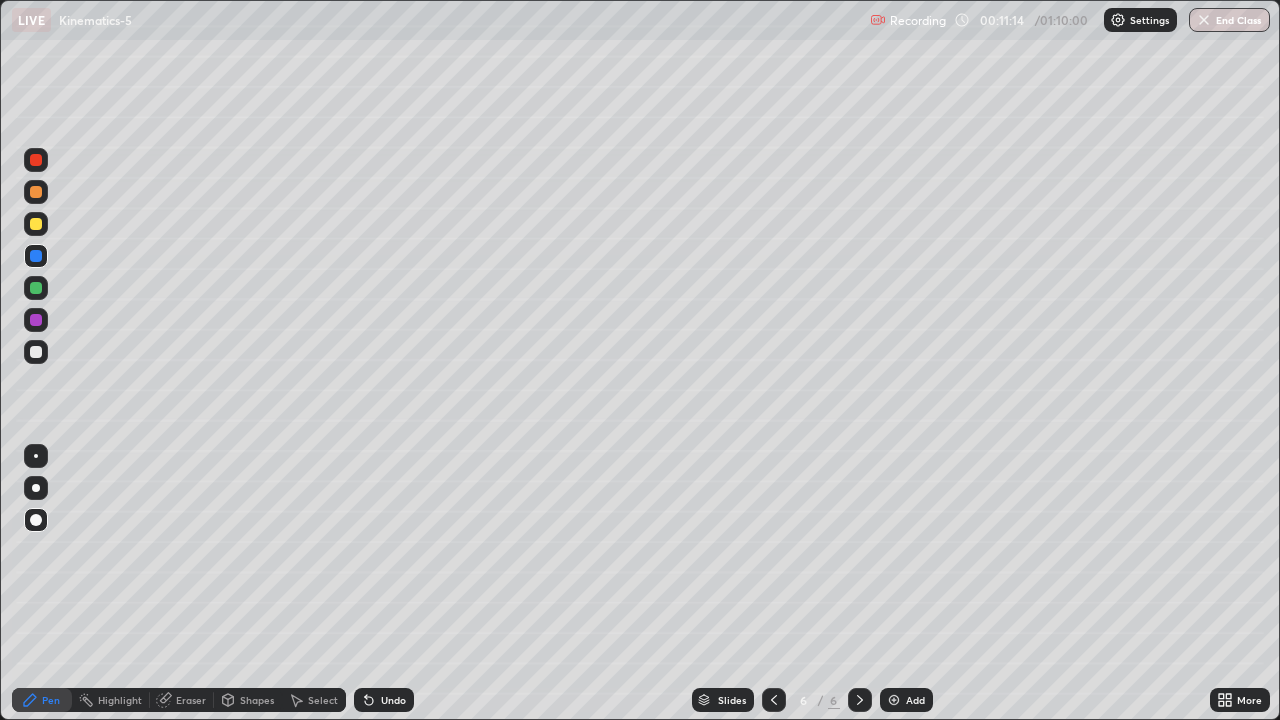 click at bounding box center [36, 224] 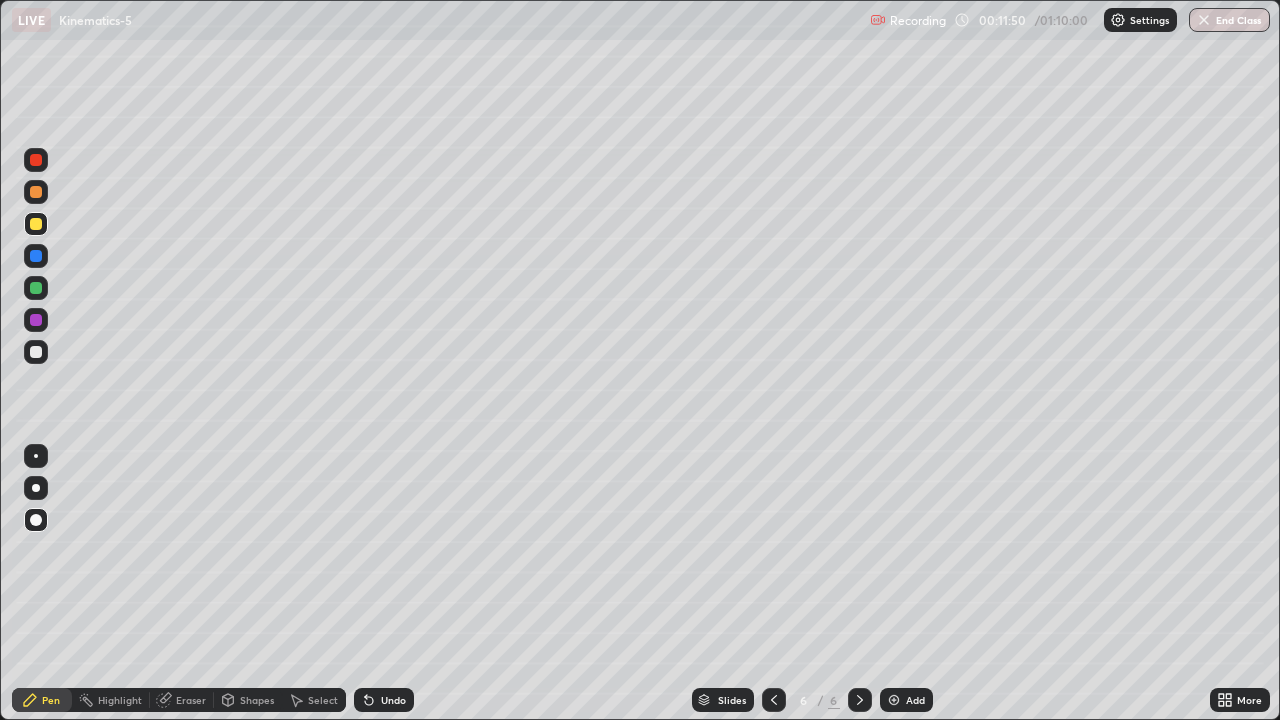 click on "Shapes" at bounding box center (248, 700) 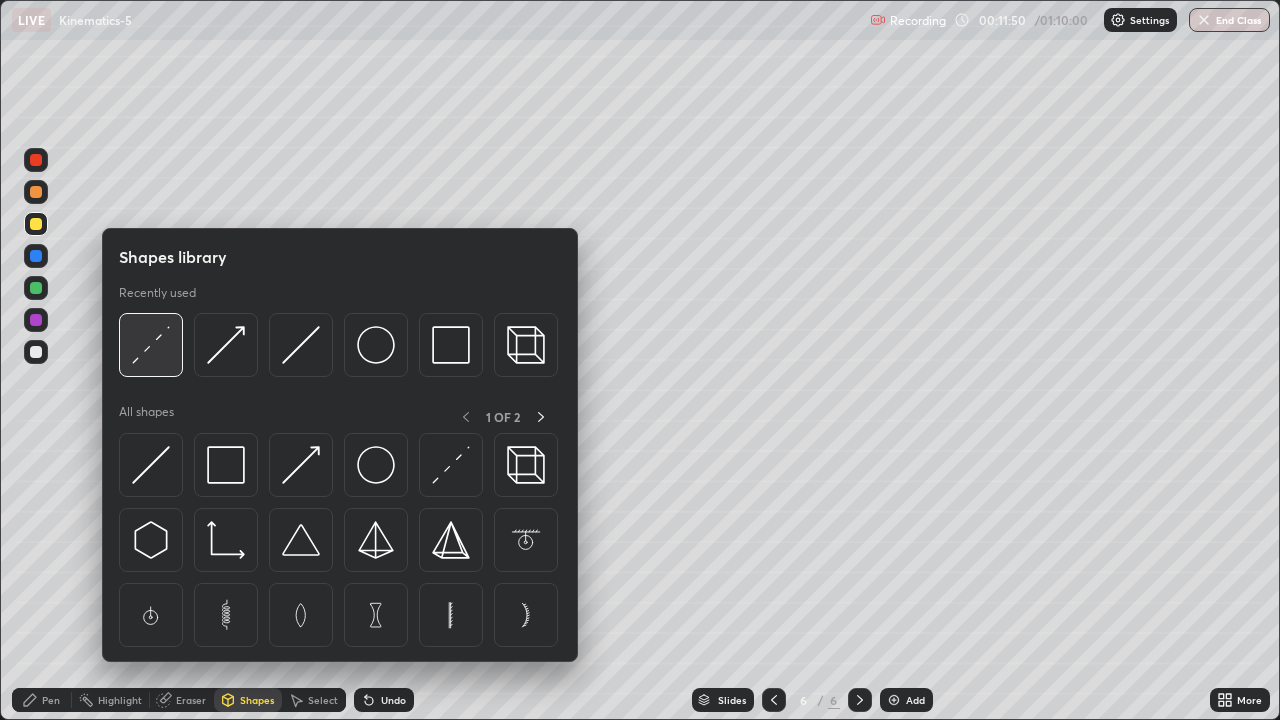 click at bounding box center (151, 345) 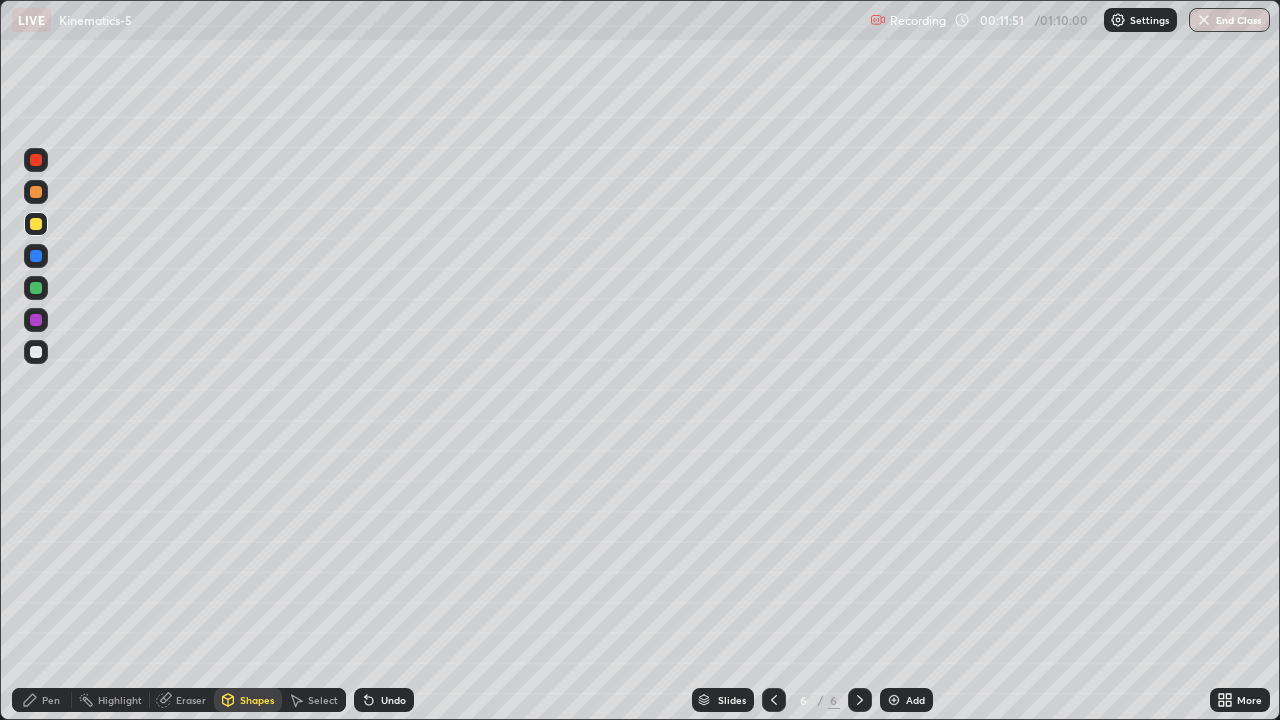 click at bounding box center (36, 256) 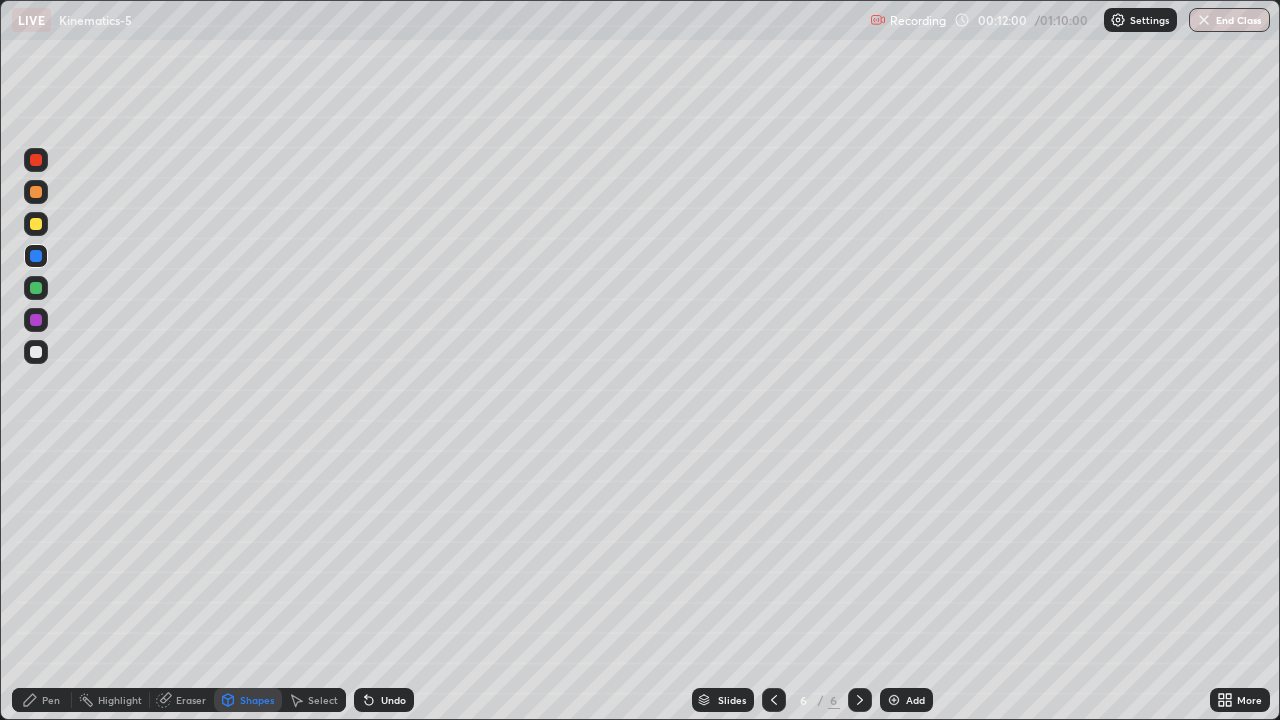 click on "Pen" at bounding box center (42, 700) 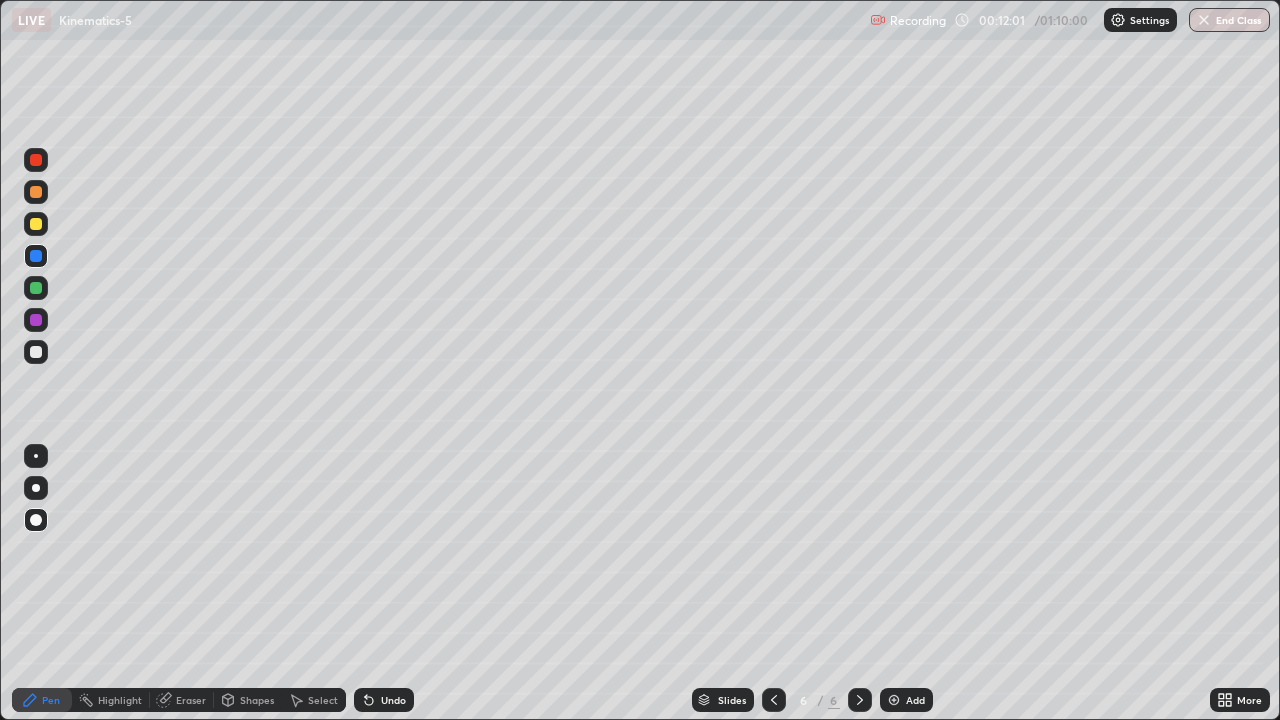 click at bounding box center (36, 224) 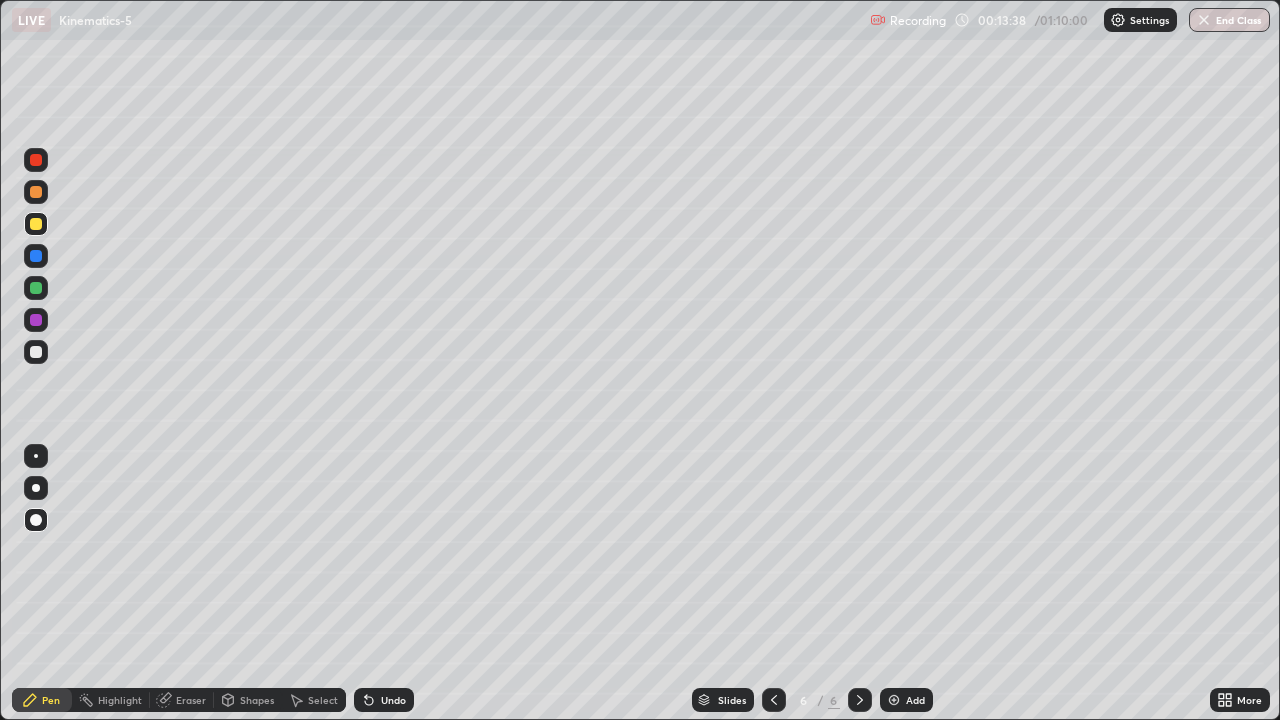 click on "Add" at bounding box center [915, 700] 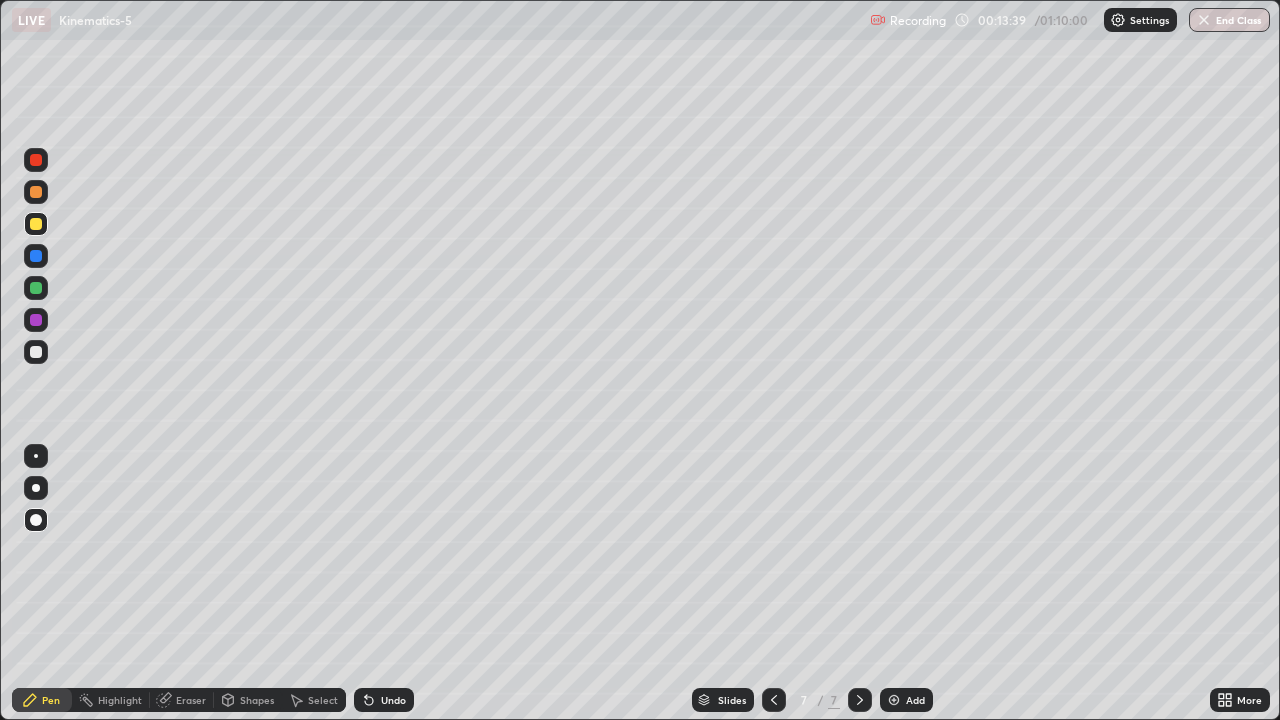 click at bounding box center (36, 352) 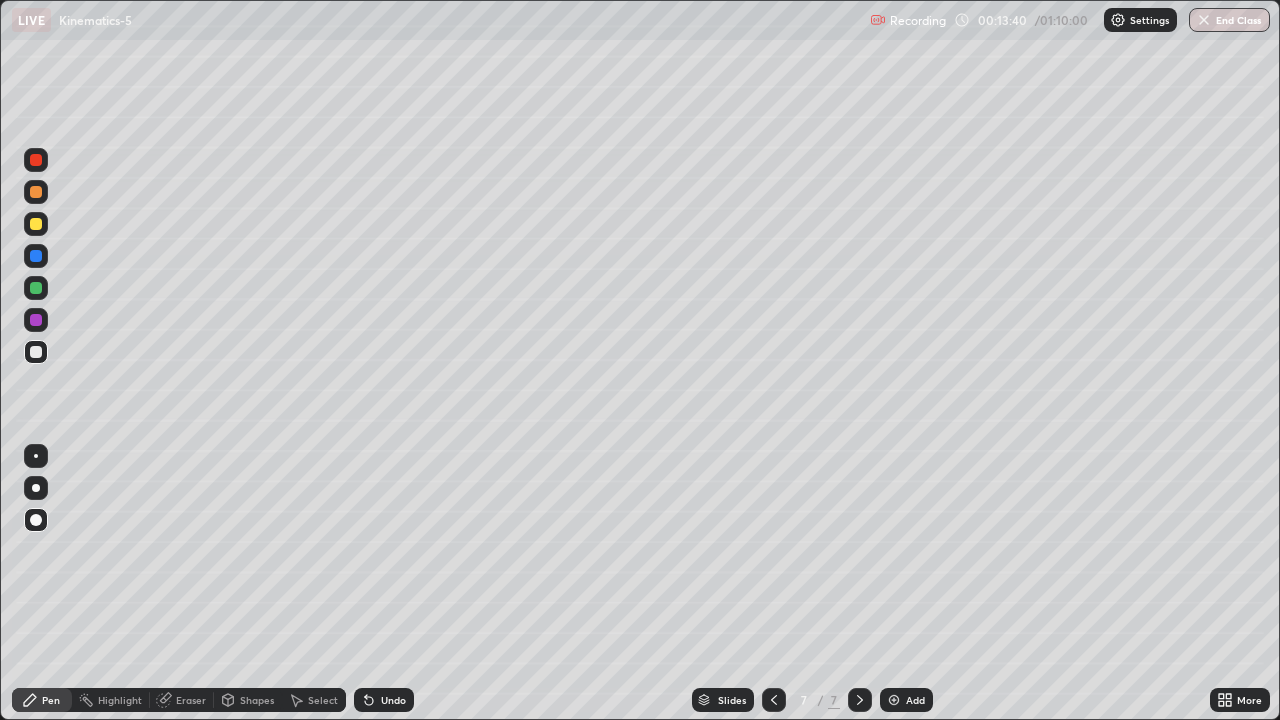click on "Shapes" at bounding box center (257, 700) 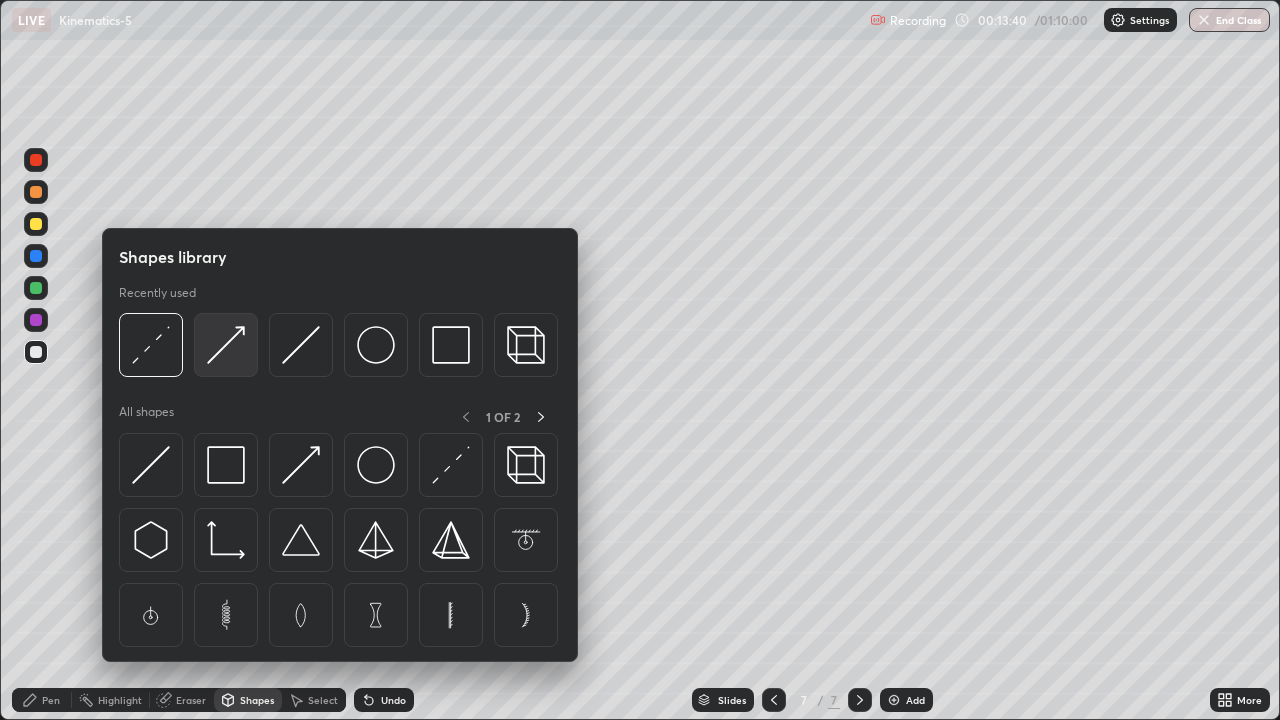 click at bounding box center [226, 345] 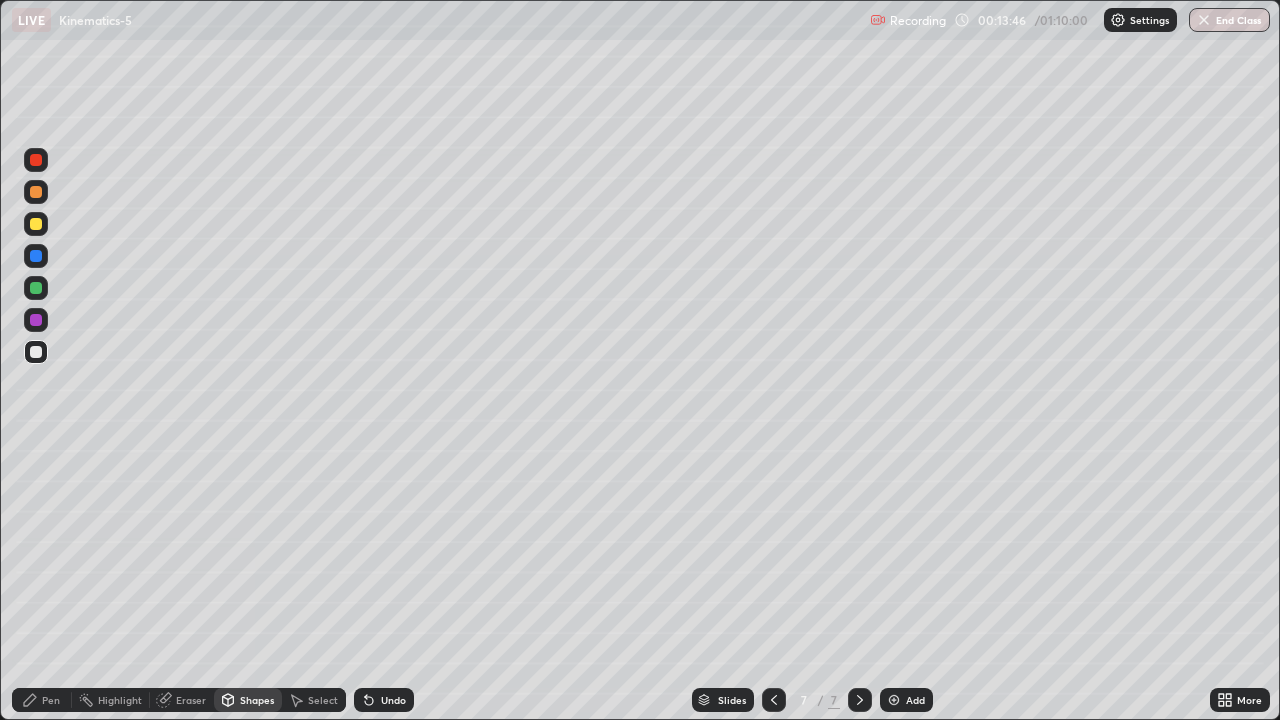 click on "Pen" at bounding box center (42, 700) 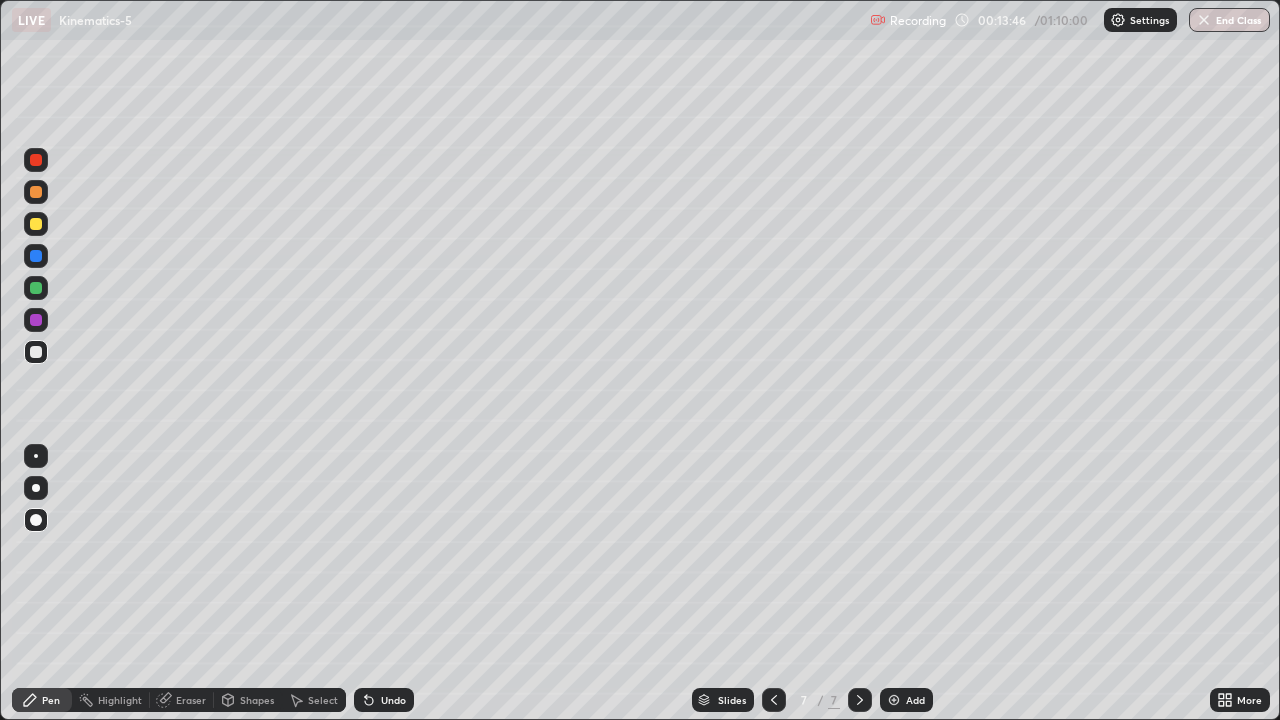 click at bounding box center (36, 288) 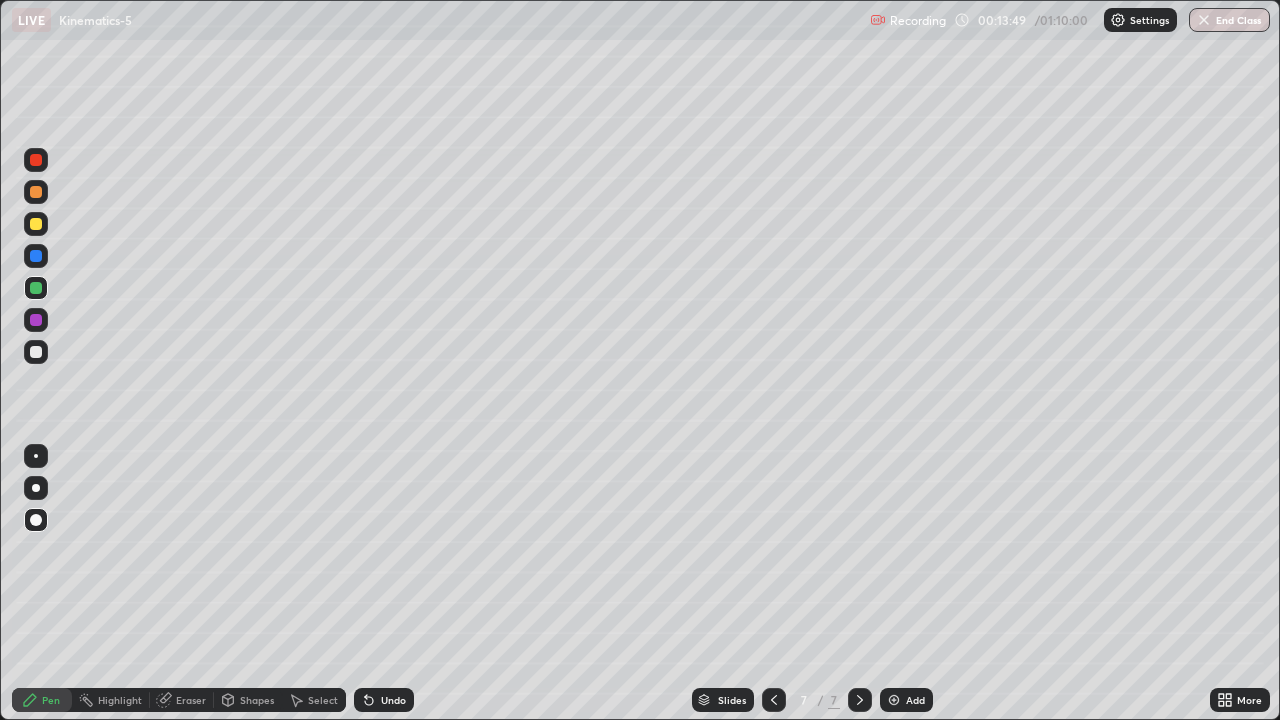 click at bounding box center (36, 224) 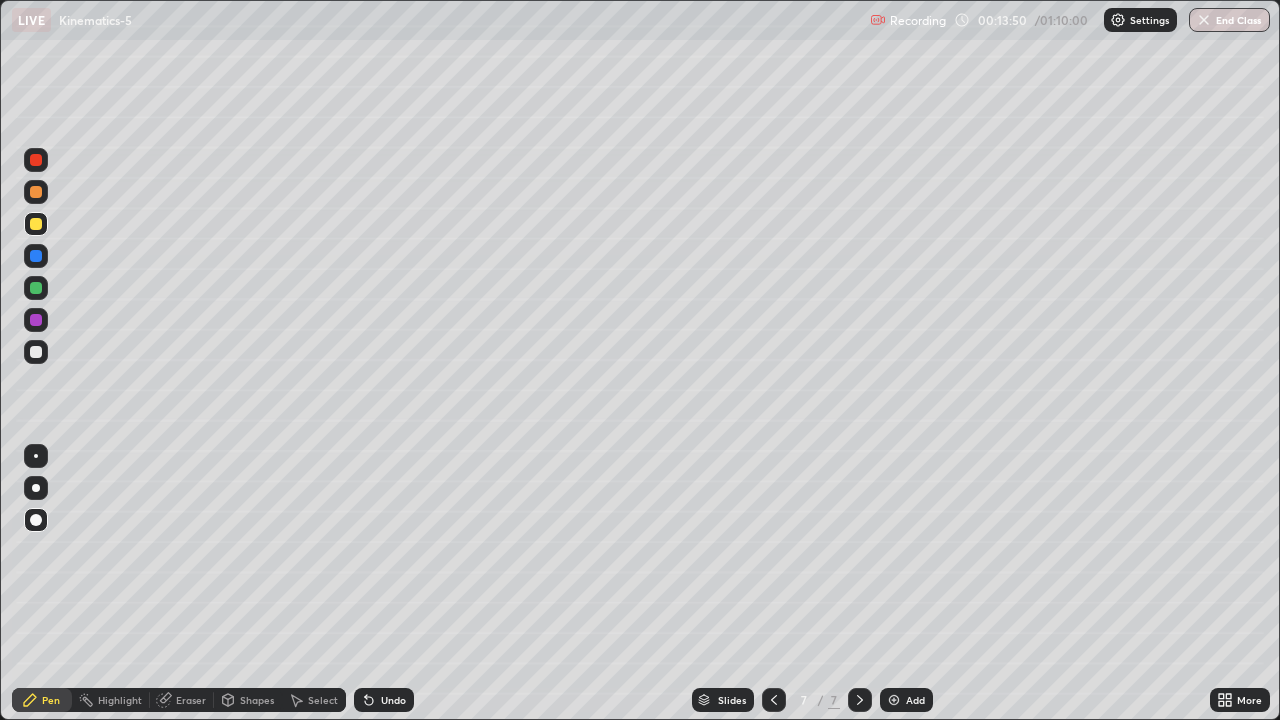 click 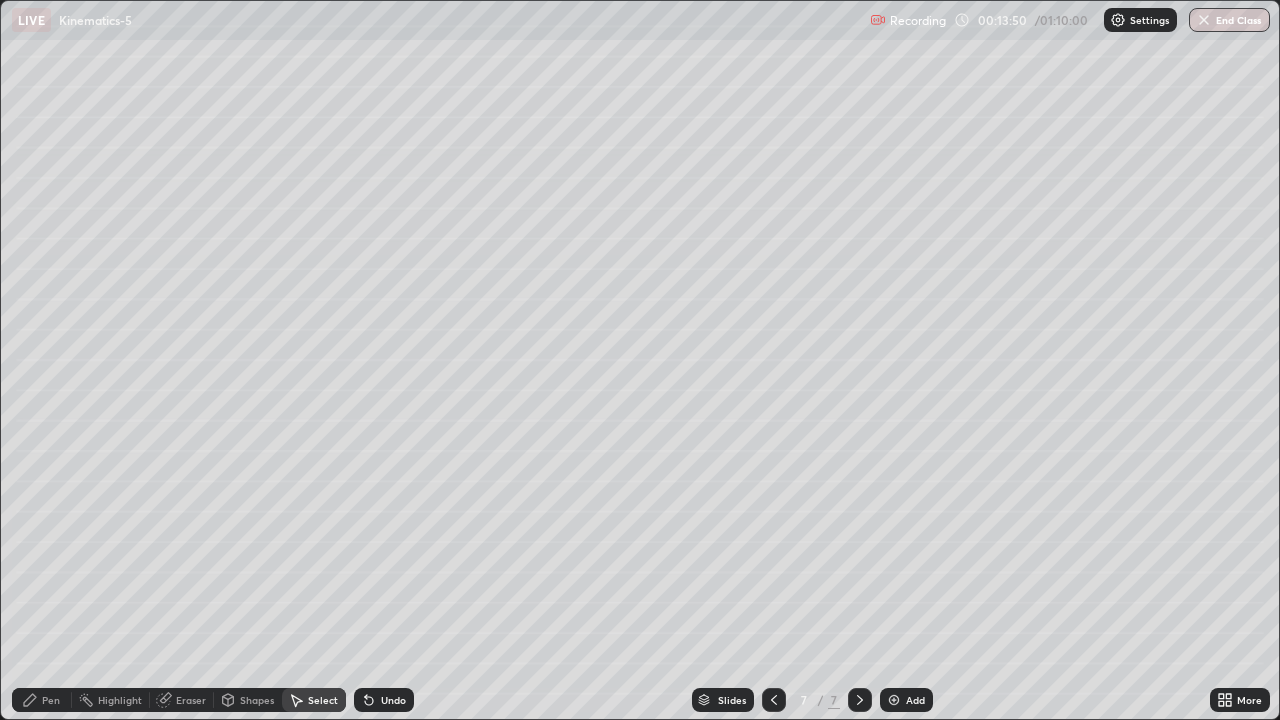click on "Shapes" at bounding box center (257, 700) 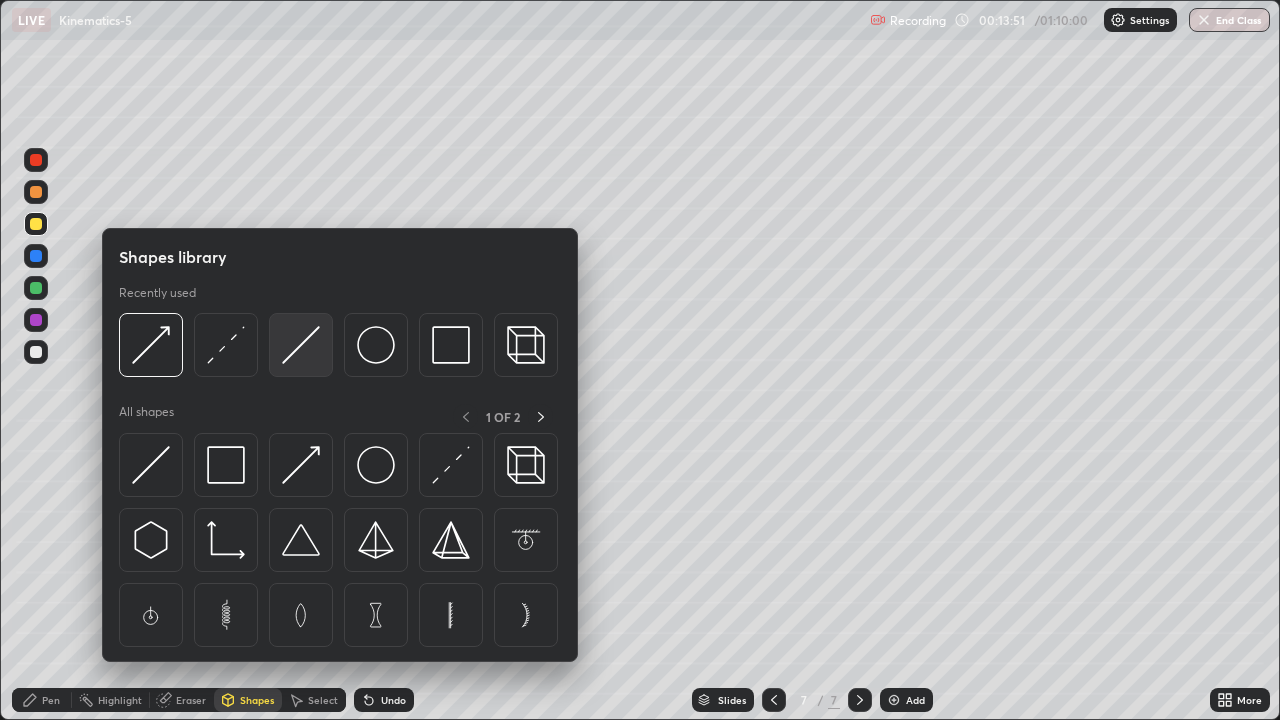 click at bounding box center [301, 345] 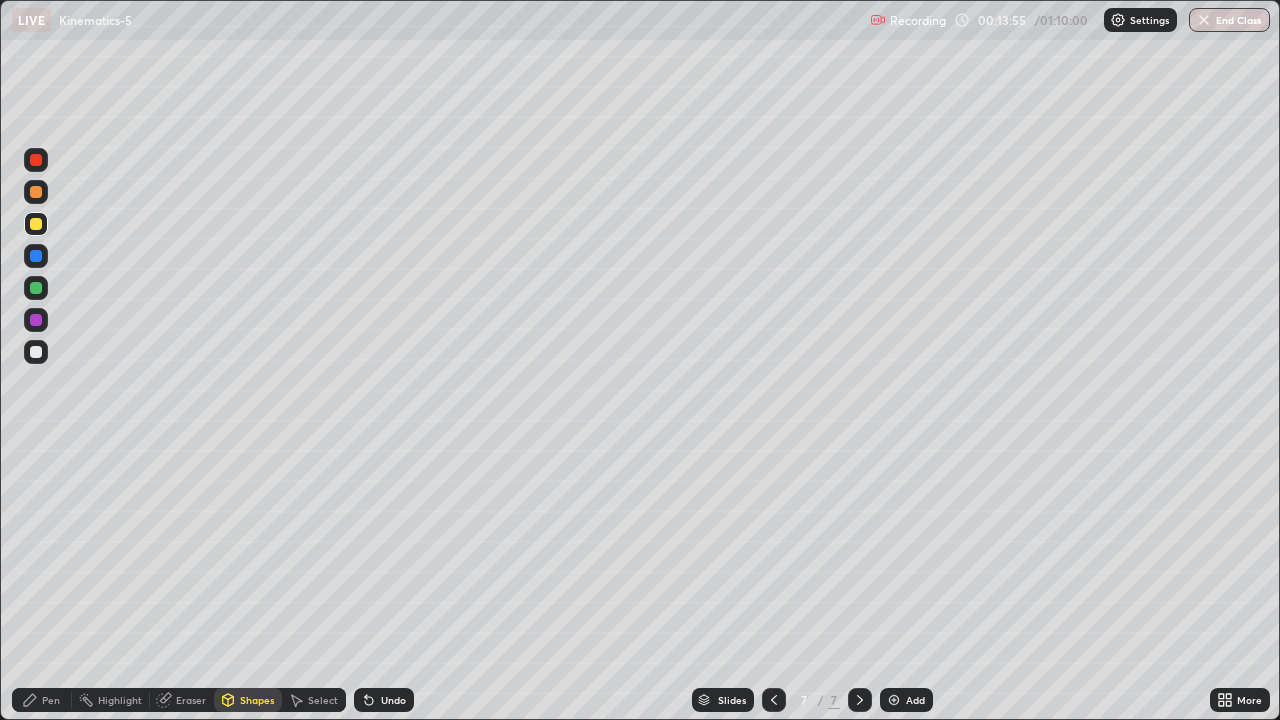 click at bounding box center (36, 352) 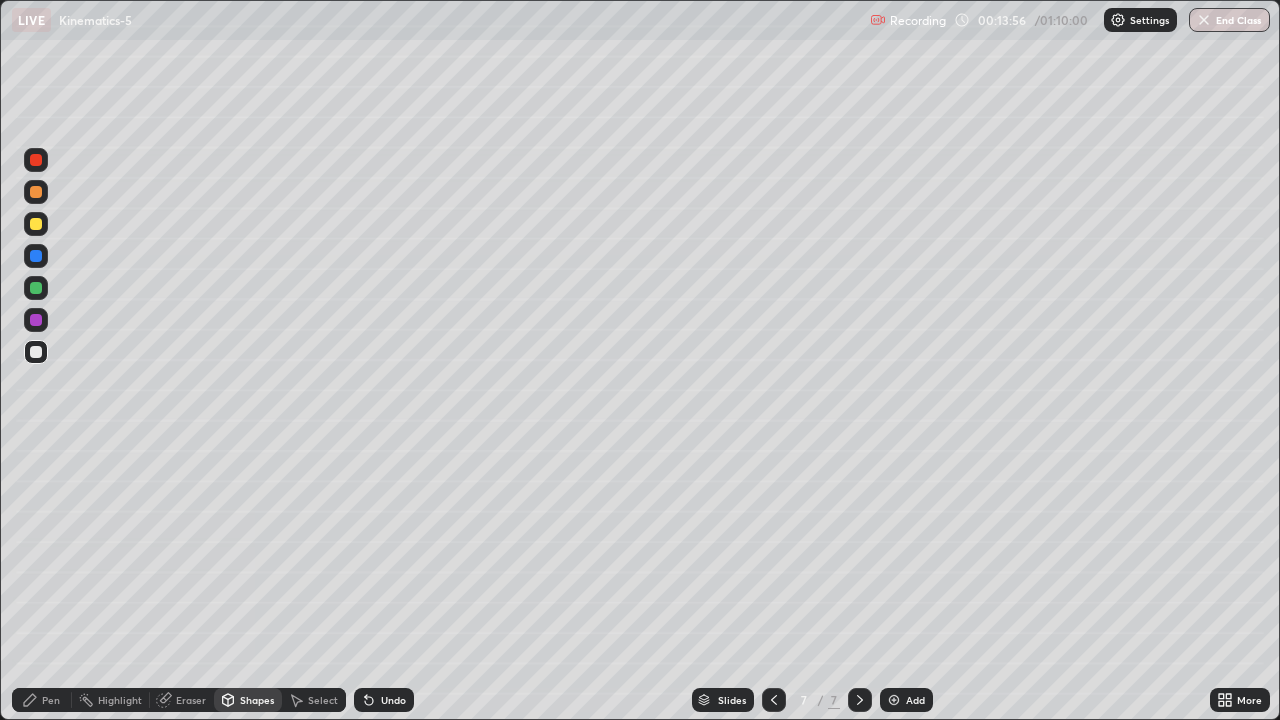 click on "Pen" at bounding box center [42, 700] 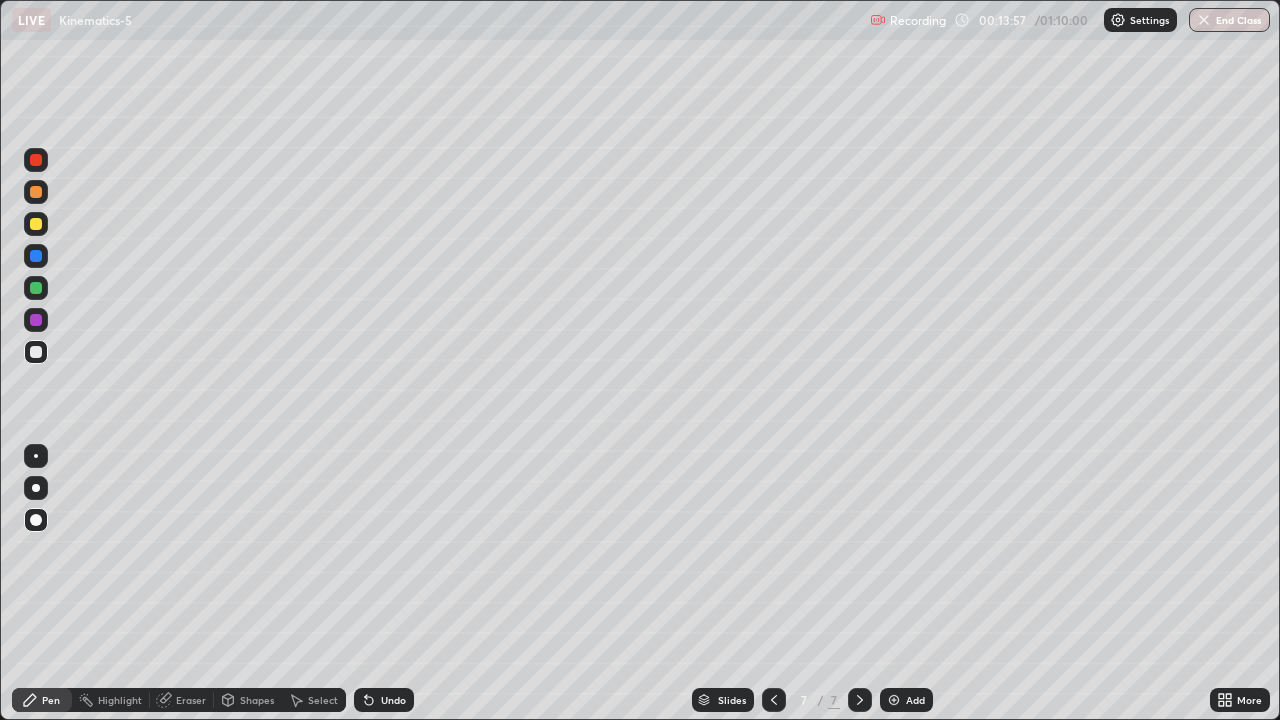 click on "Shapes" at bounding box center [257, 700] 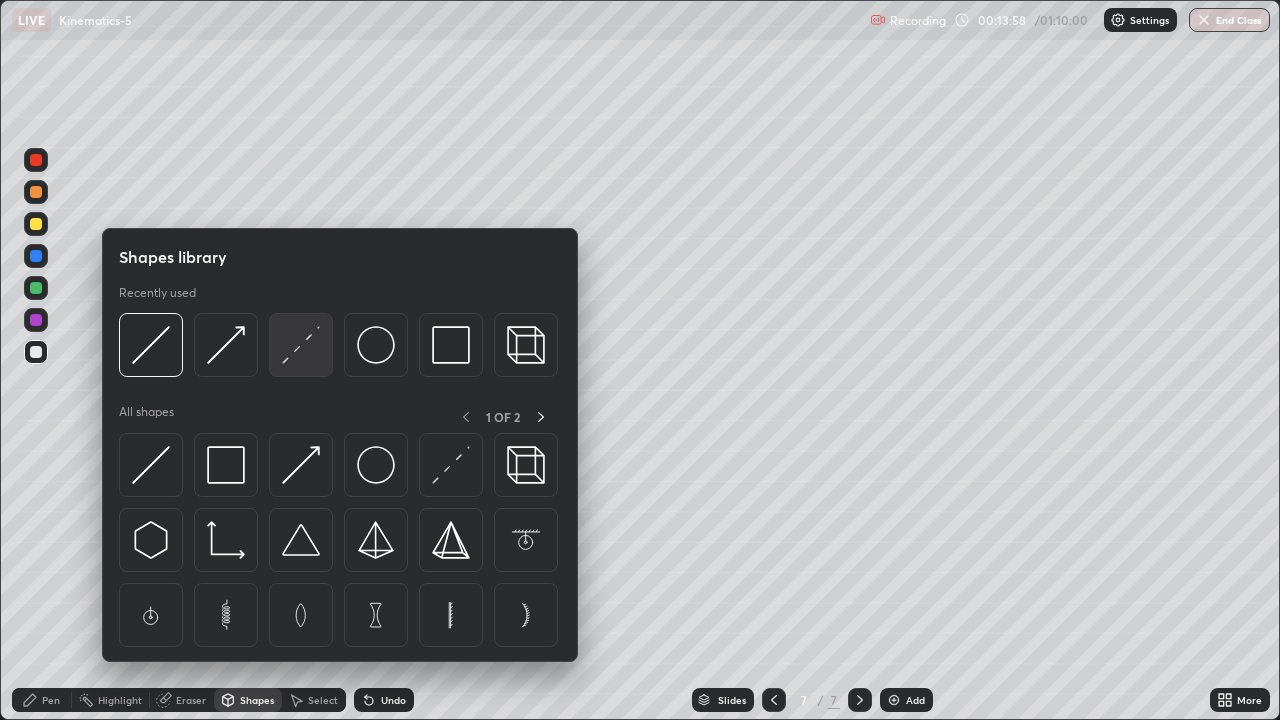 click at bounding box center (301, 345) 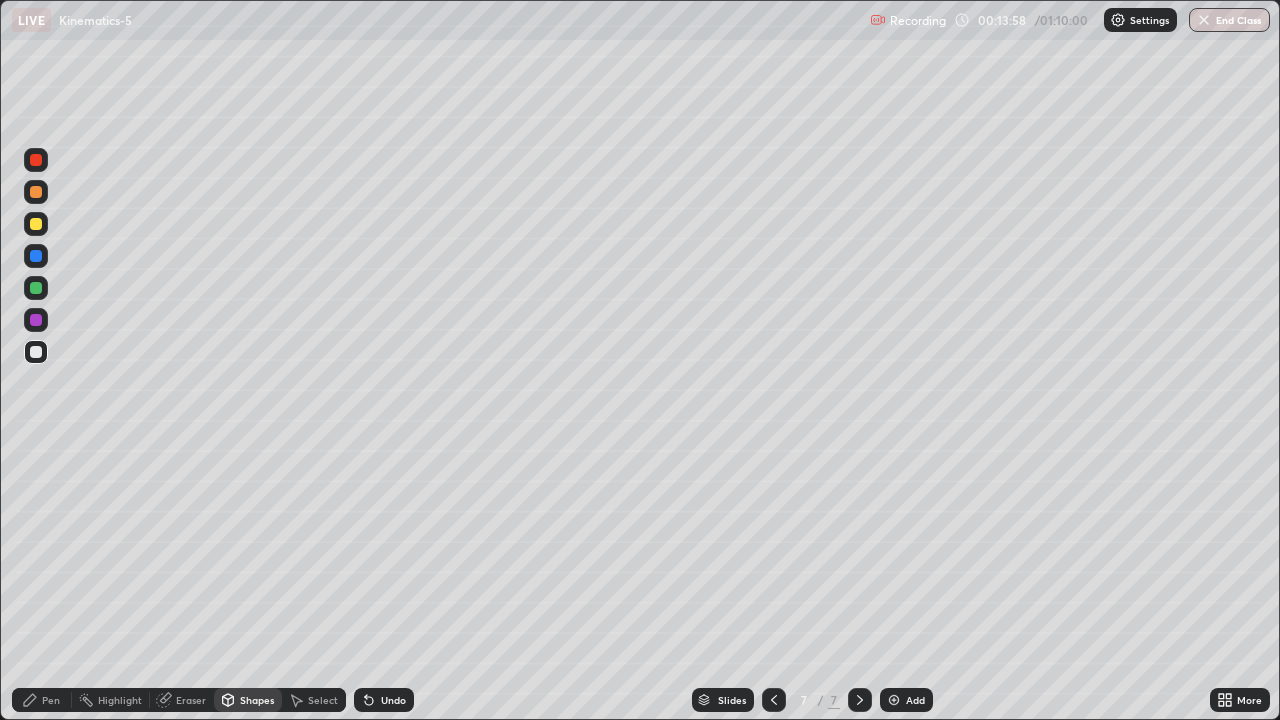 click at bounding box center (36, 320) 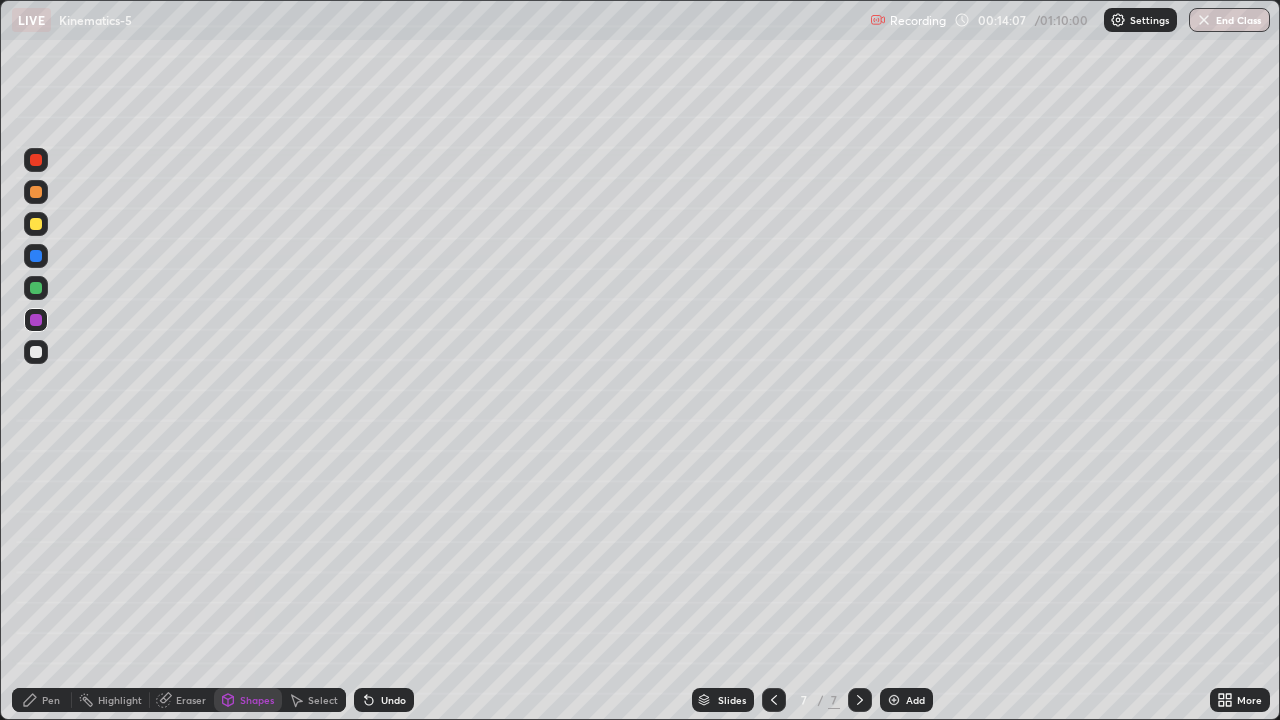 click 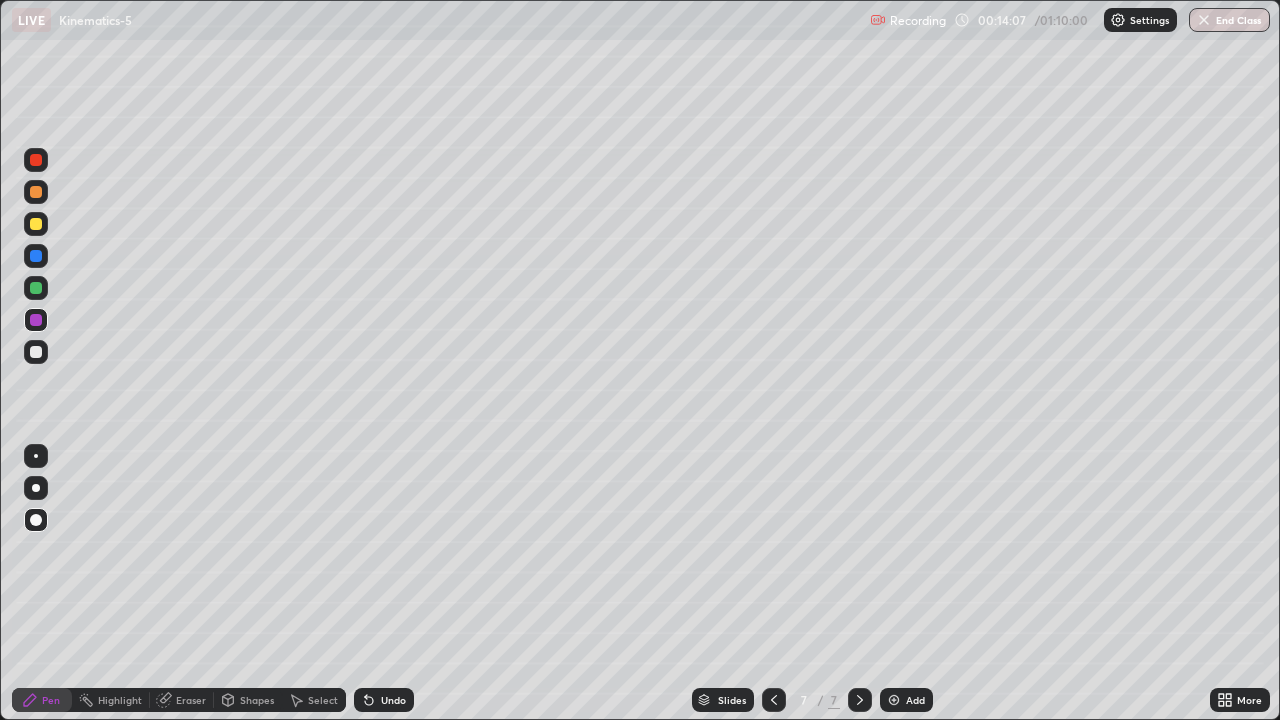 click at bounding box center (36, 192) 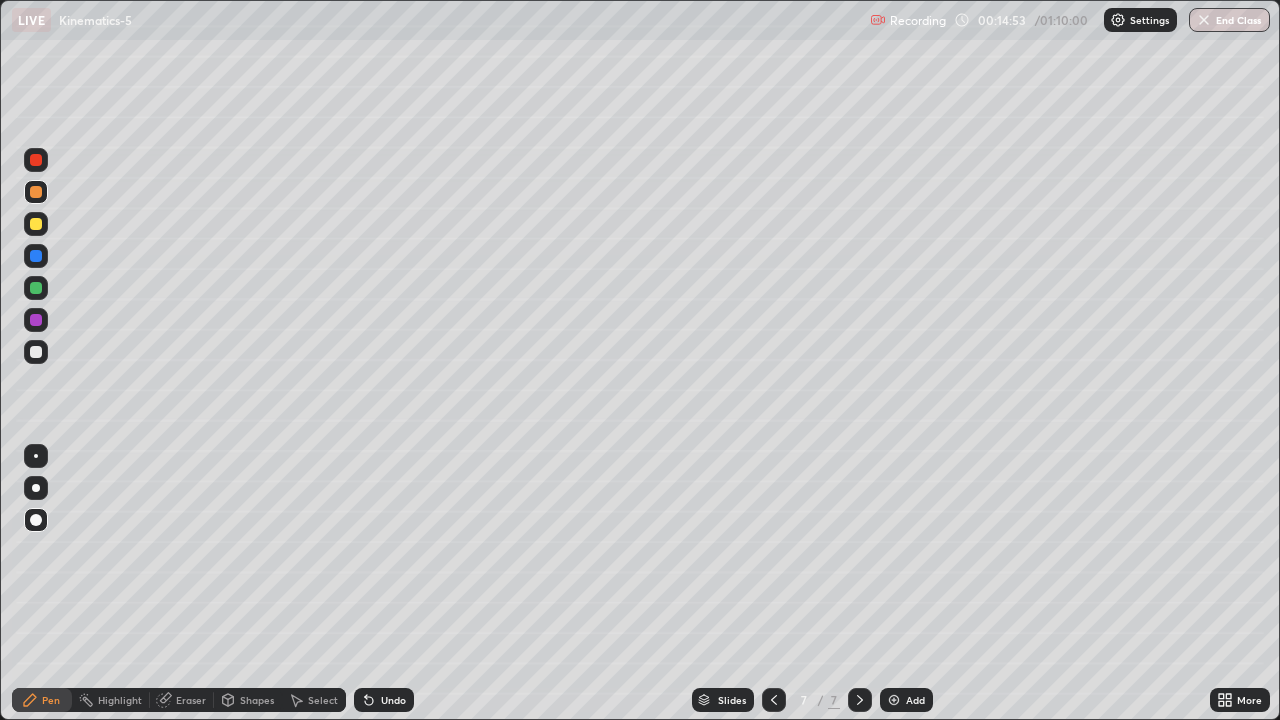 click at bounding box center [36, 352] 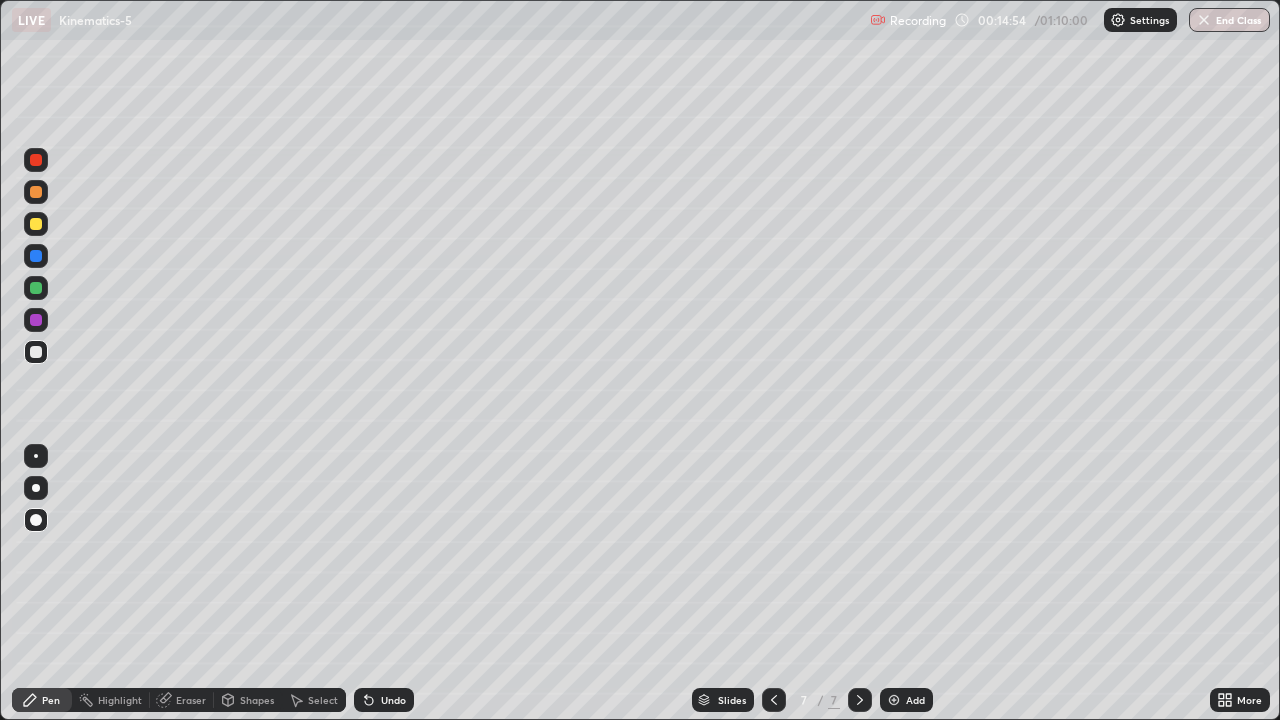 click on "Shapes" at bounding box center (248, 700) 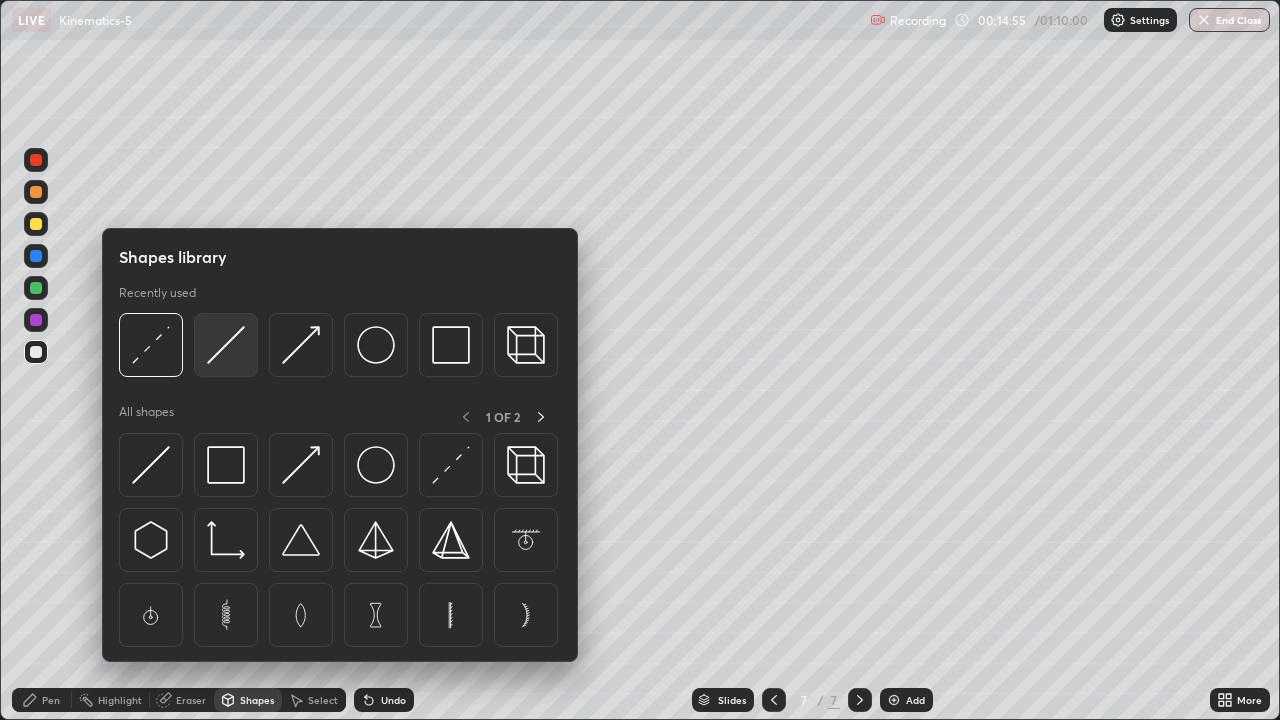 click at bounding box center [226, 345] 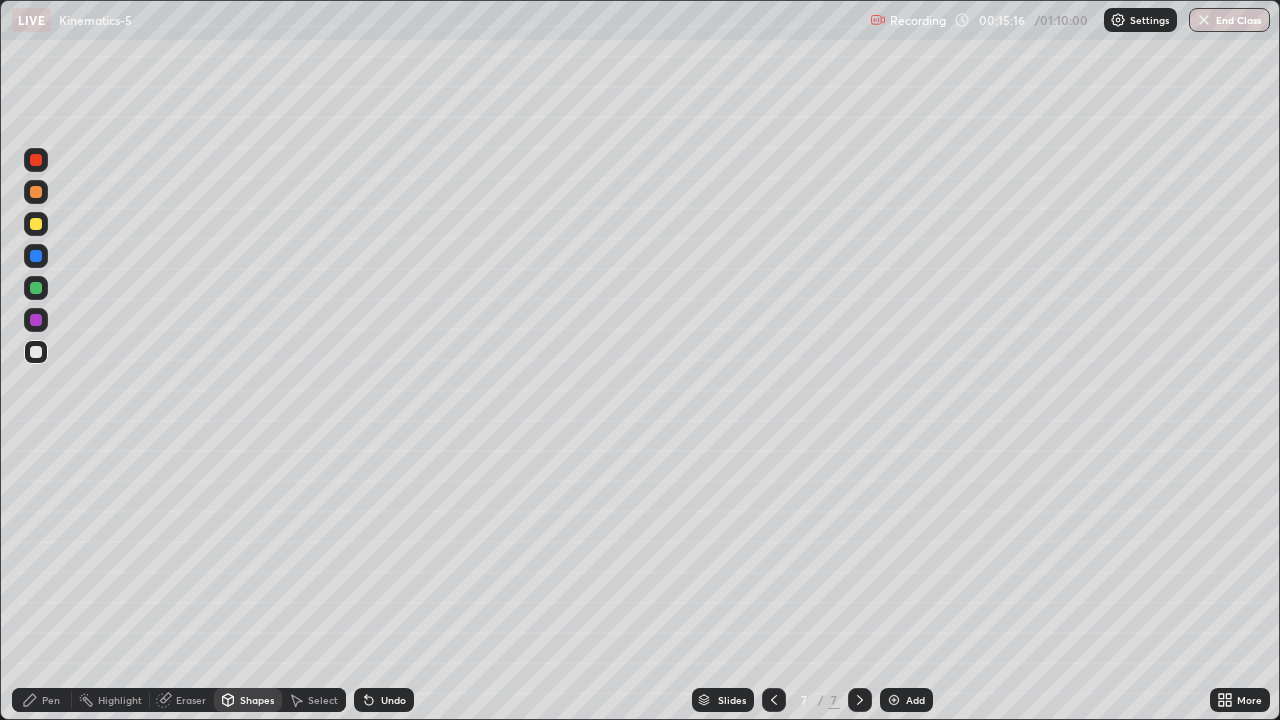 click on "Pen" at bounding box center (42, 700) 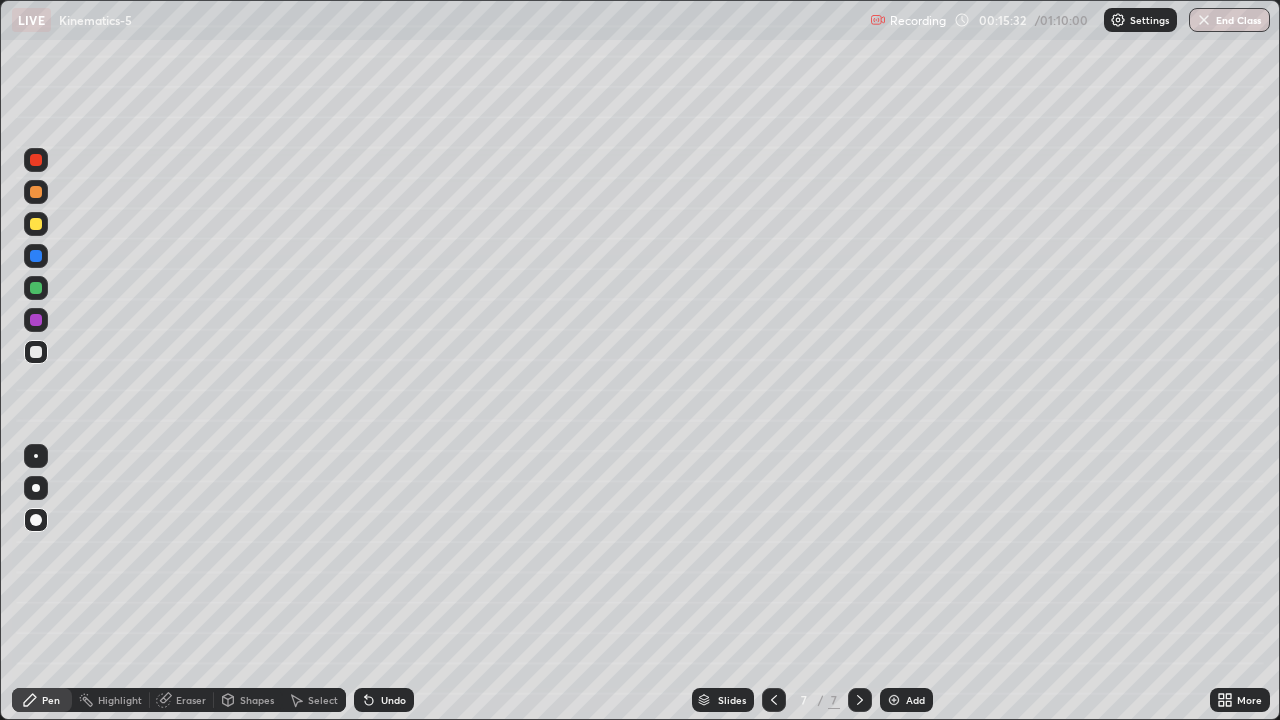 click on "Add" at bounding box center (906, 700) 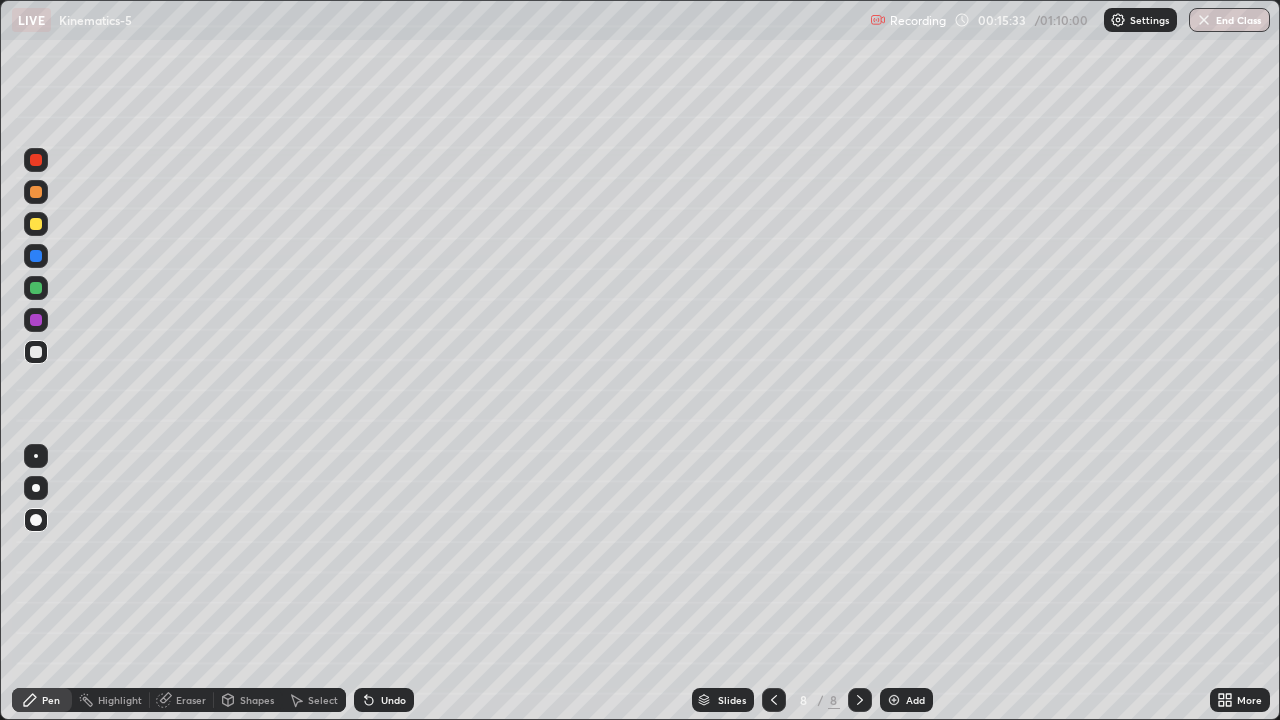 click at bounding box center [36, 192] 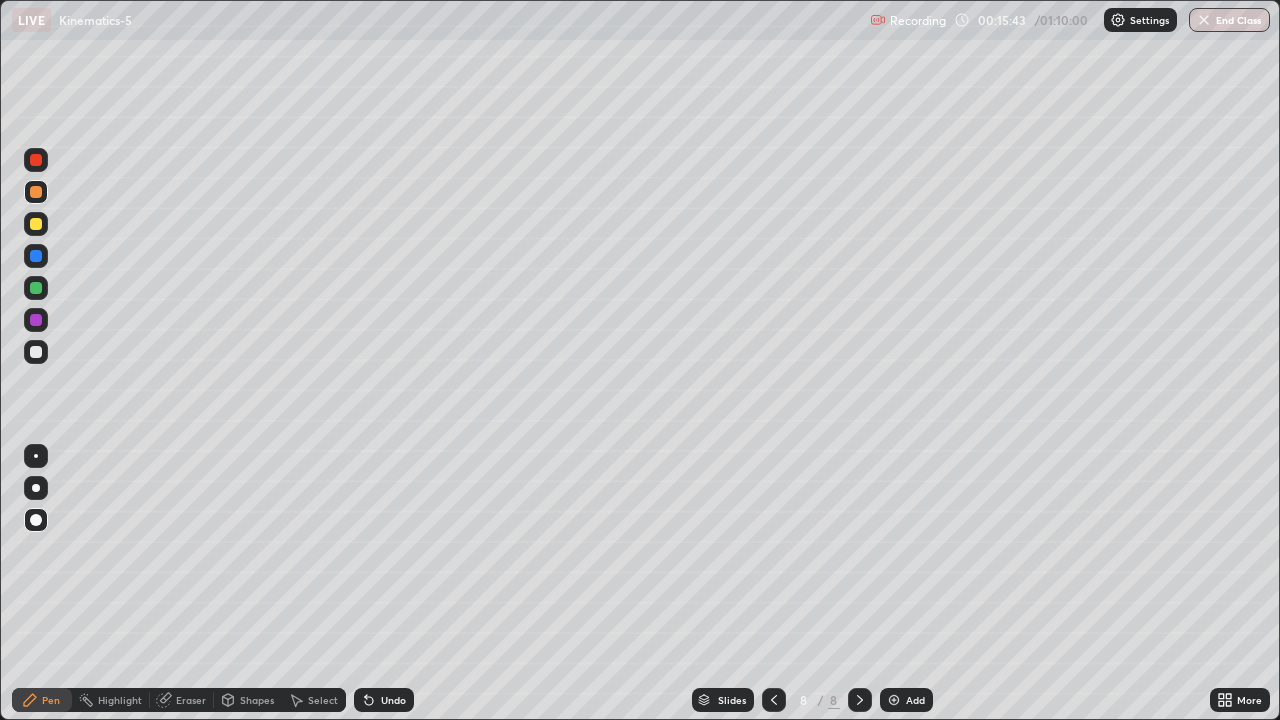 click at bounding box center [36, 224] 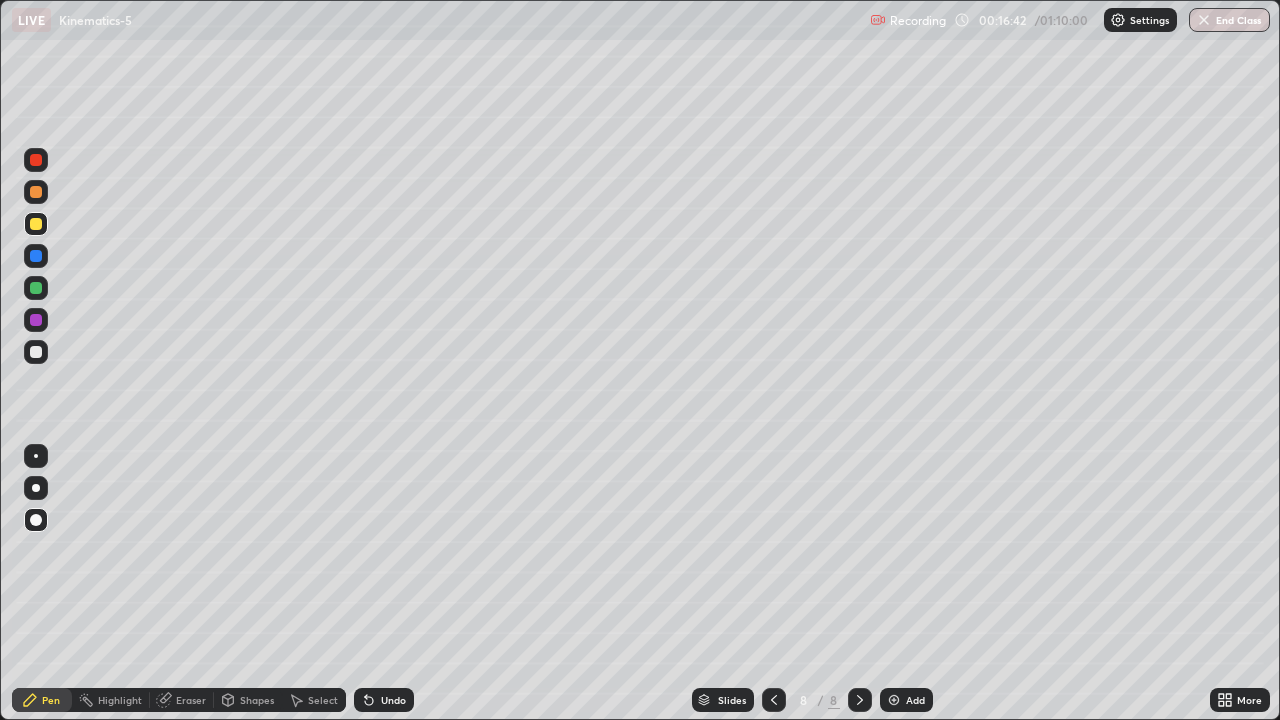 click at bounding box center (36, 352) 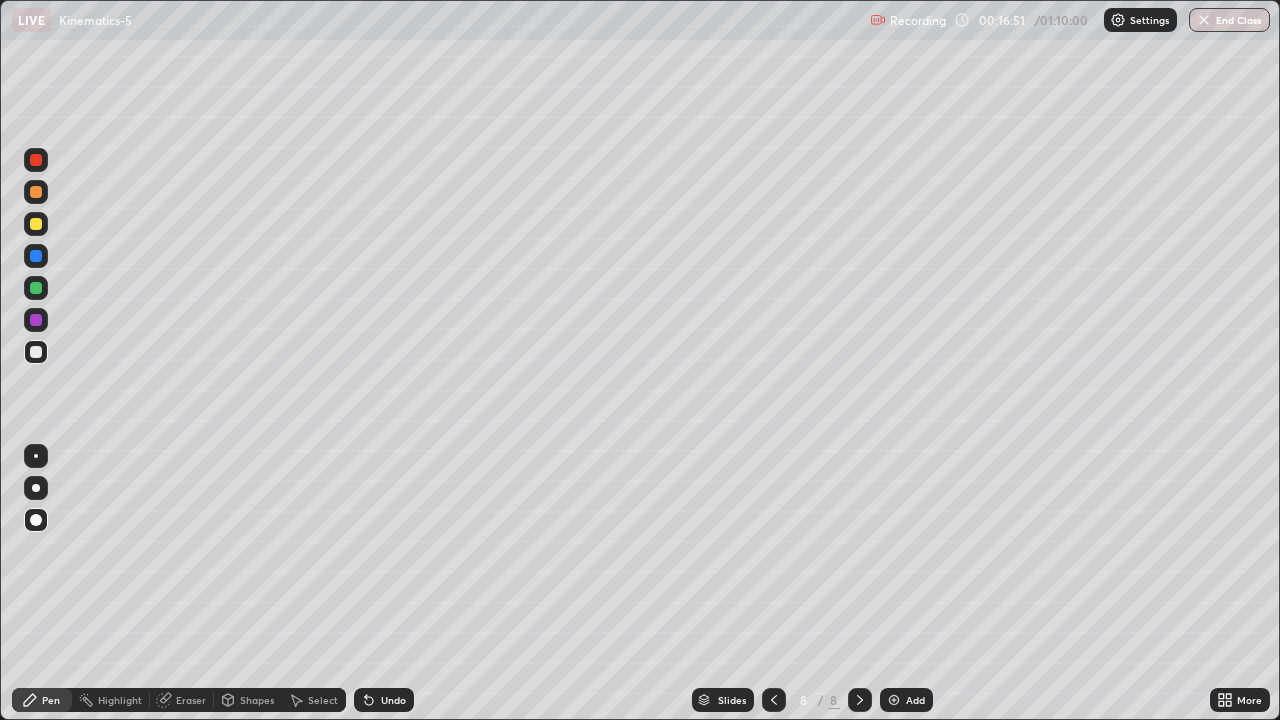 click at bounding box center (36, 224) 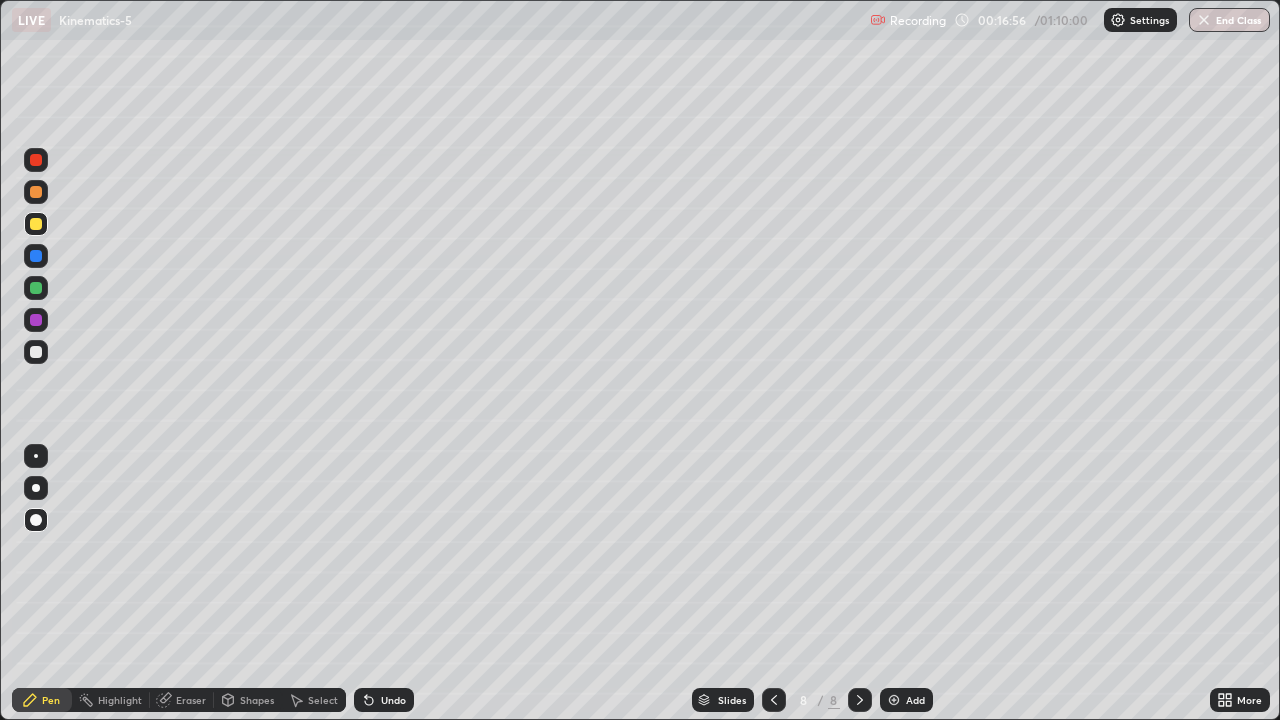 click at bounding box center [36, 192] 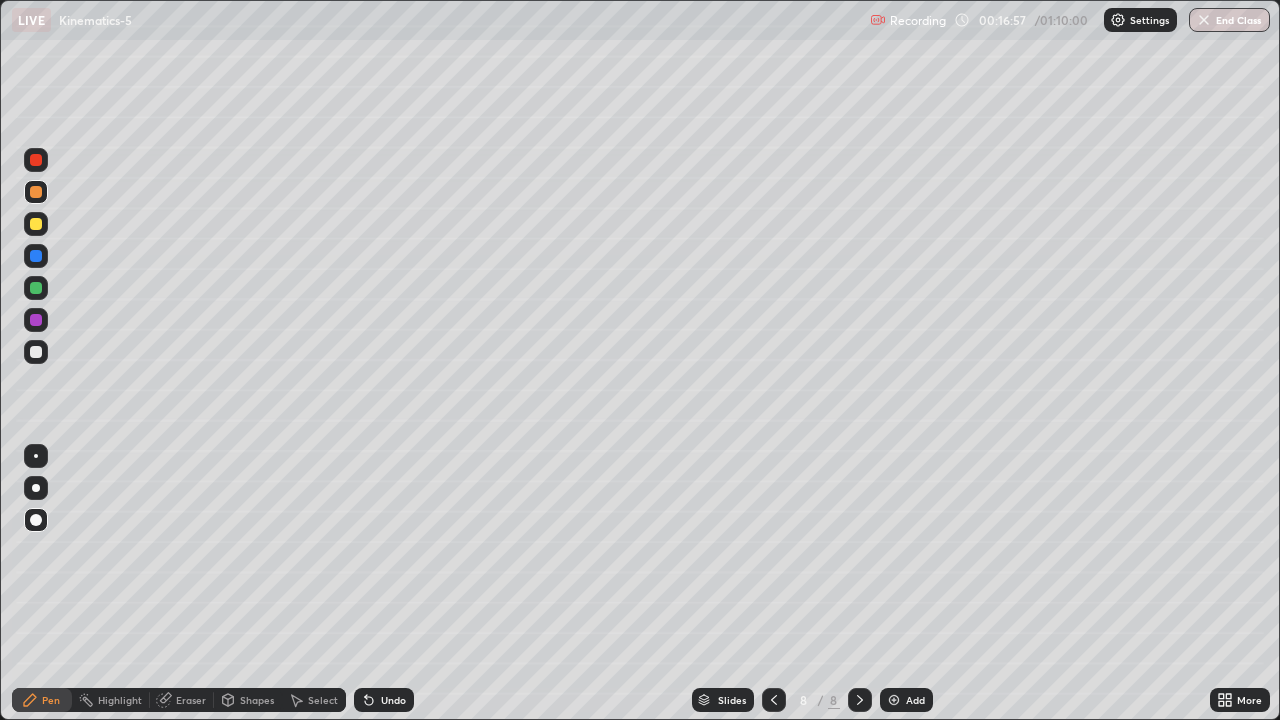 click on "Shapes" at bounding box center (257, 700) 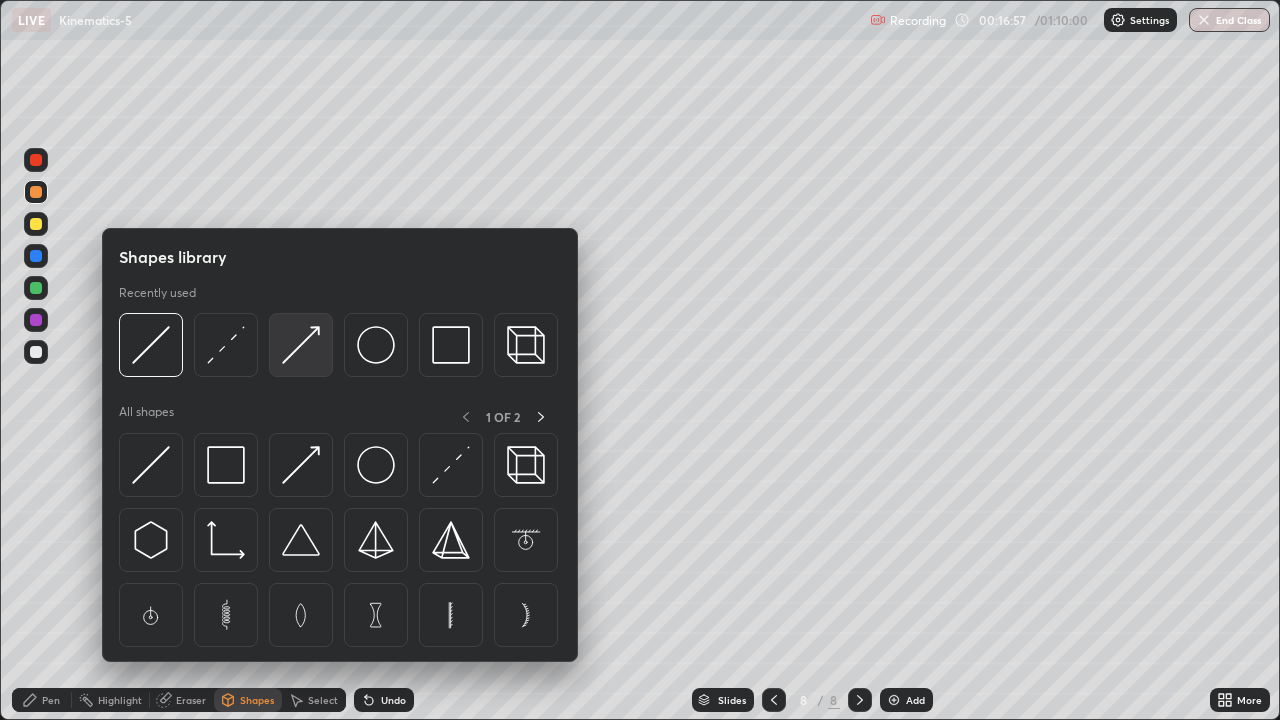 click at bounding box center (301, 345) 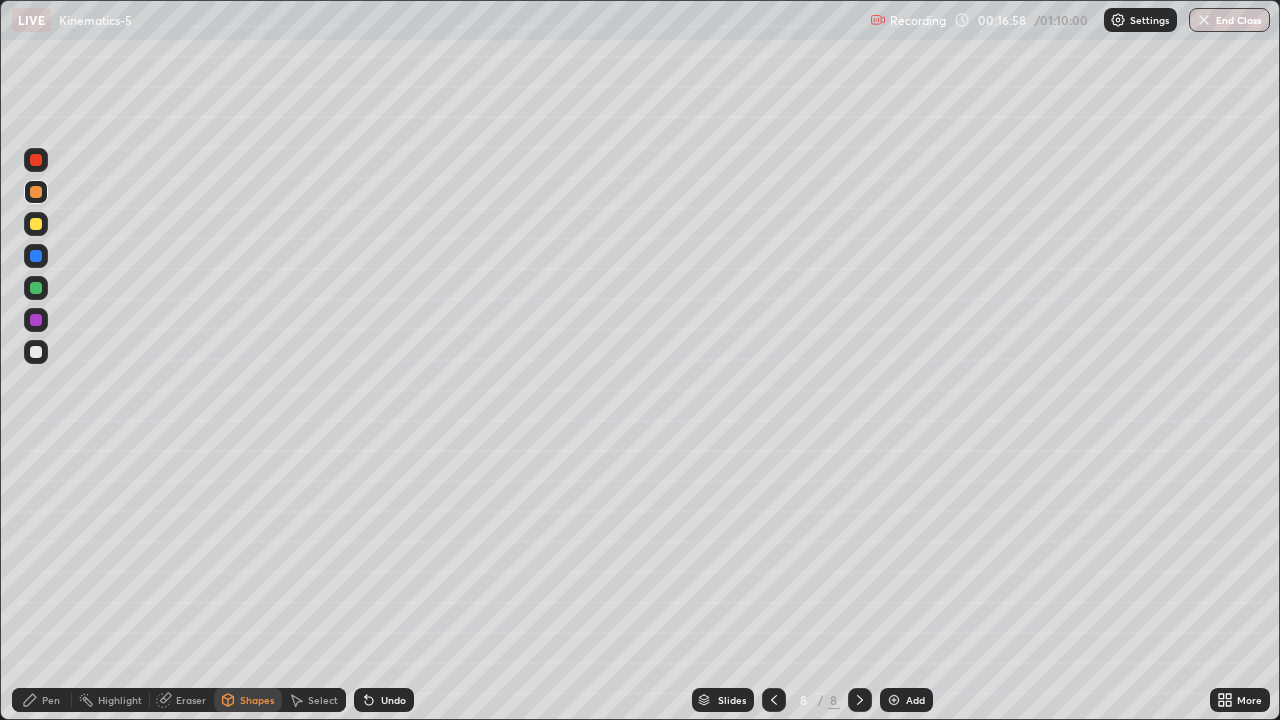 click at bounding box center [36, 352] 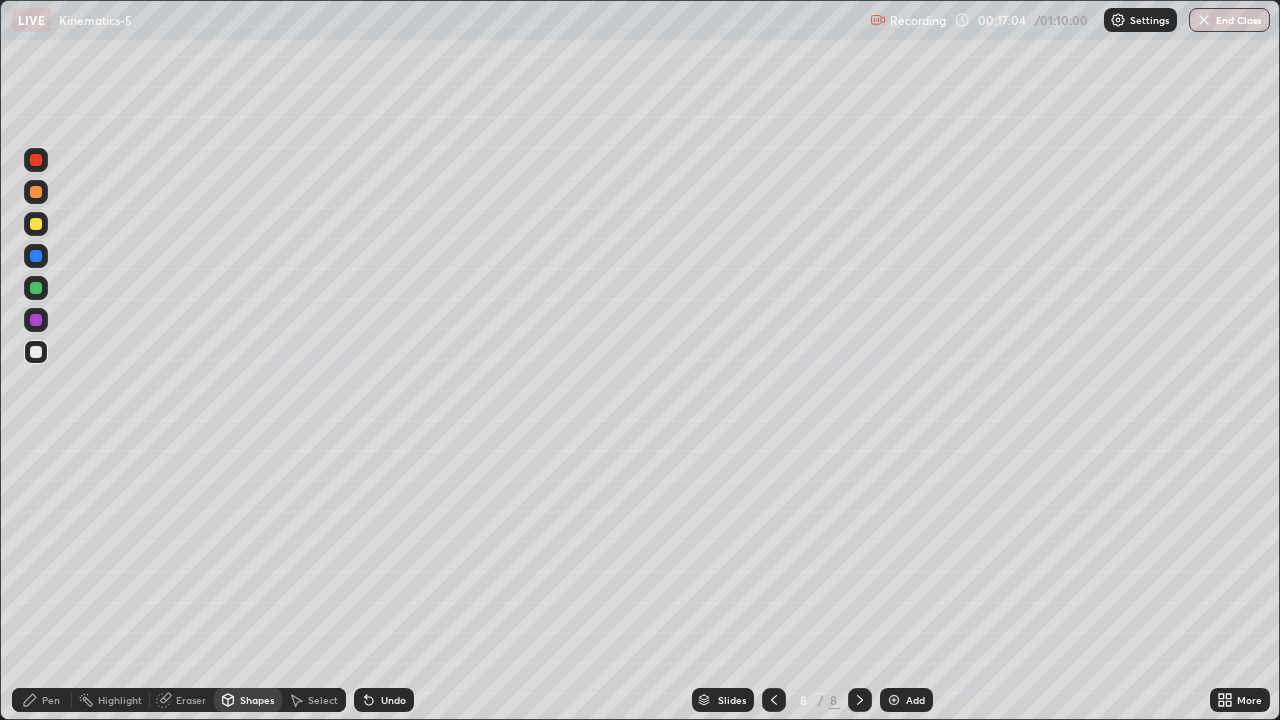 click on "Pen" at bounding box center (42, 700) 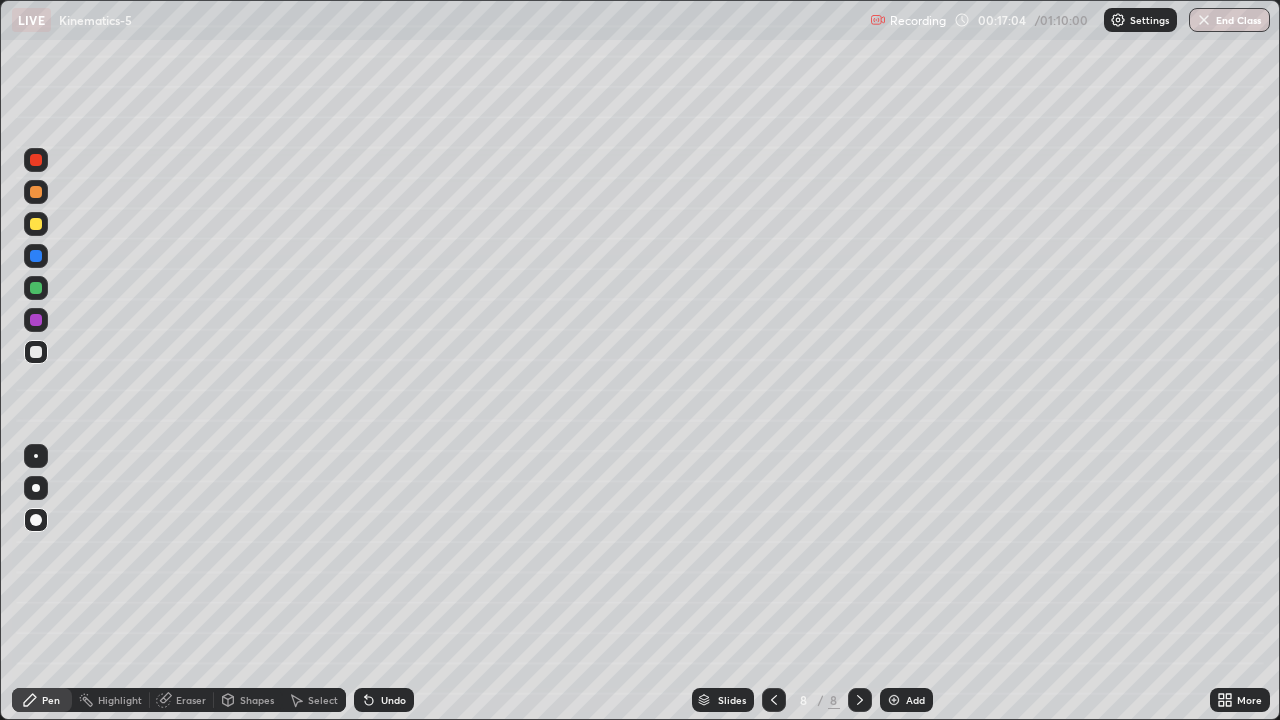 click at bounding box center (36, 224) 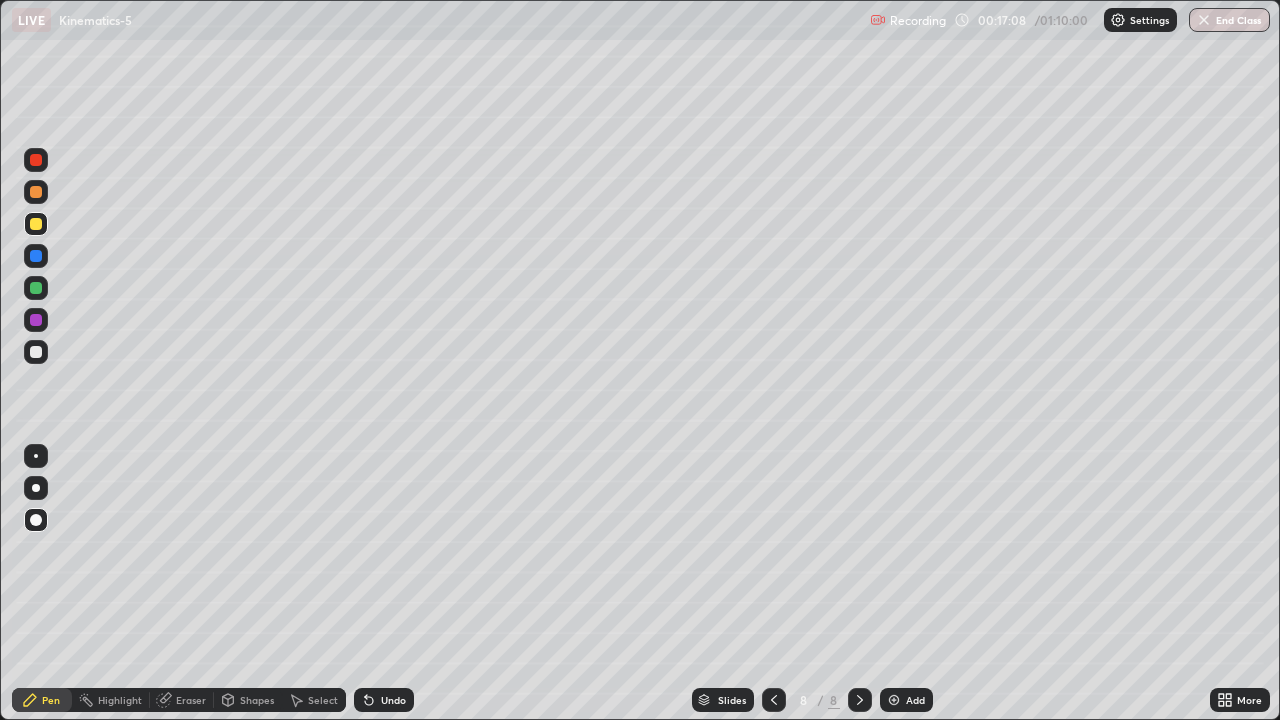 click at bounding box center [36, 192] 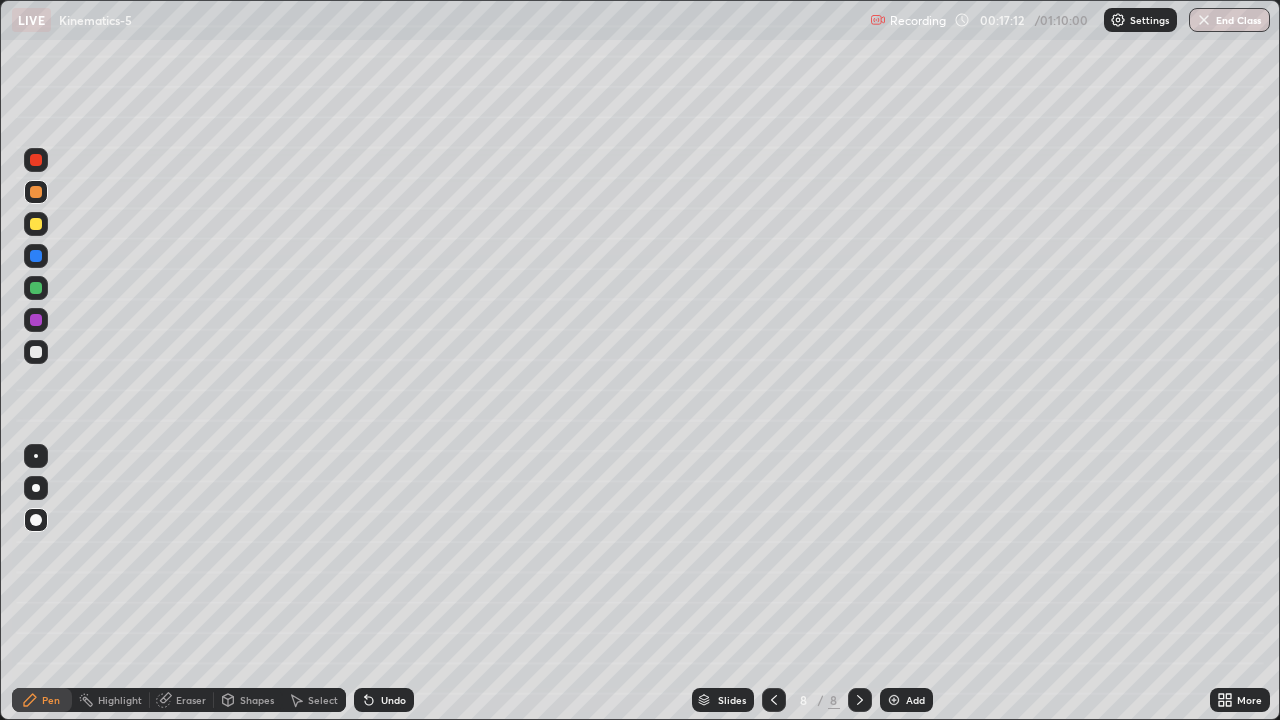 click on "Slides" at bounding box center [723, 700] 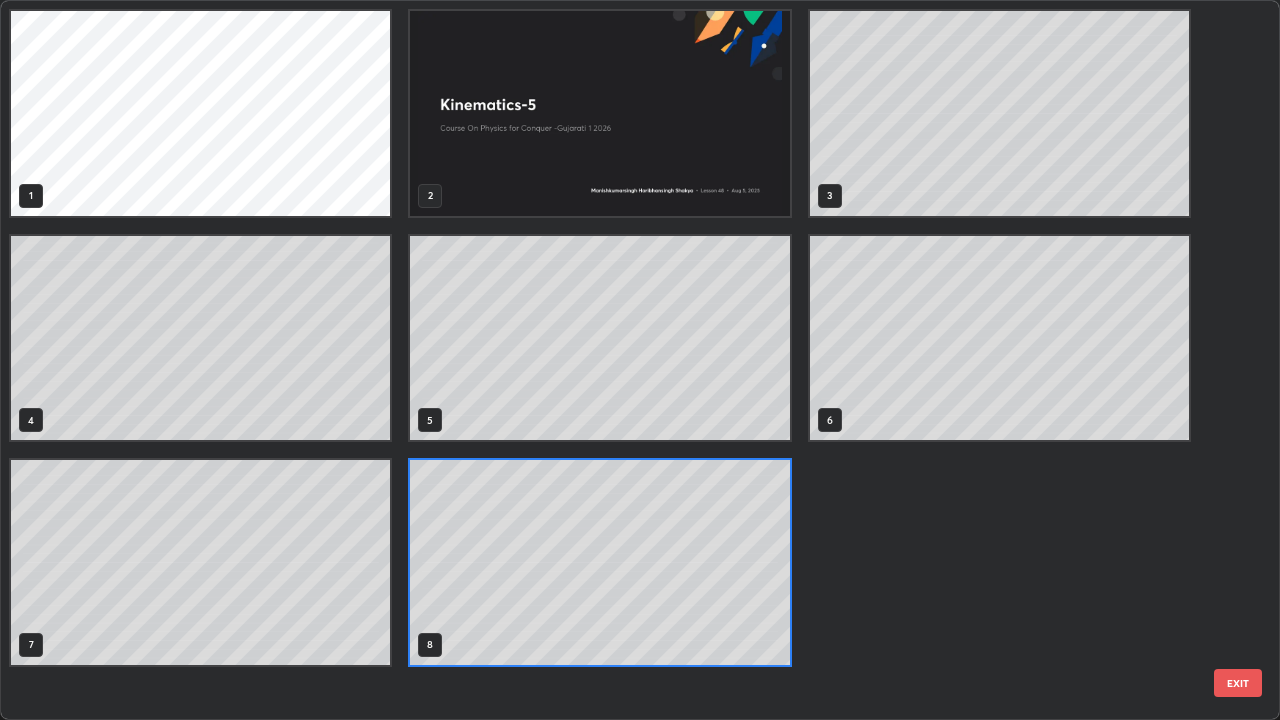 scroll, scrollTop: 7, scrollLeft: 11, axis: both 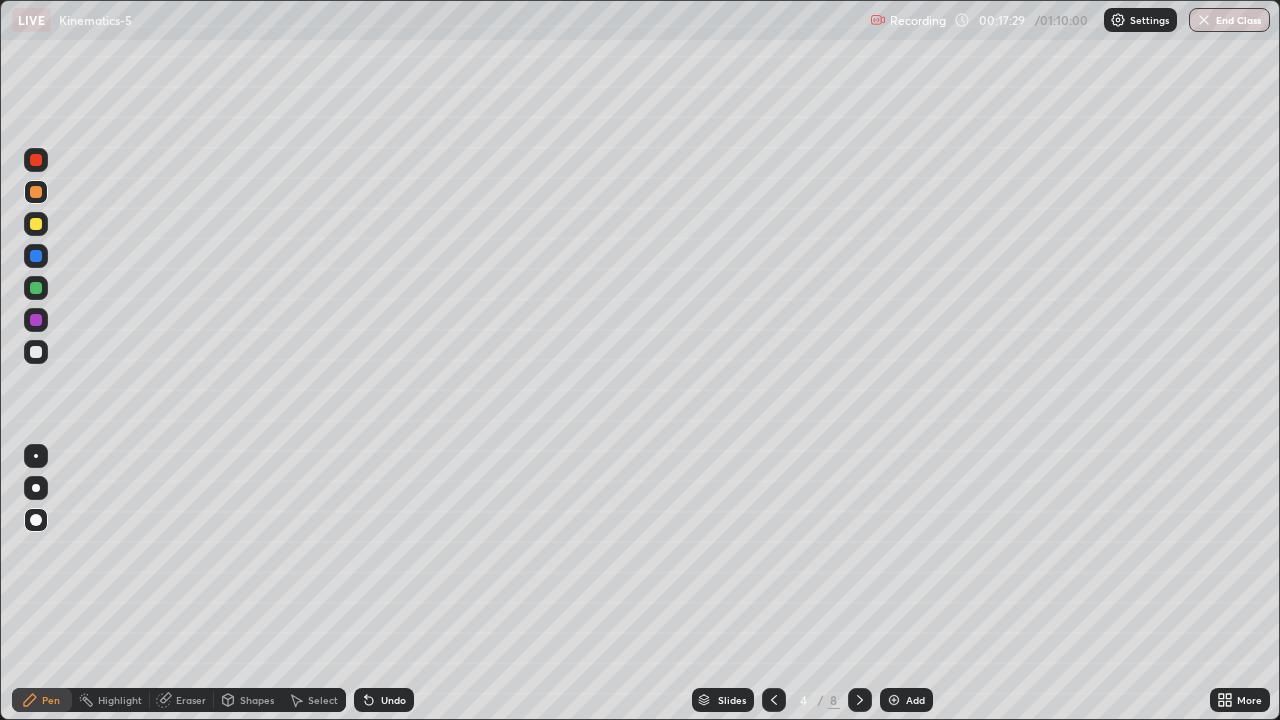 click on "Slides" at bounding box center (732, 700) 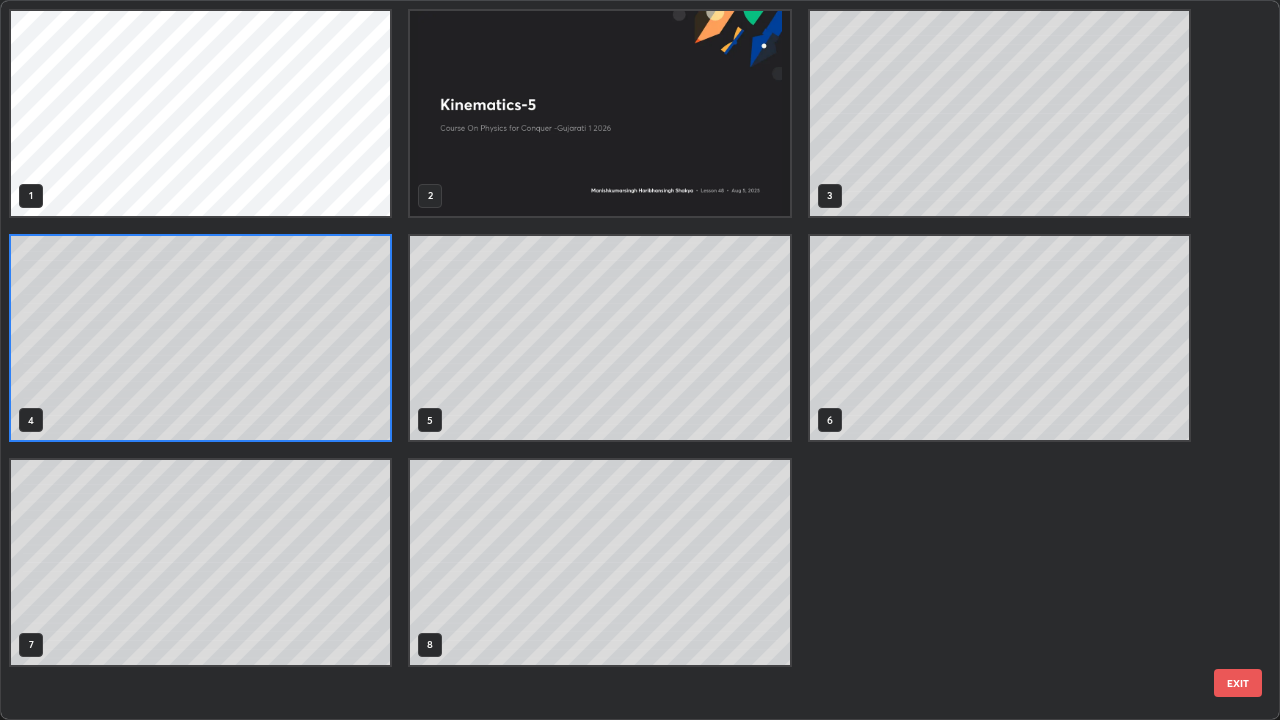 scroll, scrollTop: 7, scrollLeft: 11, axis: both 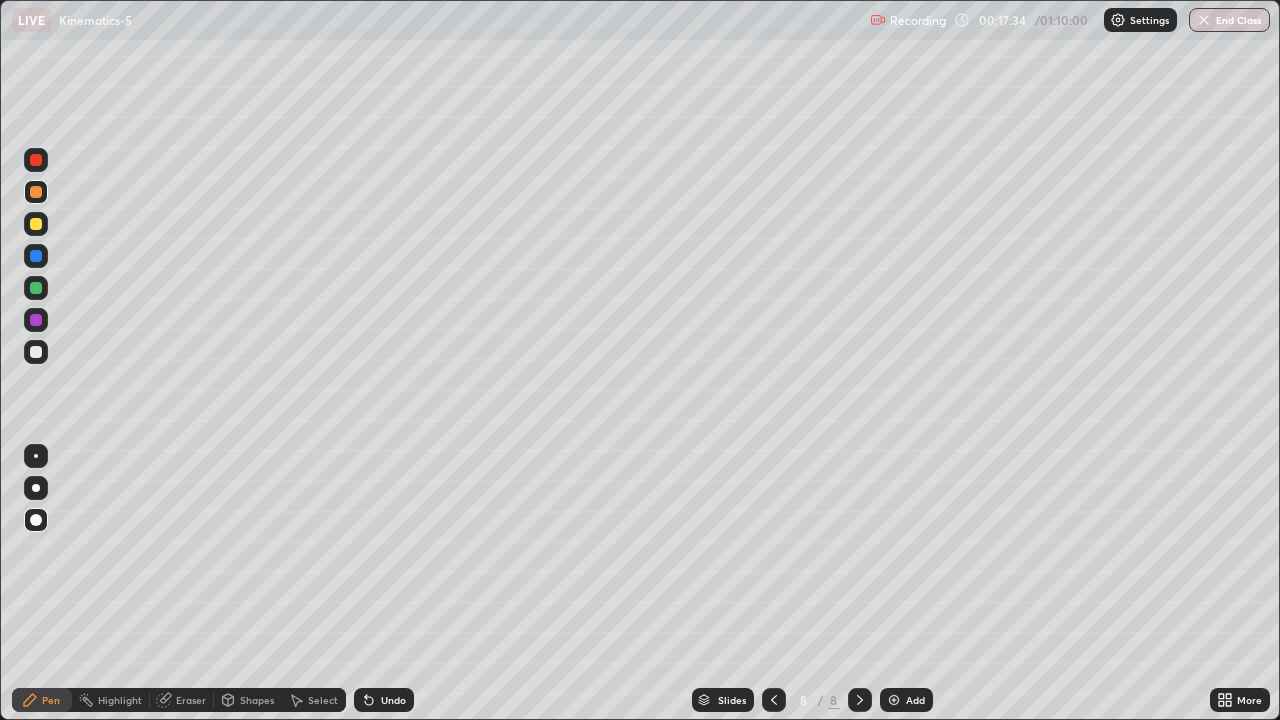 click on "Shapes" at bounding box center [257, 700] 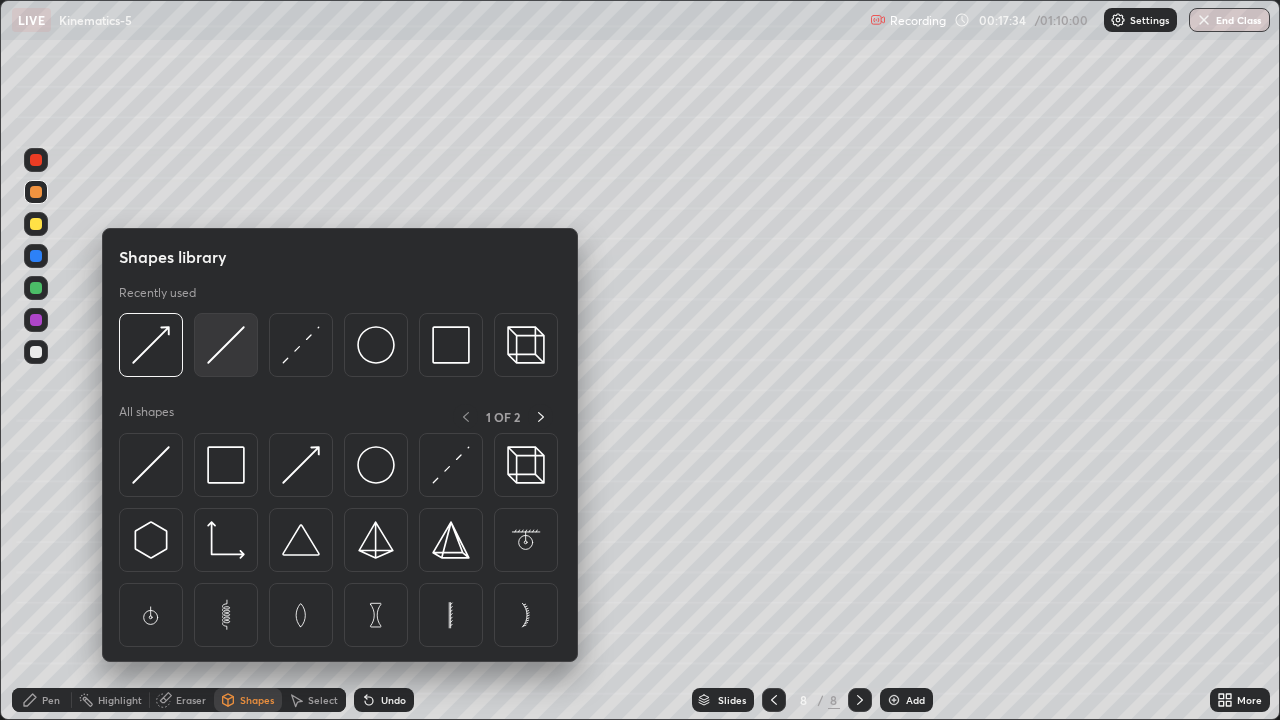 click at bounding box center [226, 345] 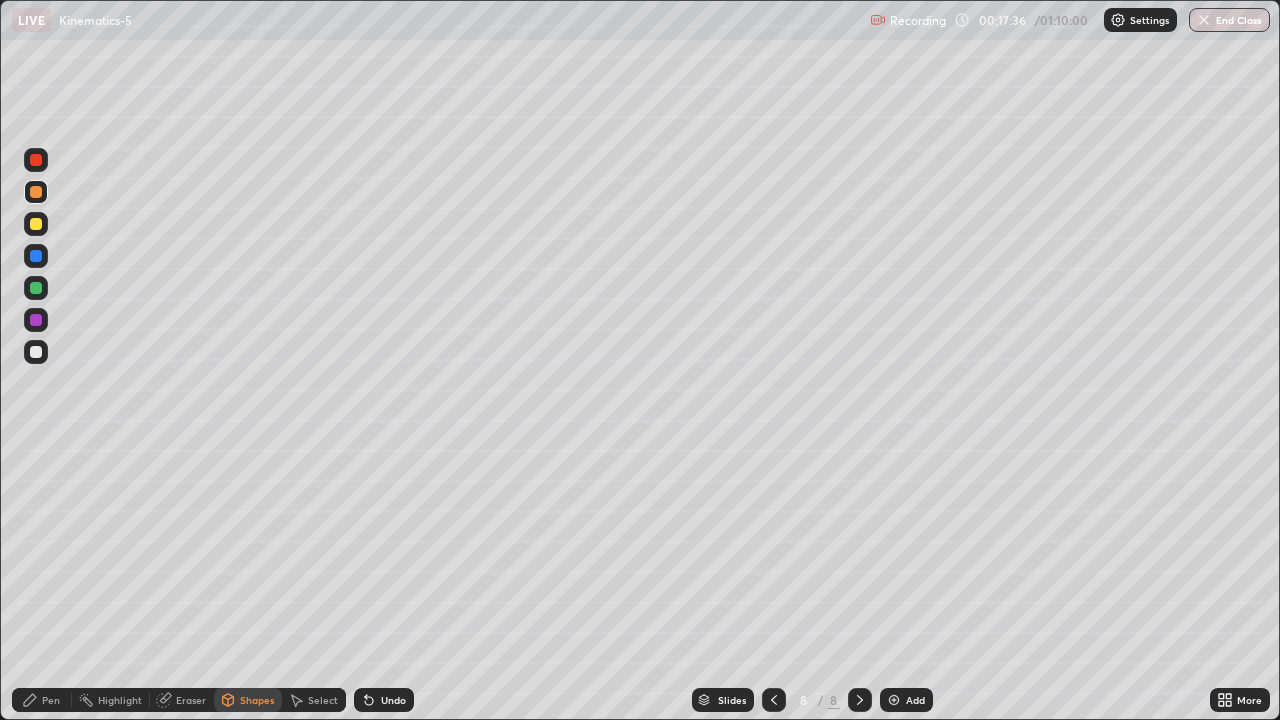 click at bounding box center [36, 224] 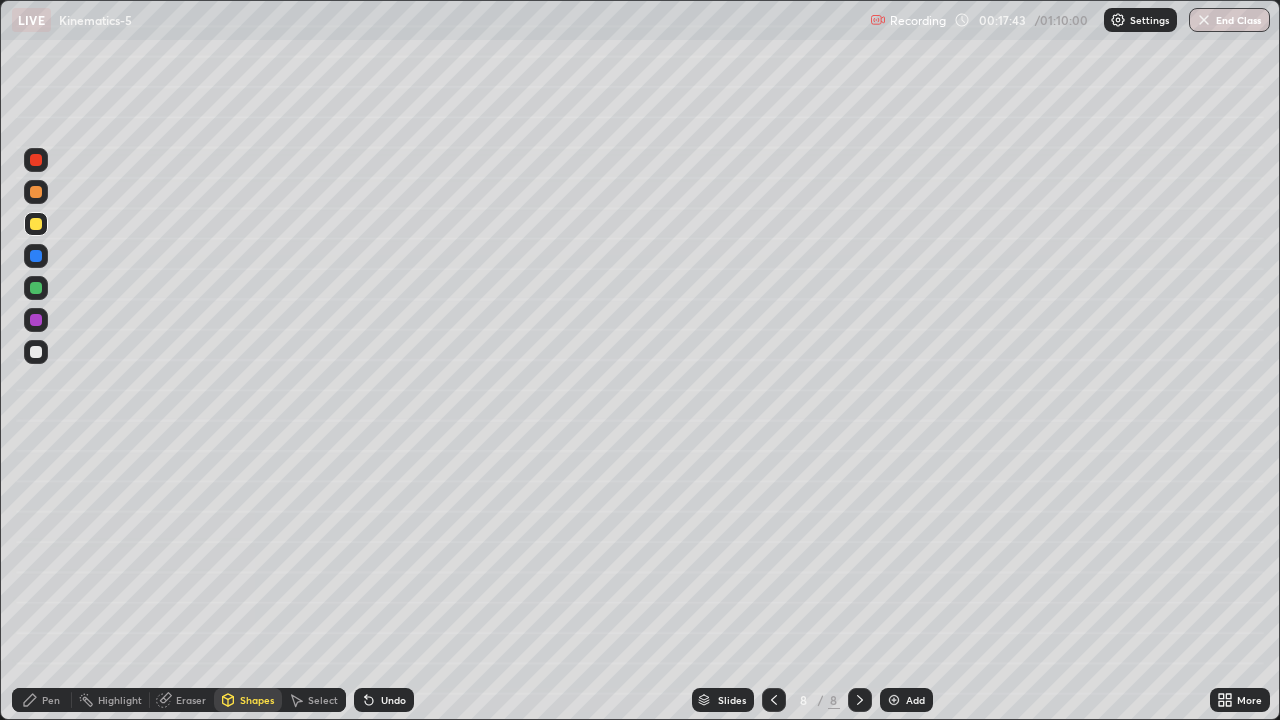 click on "Undo" at bounding box center [393, 700] 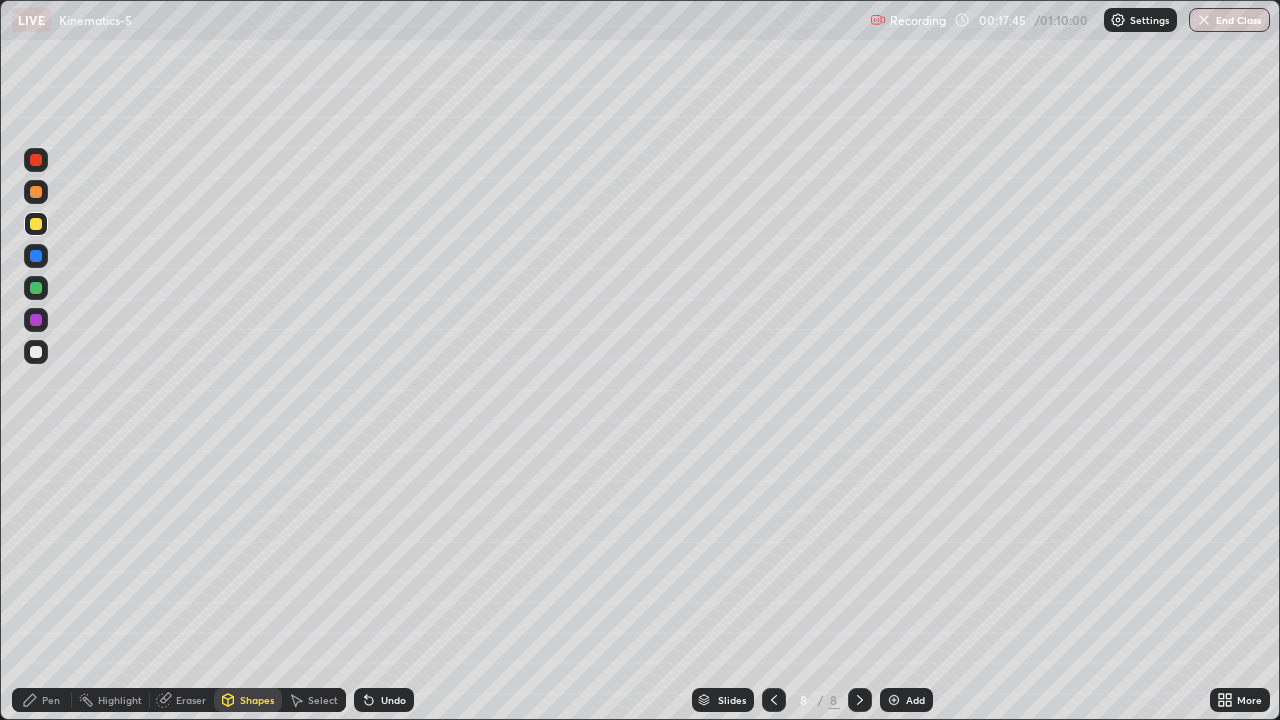 click on "Highlight" at bounding box center [120, 700] 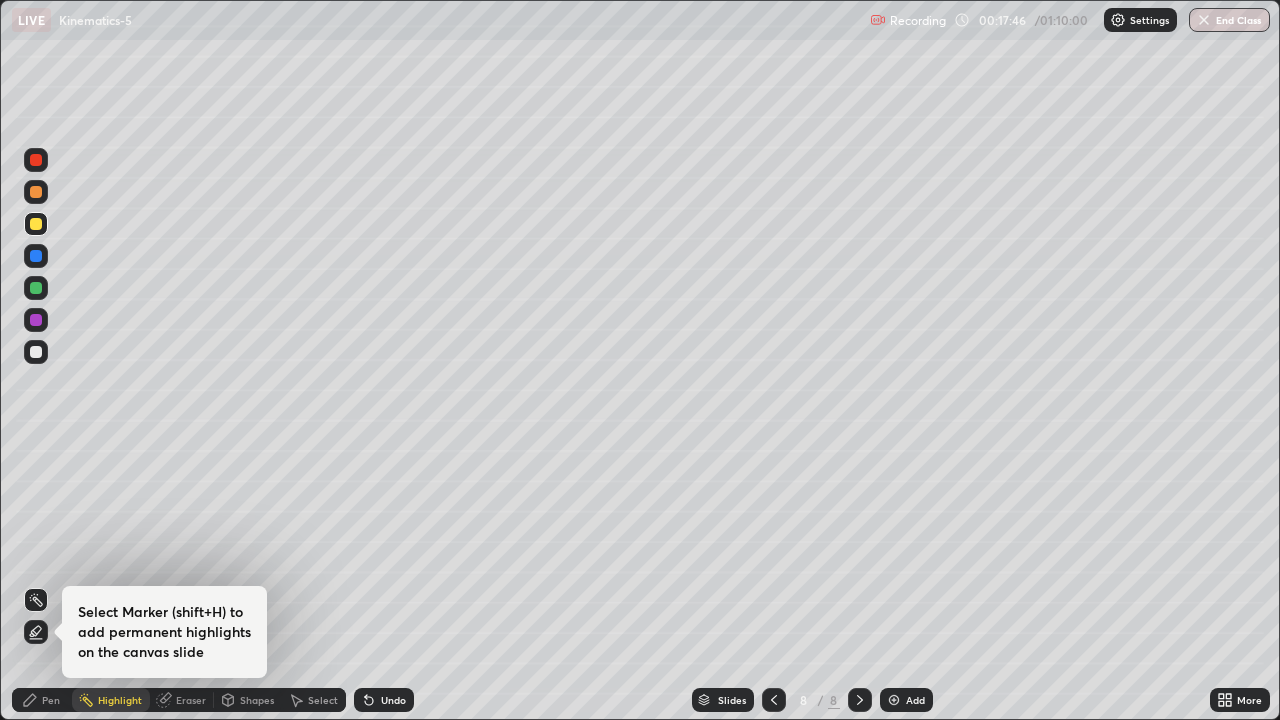click on "Eraser" at bounding box center (191, 700) 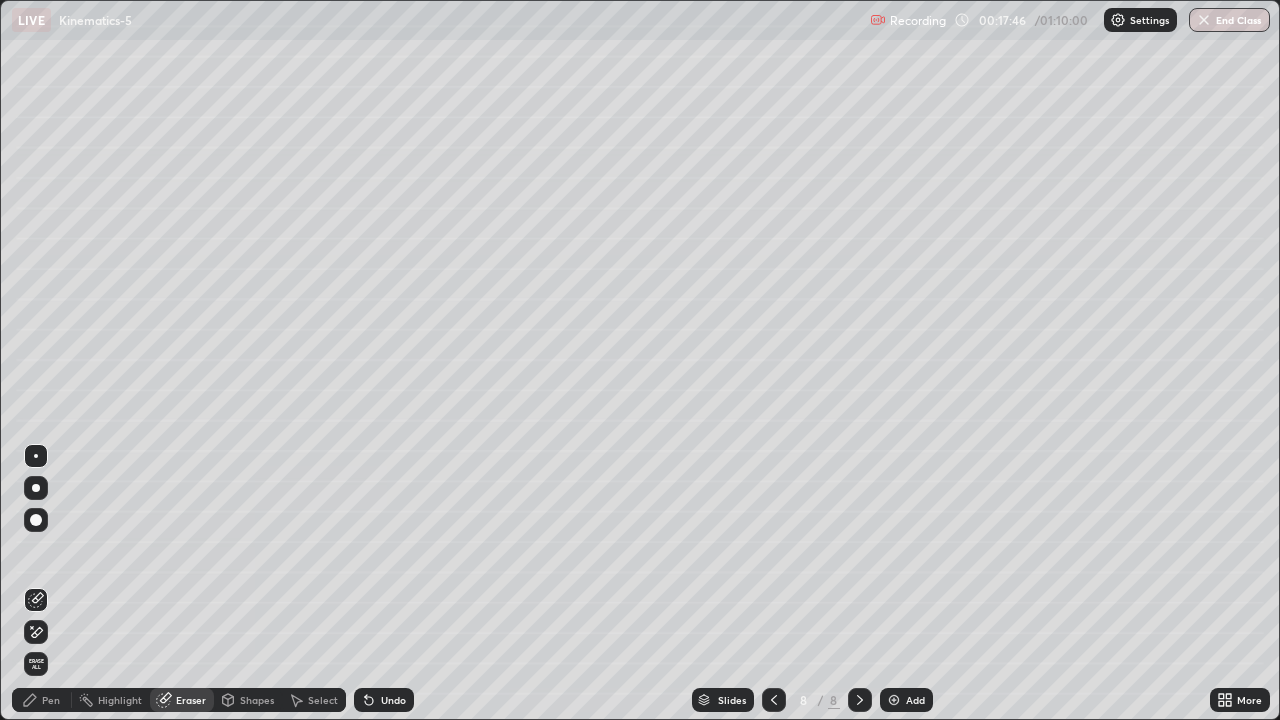 click 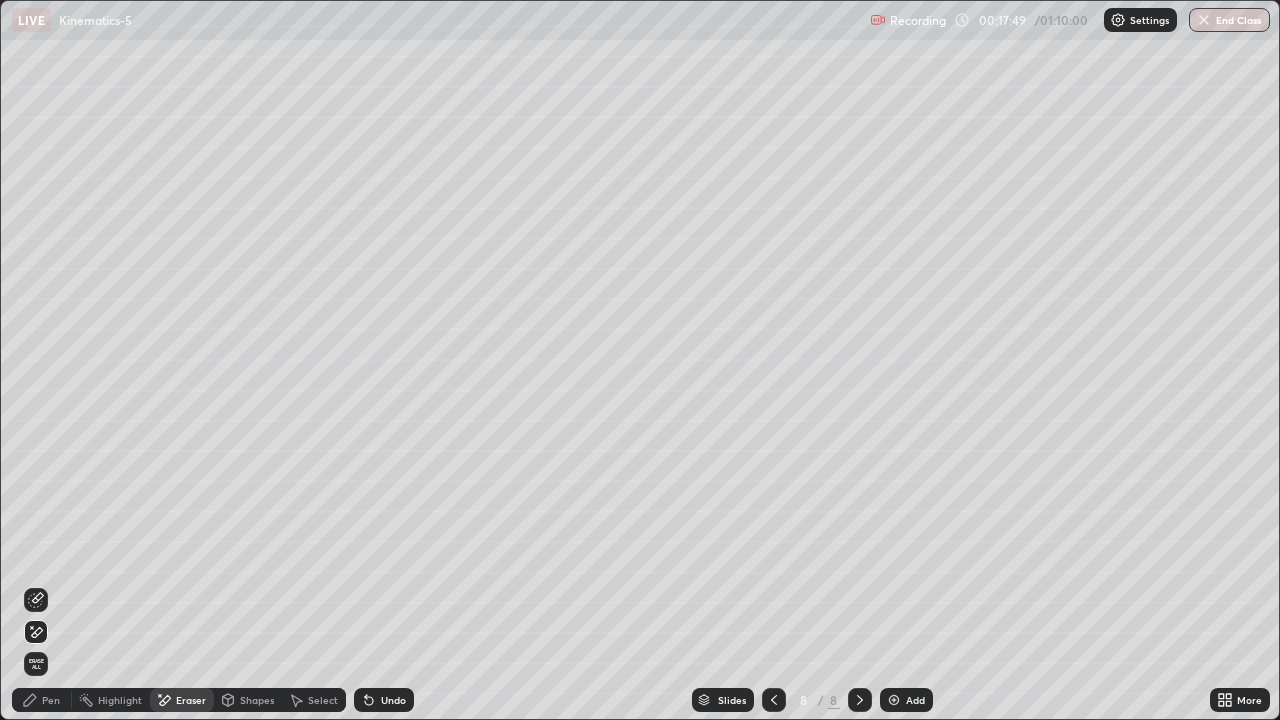click on "Pen" at bounding box center [51, 700] 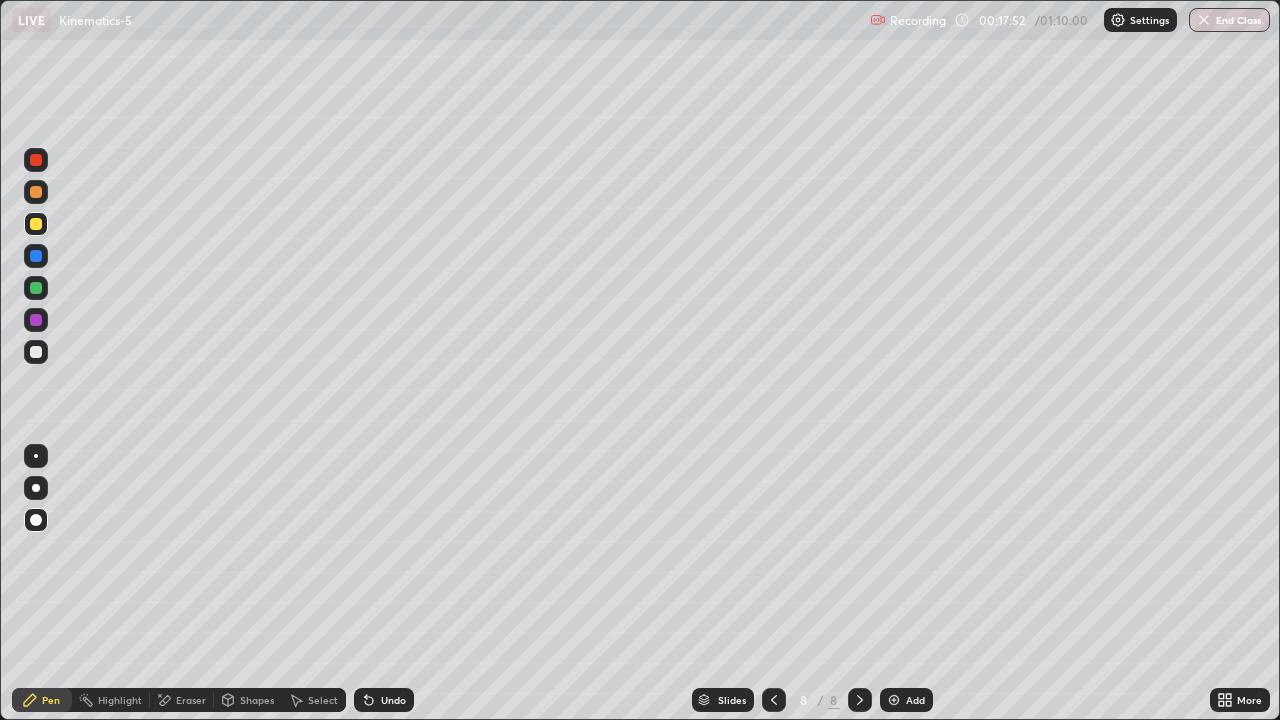 click at bounding box center (36, 192) 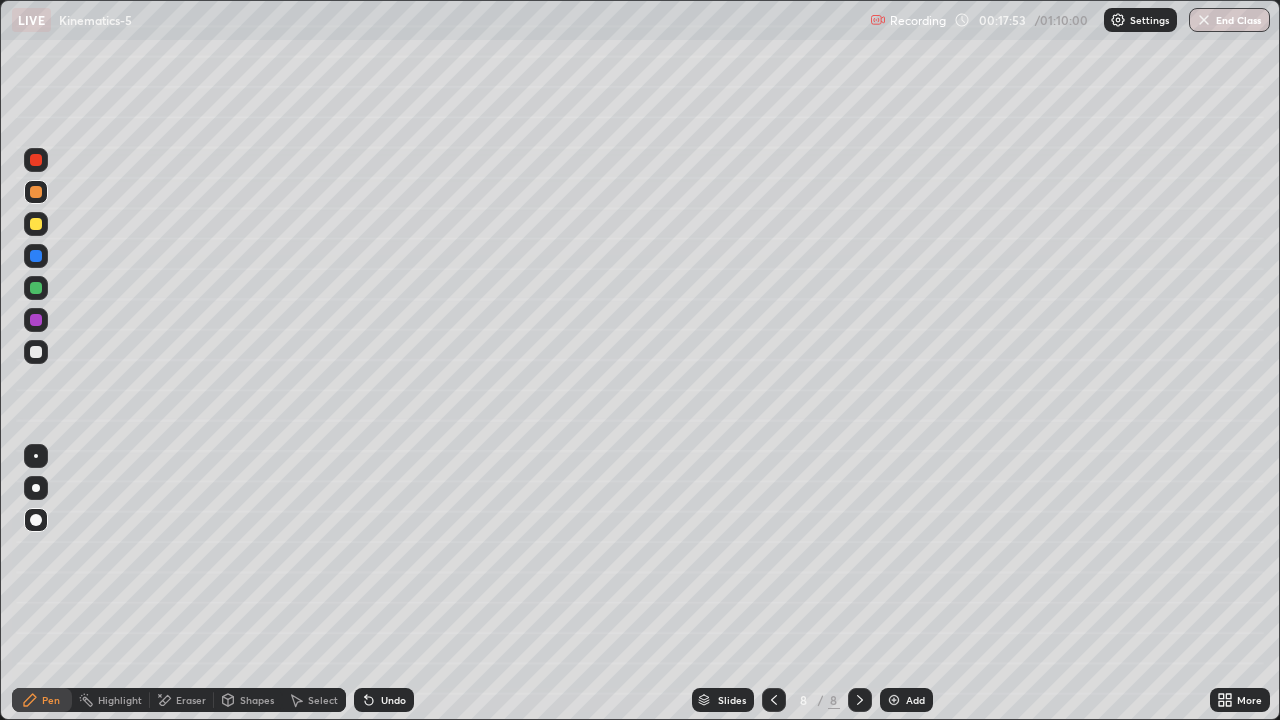 click on "Shapes" at bounding box center [257, 700] 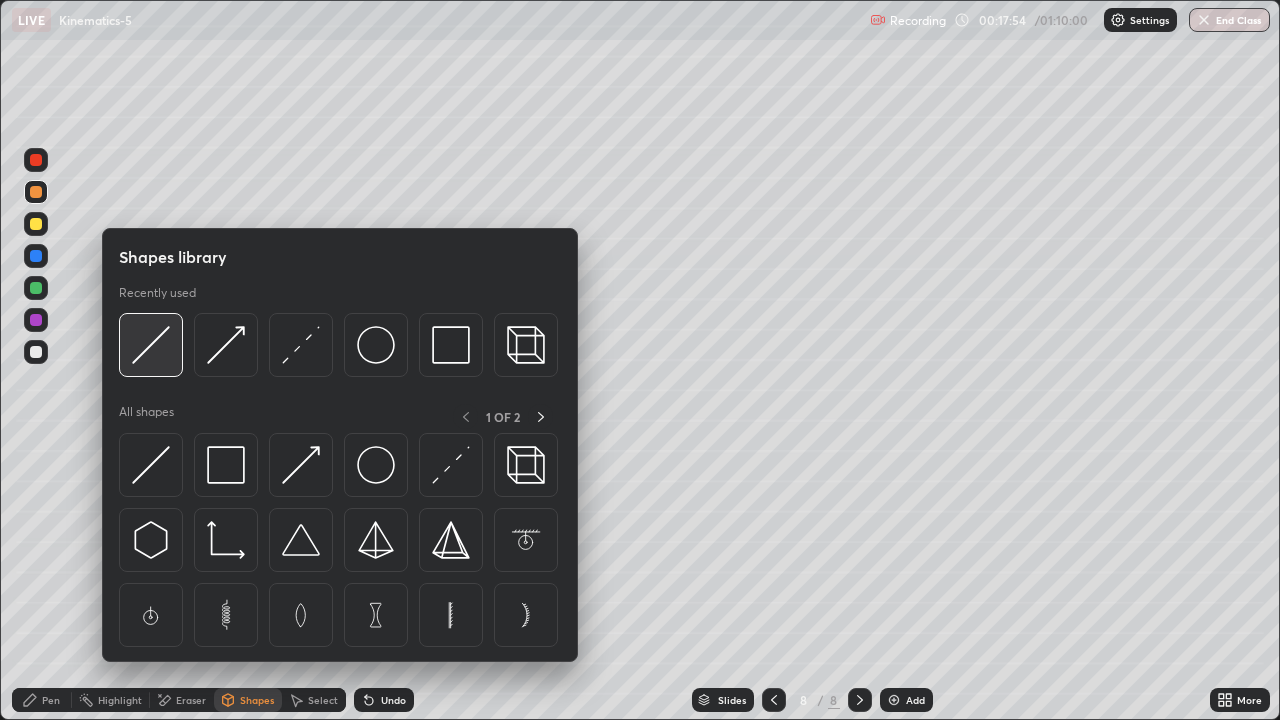 click at bounding box center [151, 345] 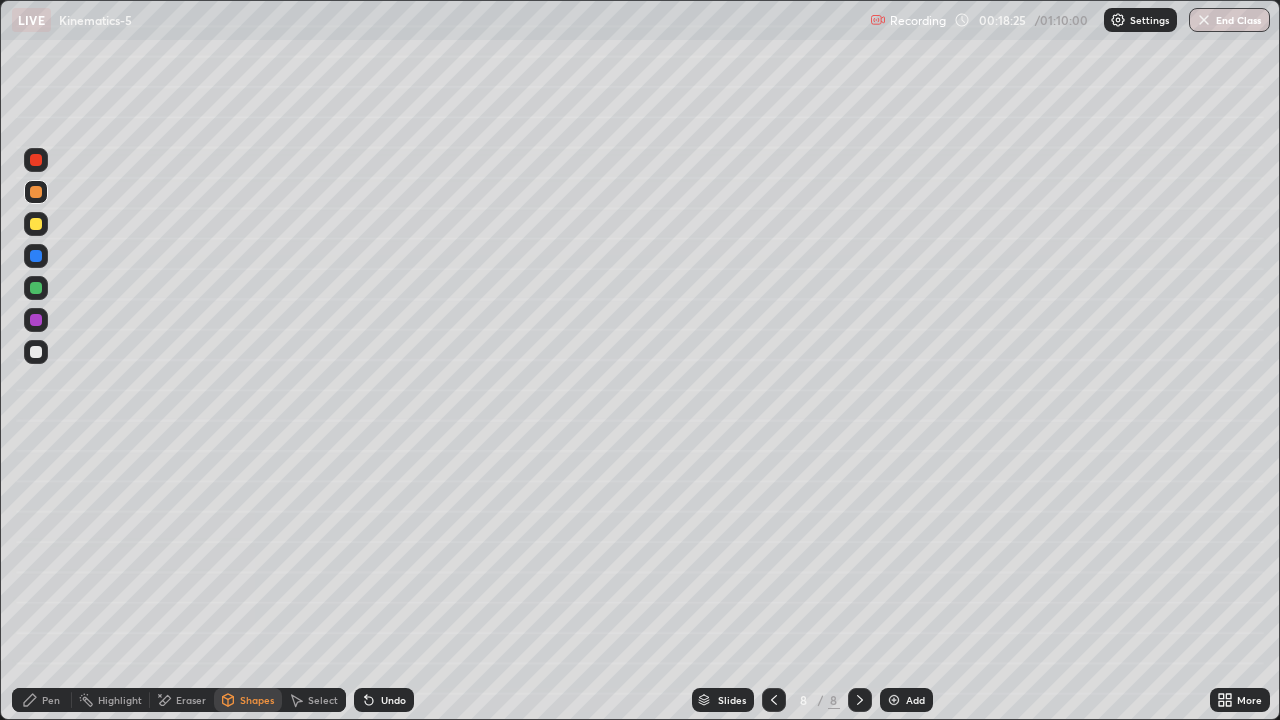 click on "Pen" at bounding box center [42, 700] 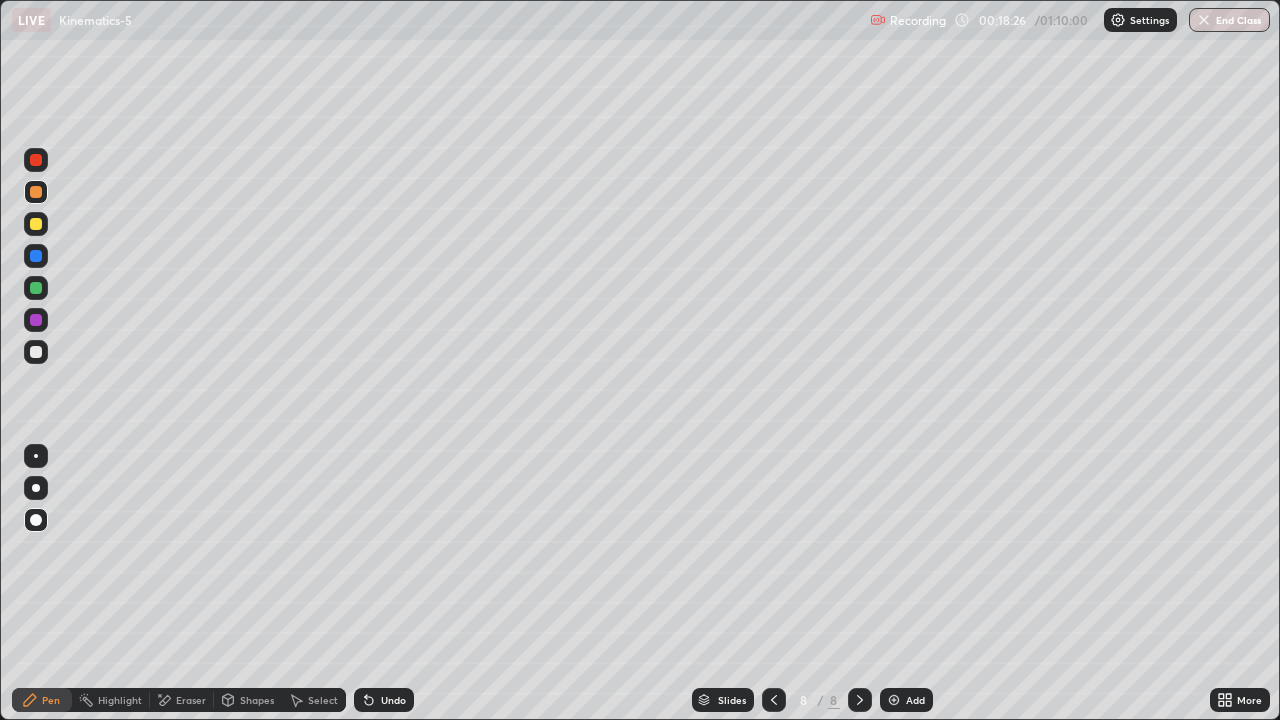 click at bounding box center [36, 224] 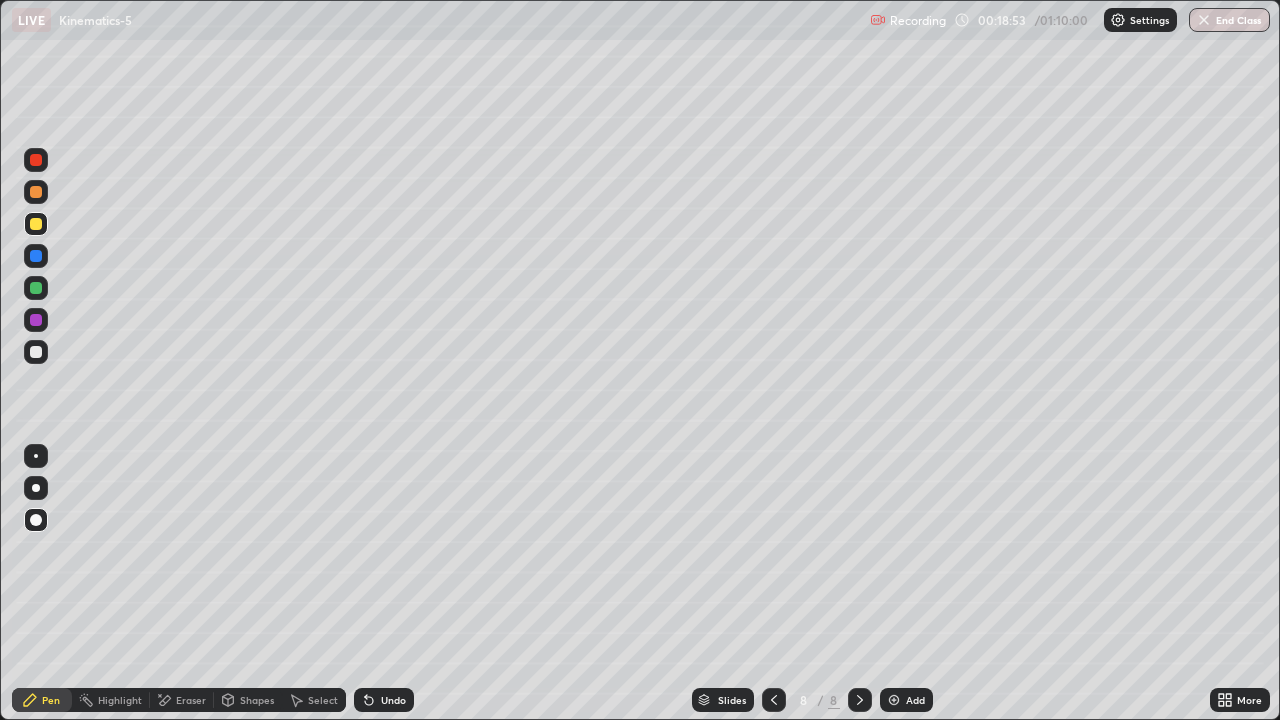 click on "Shapes" at bounding box center (257, 700) 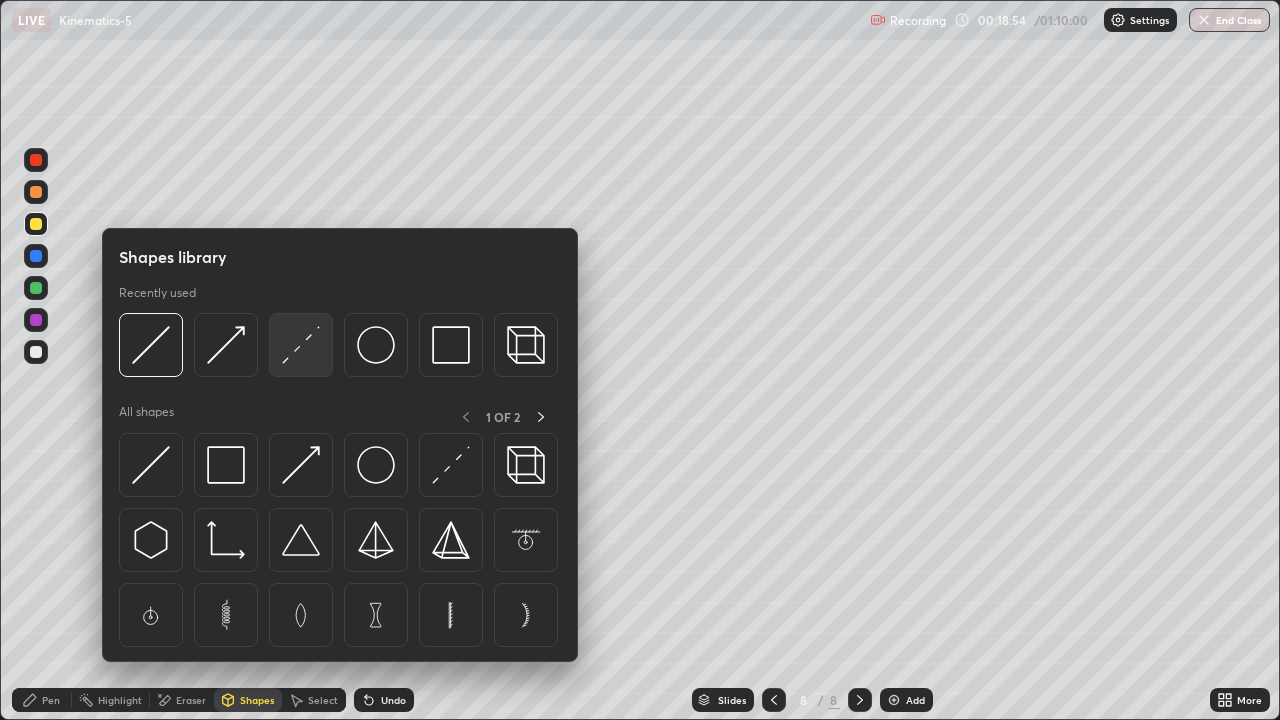 click at bounding box center (301, 345) 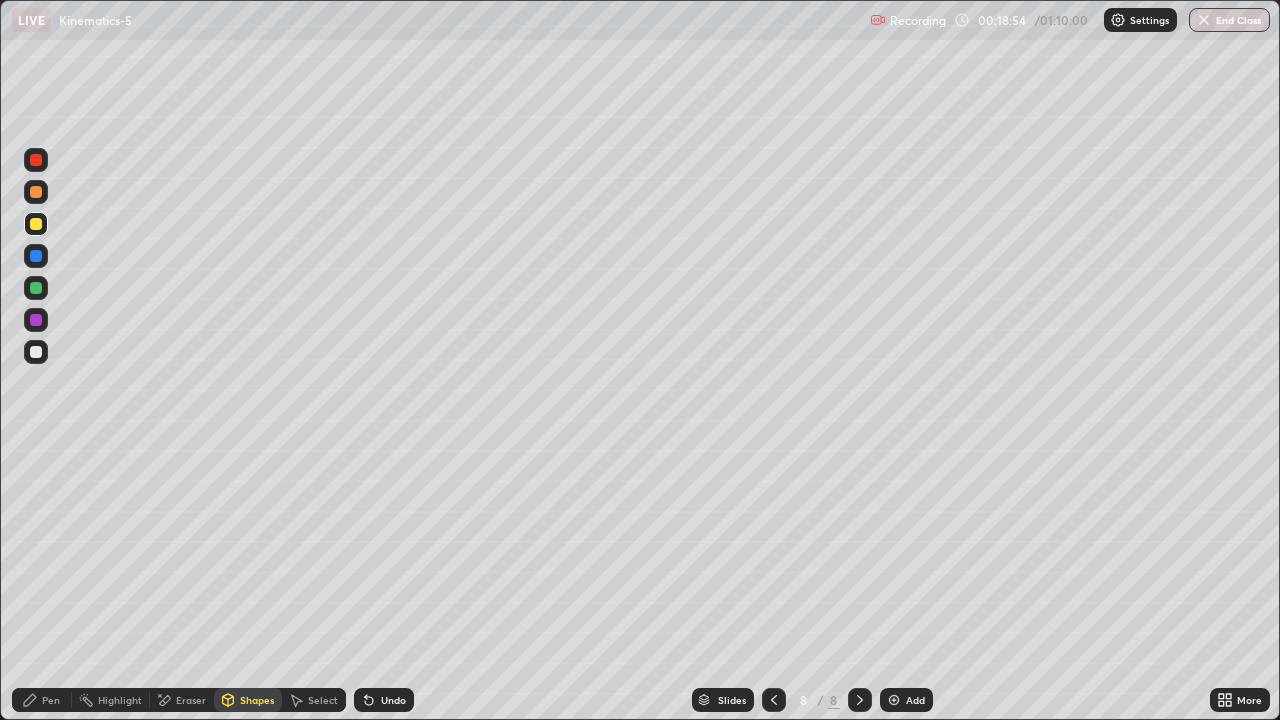 click at bounding box center (36, 352) 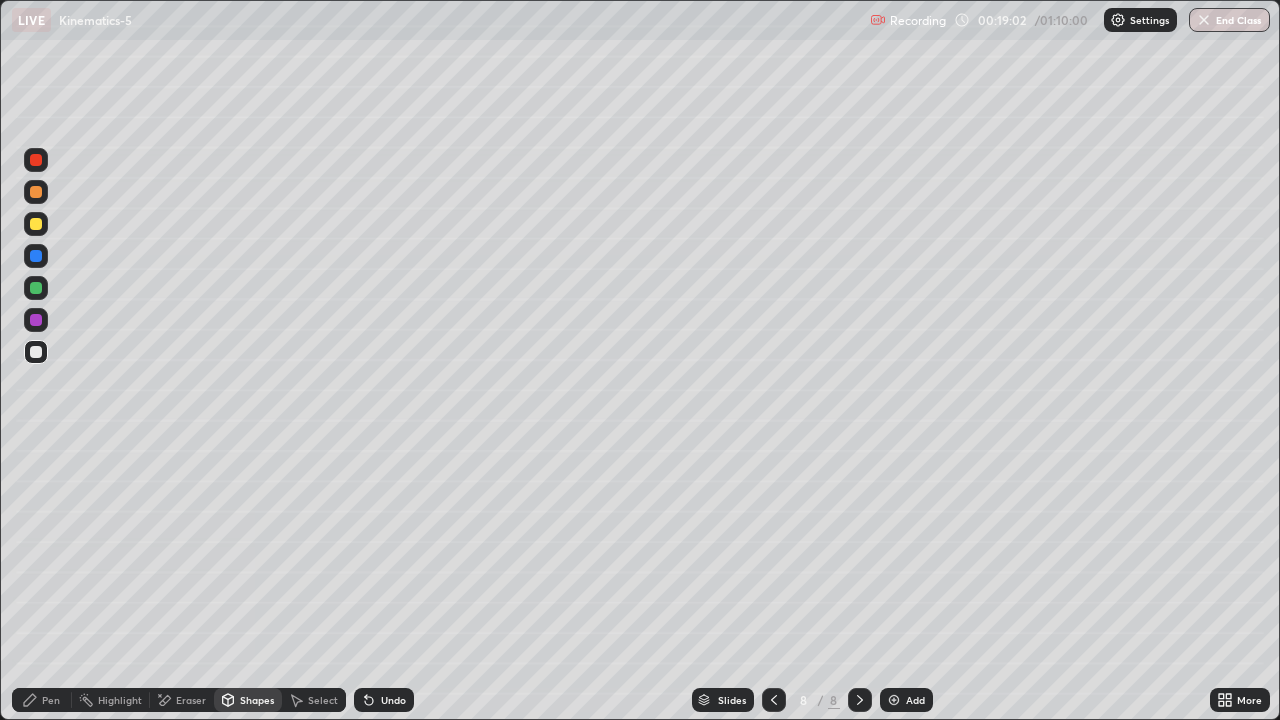 click on "Eraser" at bounding box center [191, 700] 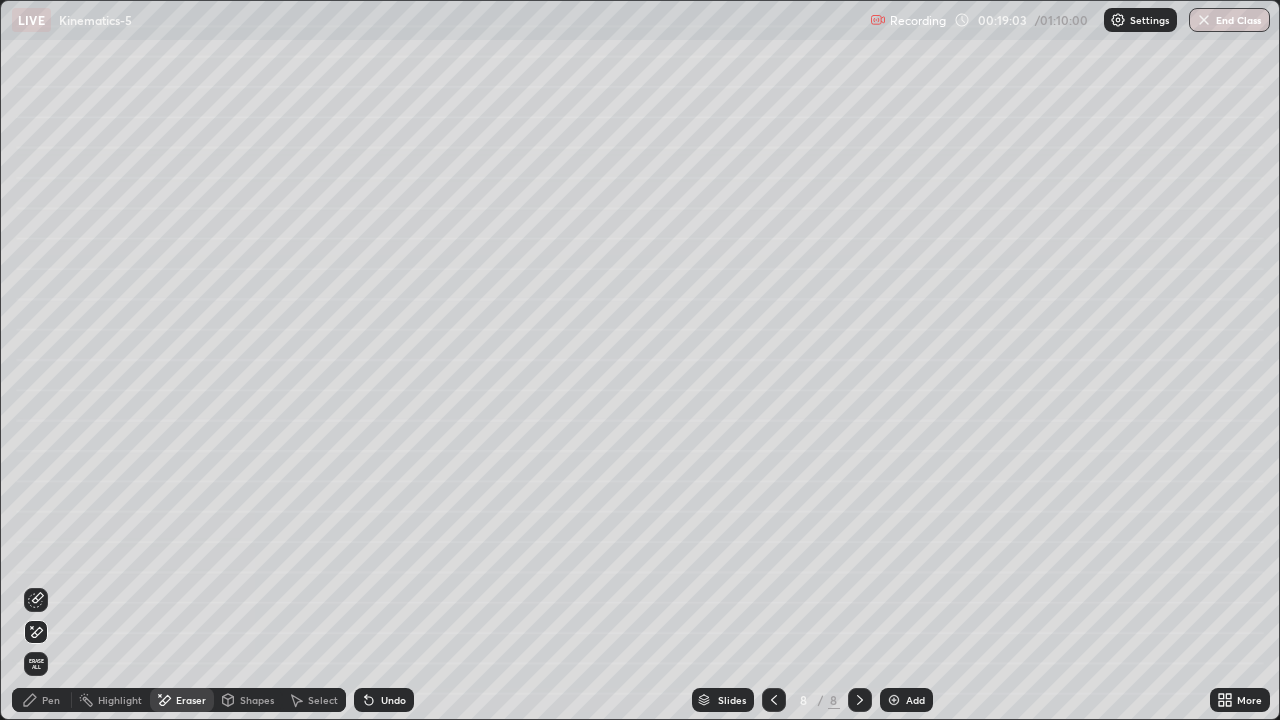 click on "Highlight" at bounding box center [120, 700] 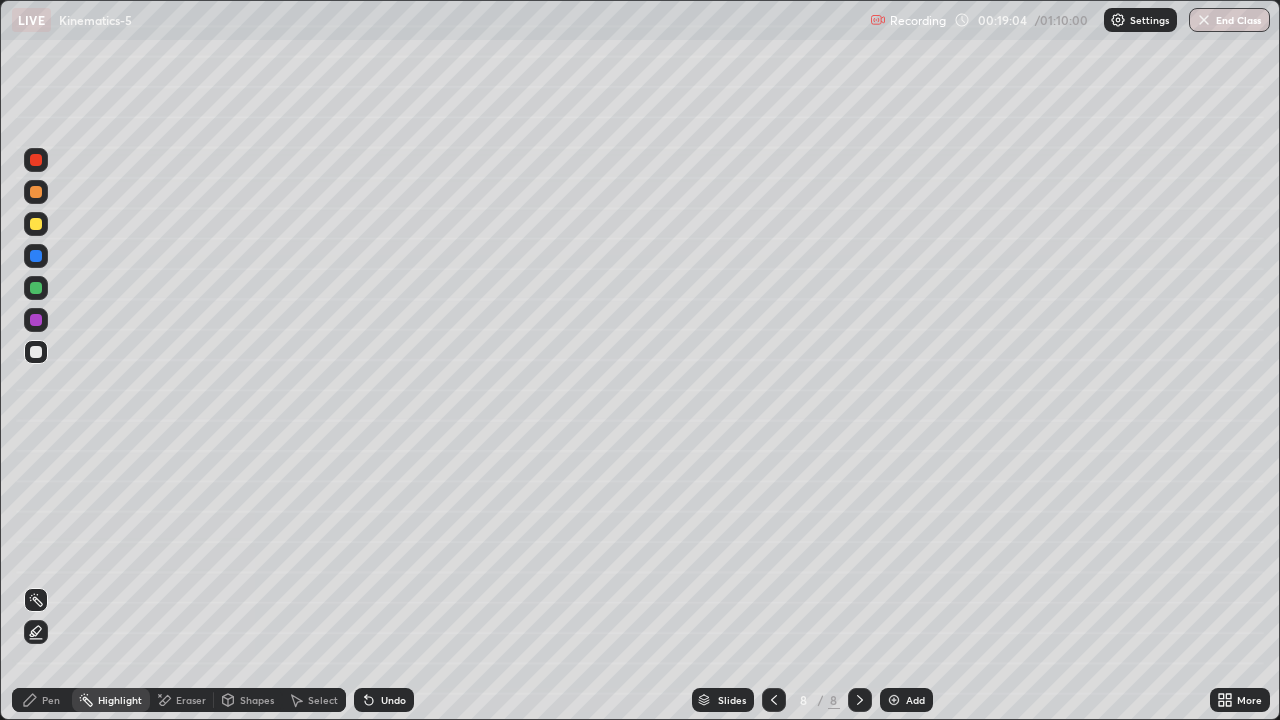 click 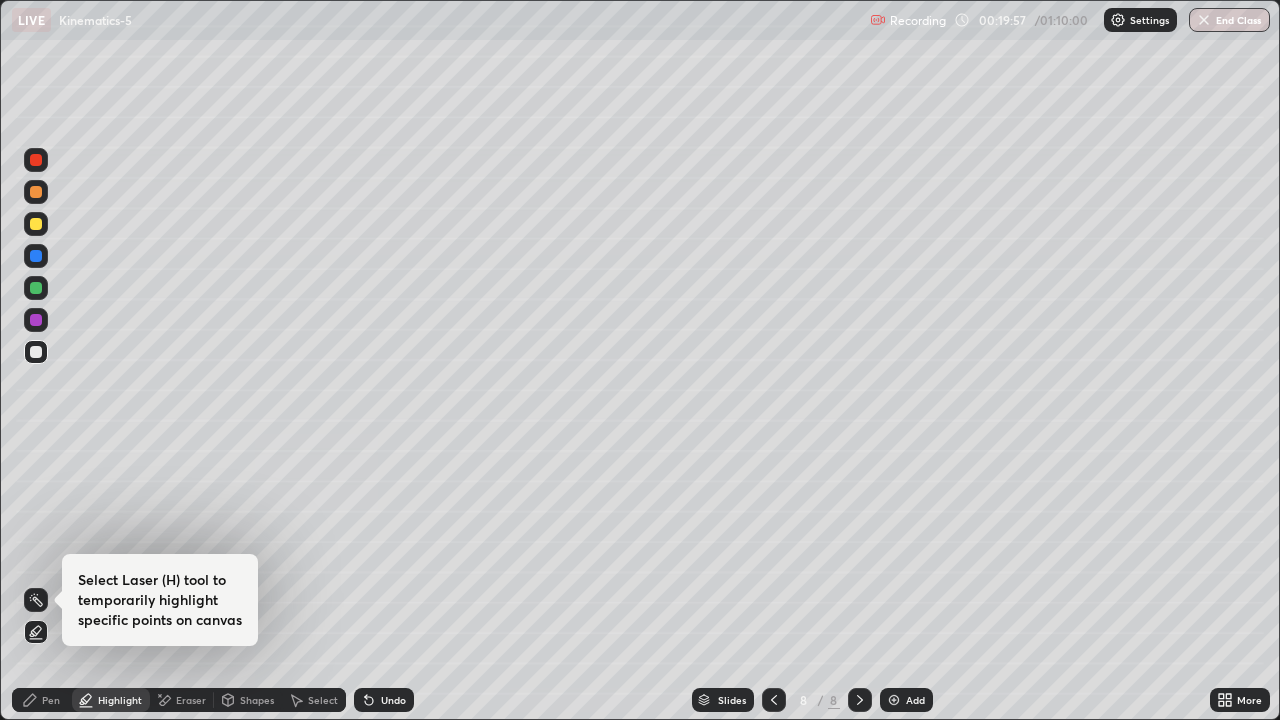 click on "Pen" at bounding box center [42, 700] 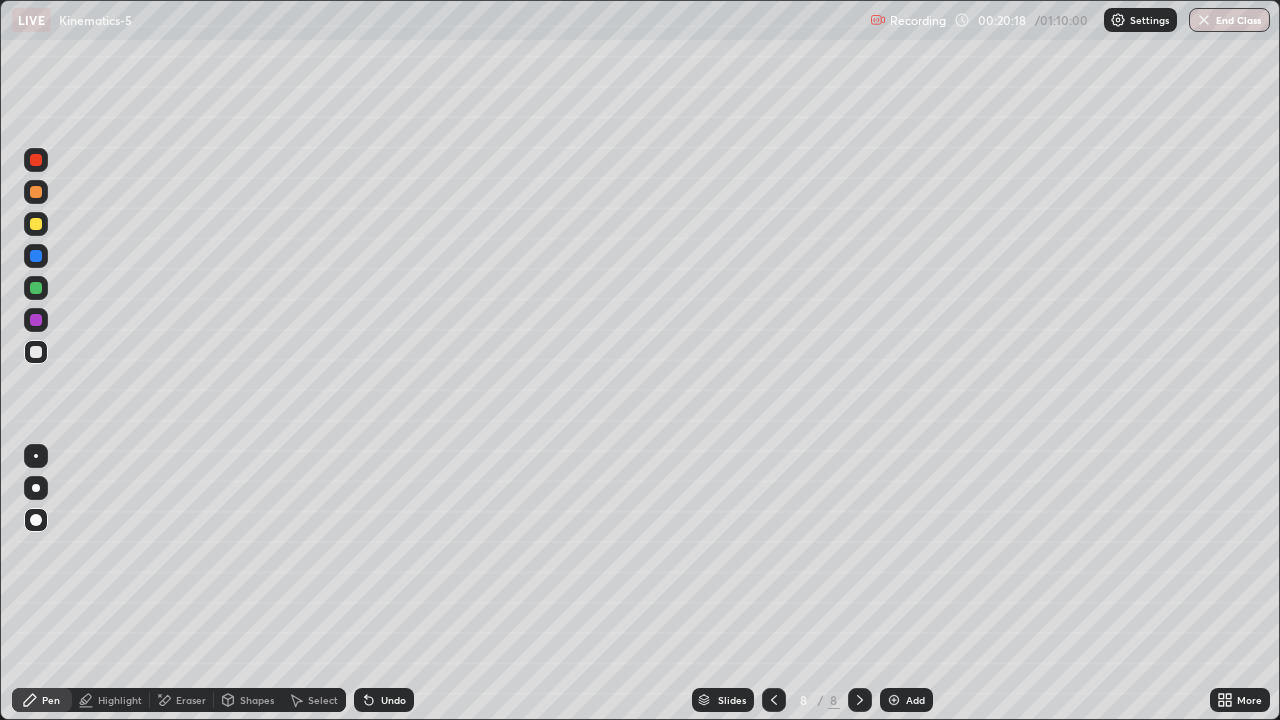 click on "Eraser" at bounding box center (191, 700) 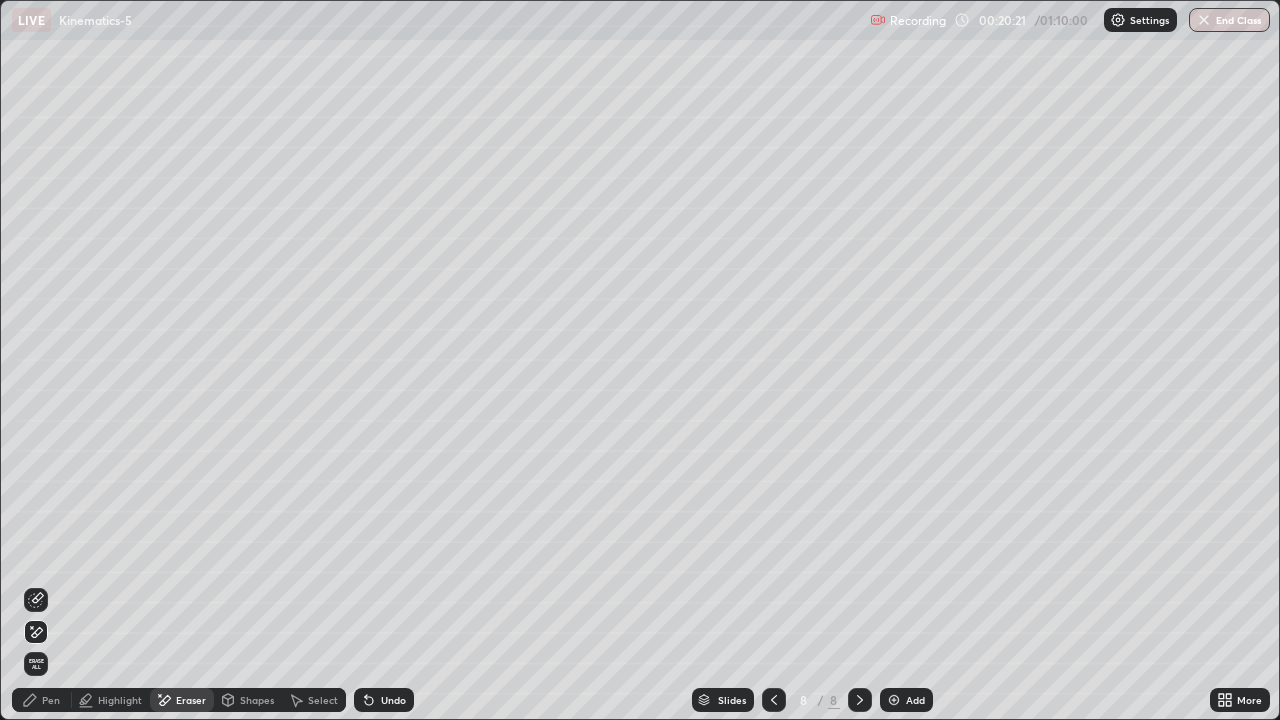 click 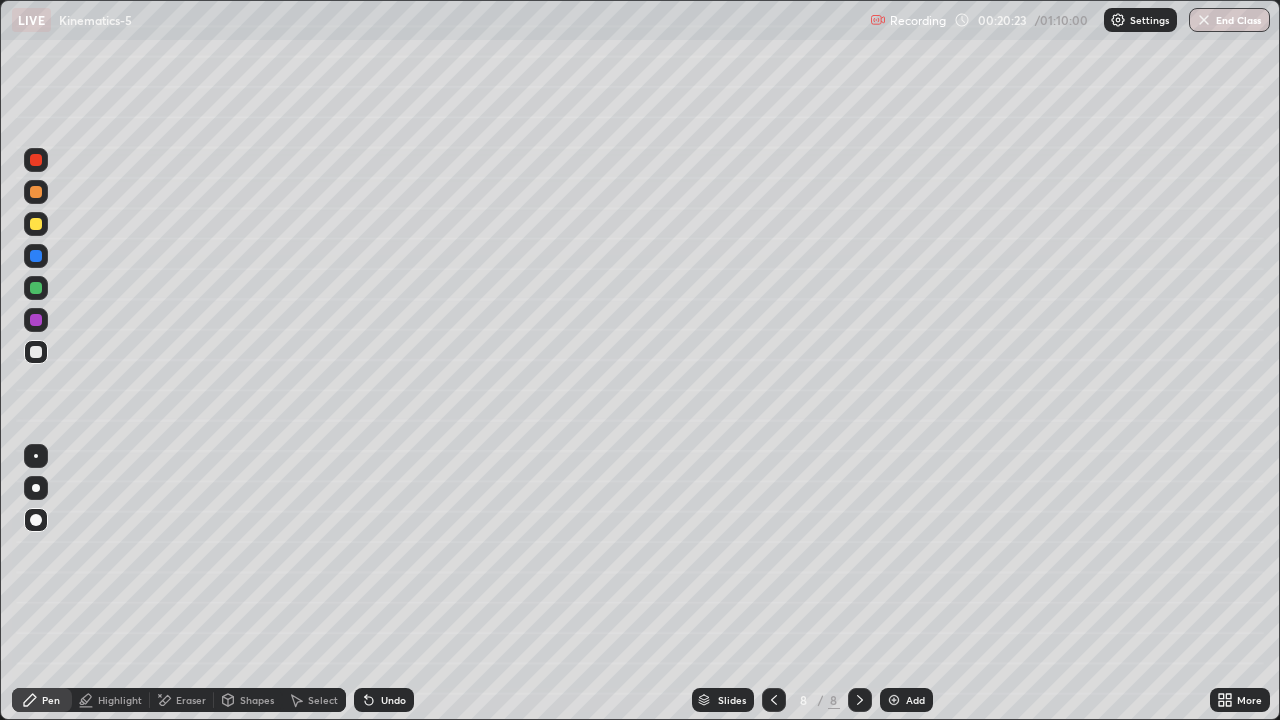click at bounding box center [36, 192] 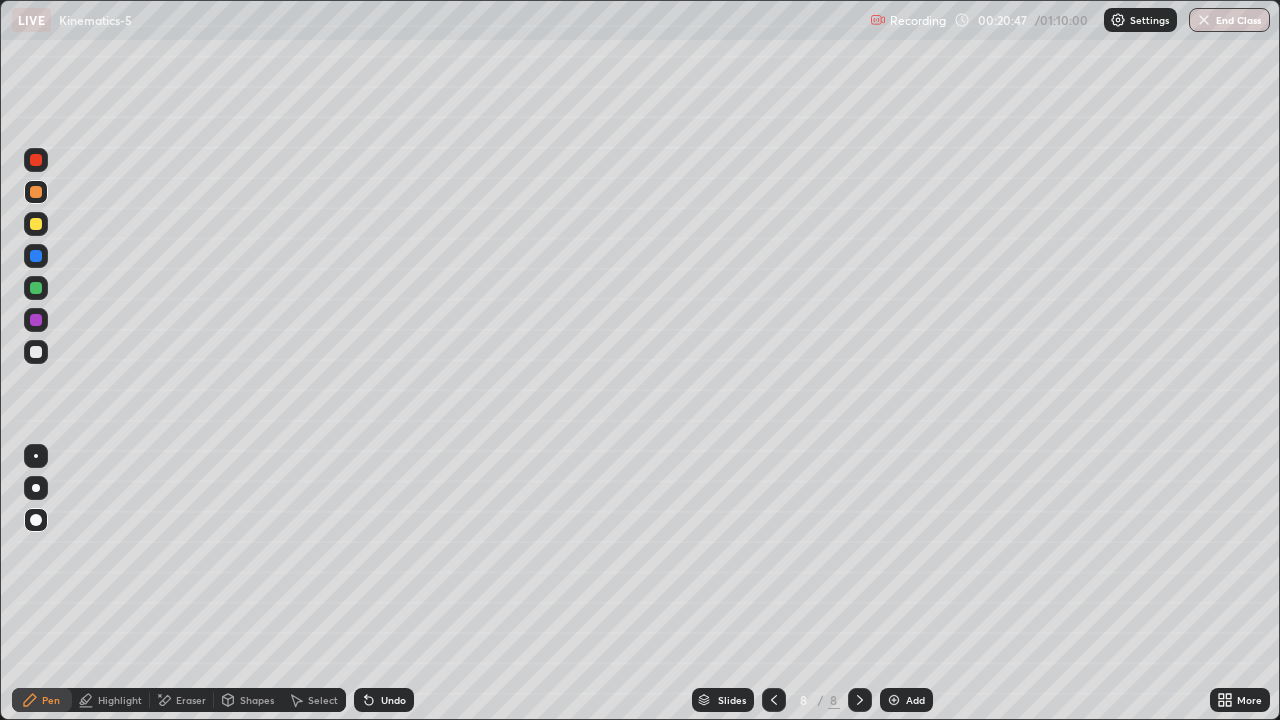 click on "Add" at bounding box center [906, 700] 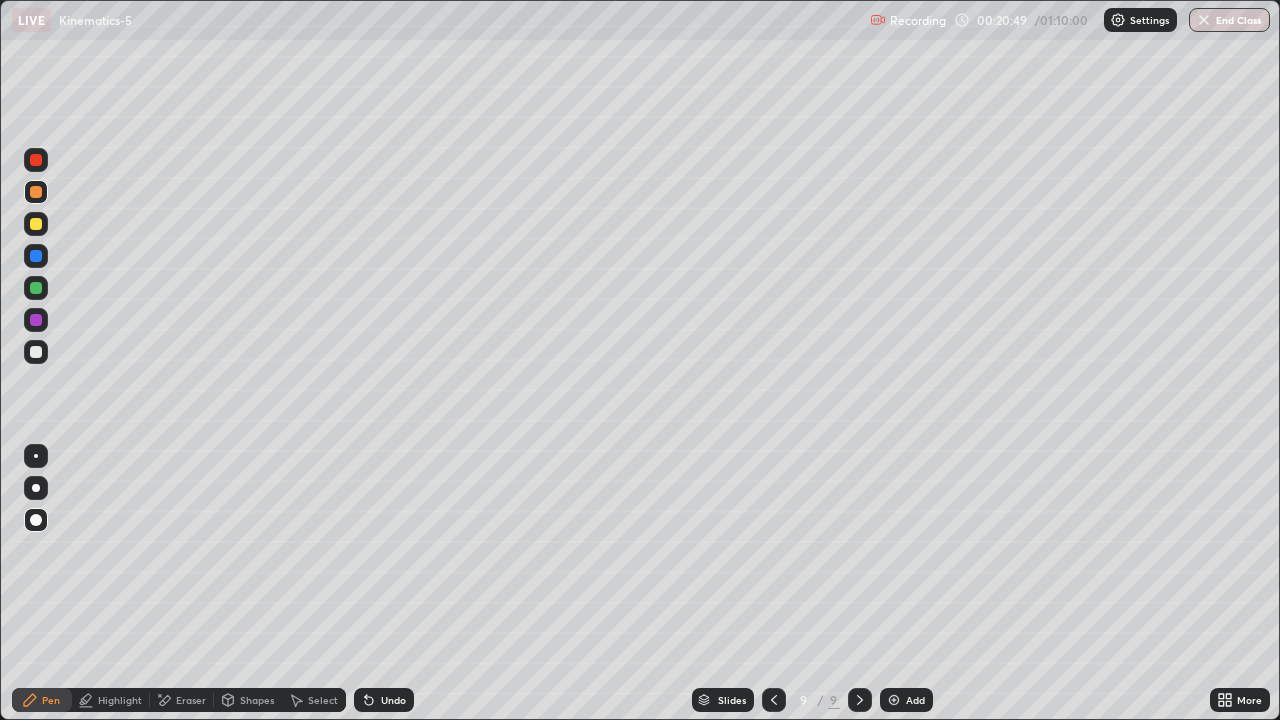 click on "Shapes" at bounding box center [248, 700] 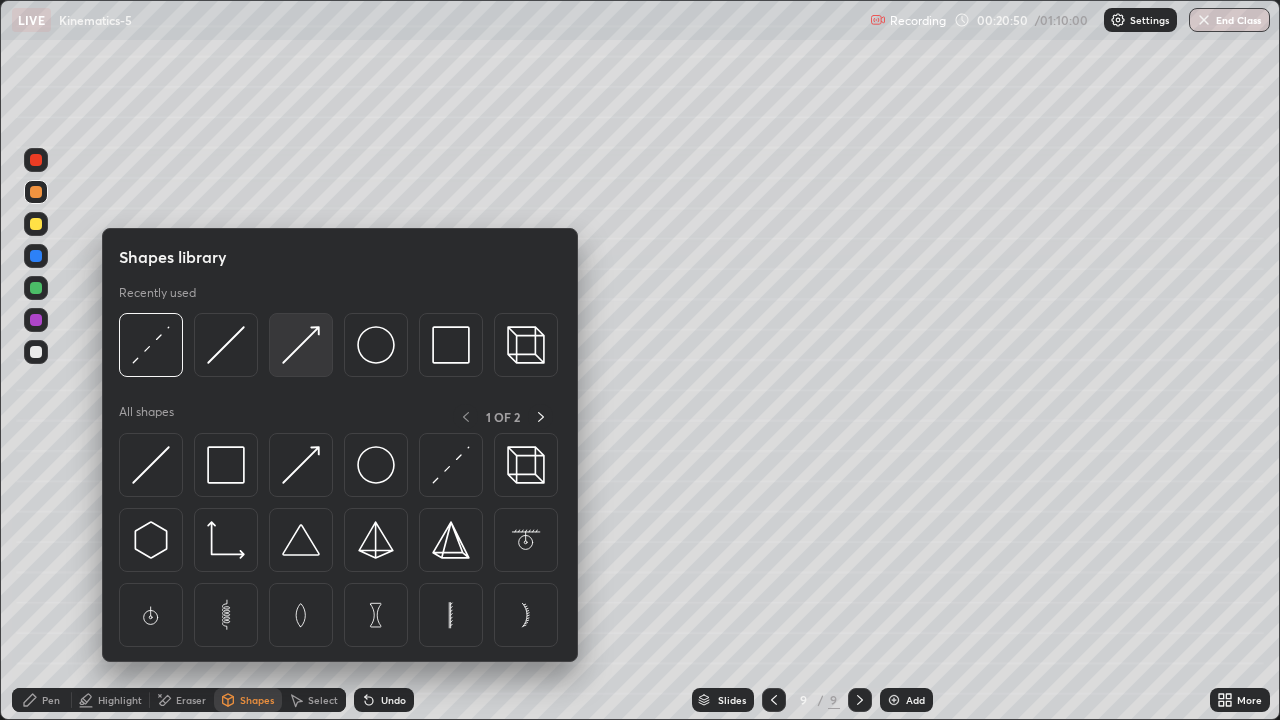 click at bounding box center [301, 345] 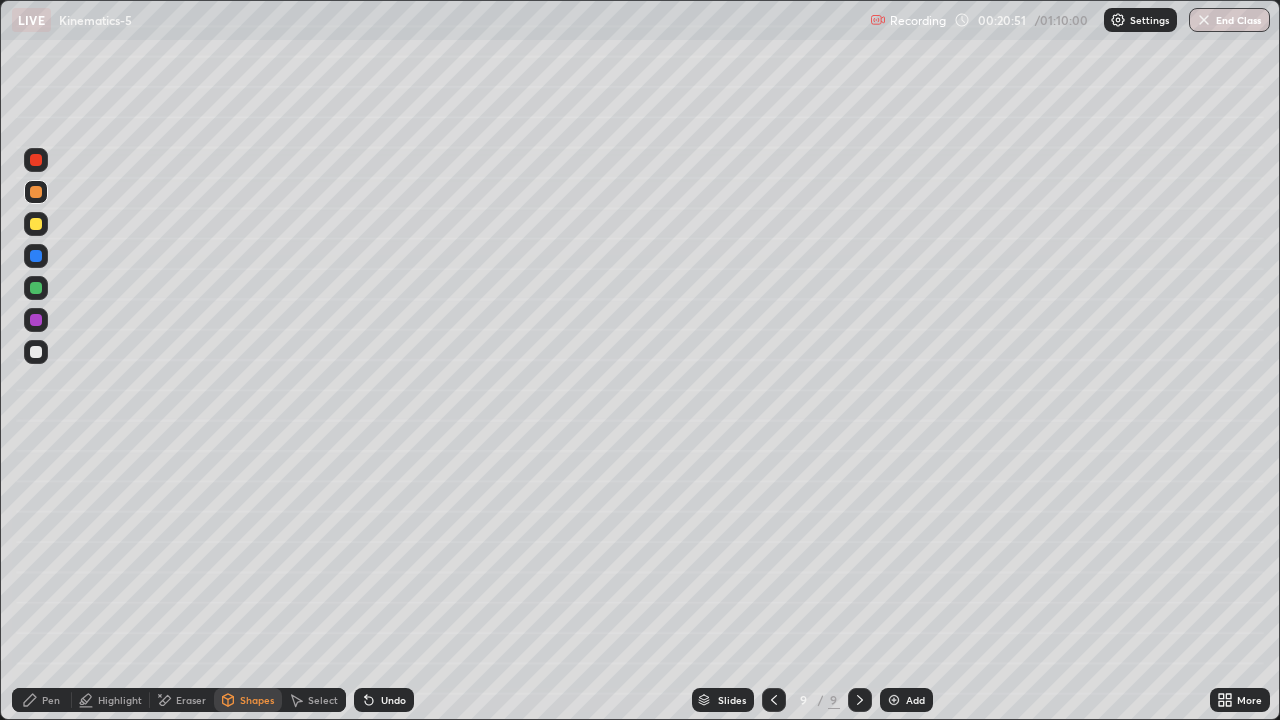 click at bounding box center (36, 352) 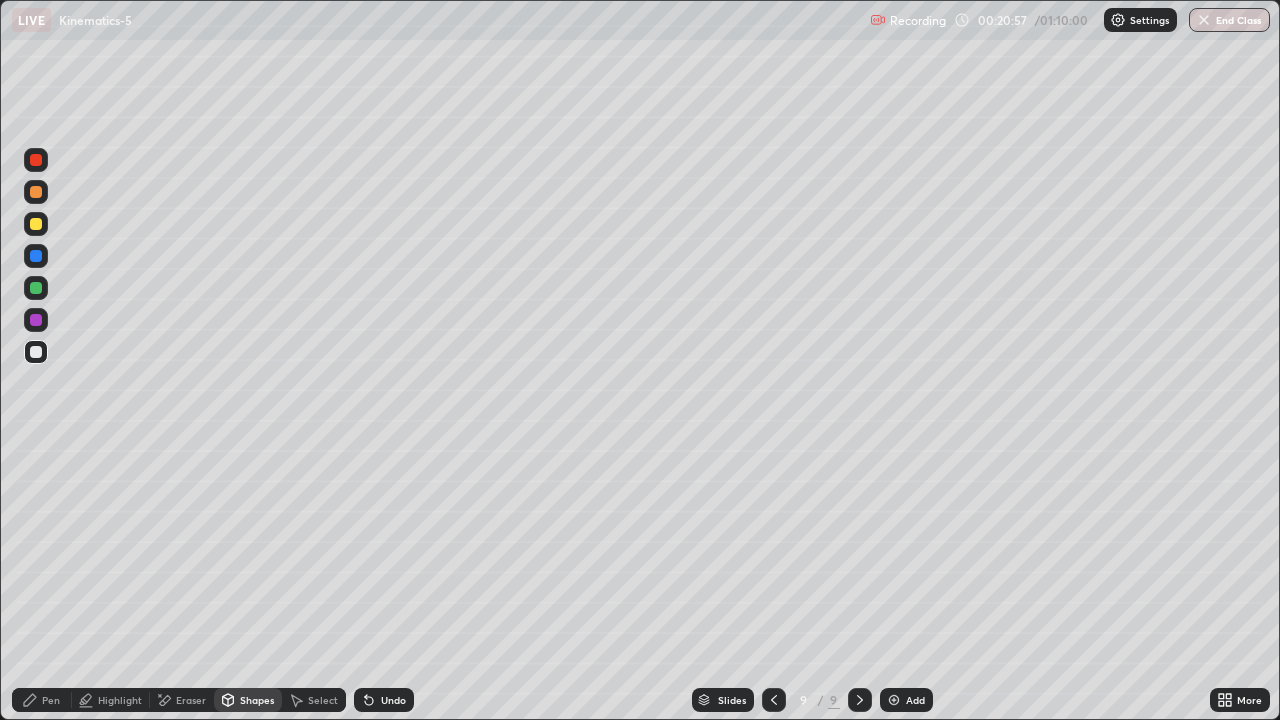 click on "Pen" at bounding box center [51, 700] 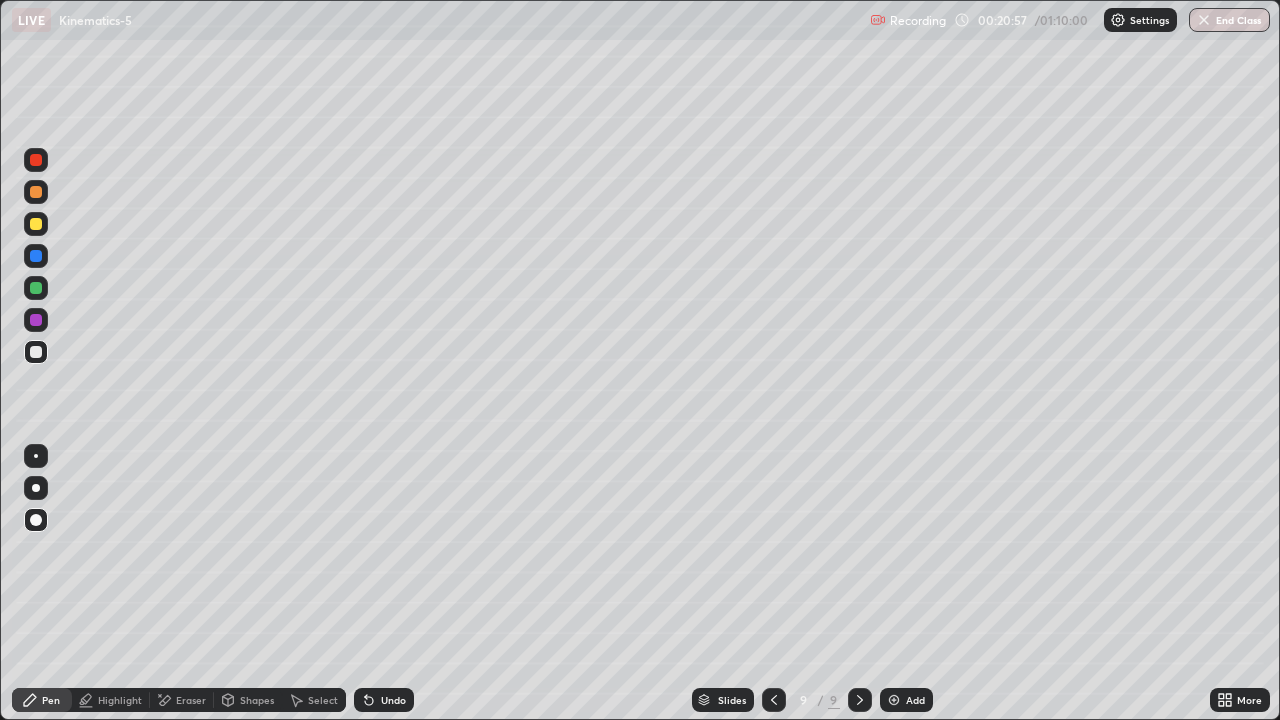 click at bounding box center [36, 224] 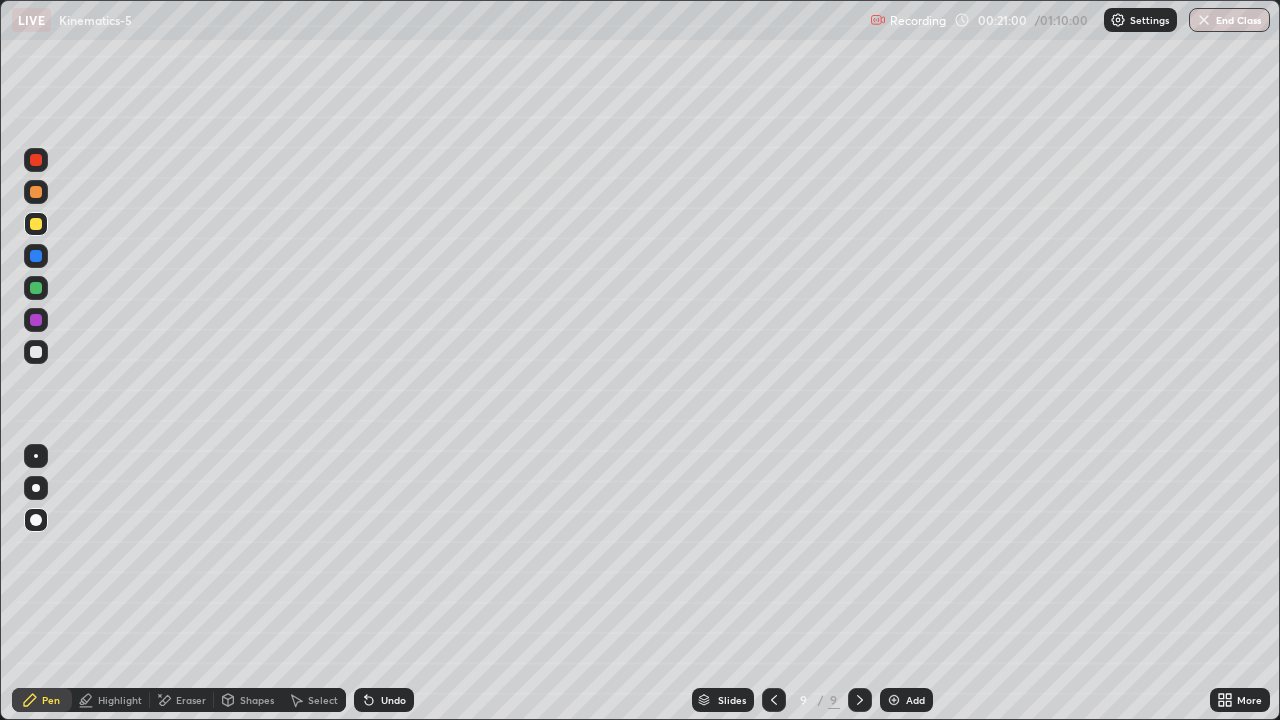 click at bounding box center (36, 192) 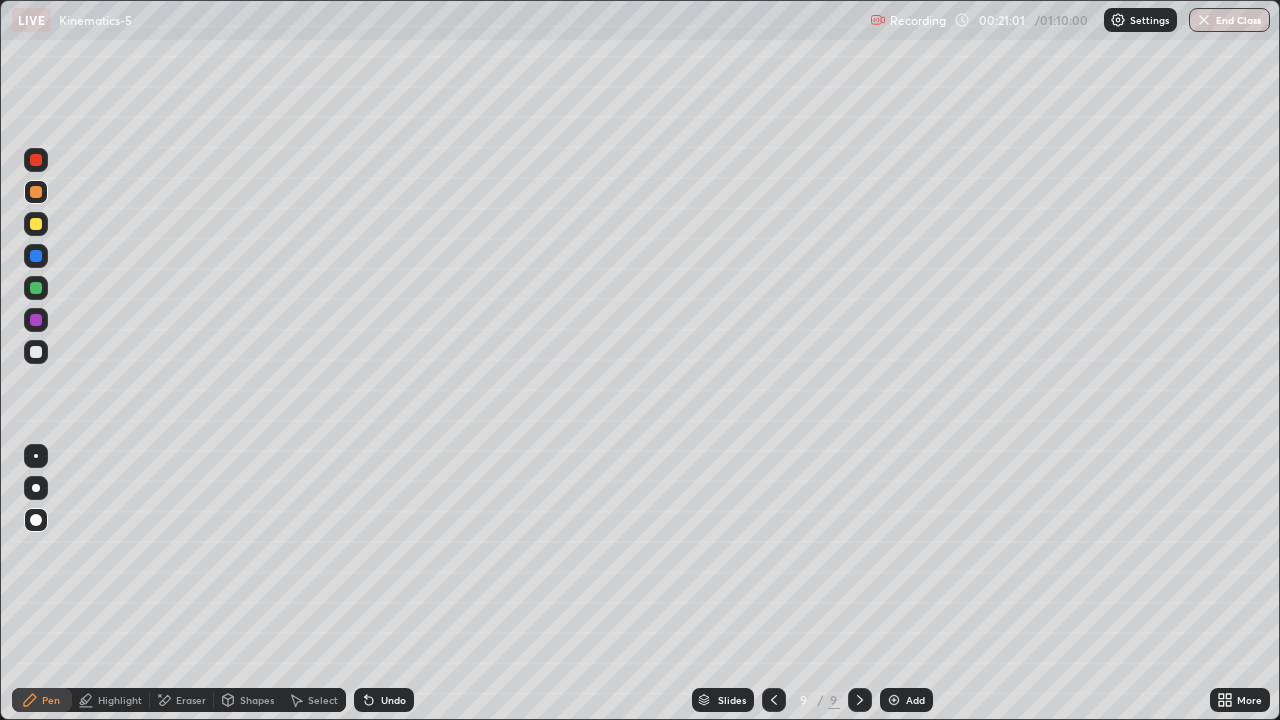 click on "Shapes" at bounding box center [257, 700] 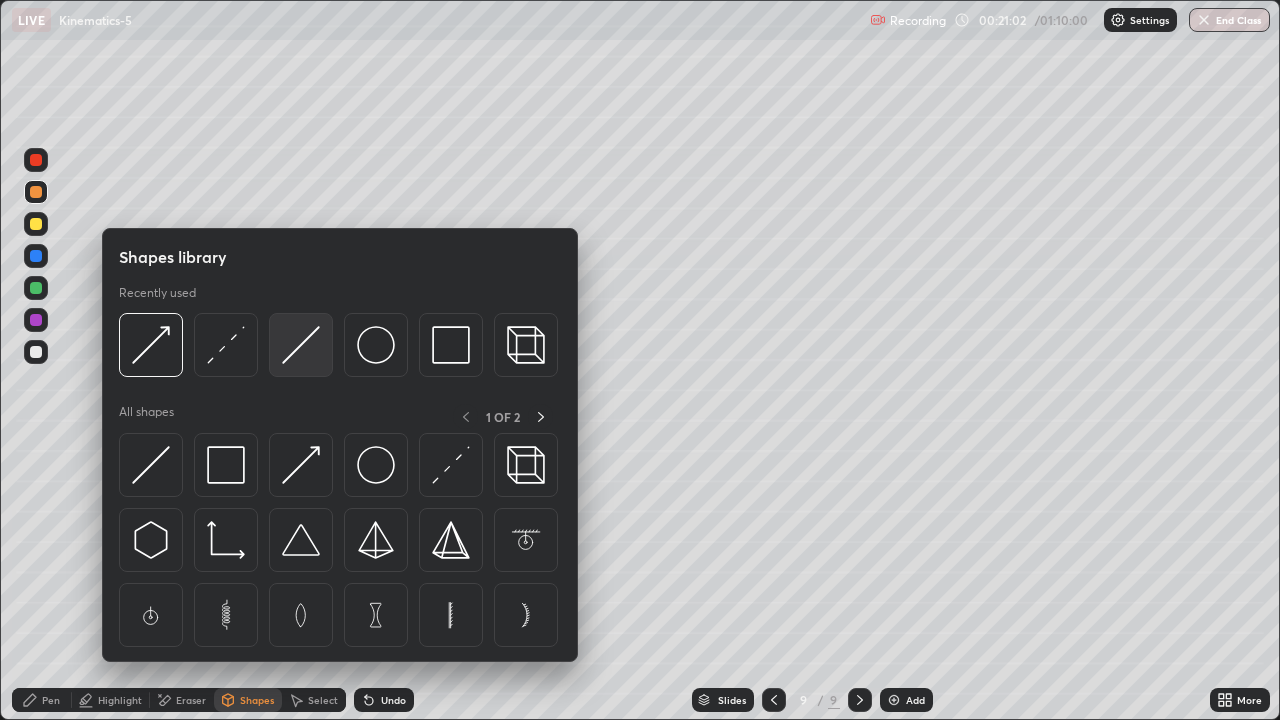 click at bounding box center (301, 345) 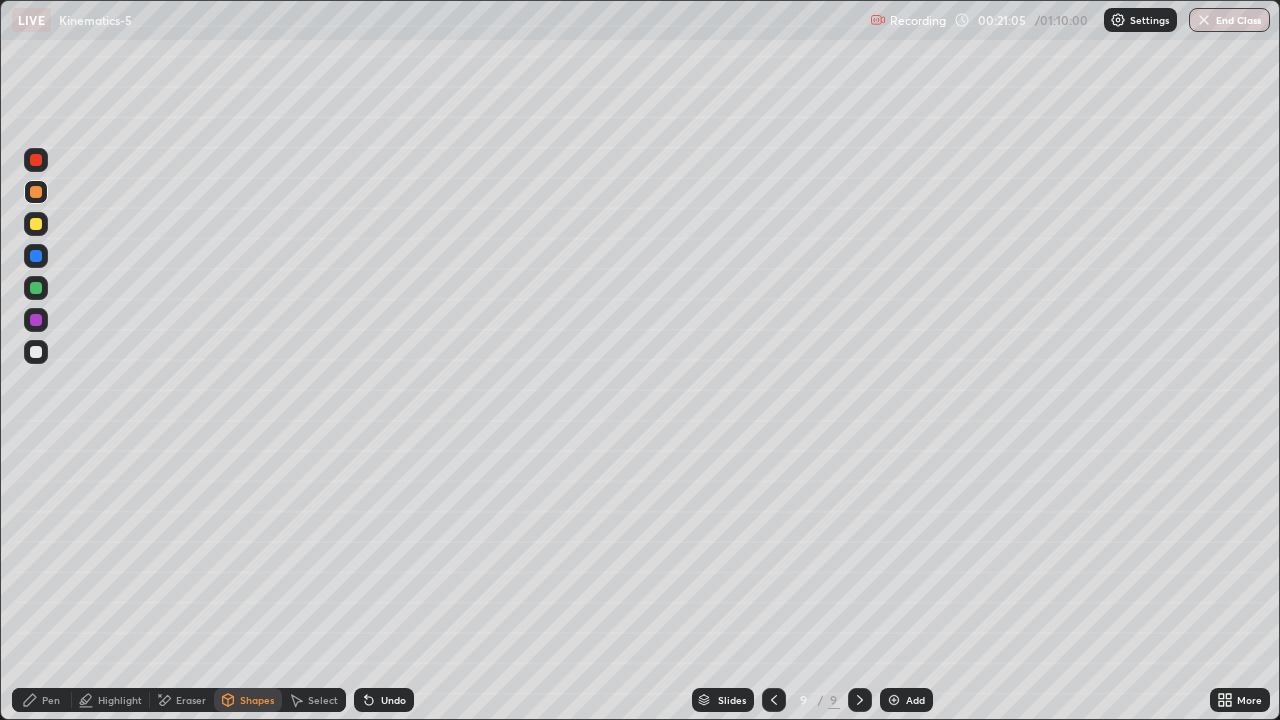 click on "Shapes" at bounding box center (257, 700) 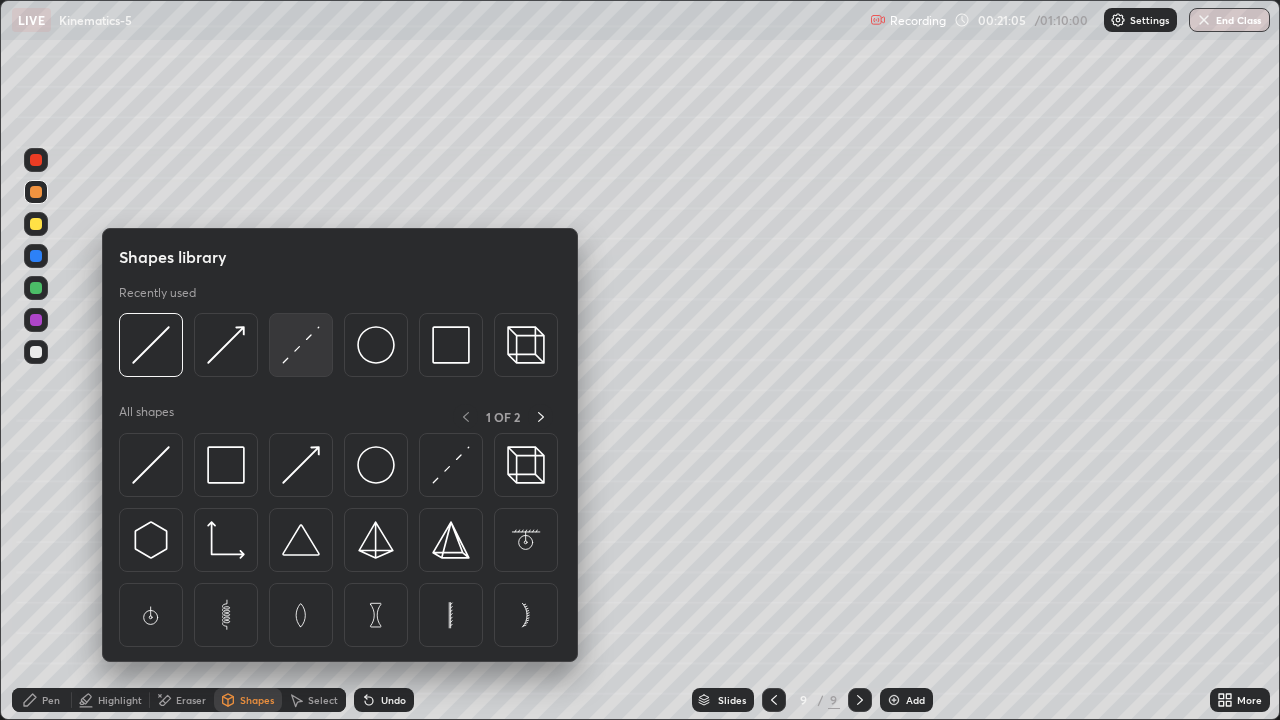 click at bounding box center (301, 345) 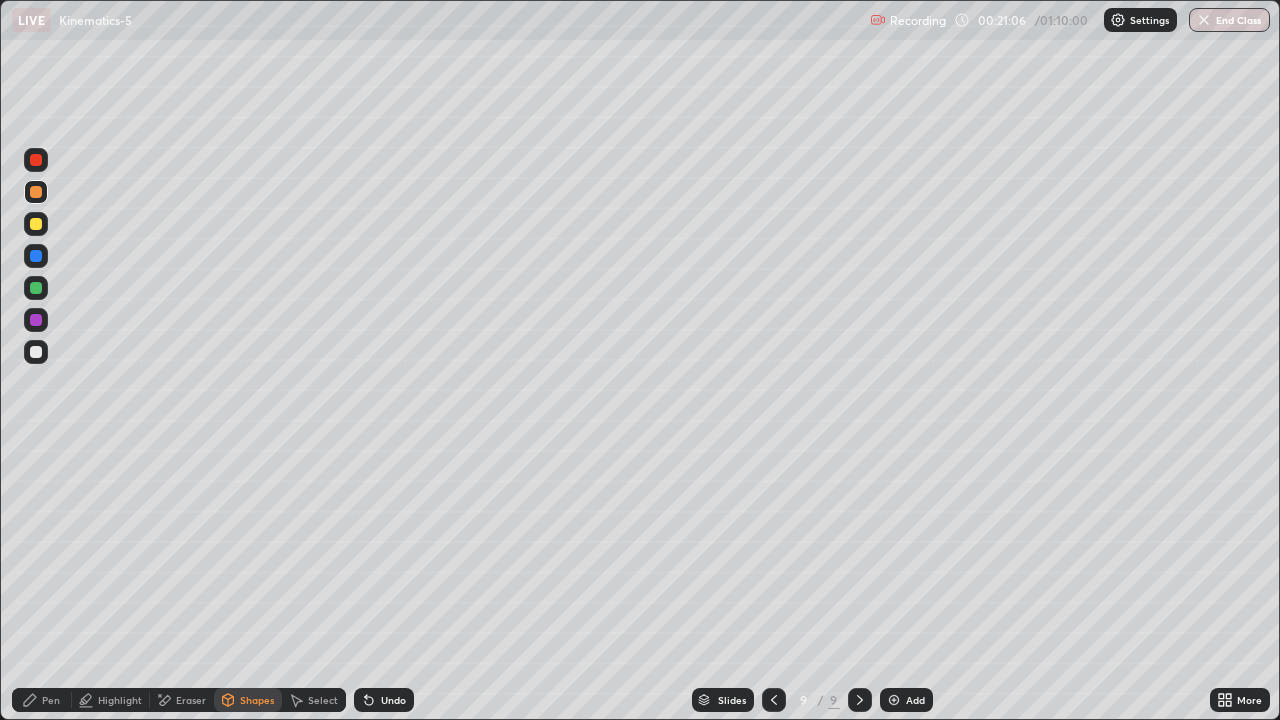 click at bounding box center (36, 320) 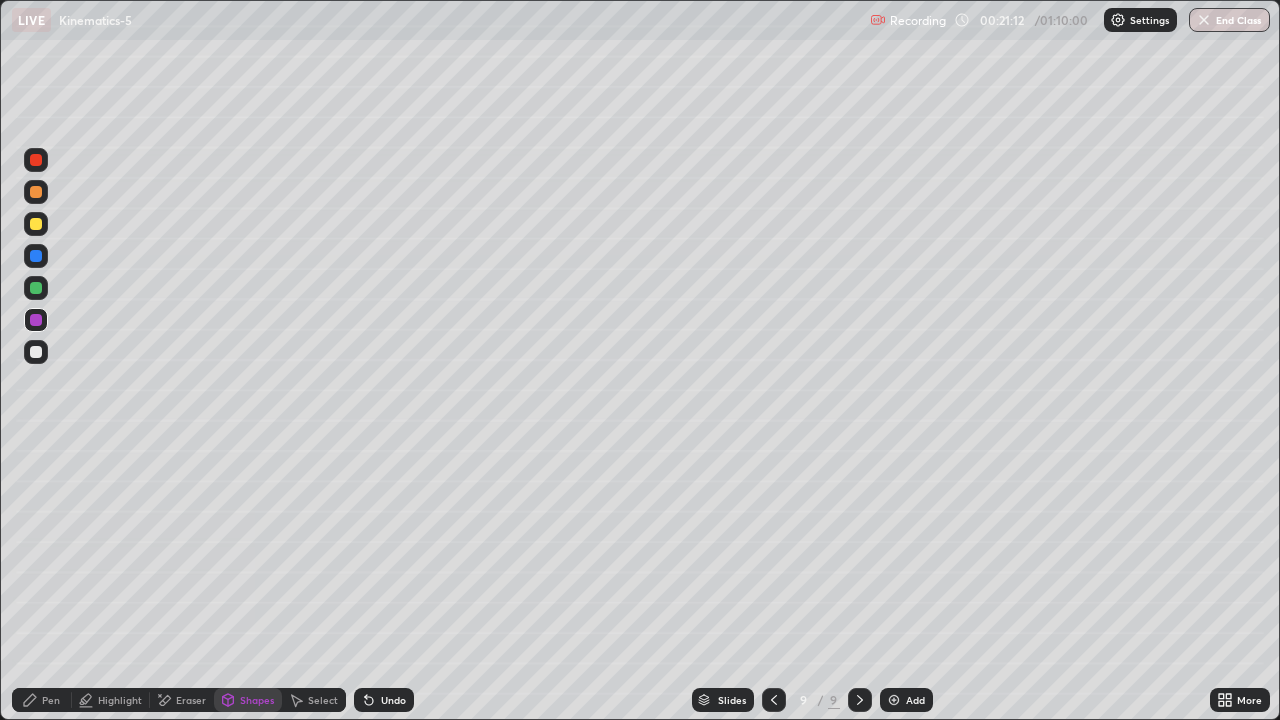click 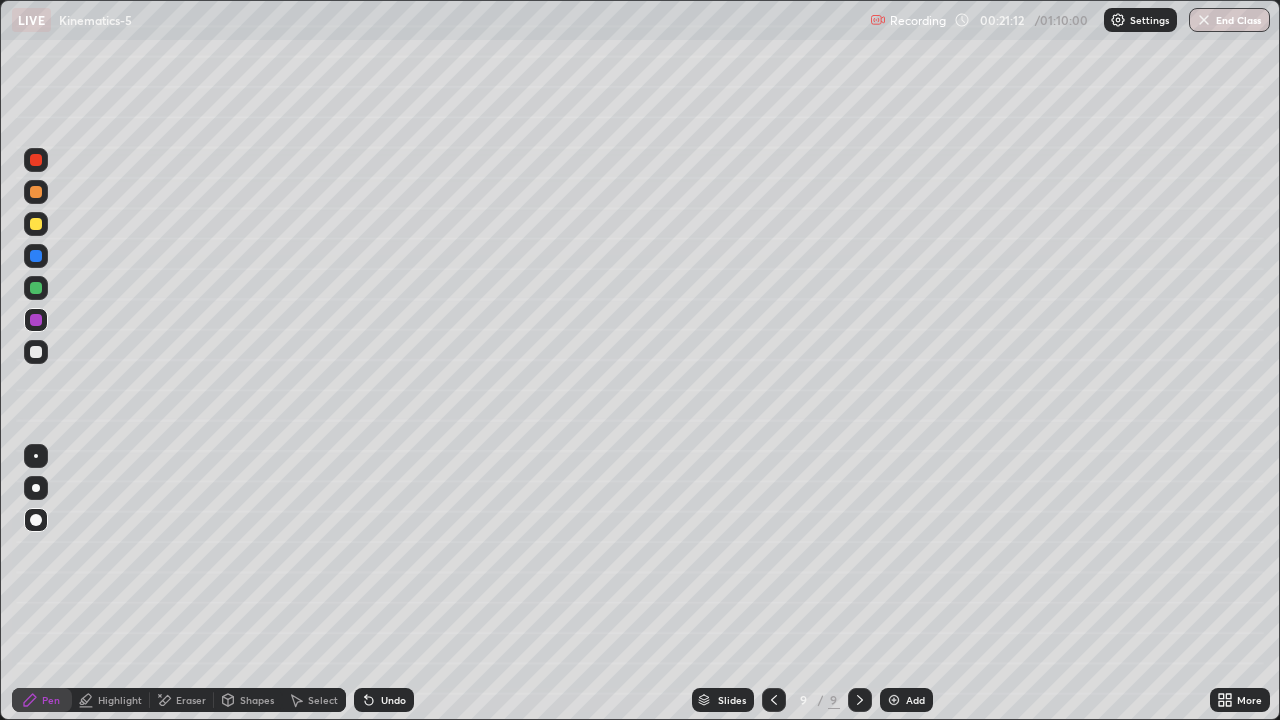 click at bounding box center [36, 352] 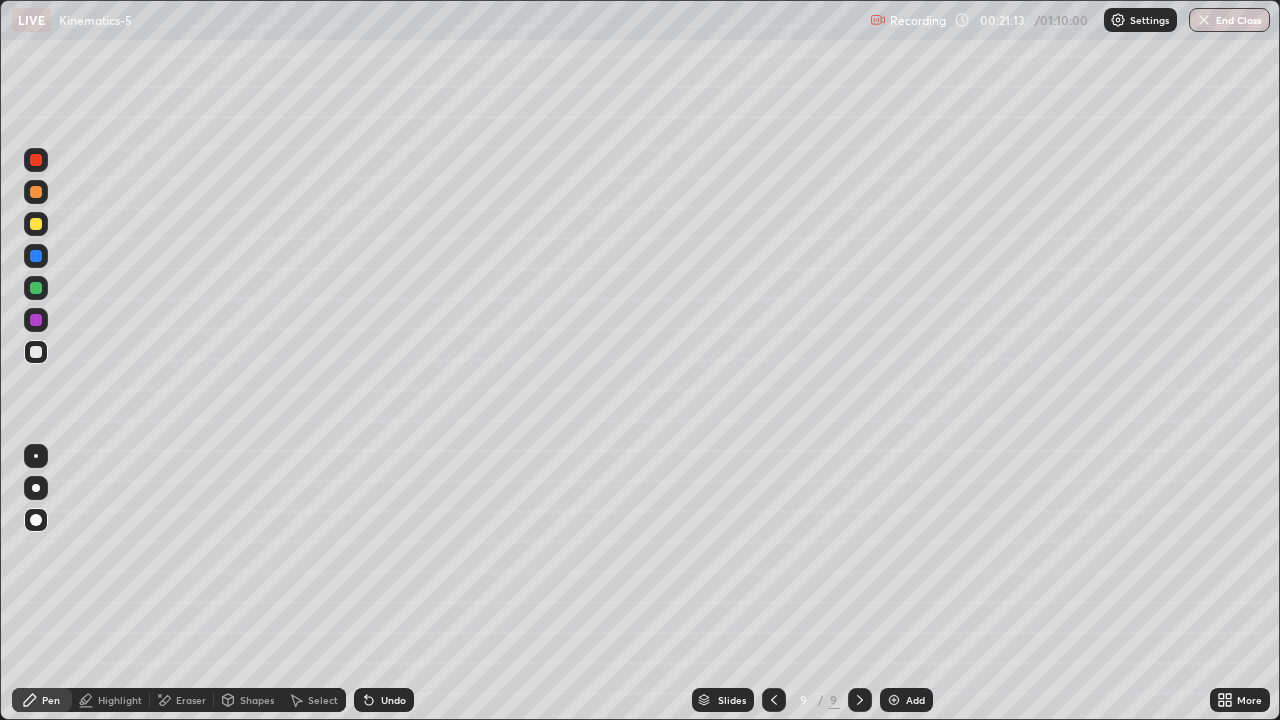 click at bounding box center (36, 224) 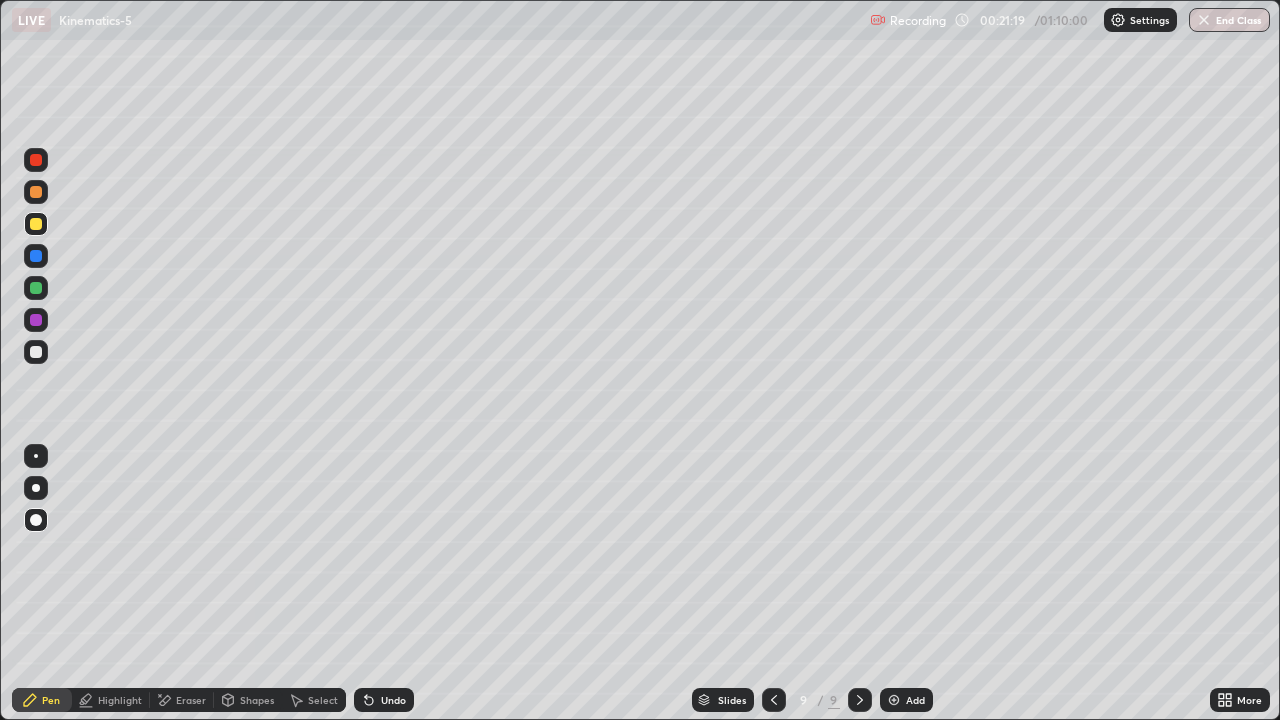 click at bounding box center (36, 192) 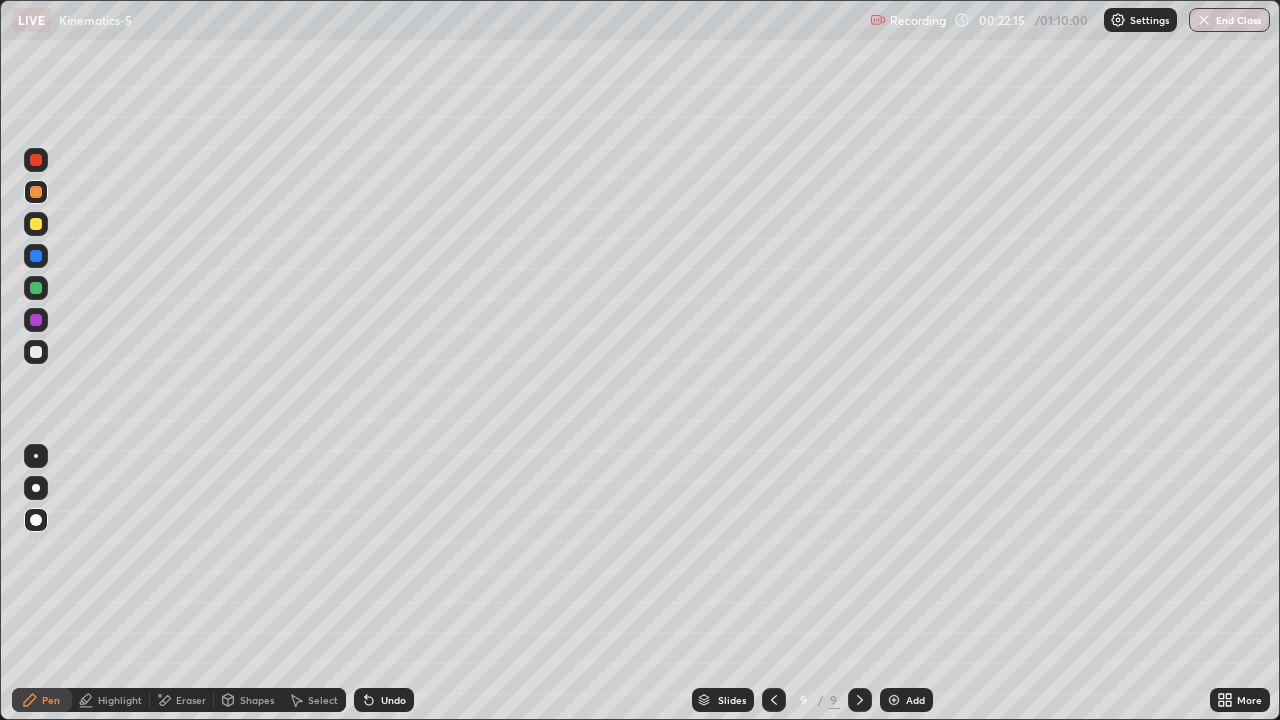 click at bounding box center [36, 352] 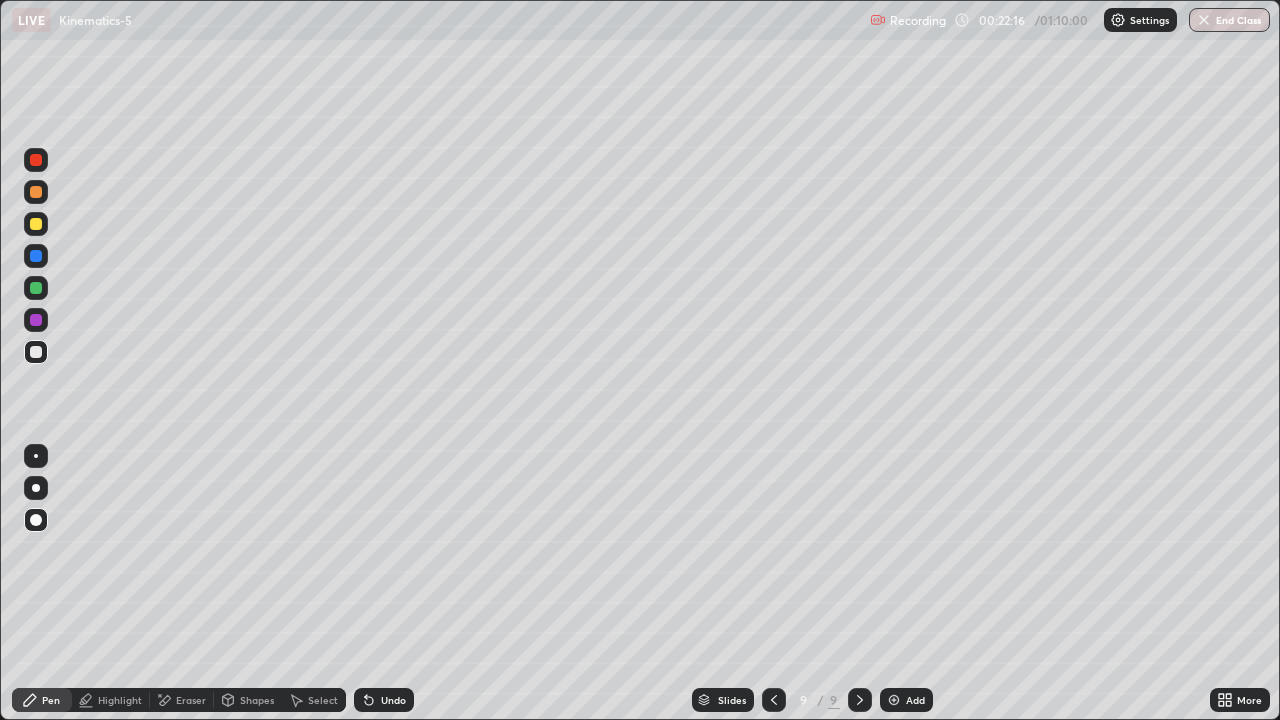click at bounding box center (36, 192) 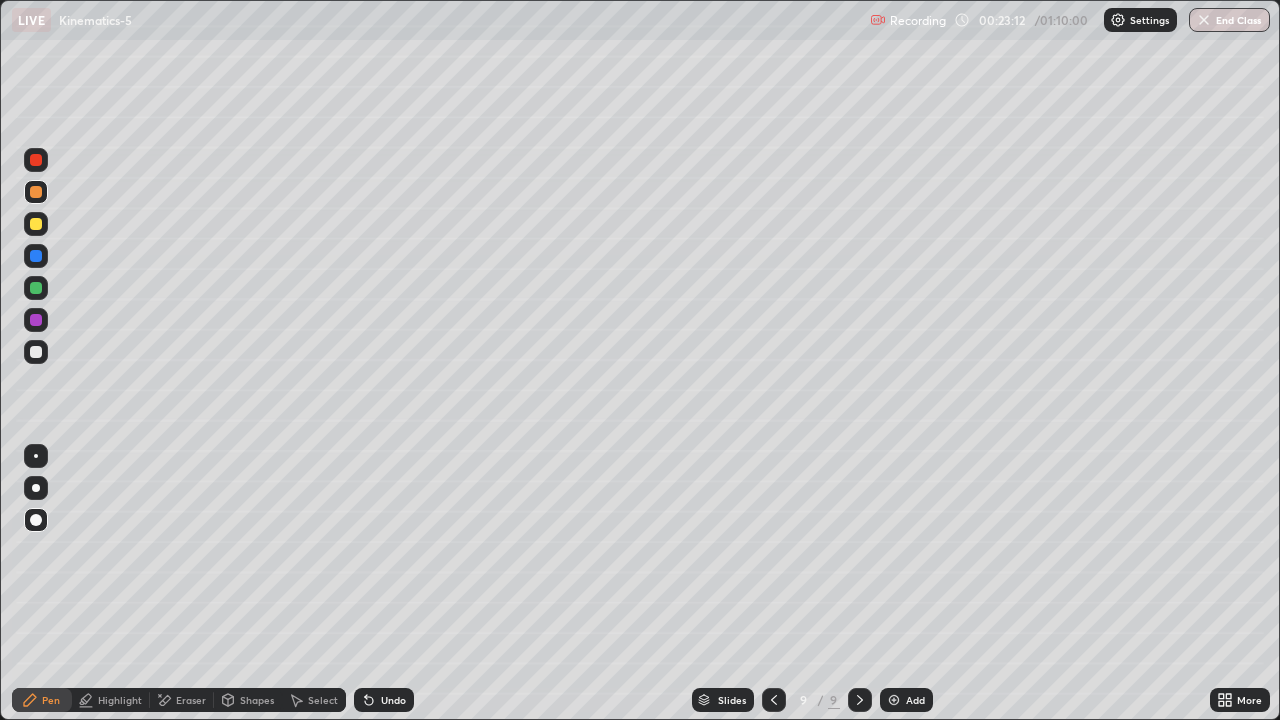 click on "Add" at bounding box center (915, 700) 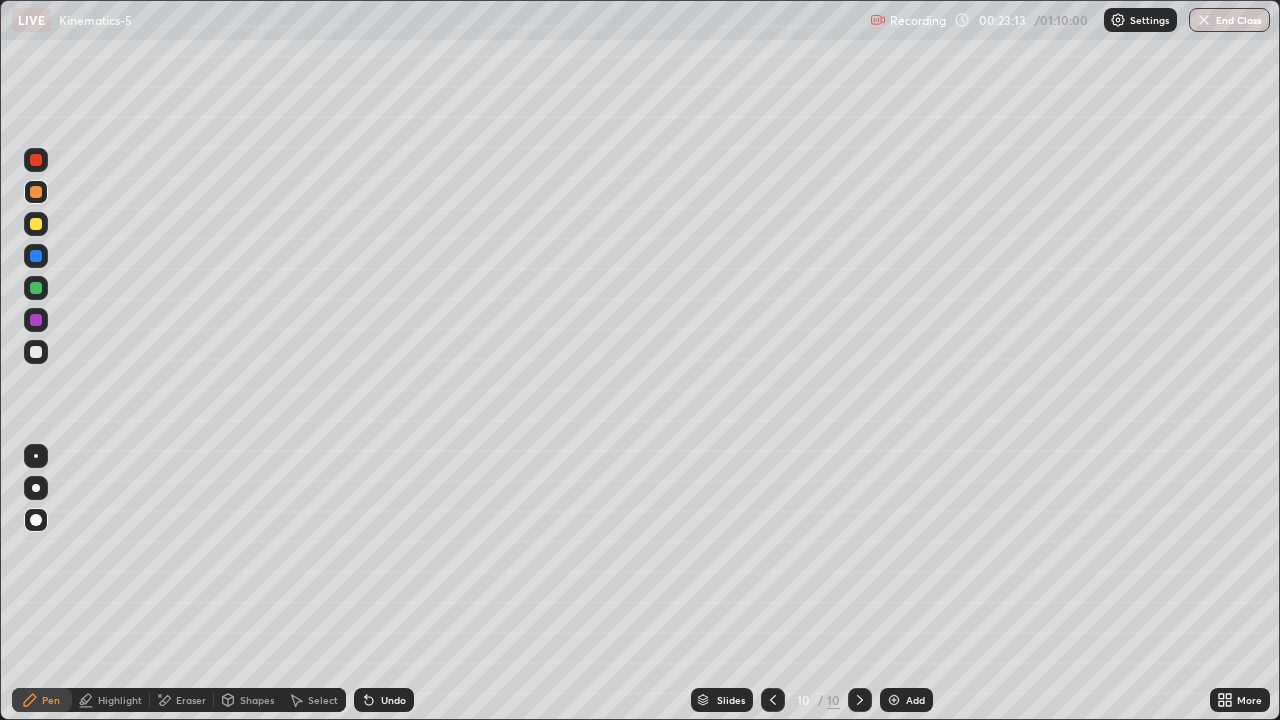 click on "Shapes" at bounding box center (257, 700) 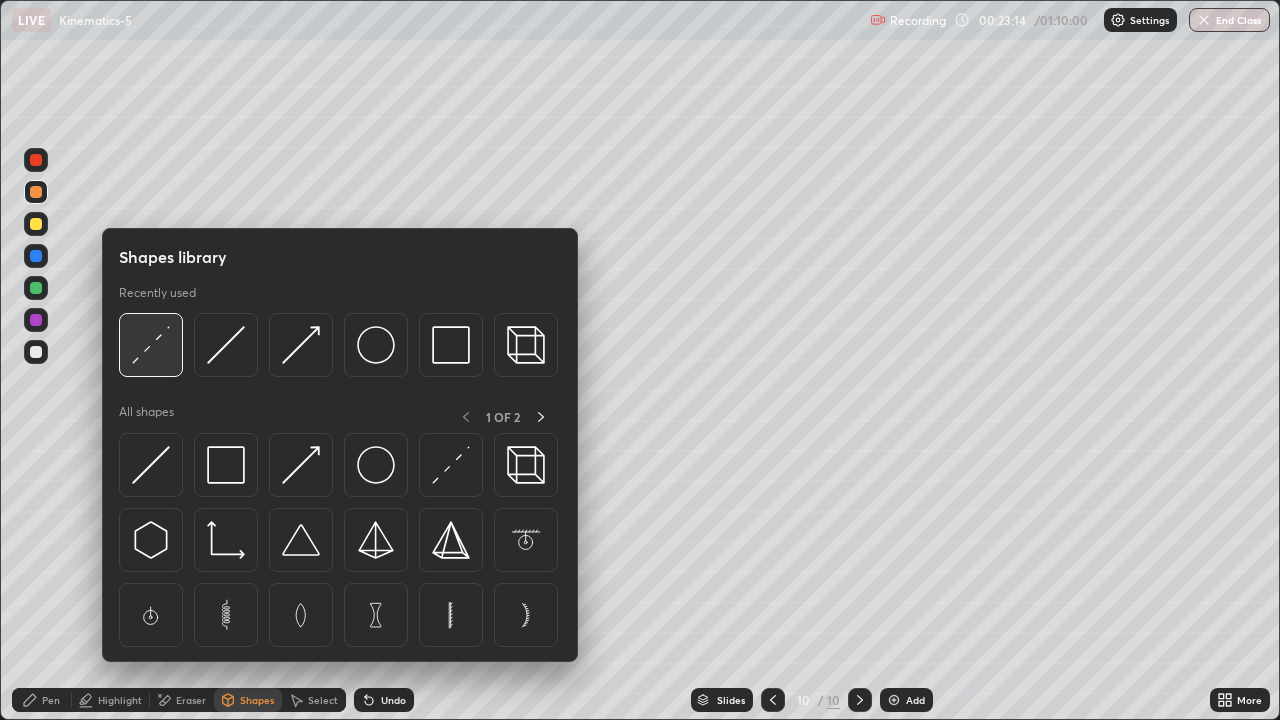 click at bounding box center (151, 345) 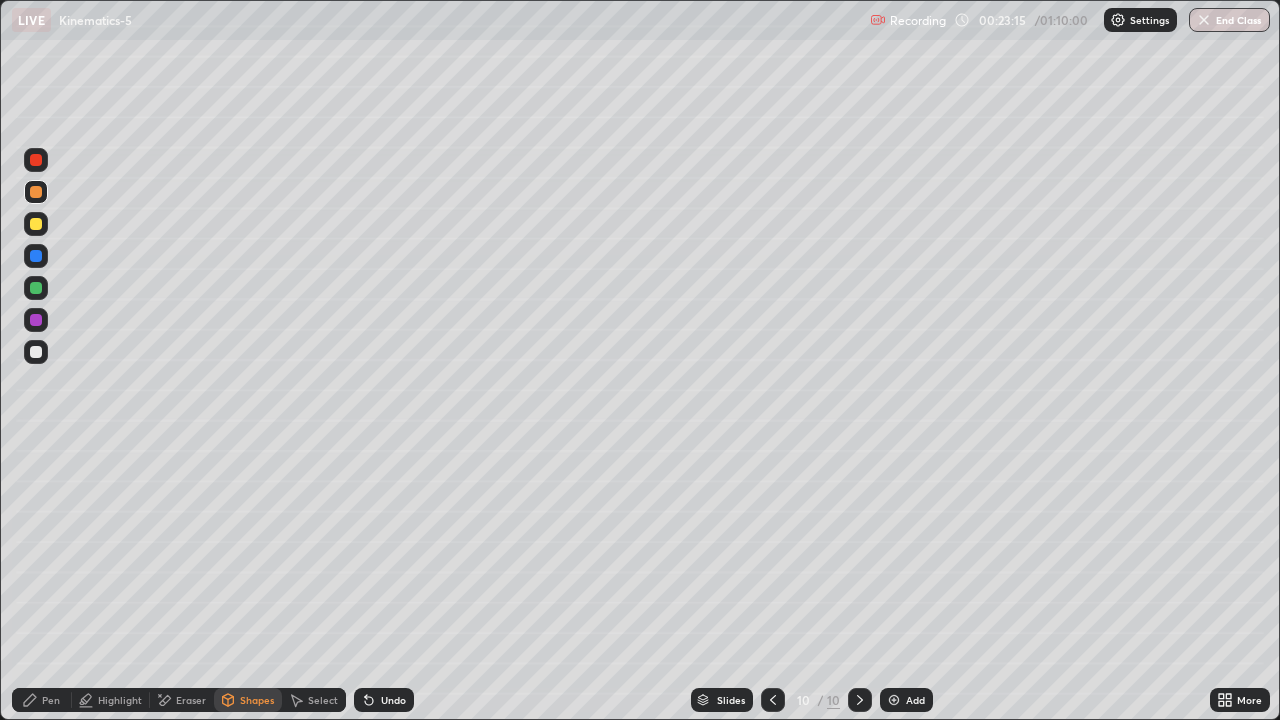 click at bounding box center (36, 320) 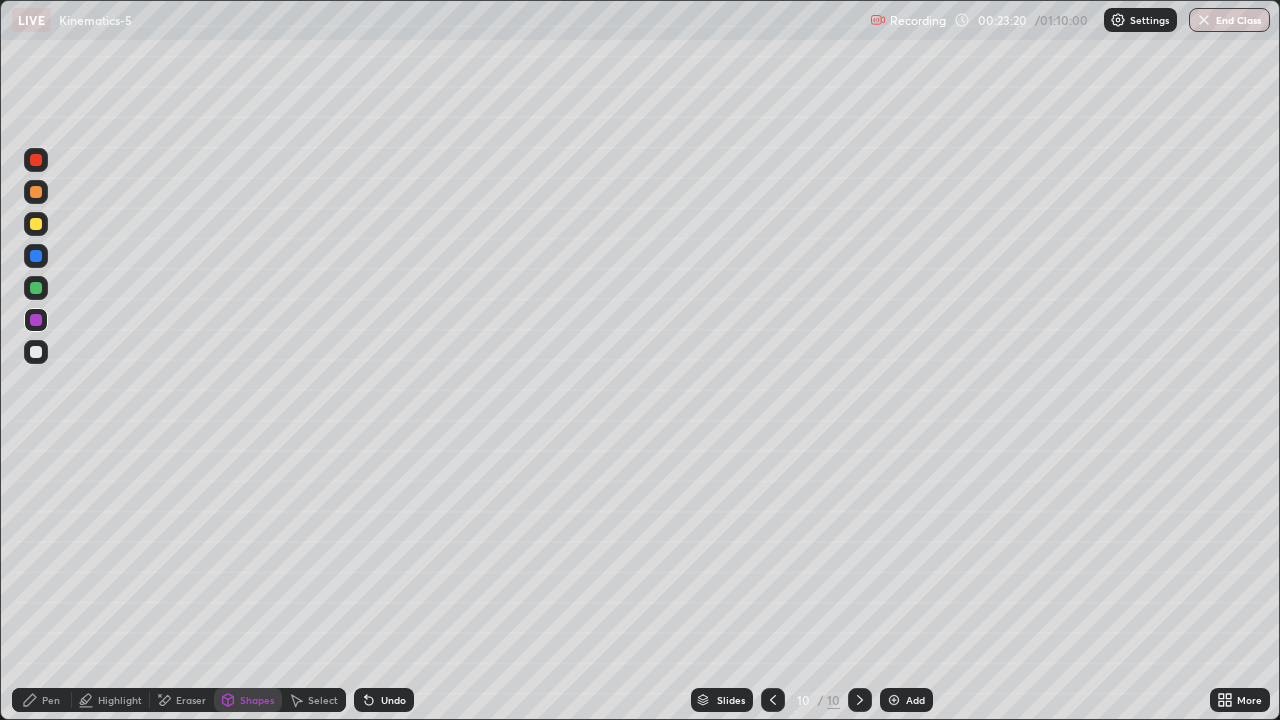 click 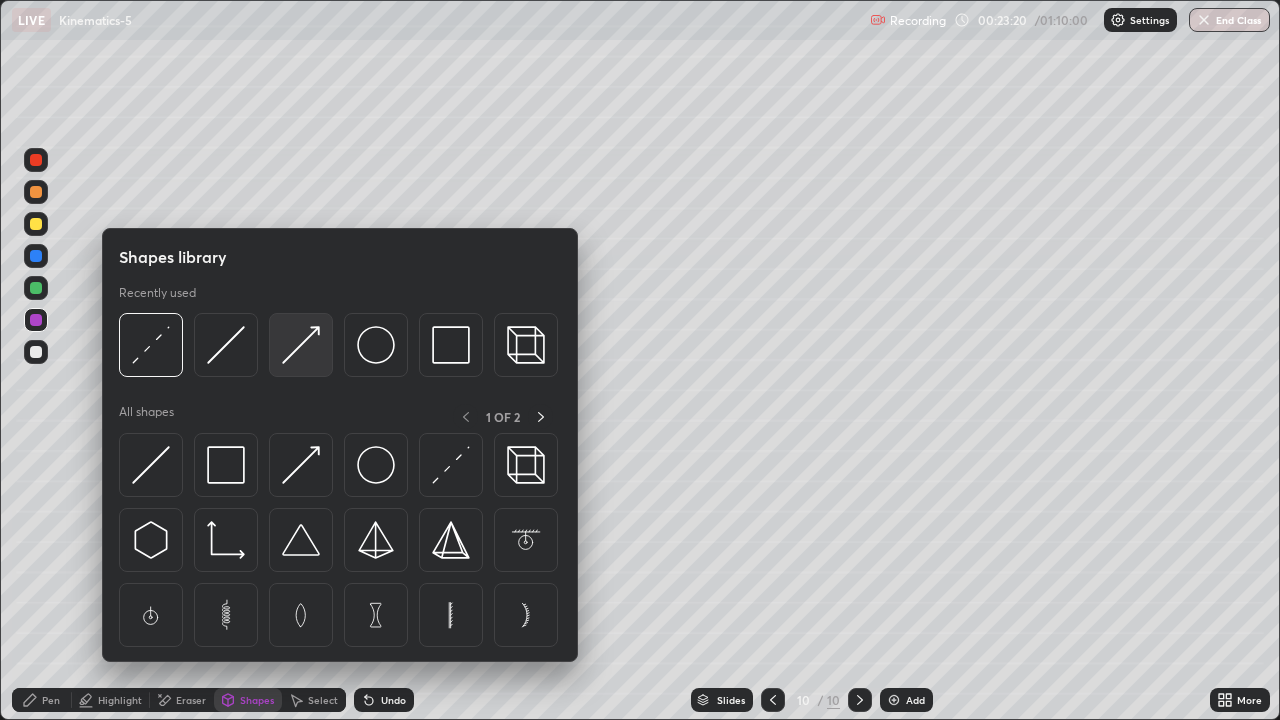 click at bounding box center [301, 345] 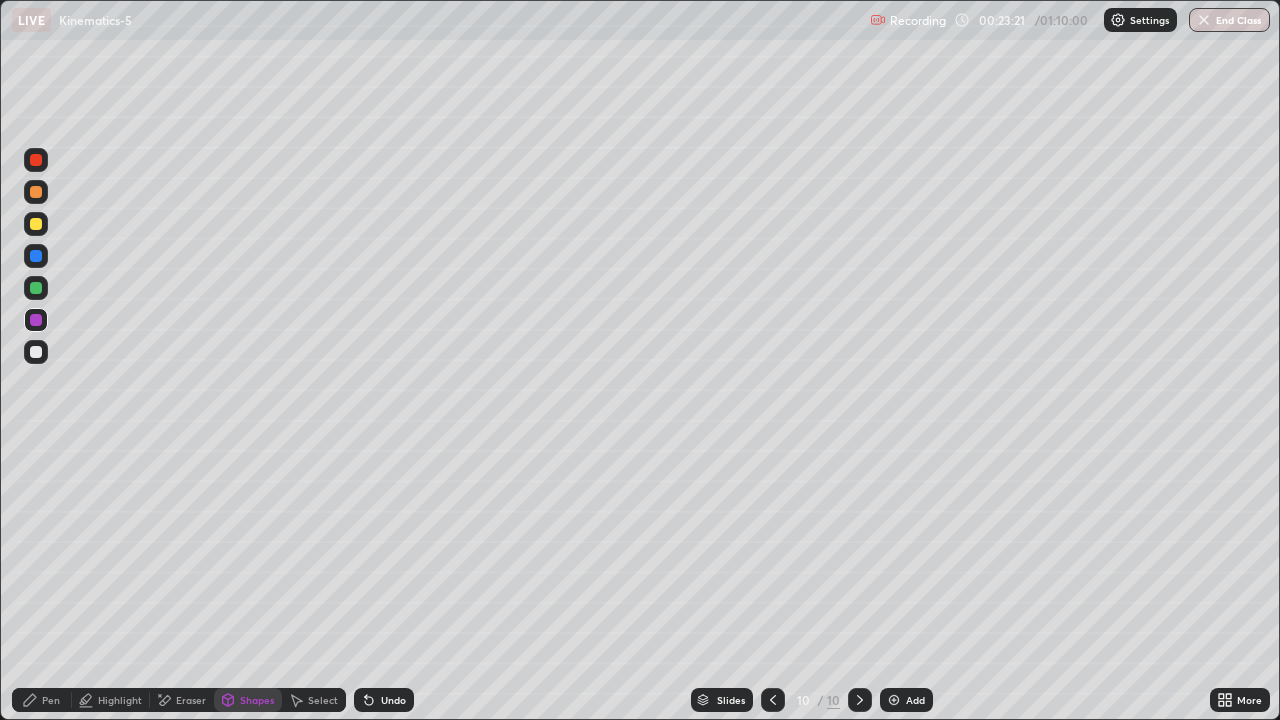 click at bounding box center (36, 352) 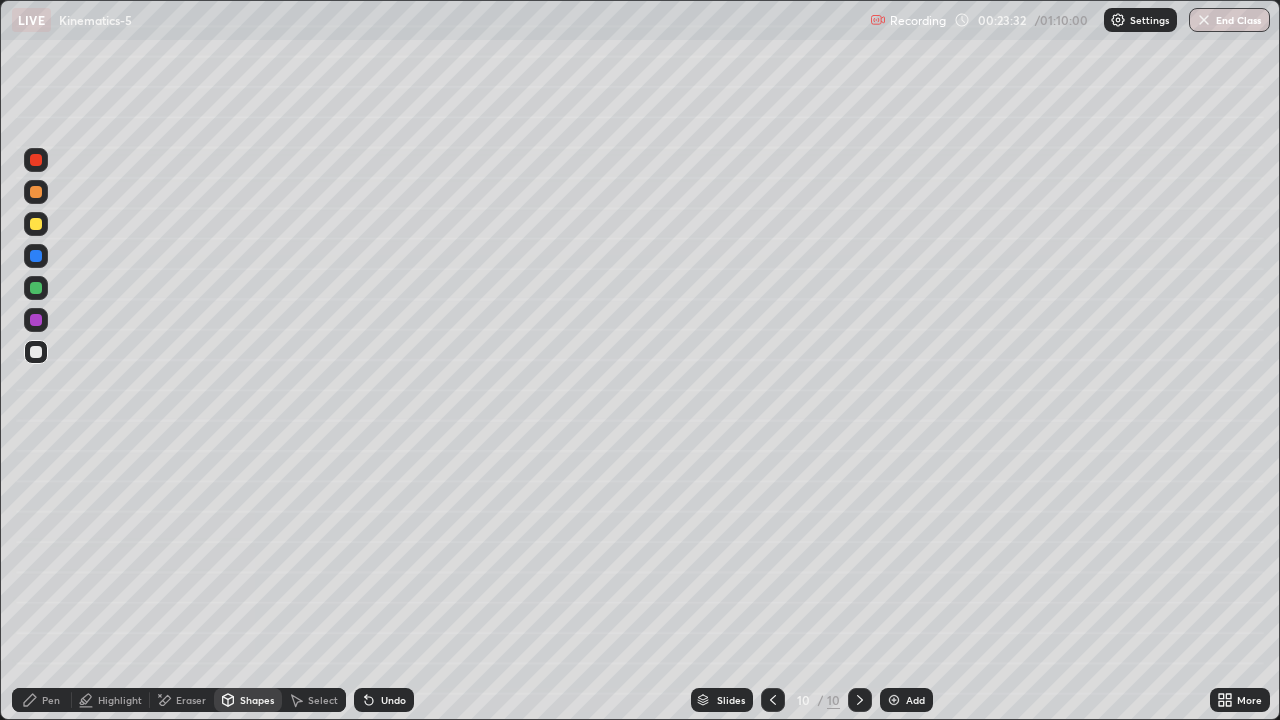 click 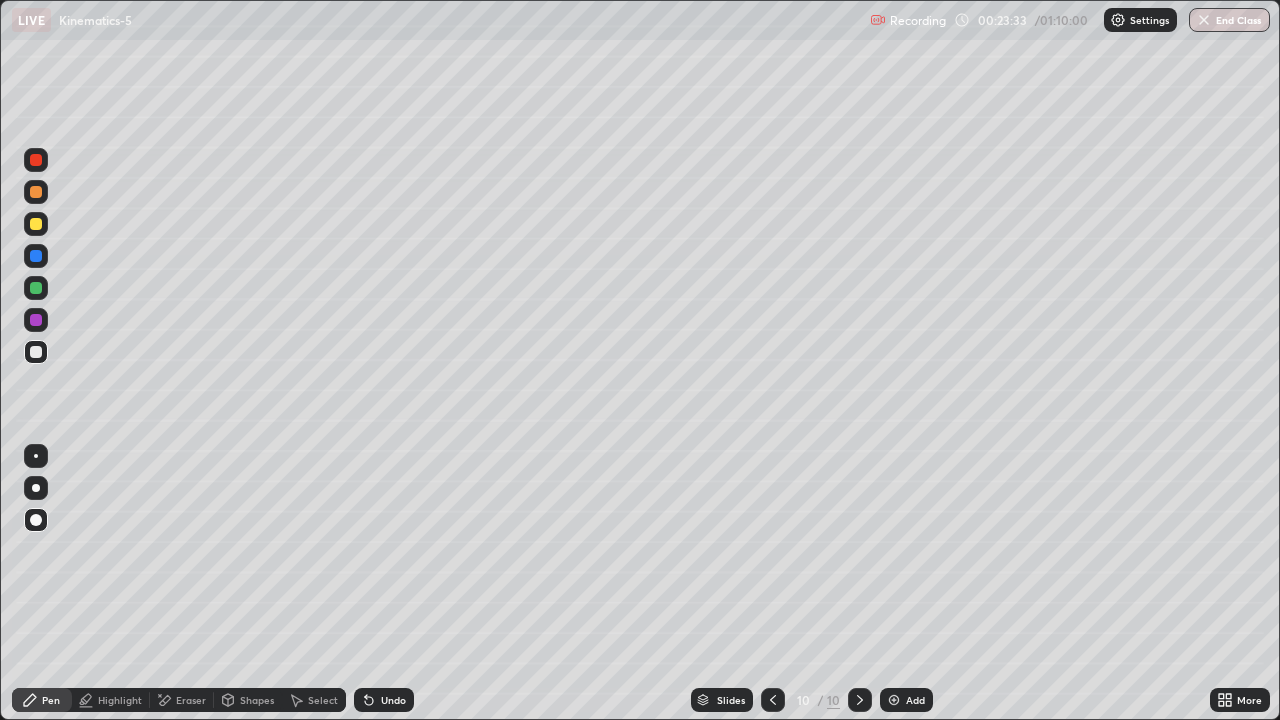 click at bounding box center [36, 224] 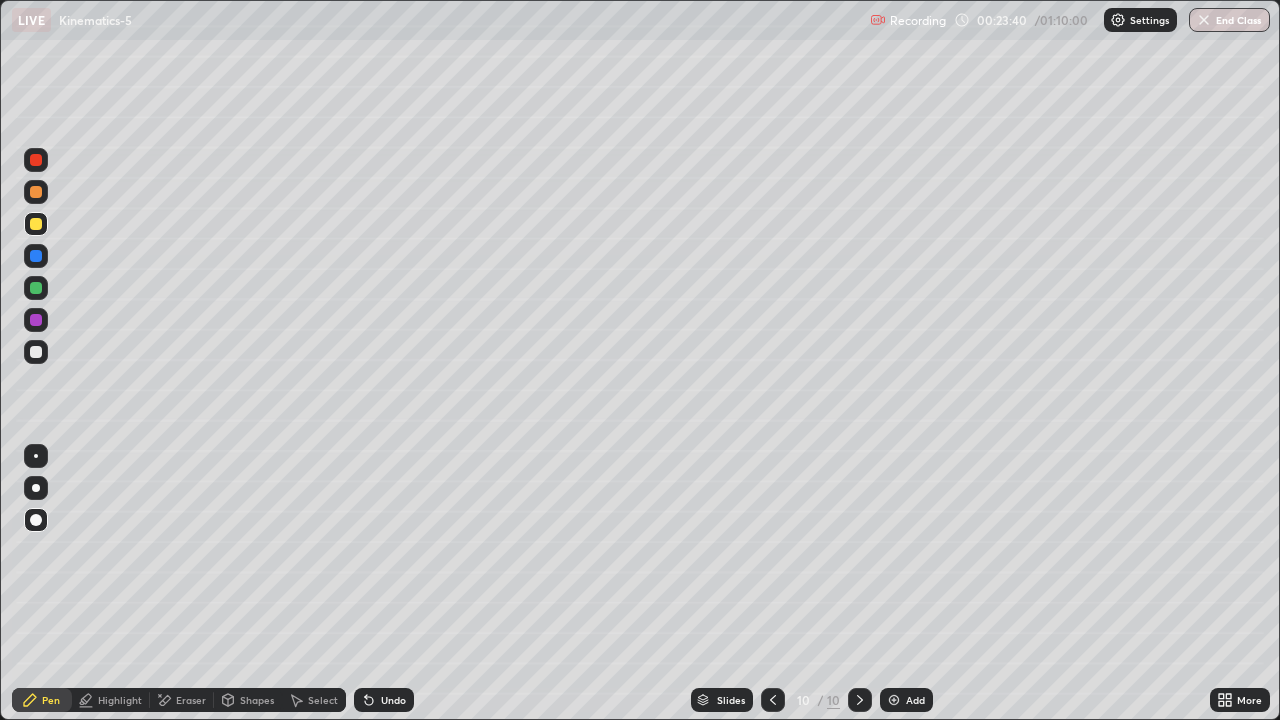 click on "Shapes" at bounding box center (248, 700) 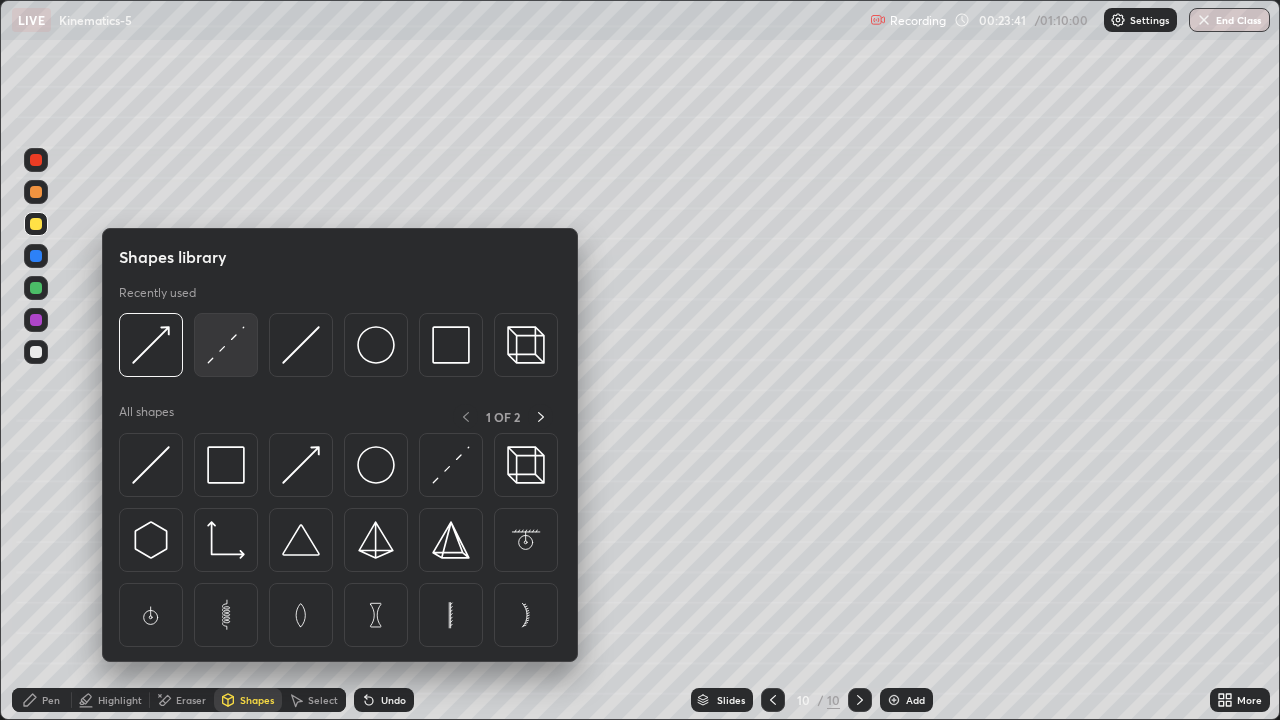 click at bounding box center (226, 345) 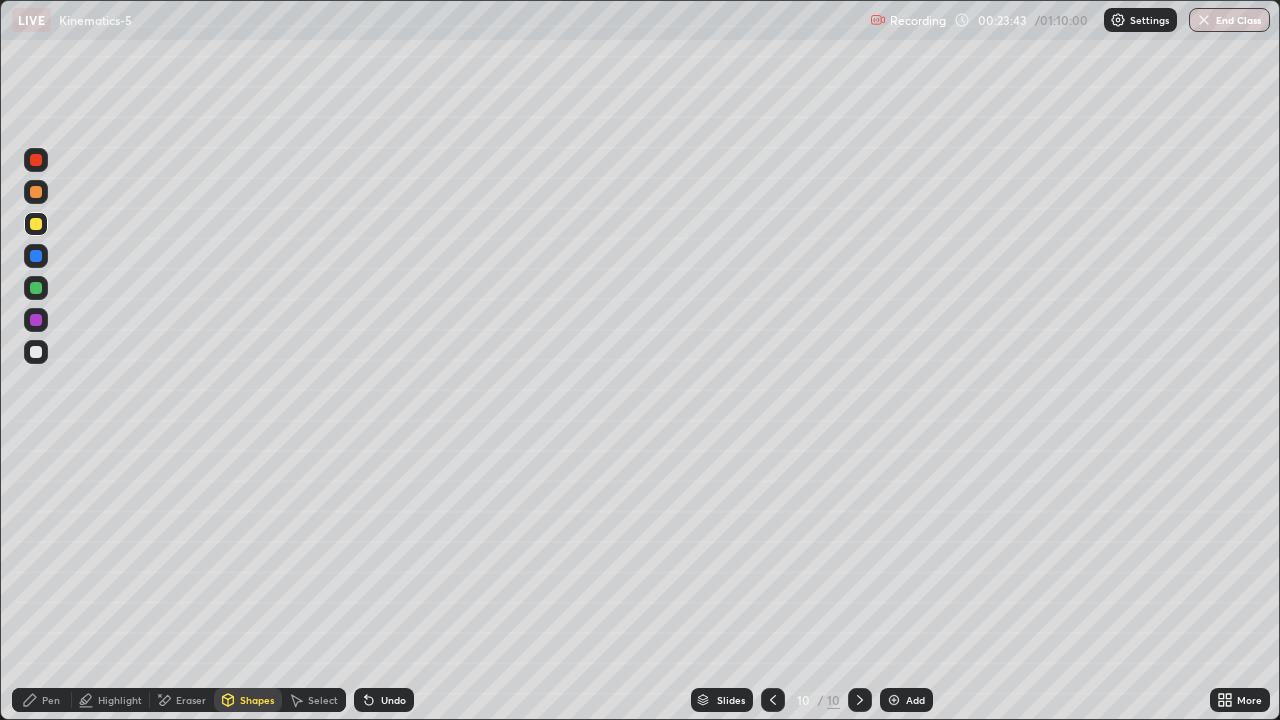 click at bounding box center [36, 192] 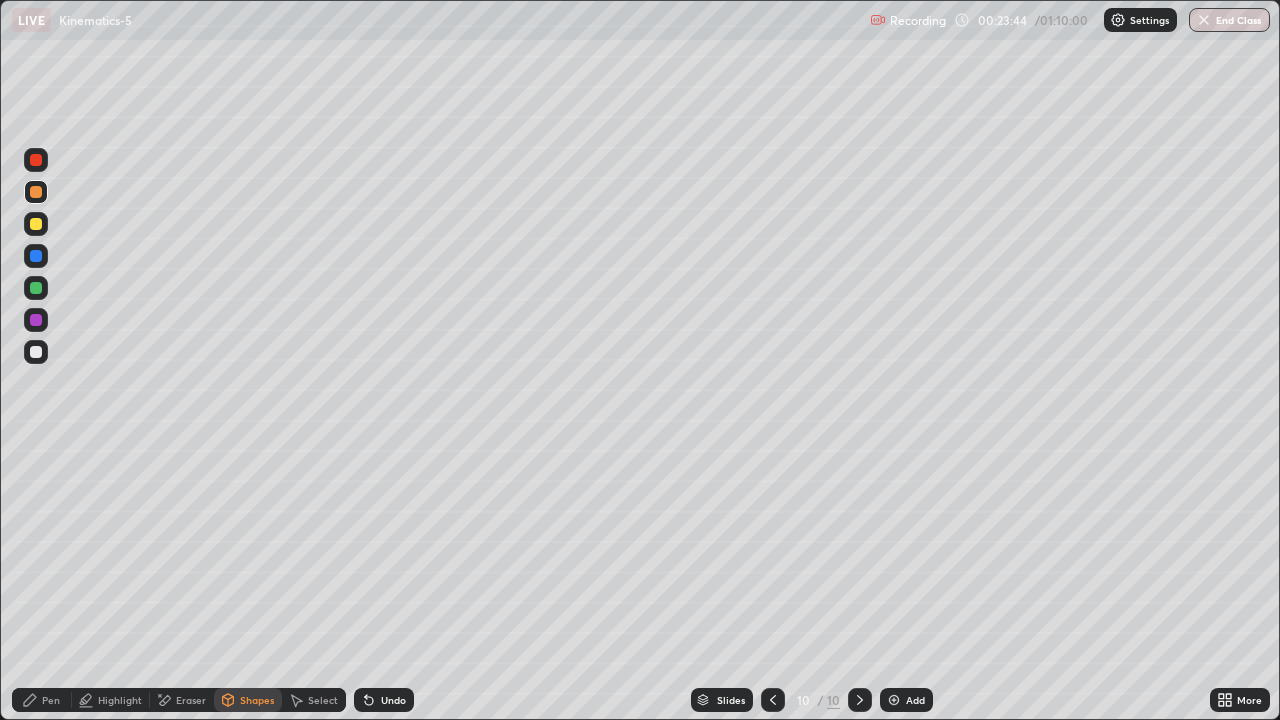 click at bounding box center (36, 320) 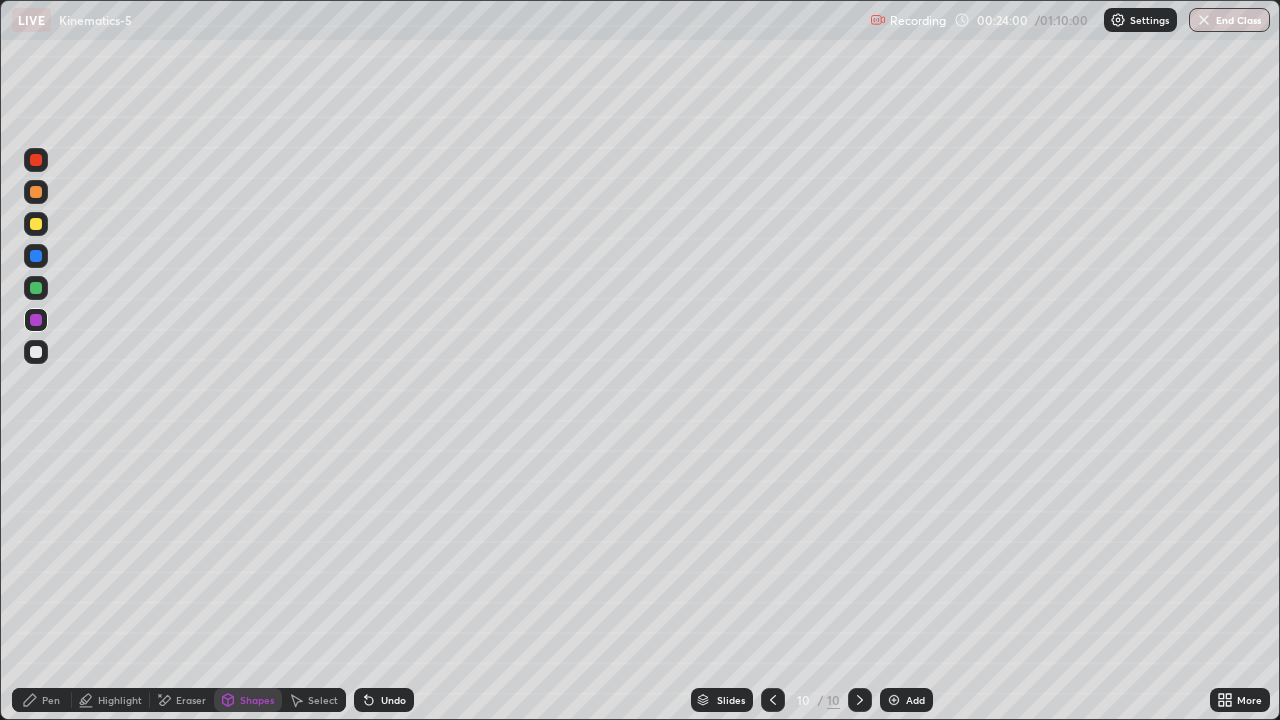 click 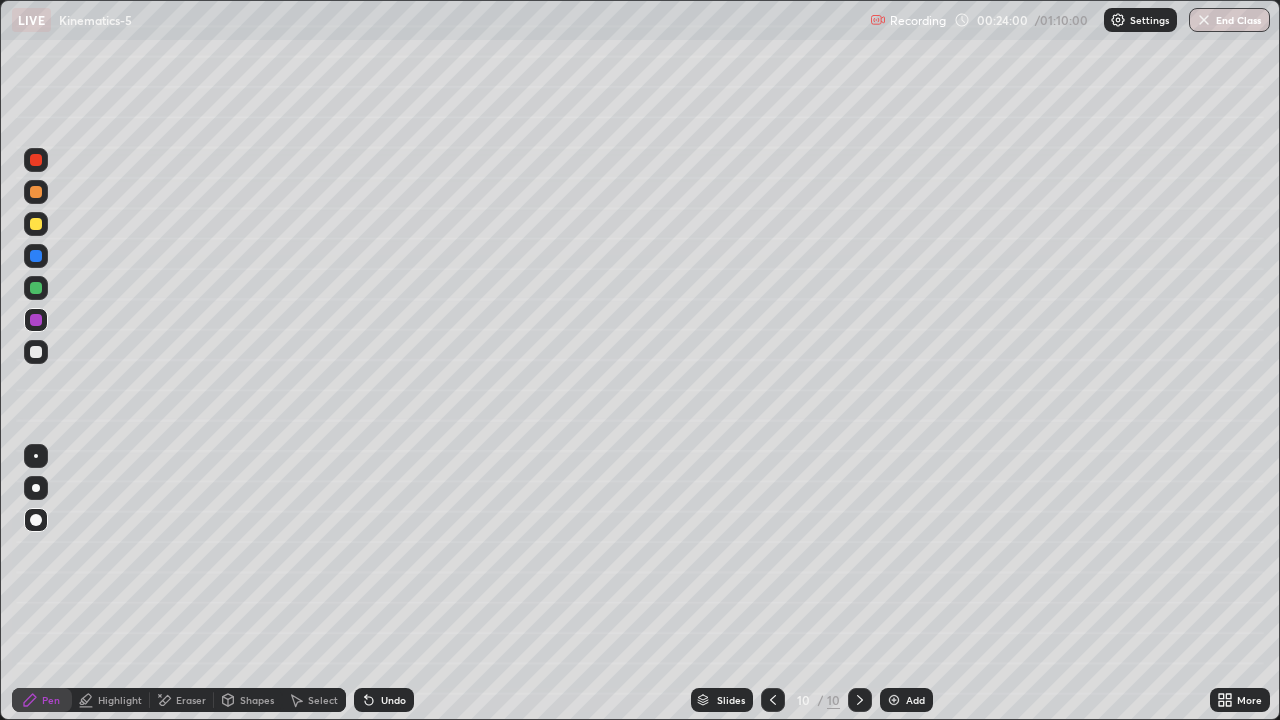 click at bounding box center [36, 192] 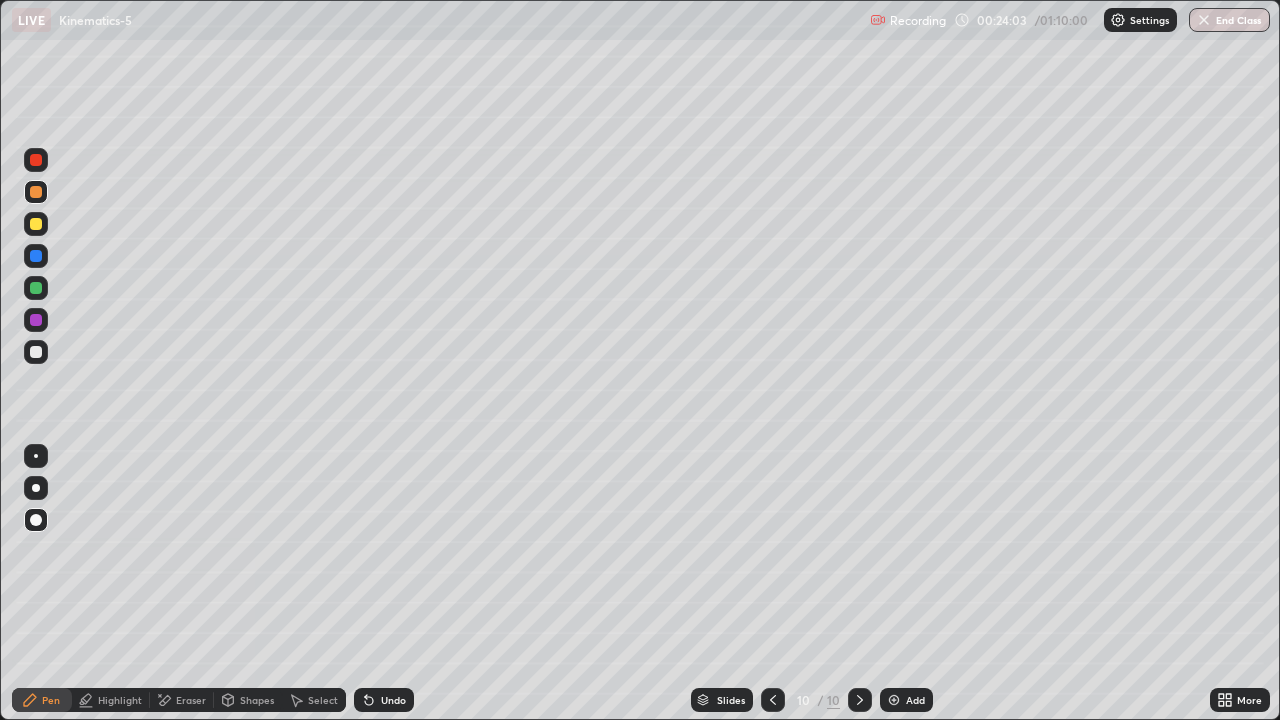 click at bounding box center (36, 192) 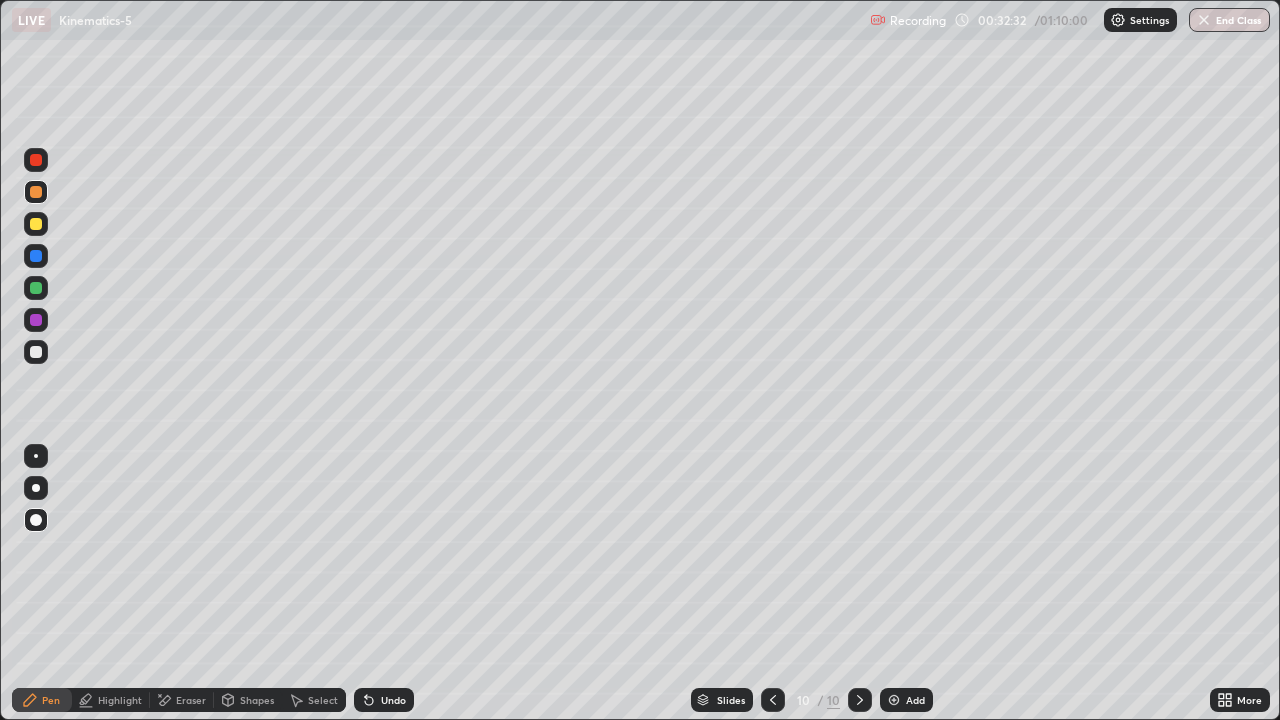 click on "Add" at bounding box center (906, 700) 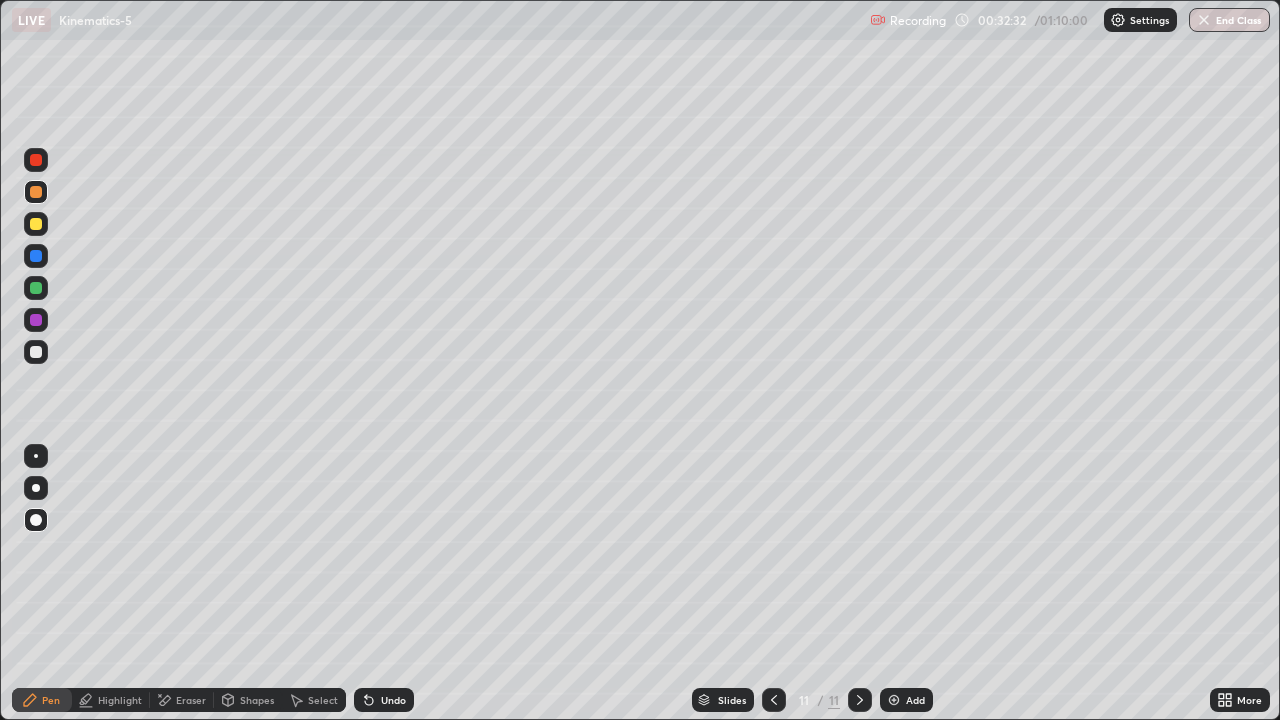 click at bounding box center (894, 700) 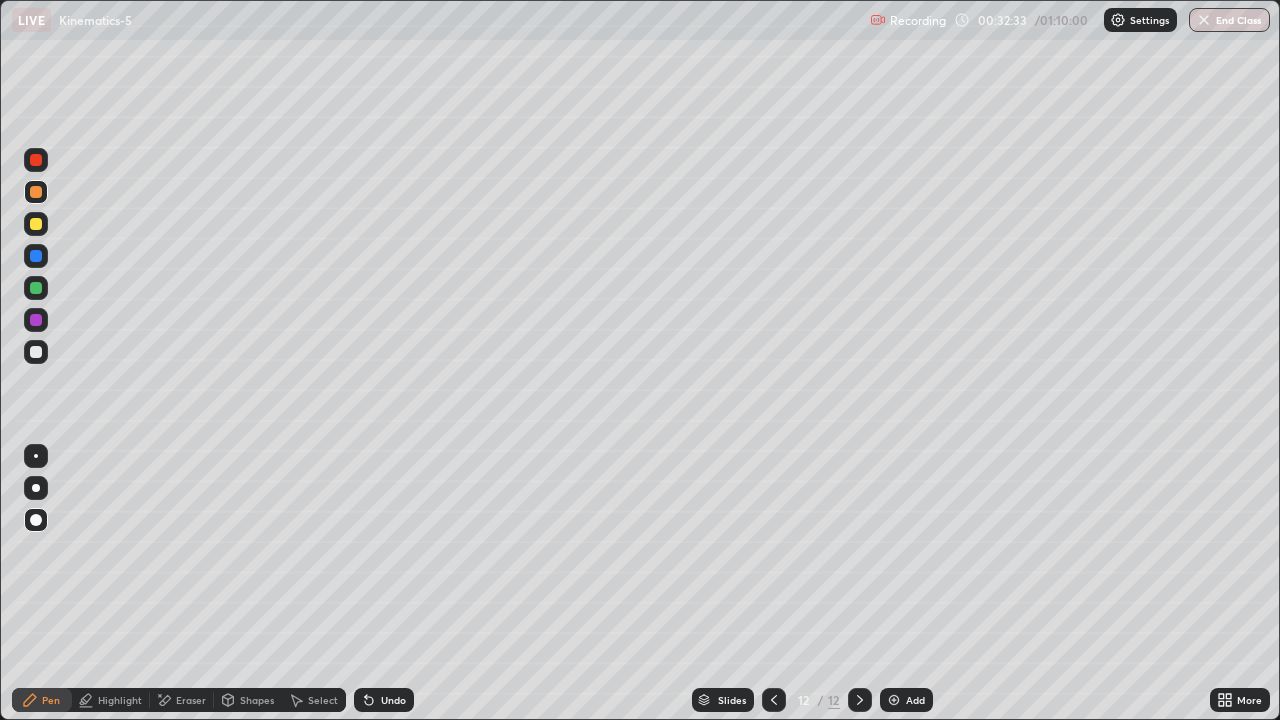 click on "Add" at bounding box center [906, 700] 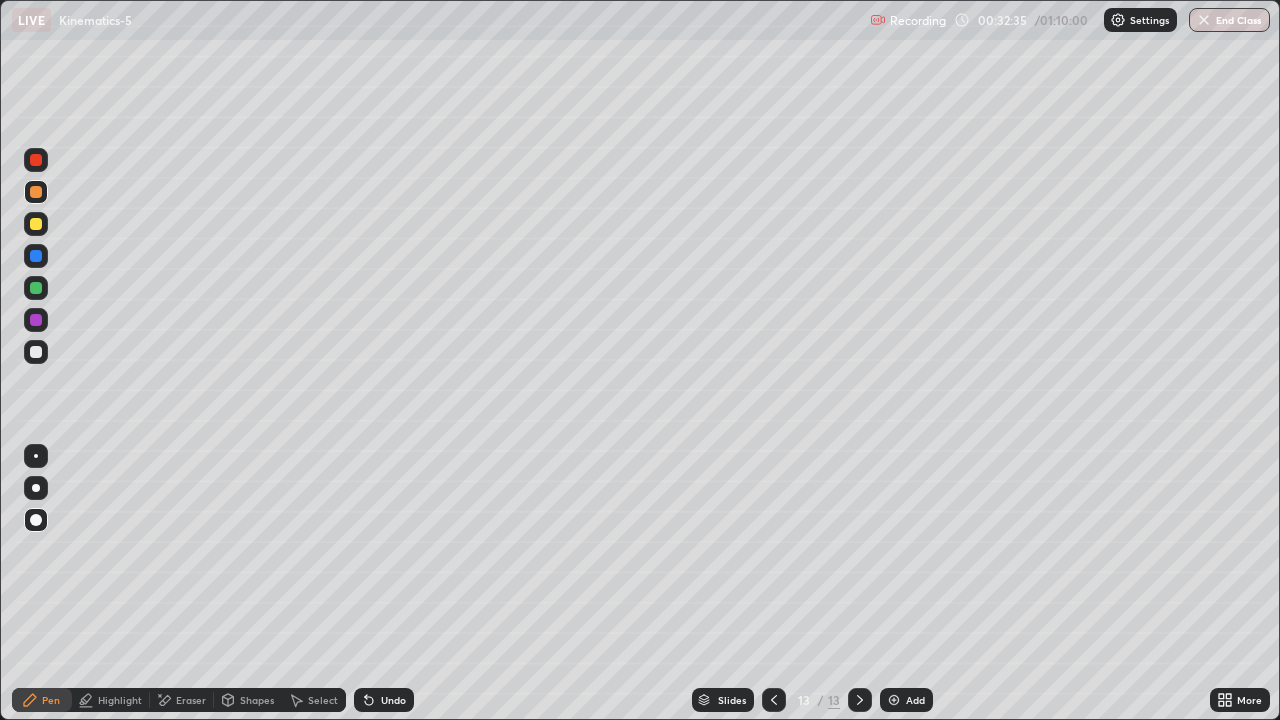 click at bounding box center (774, 700) 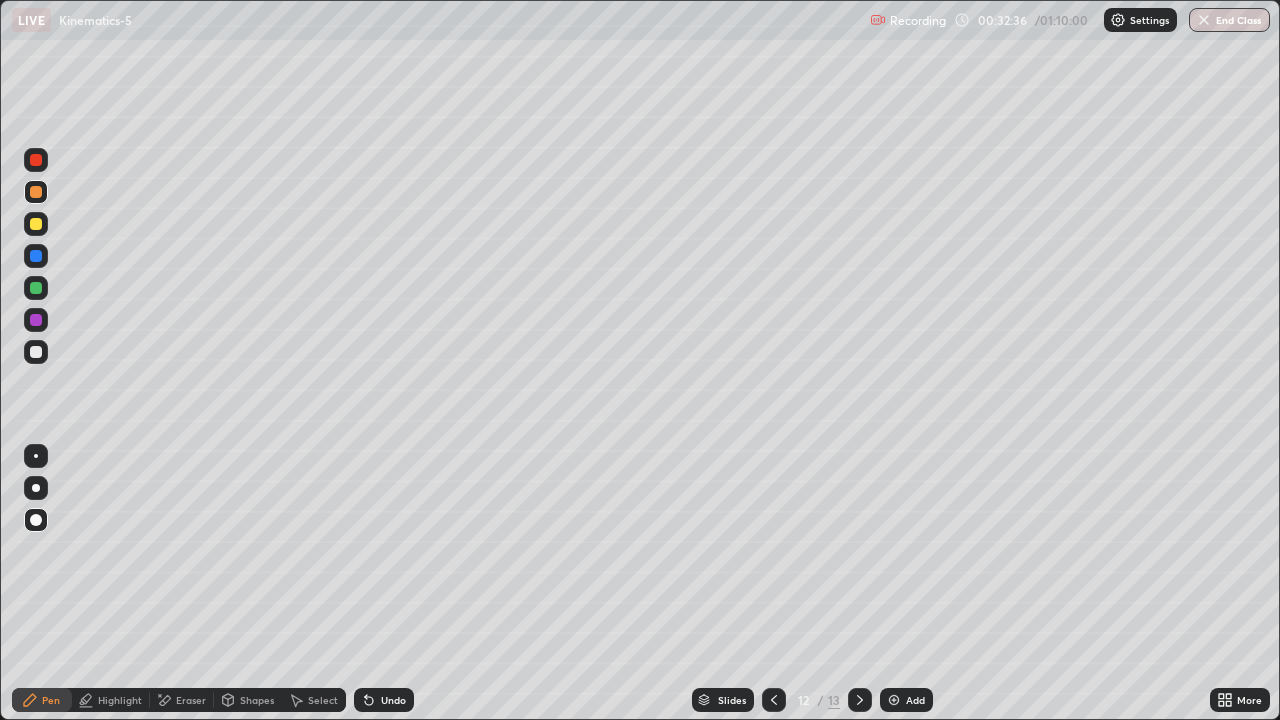 click 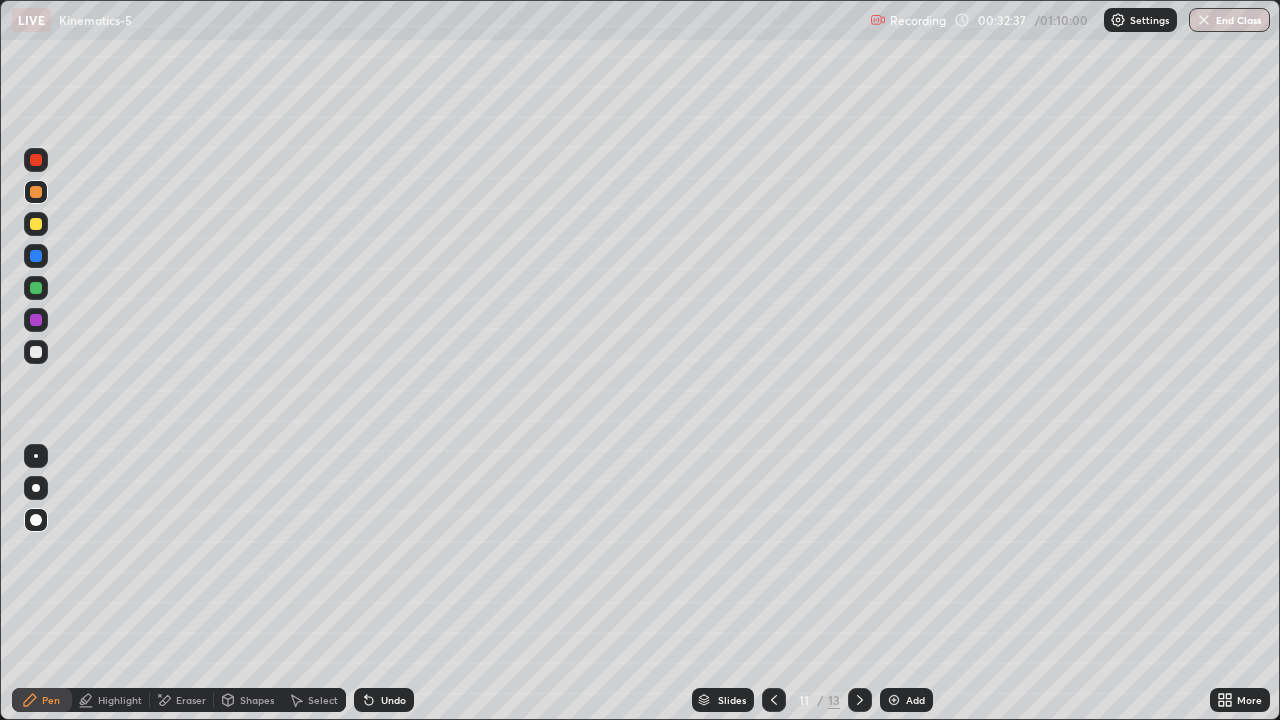 click 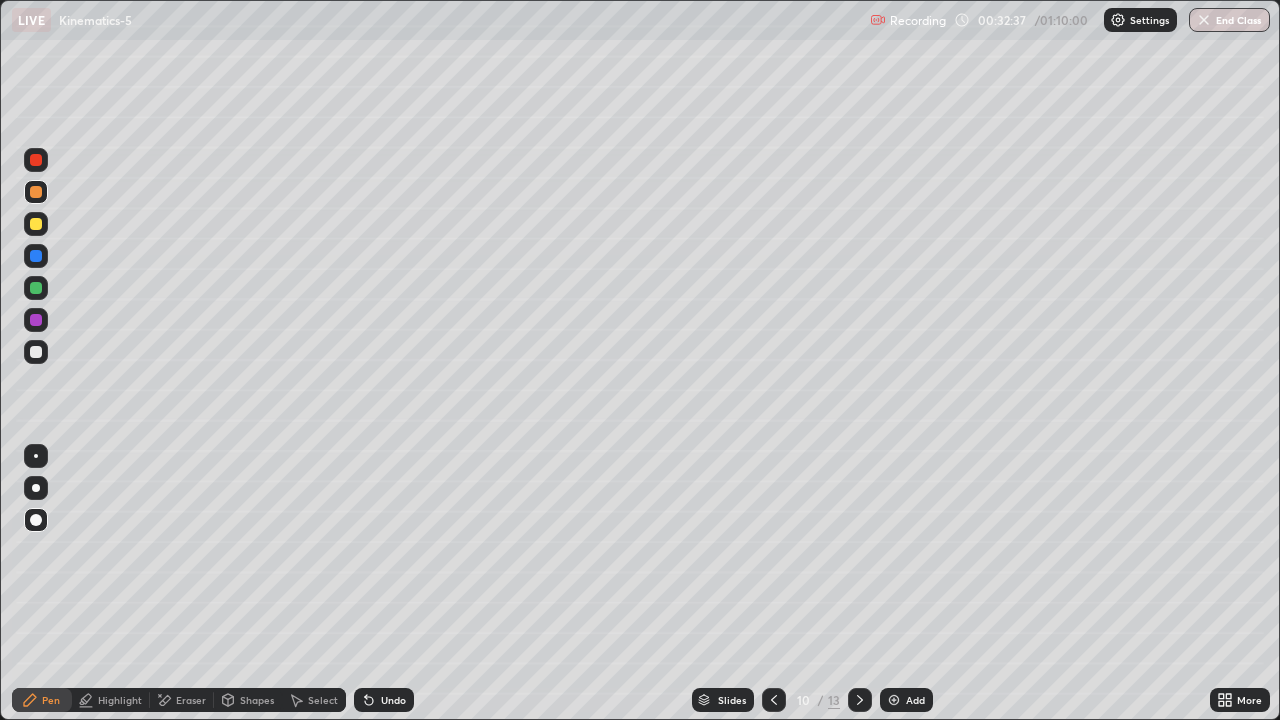 click 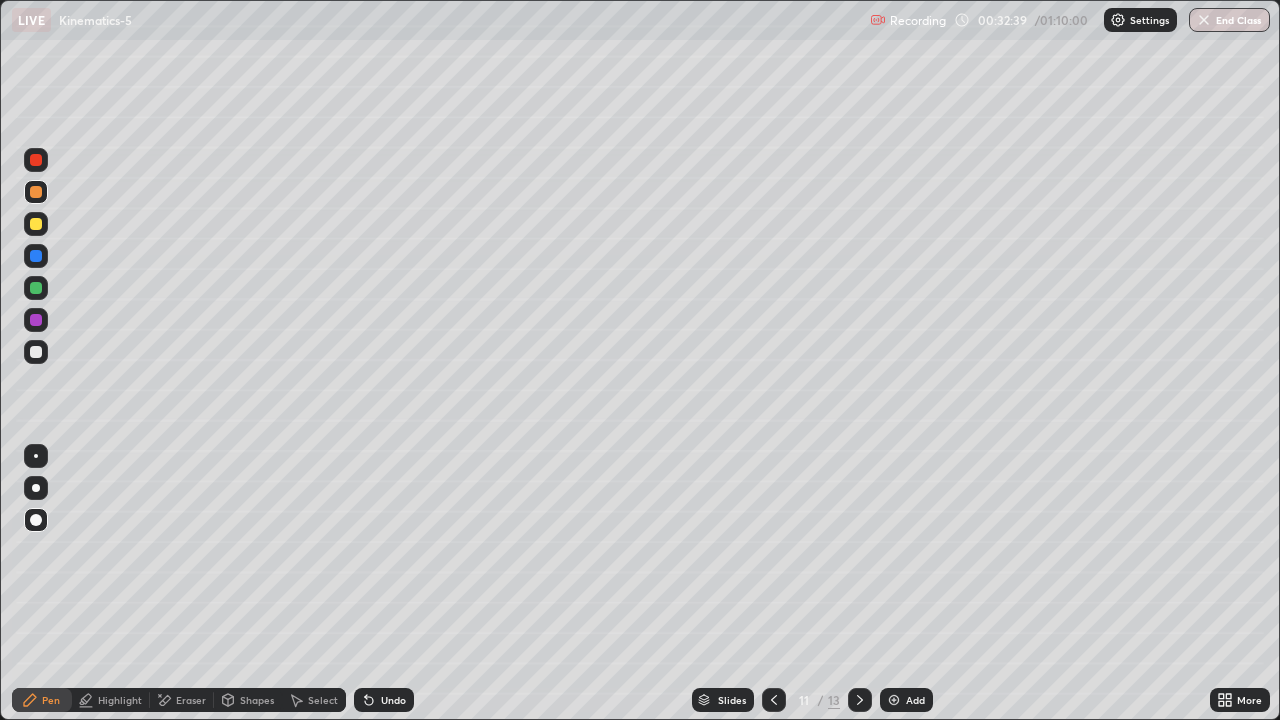 click at bounding box center (36, 224) 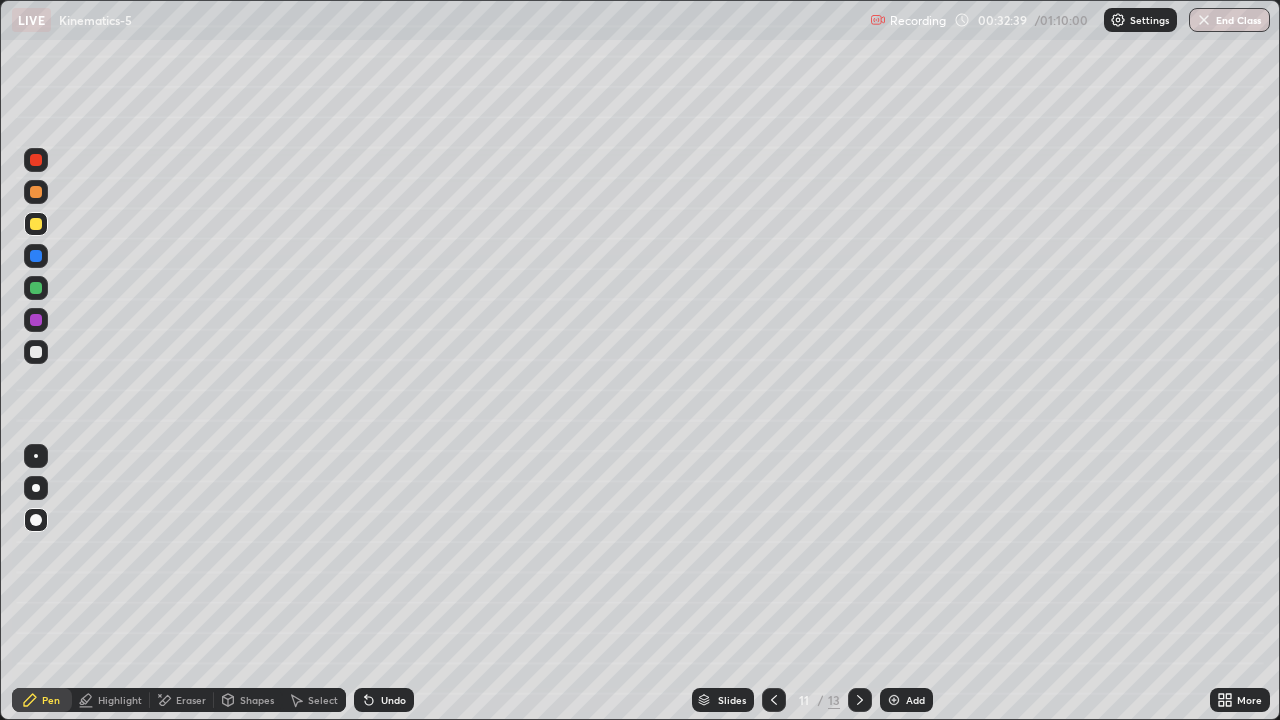 click on "Shapes" at bounding box center [248, 700] 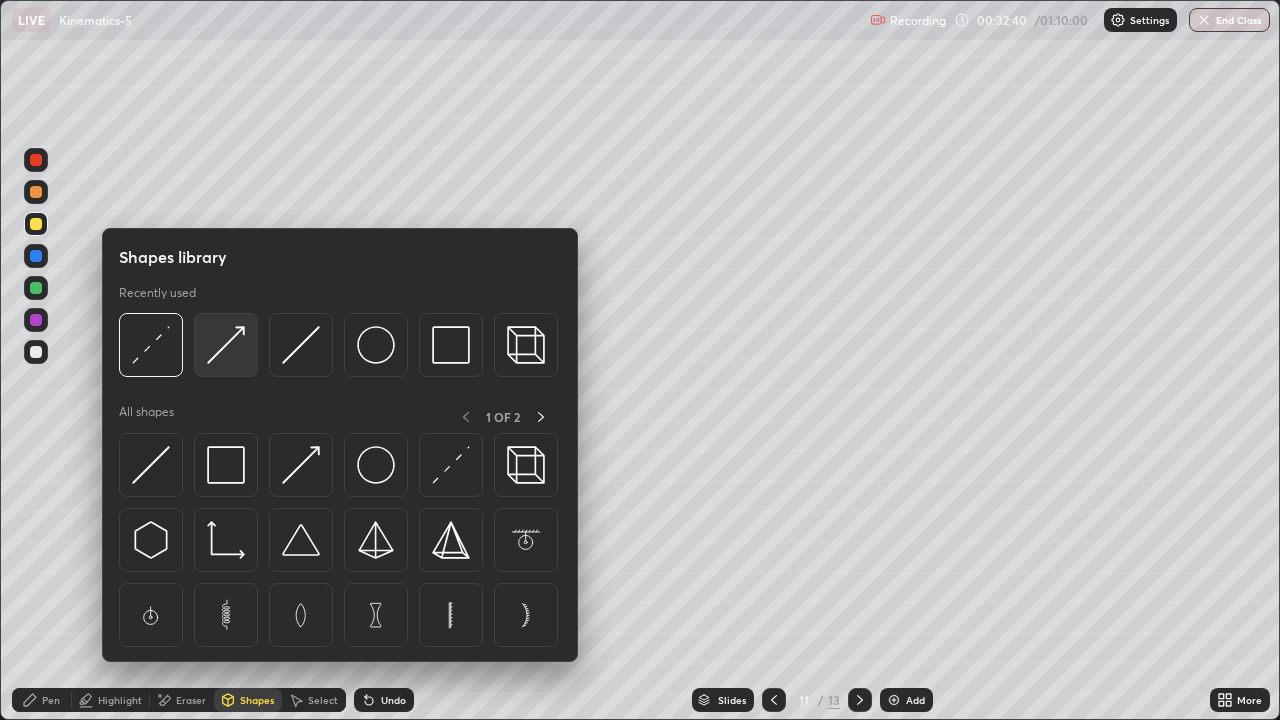 click at bounding box center [226, 345] 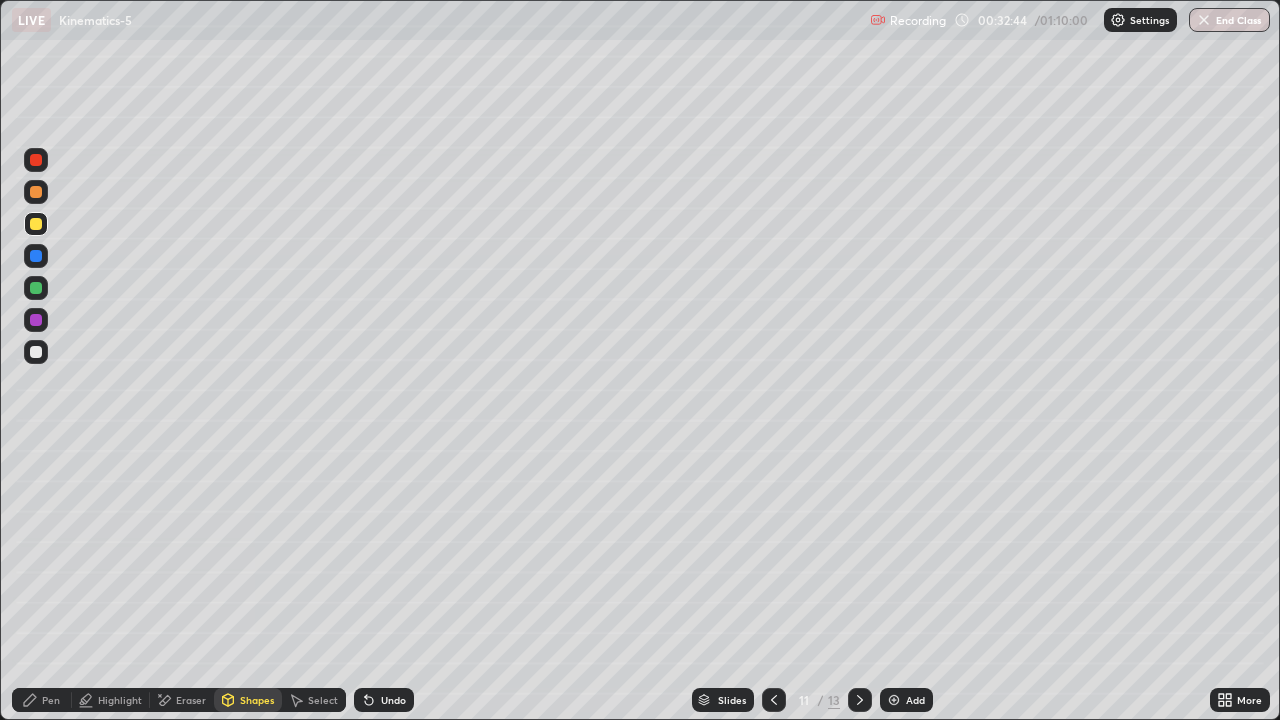 click at bounding box center (36, 256) 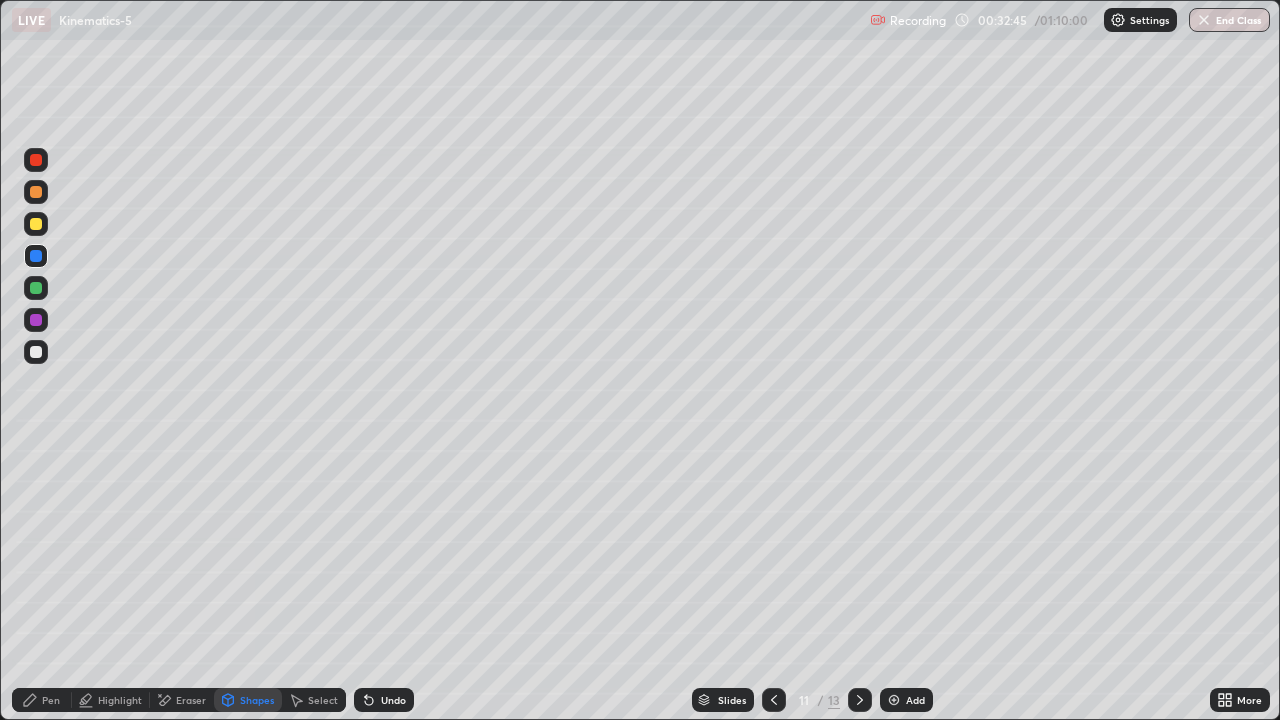 click at bounding box center (36, 320) 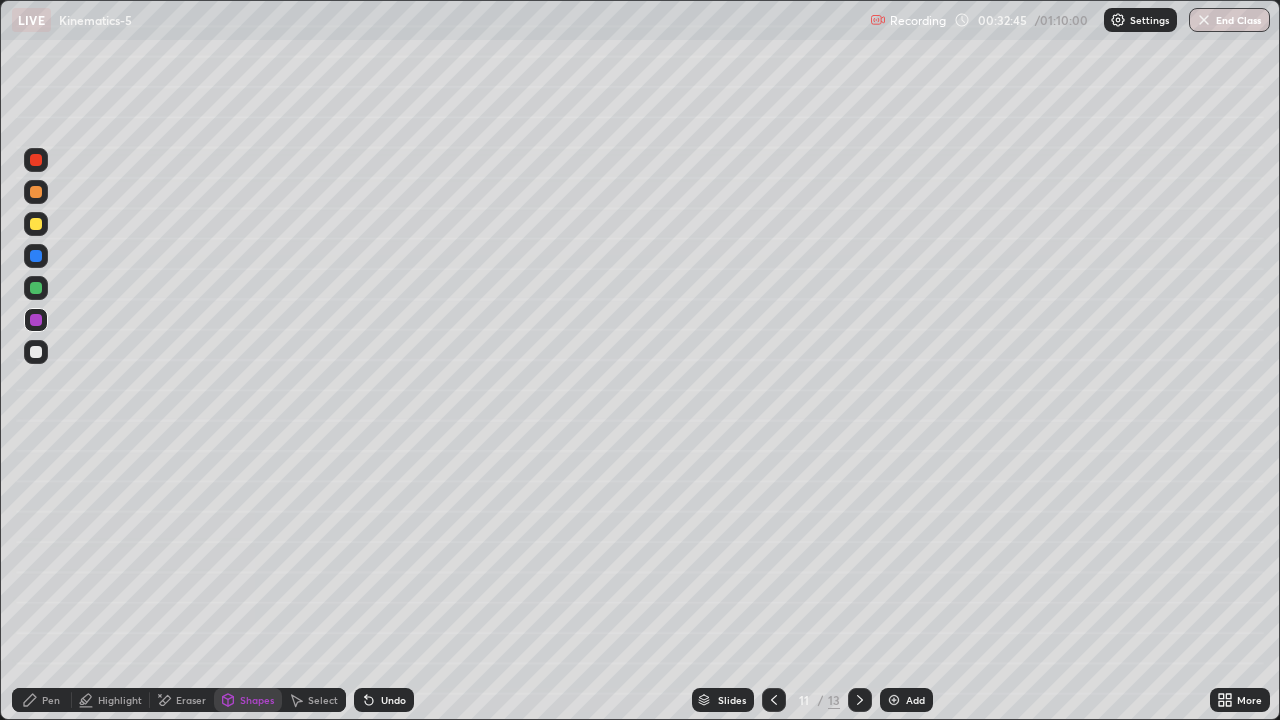 click at bounding box center (36, 352) 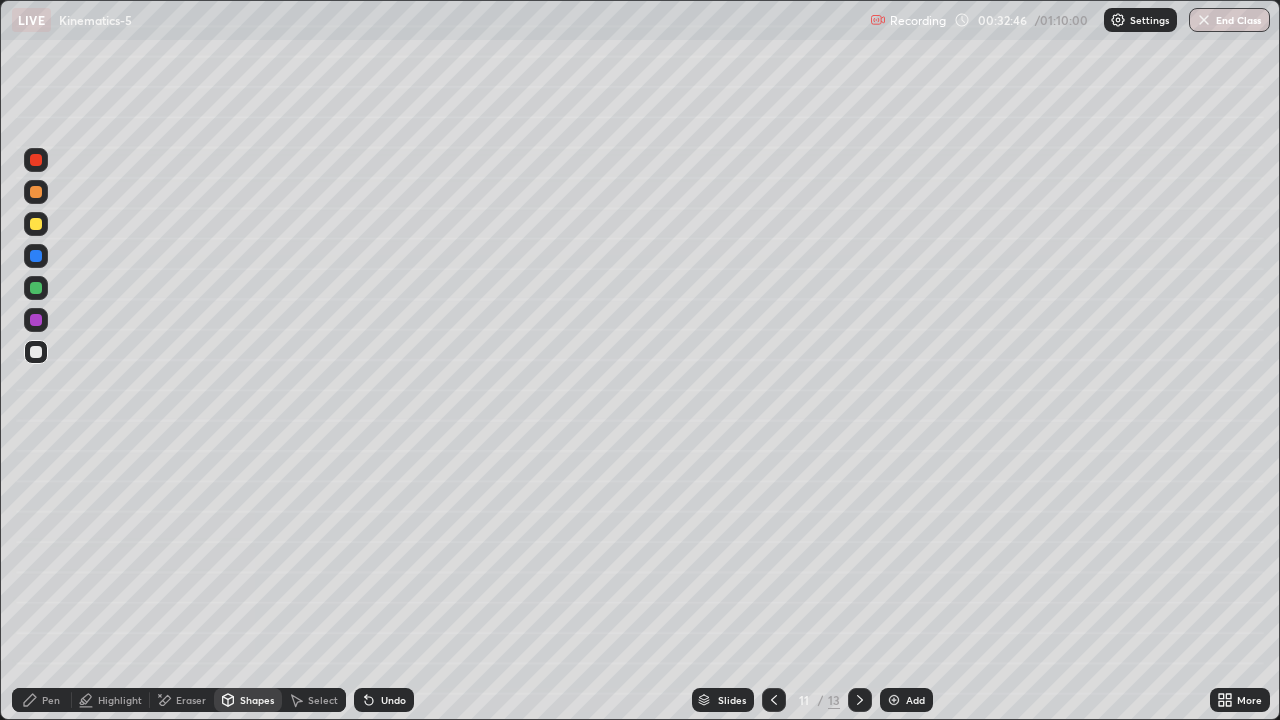 click on "Shapes" at bounding box center (248, 700) 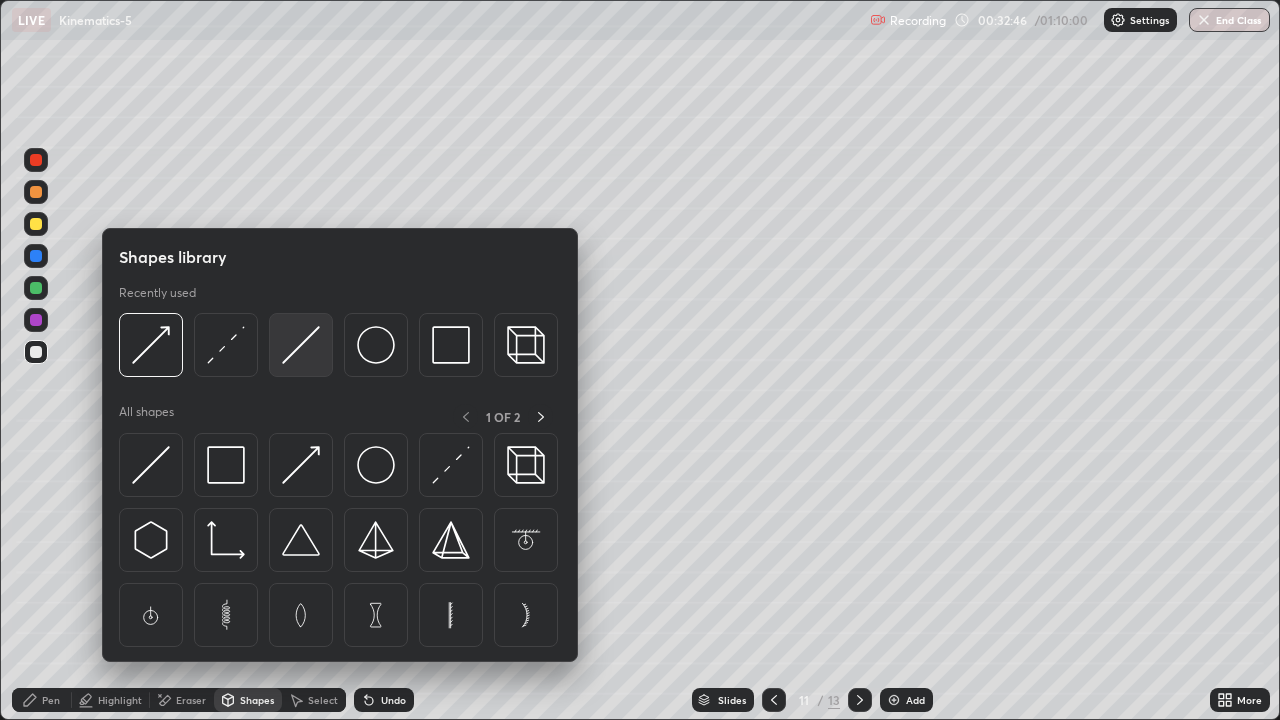 click at bounding box center [301, 345] 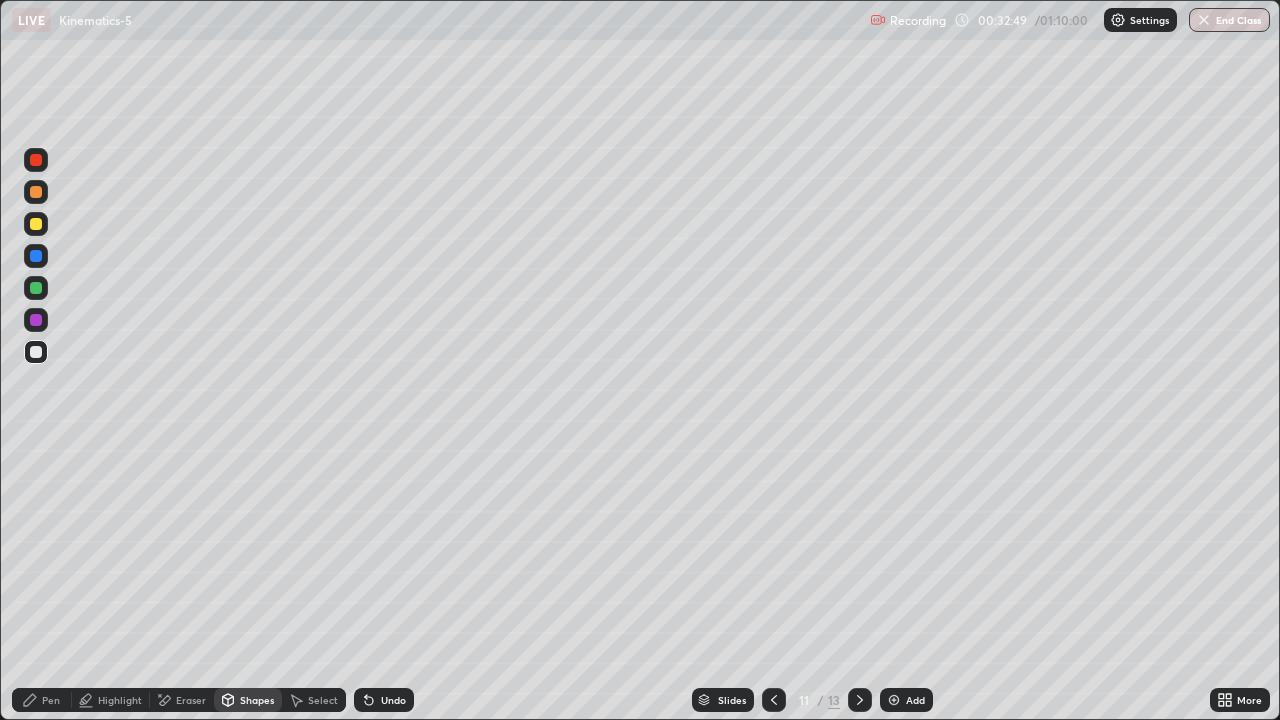 click on "Pen" at bounding box center [51, 700] 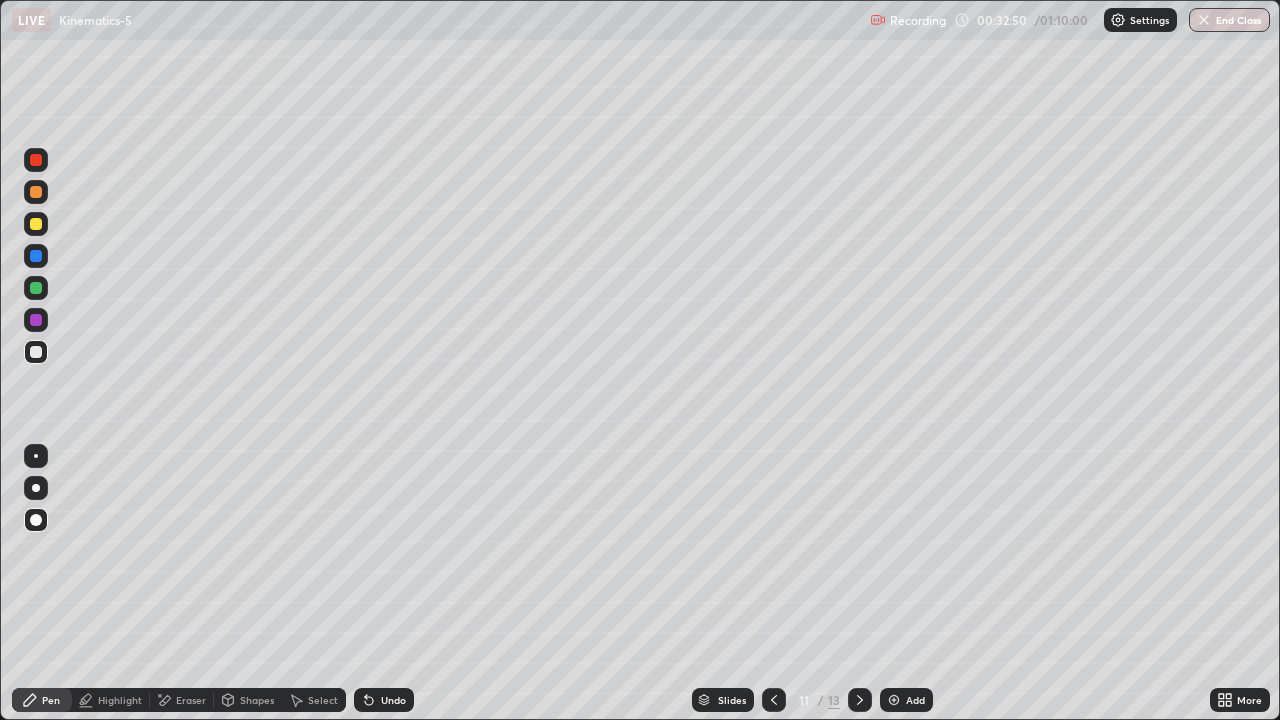 click at bounding box center [36, 192] 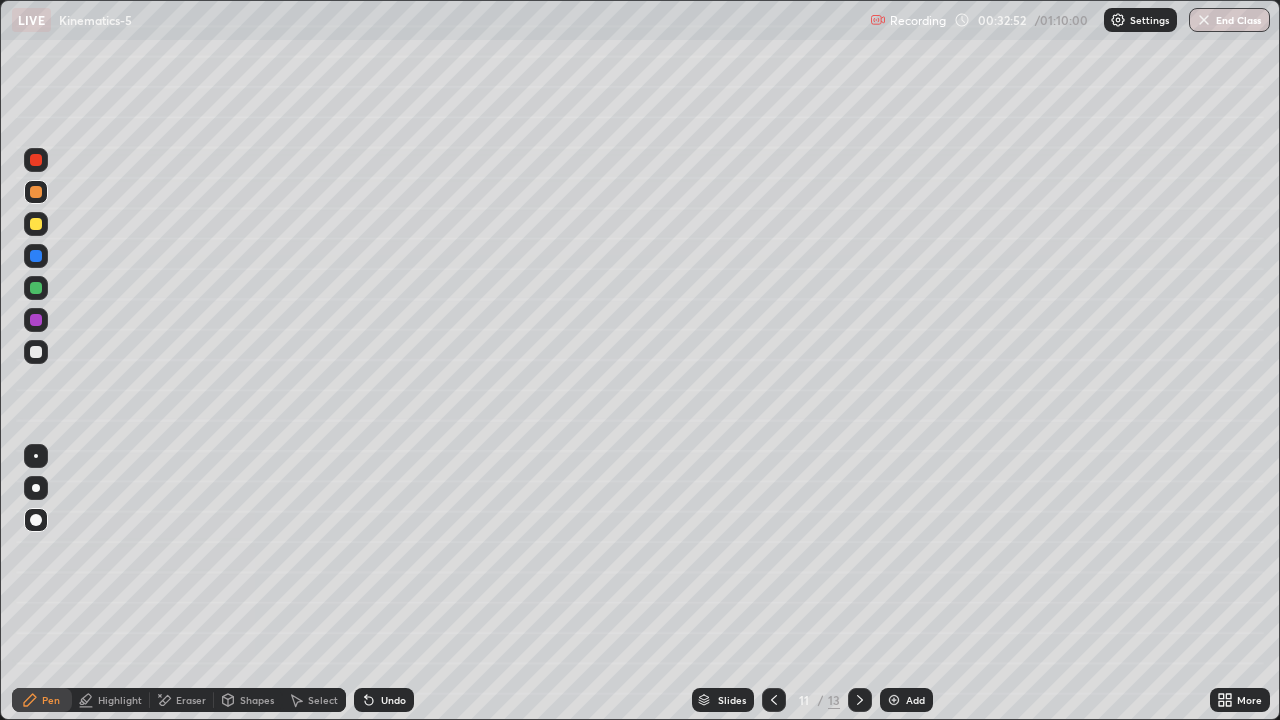 click on "Shapes" at bounding box center [257, 700] 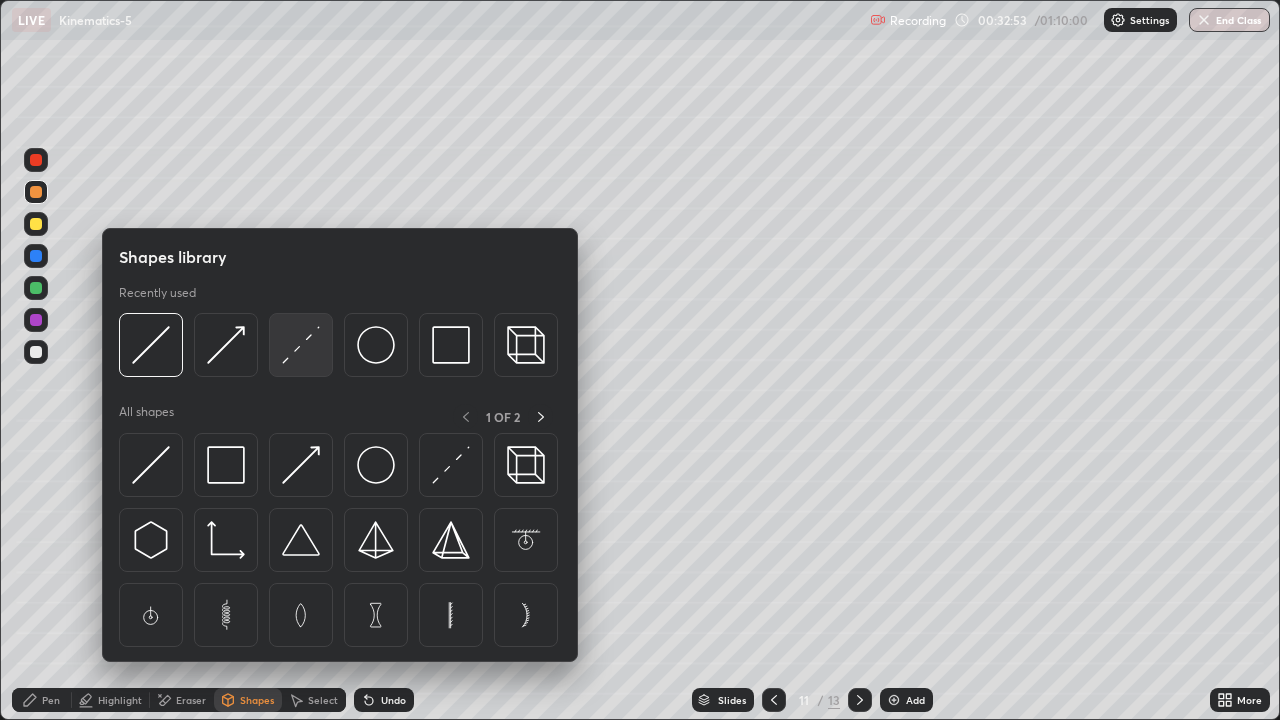 click at bounding box center [301, 345] 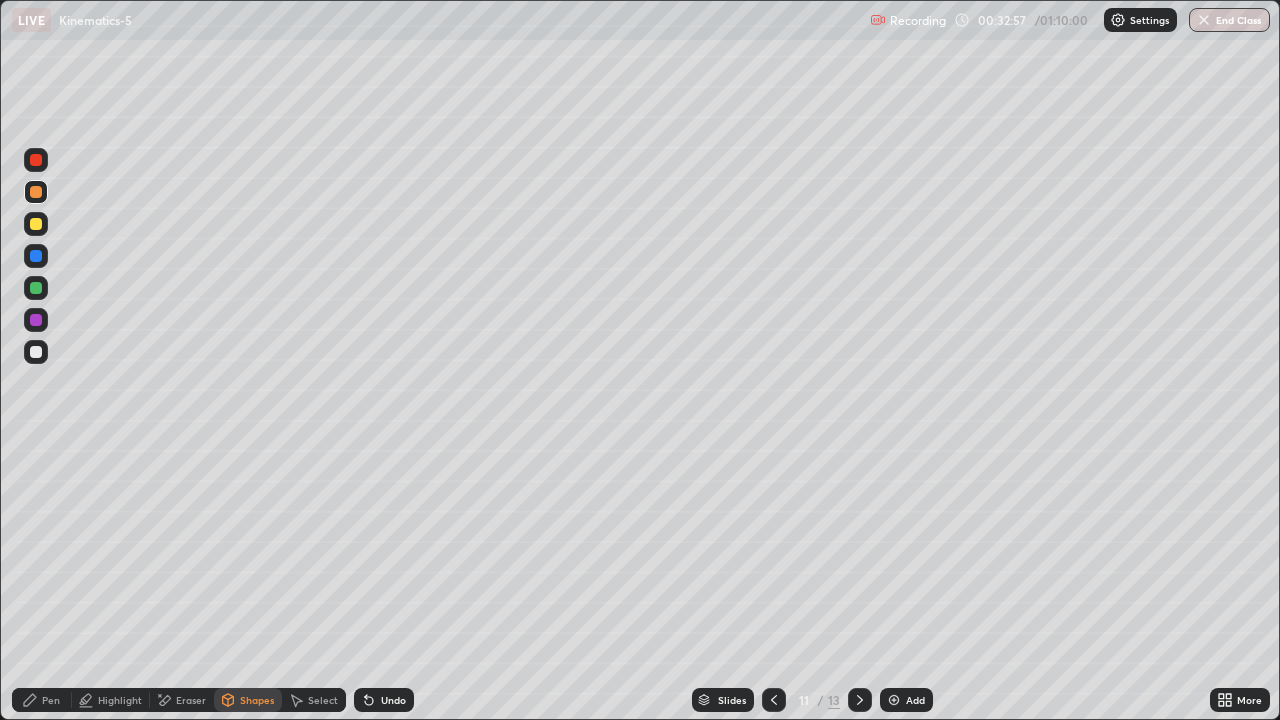 click on "Pen" at bounding box center (42, 700) 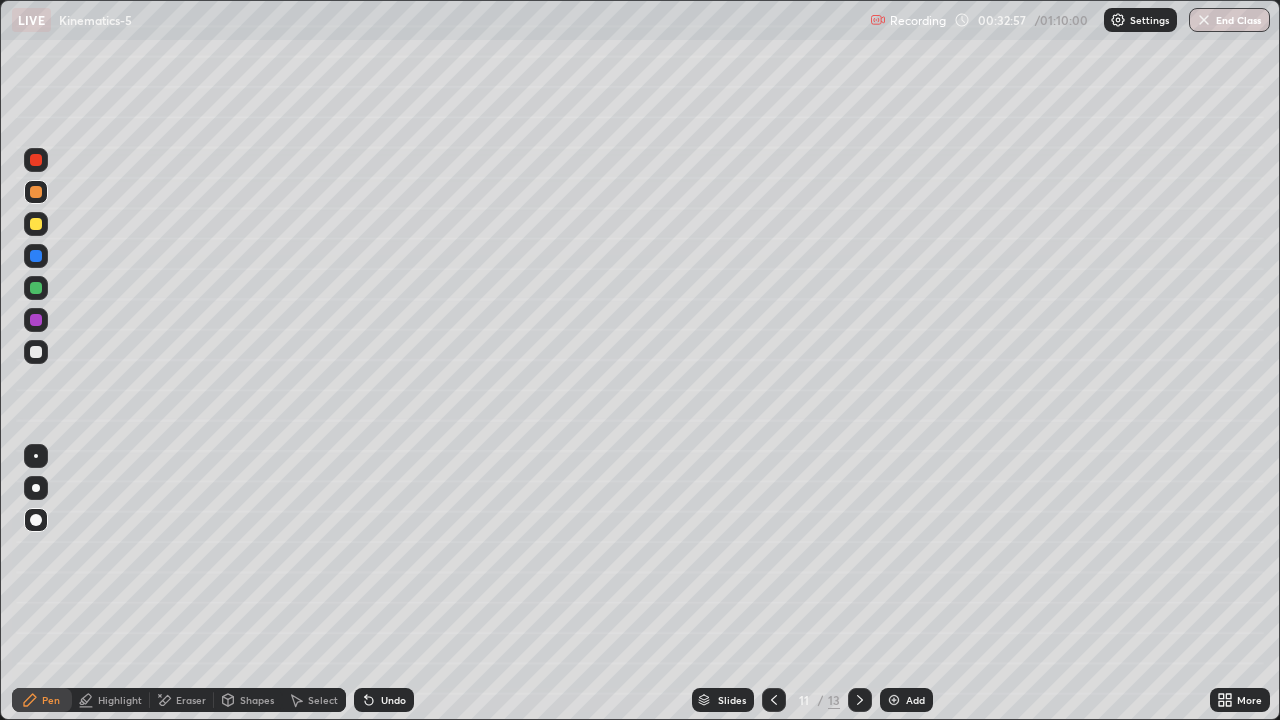 click at bounding box center (36, 352) 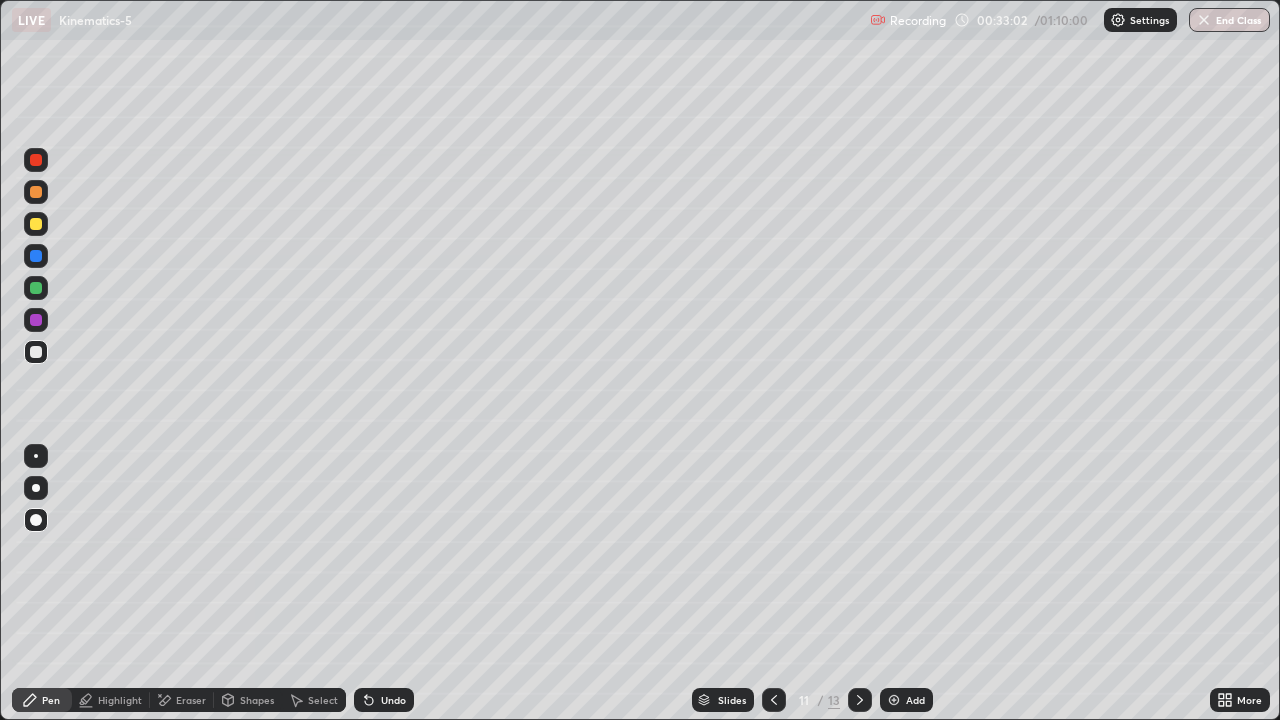 click at bounding box center (36, 192) 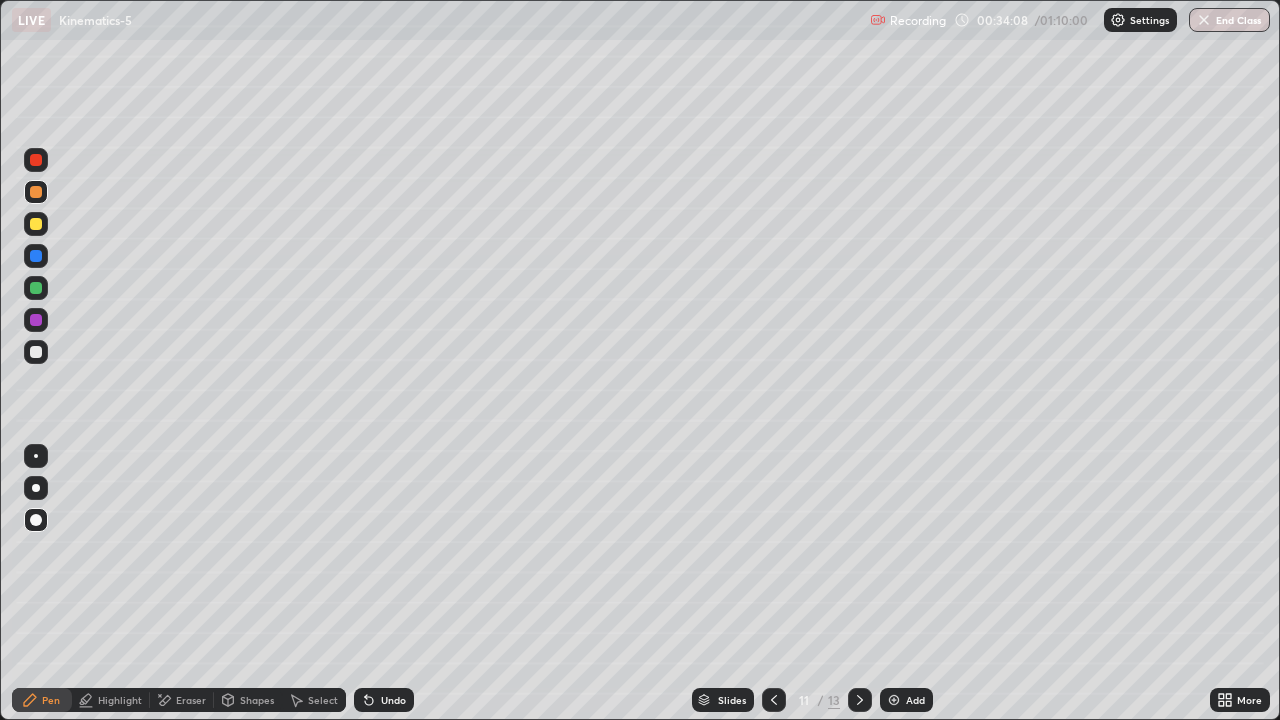 click at bounding box center [860, 700] 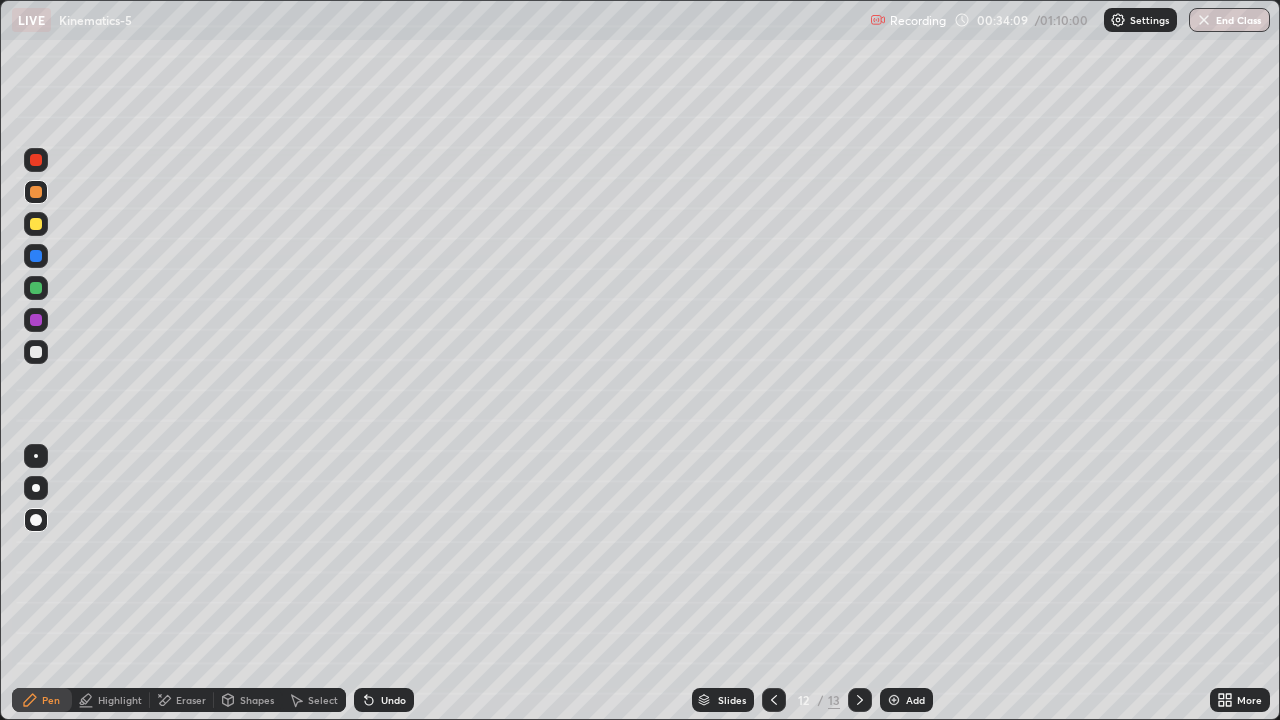 click at bounding box center [36, 224] 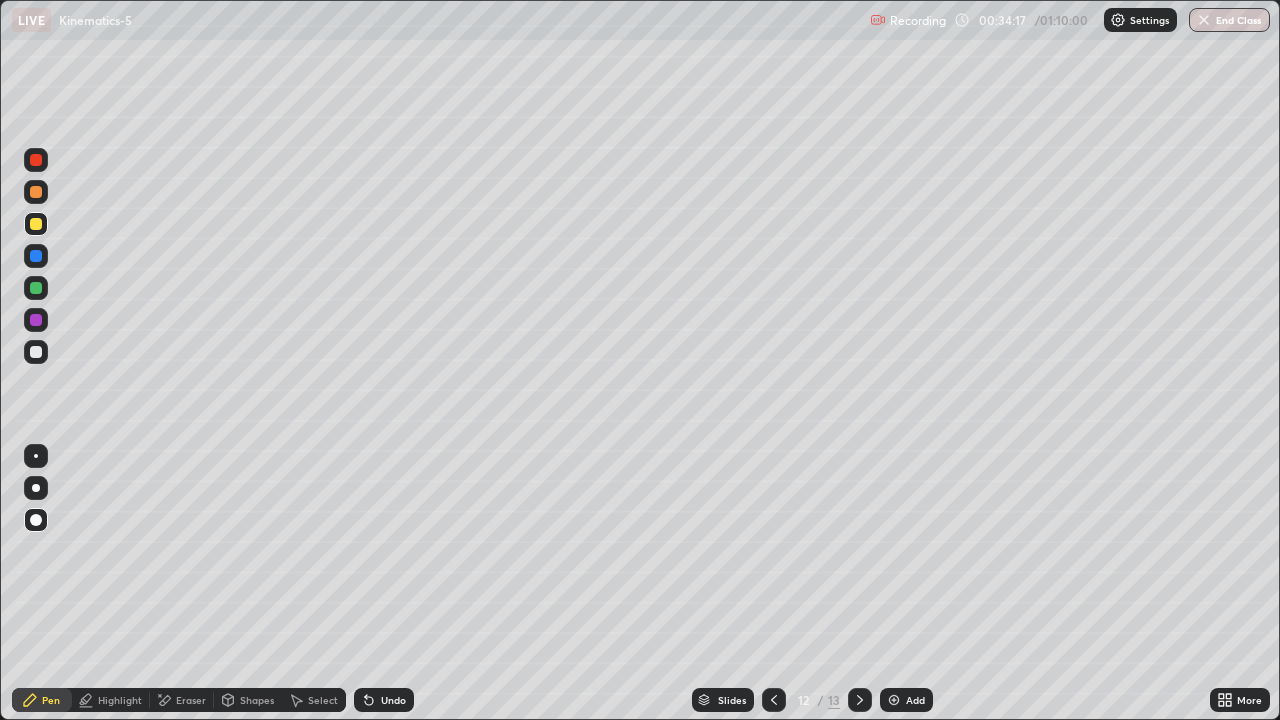 click at bounding box center (36, 352) 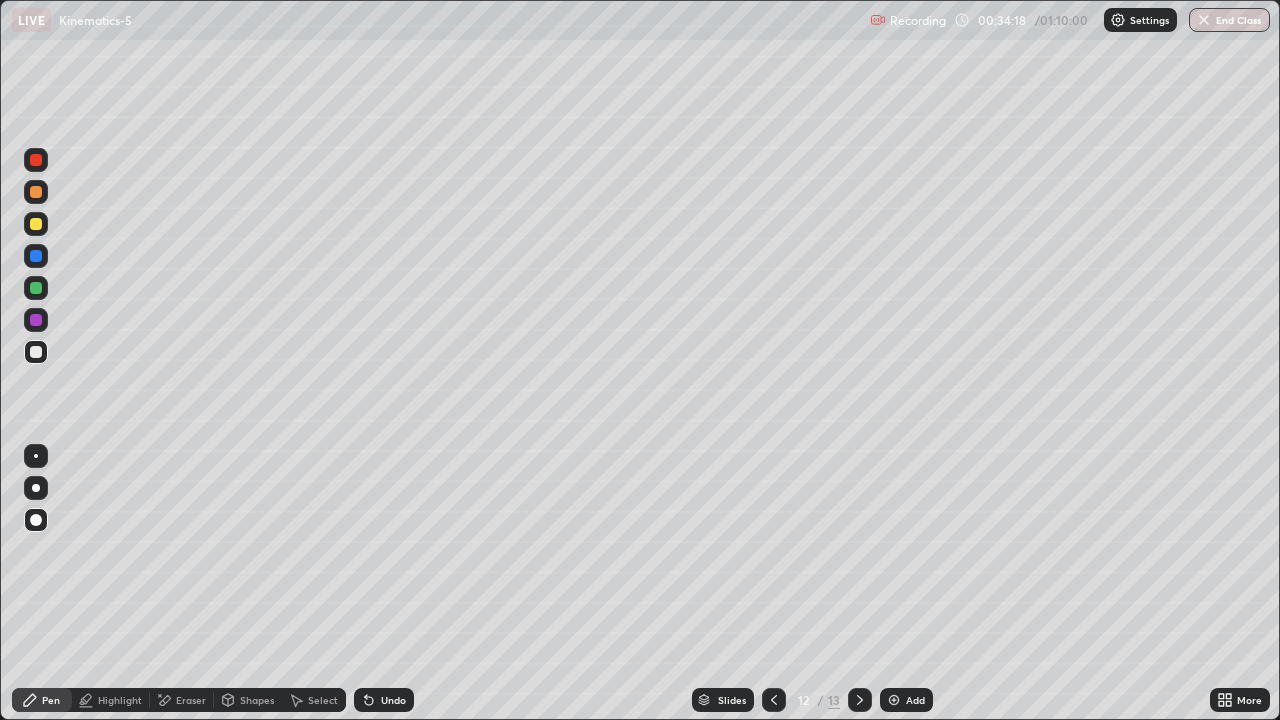 click on "Shapes" at bounding box center (248, 700) 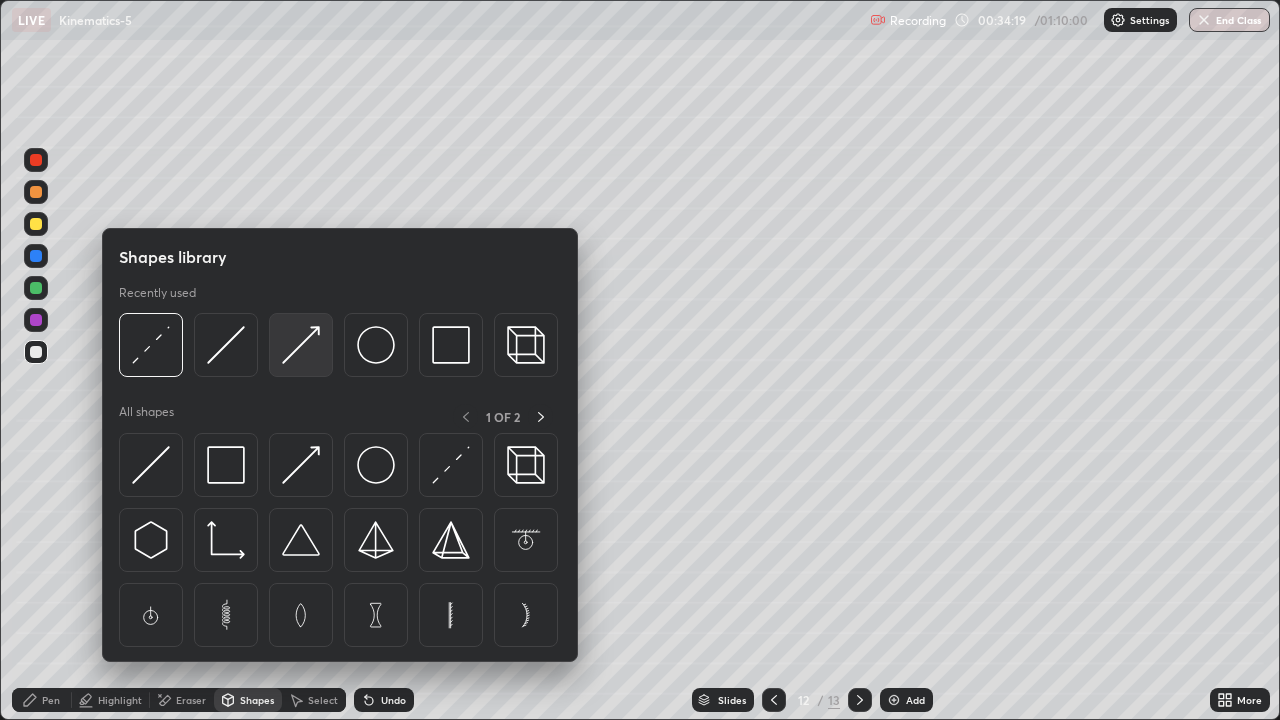 click at bounding box center (301, 345) 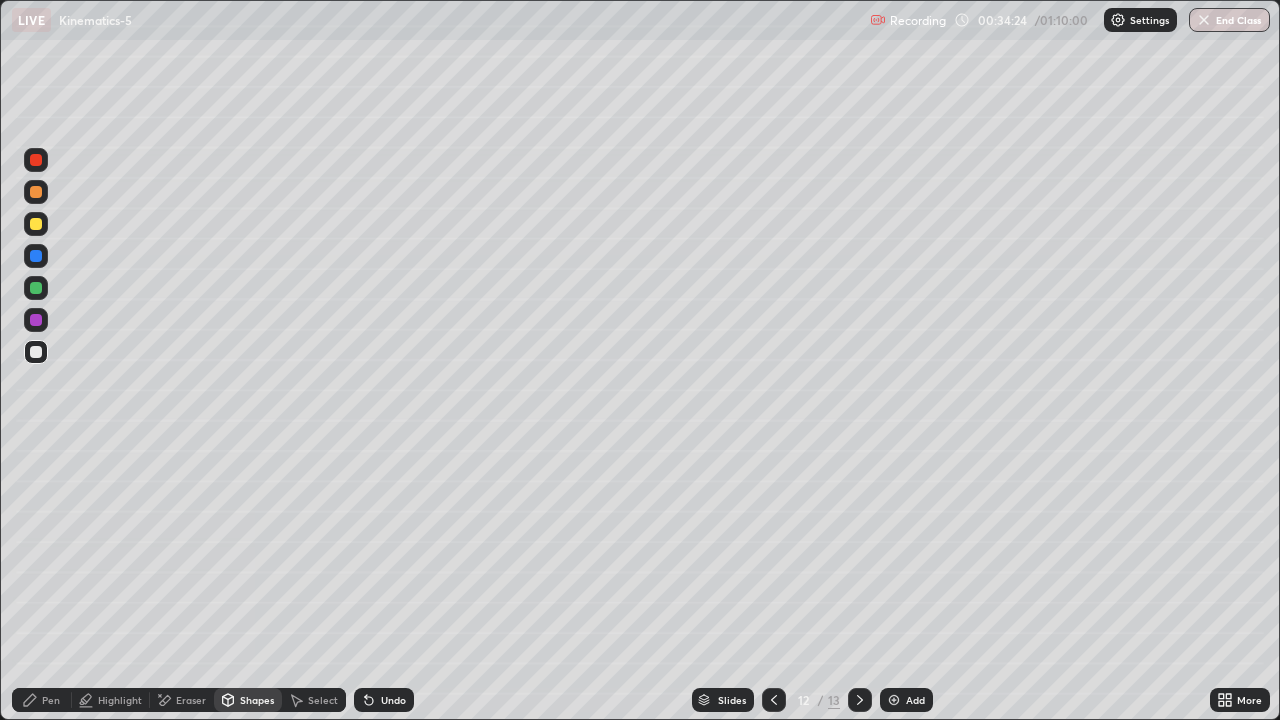 click at bounding box center (36, 192) 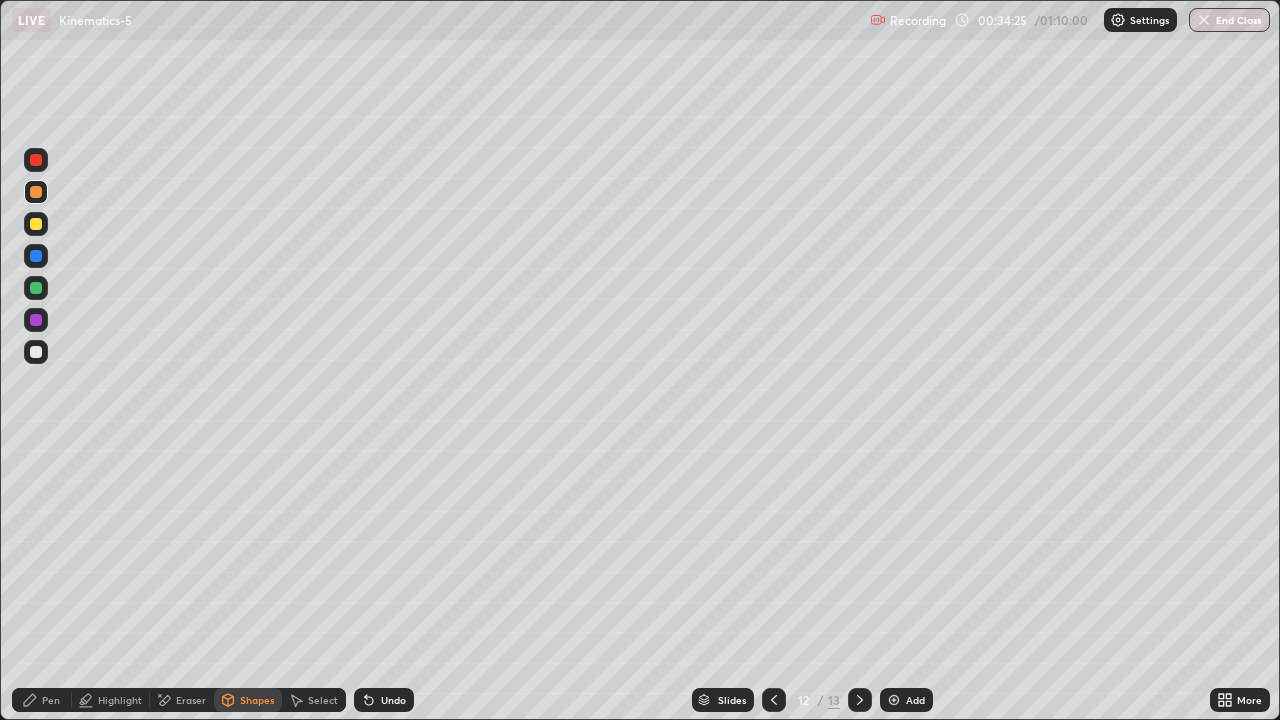 click on "Shapes" at bounding box center (257, 700) 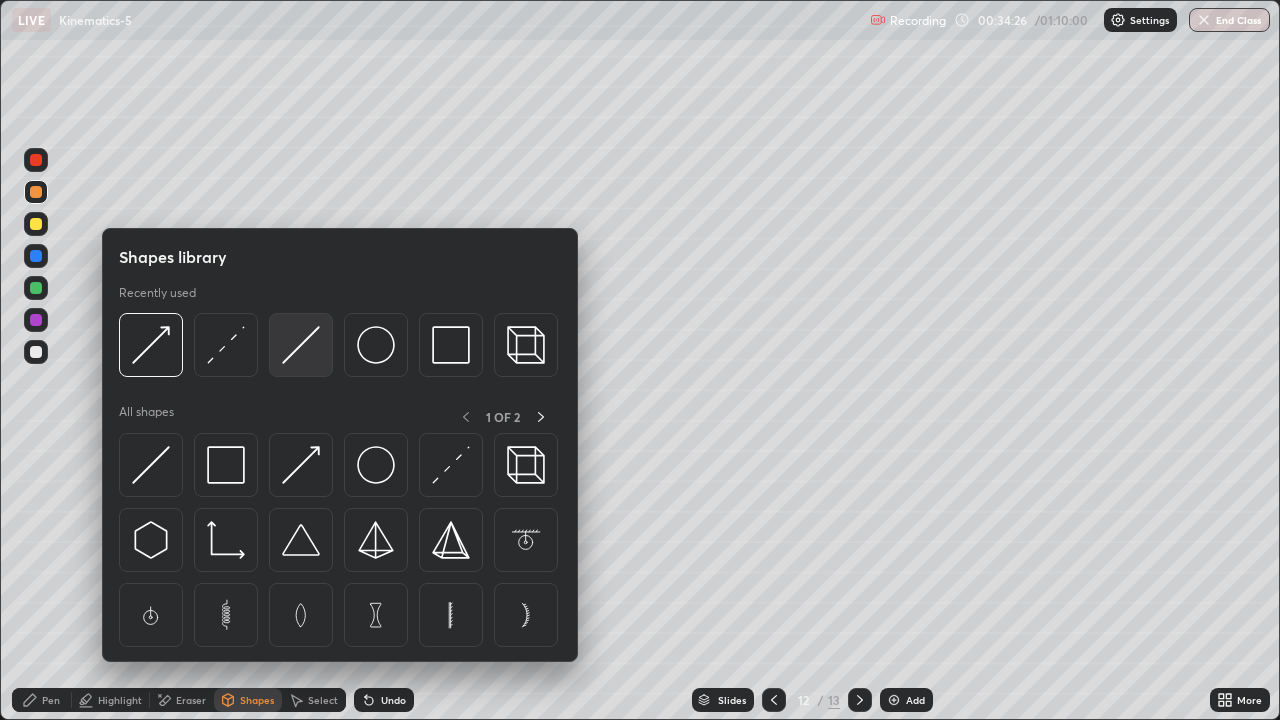 click at bounding box center [301, 345] 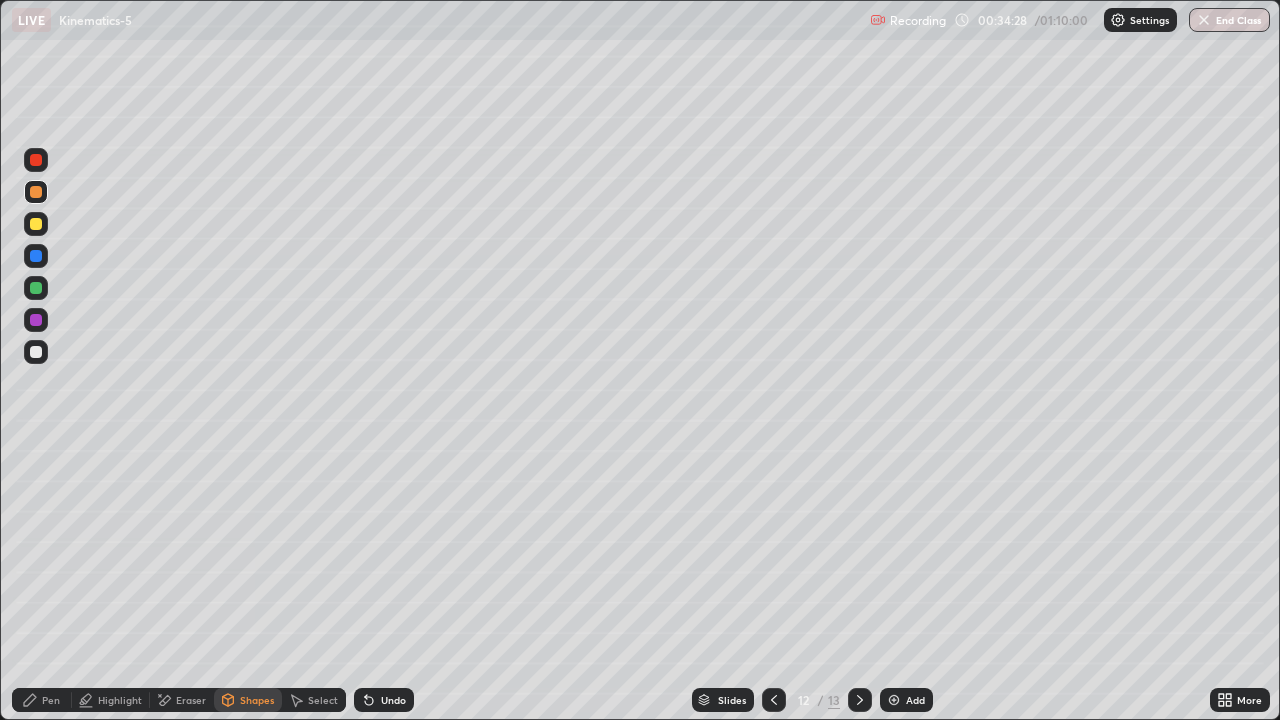 click on "Pen" at bounding box center (42, 700) 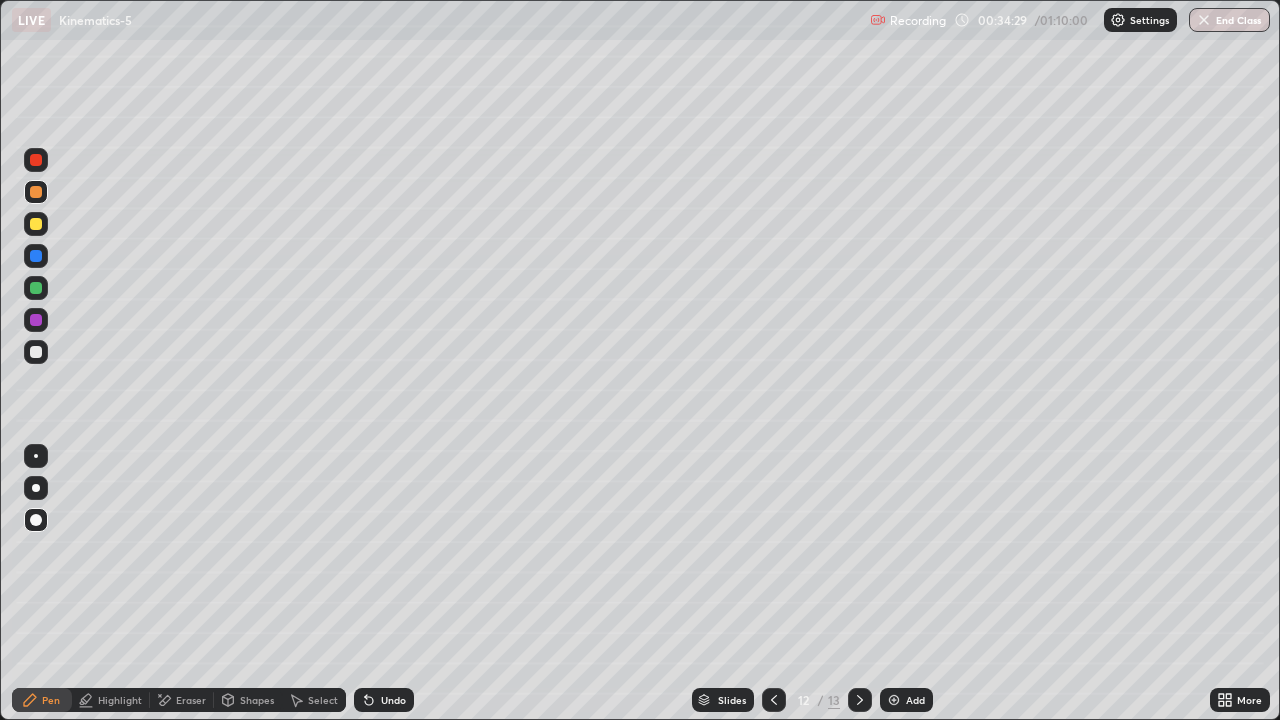 click at bounding box center (36, 224) 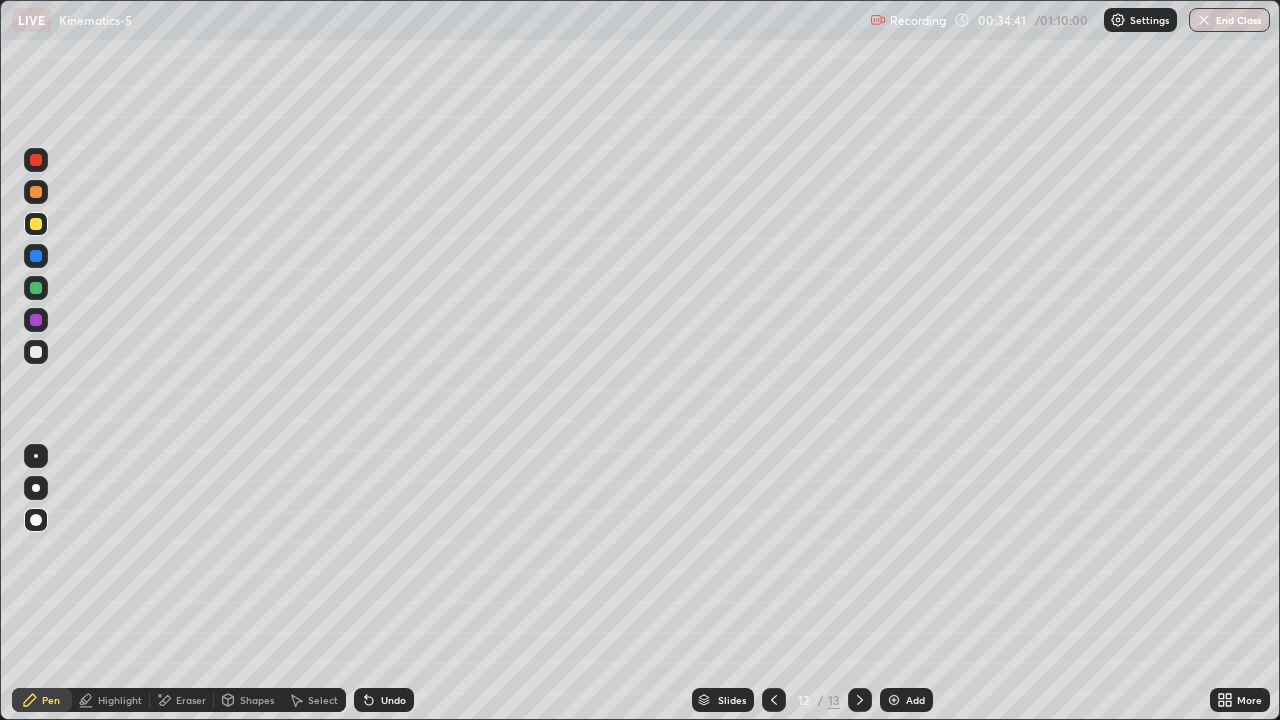 click at bounding box center [36, 192] 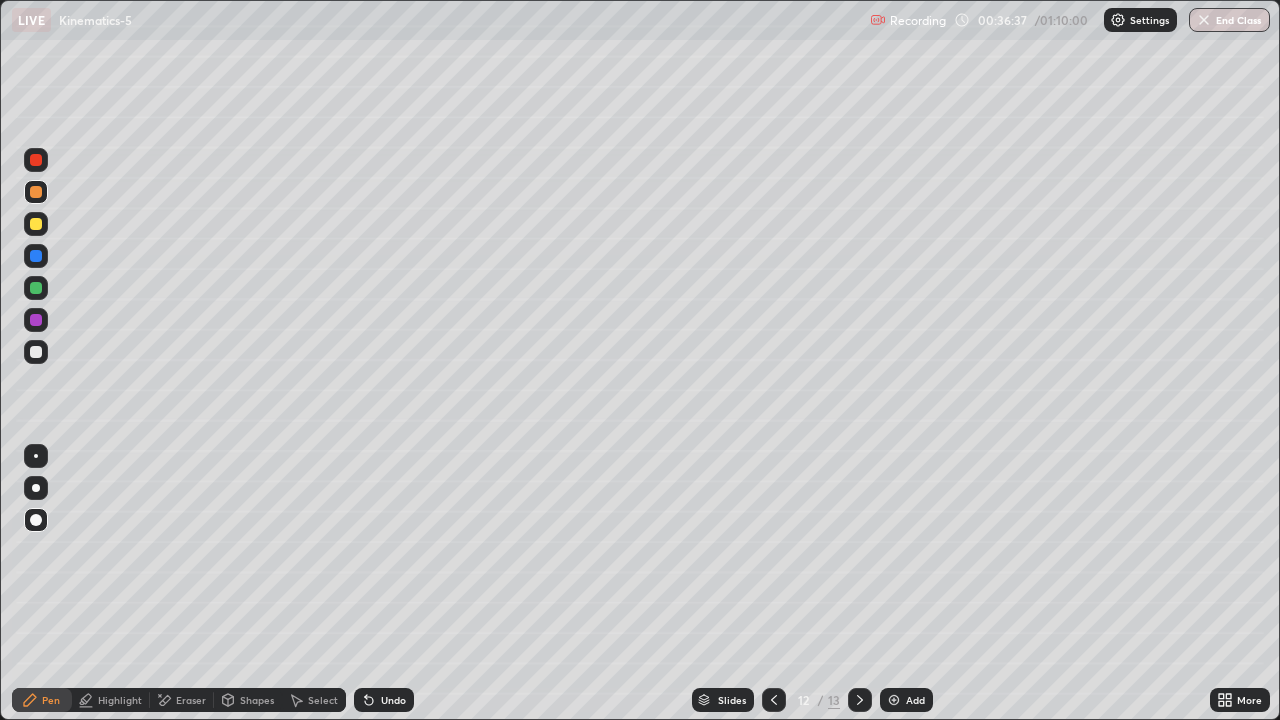 click 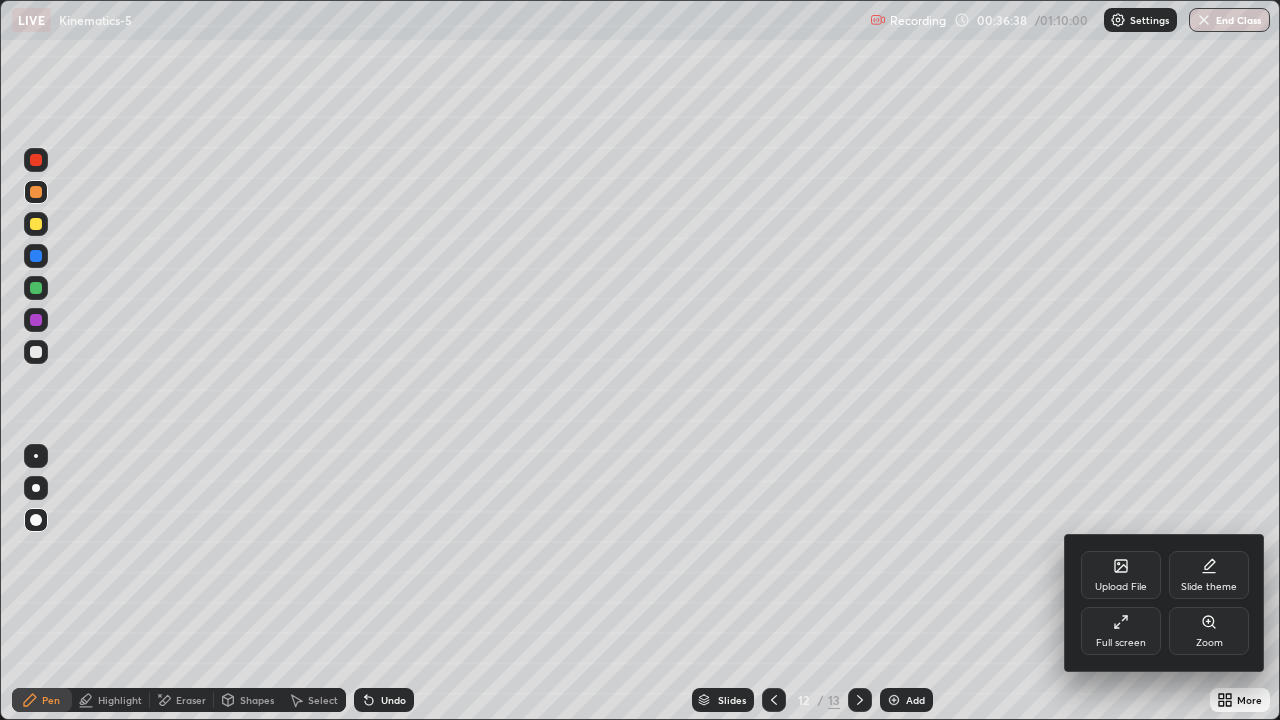 click on "Full screen" at bounding box center (1121, 631) 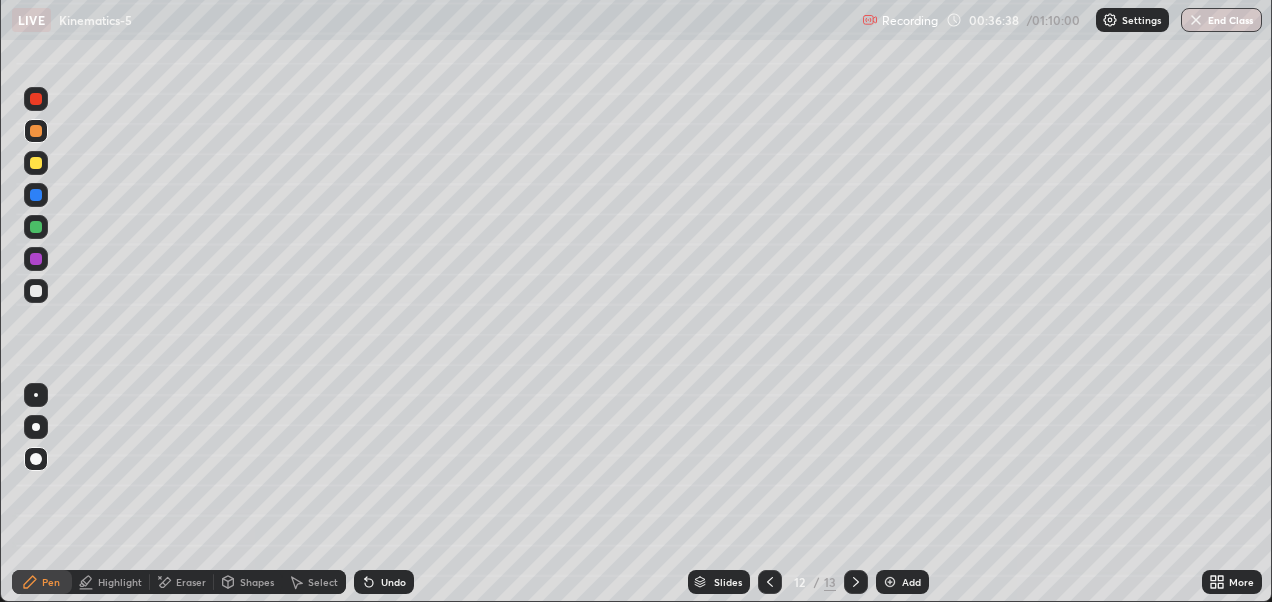scroll, scrollTop: 602, scrollLeft: 1272, axis: both 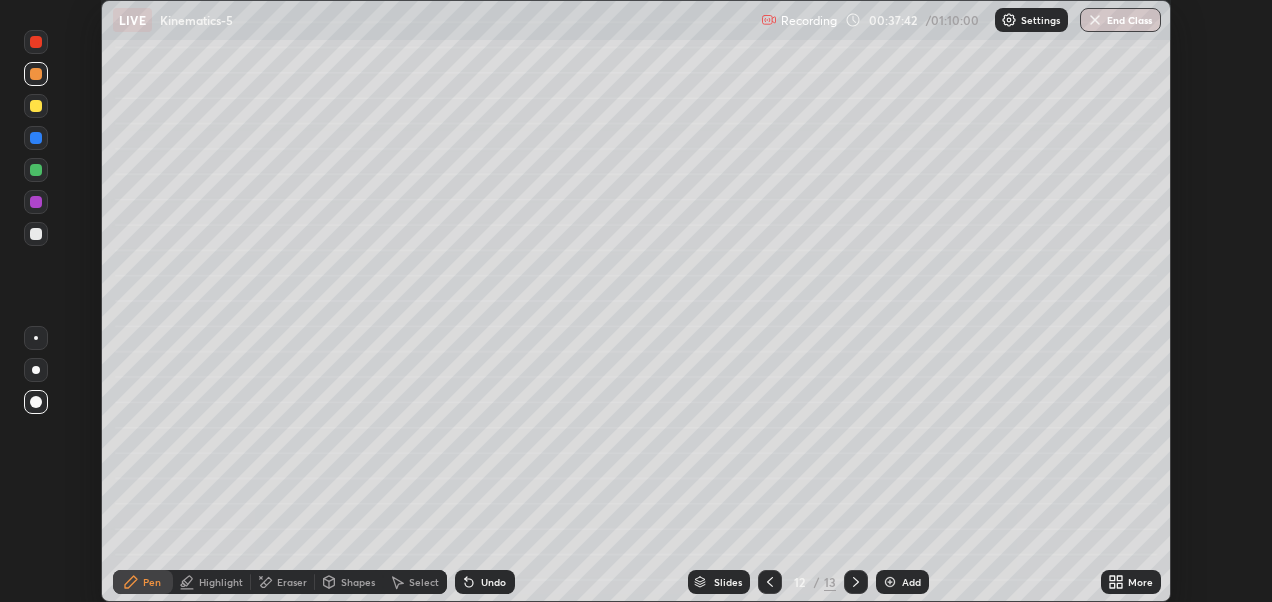 click 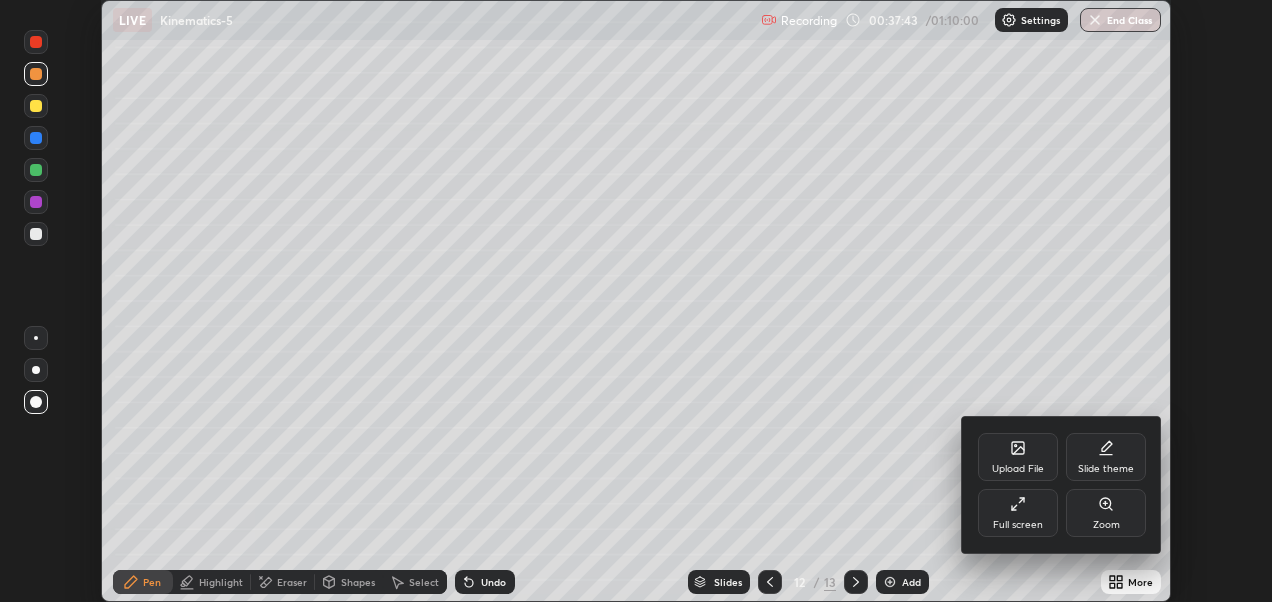click on "Upload File" at bounding box center [1018, 457] 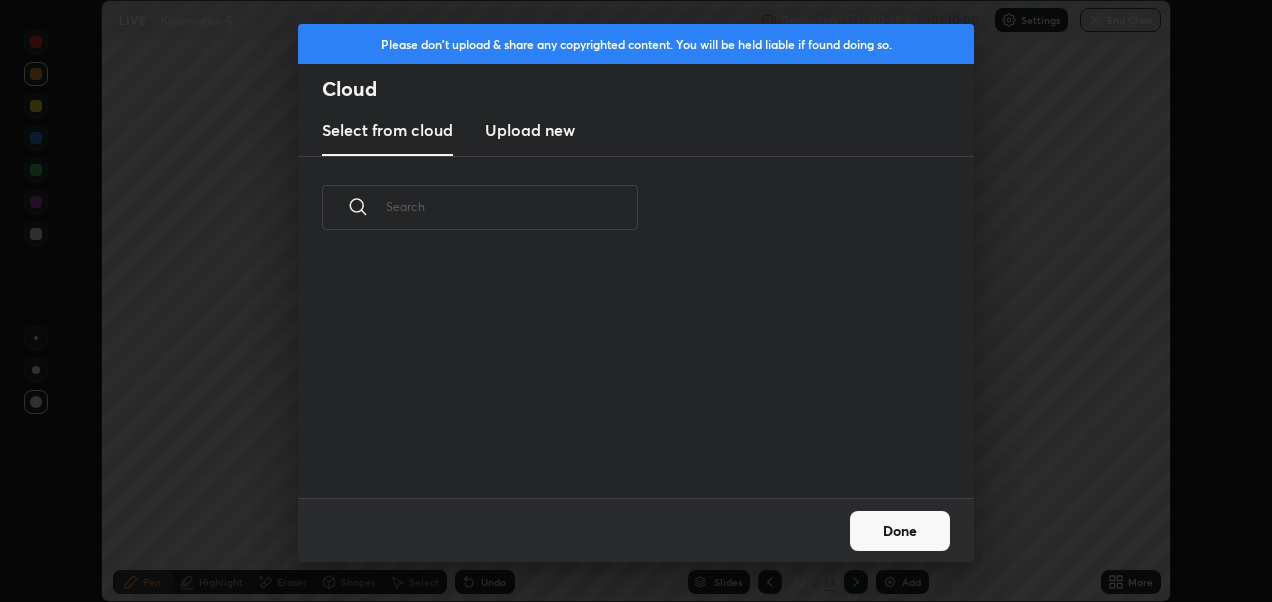 scroll, scrollTop: 7, scrollLeft: 11, axis: both 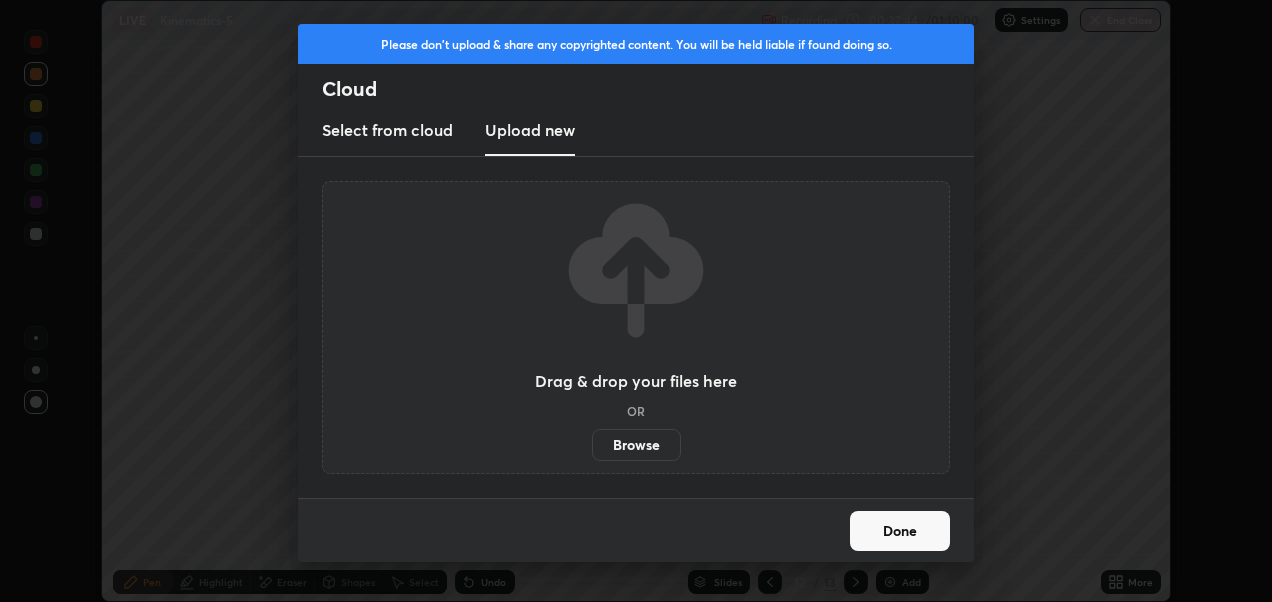 click on "Browse" at bounding box center (636, 445) 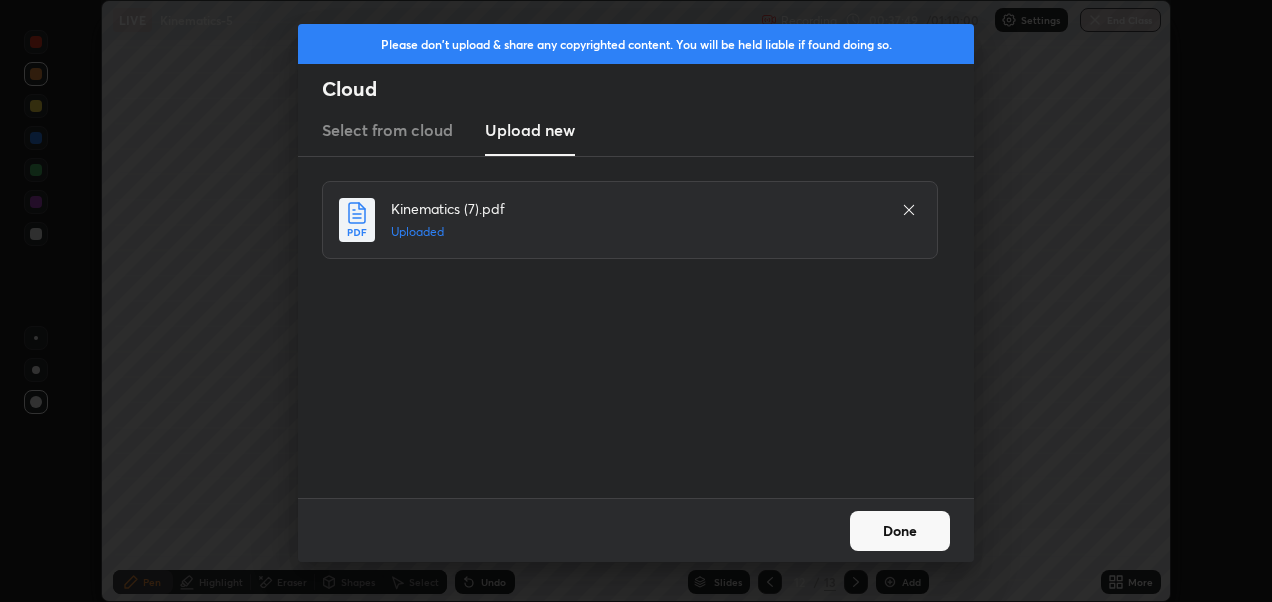 click on "Done" at bounding box center [900, 531] 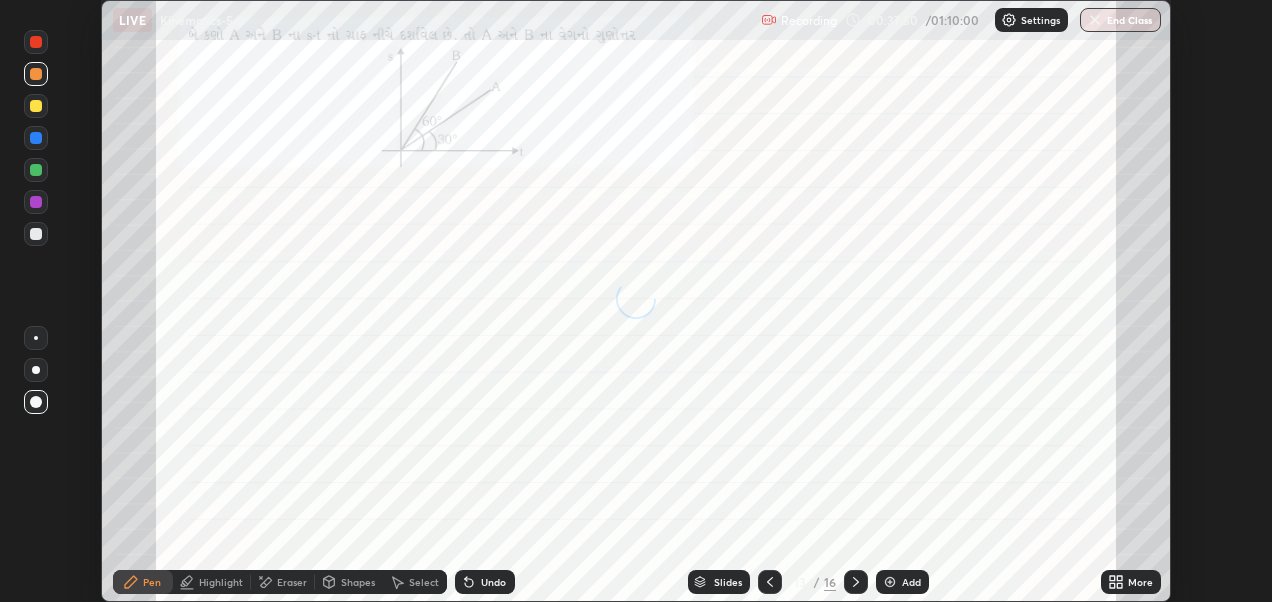click 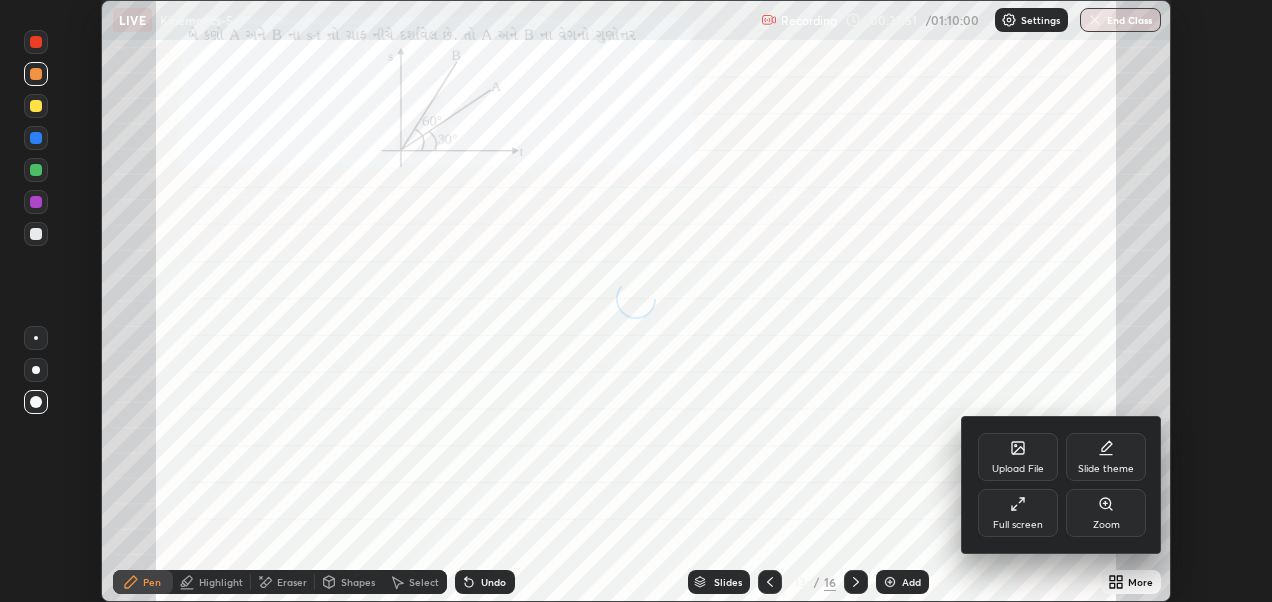 click on "Full screen" at bounding box center (1018, 513) 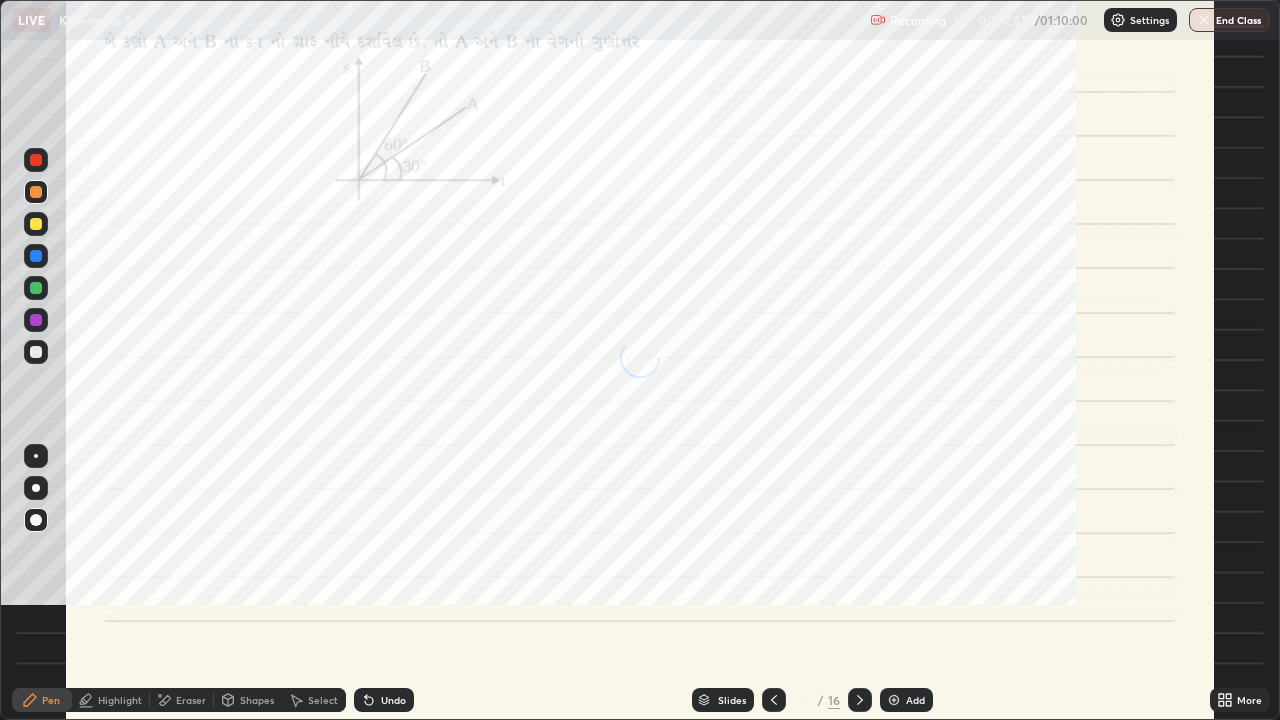 scroll, scrollTop: 99280, scrollLeft: 98720, axis: both 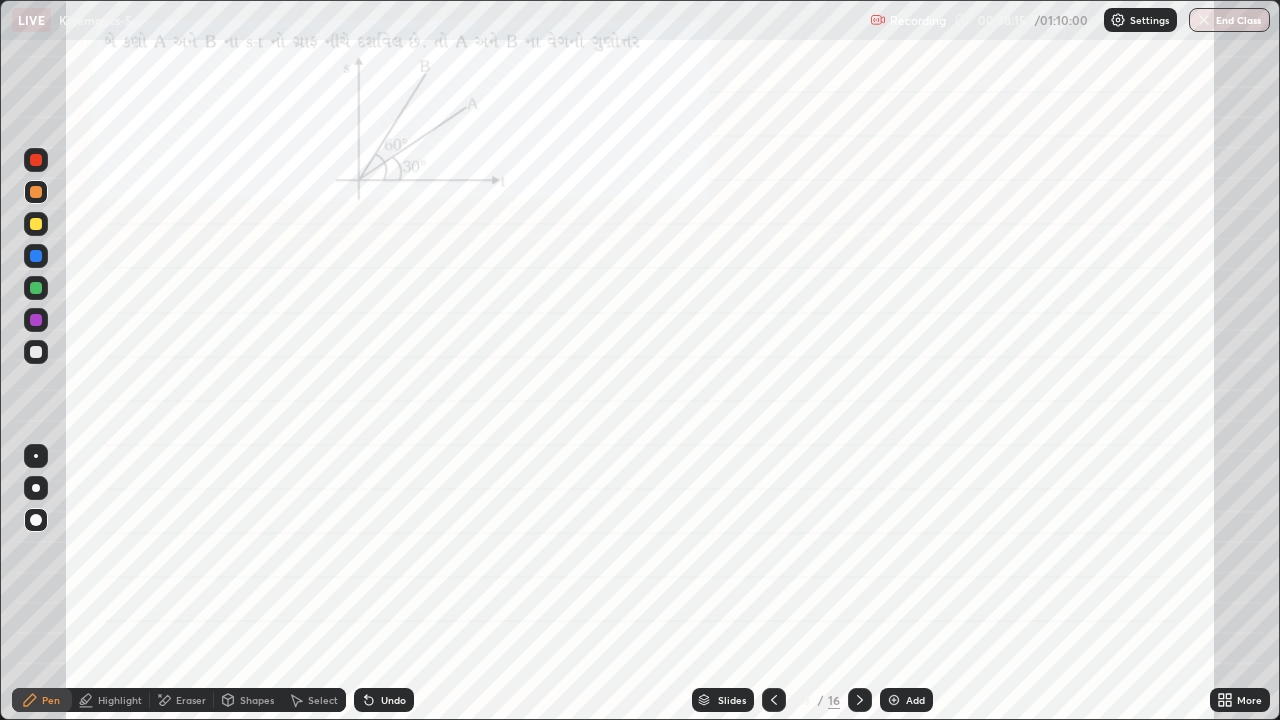click at bounding box center (36, 160) 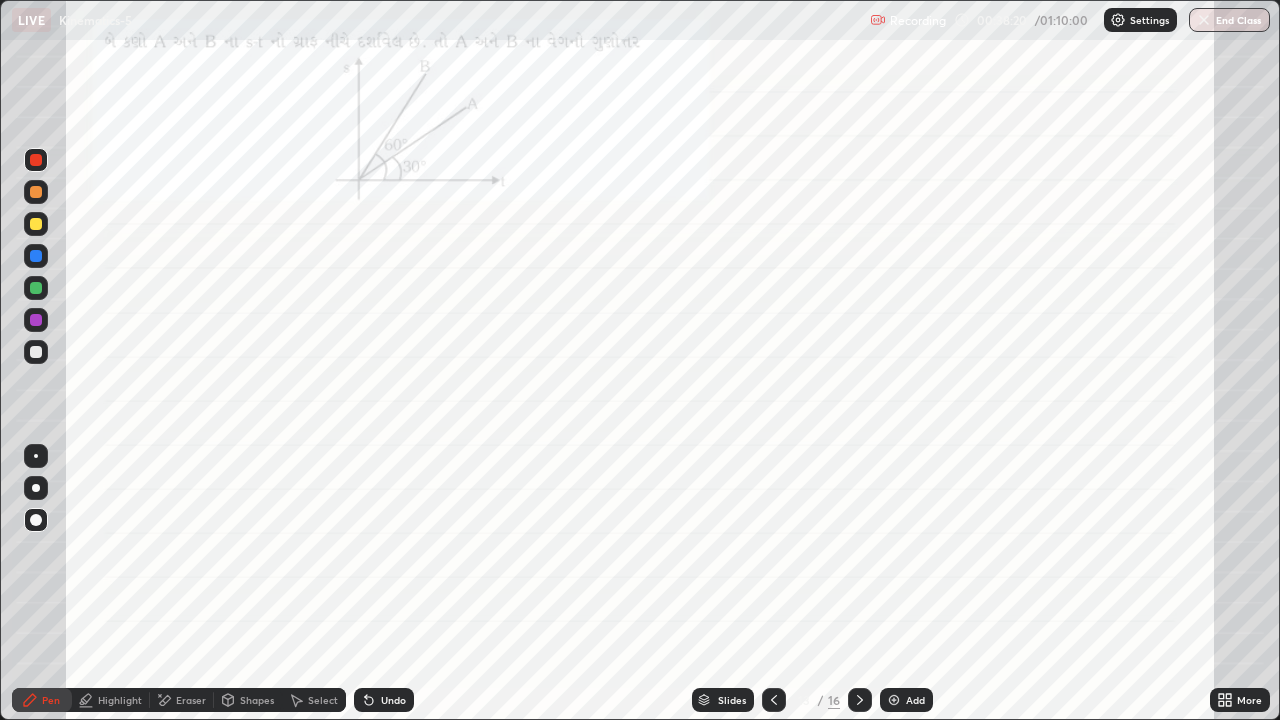 click at bounding box center (36, 192) 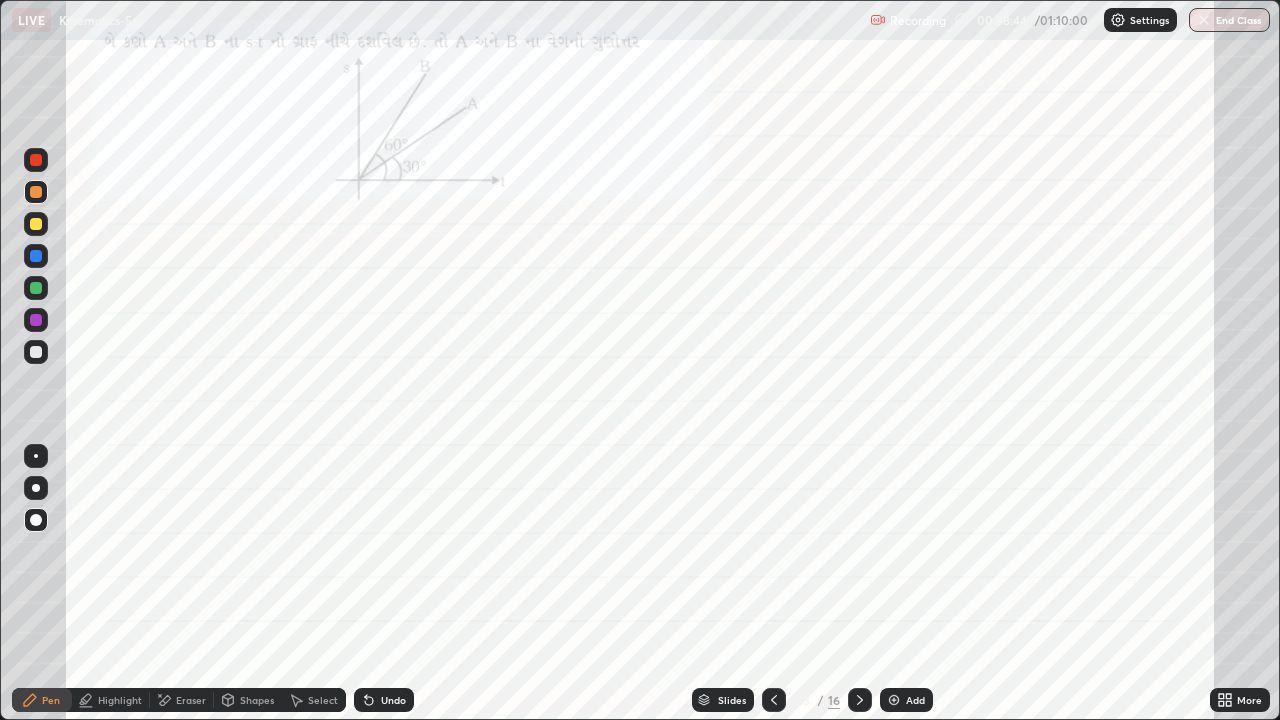 click at bounding box center [36, 320] 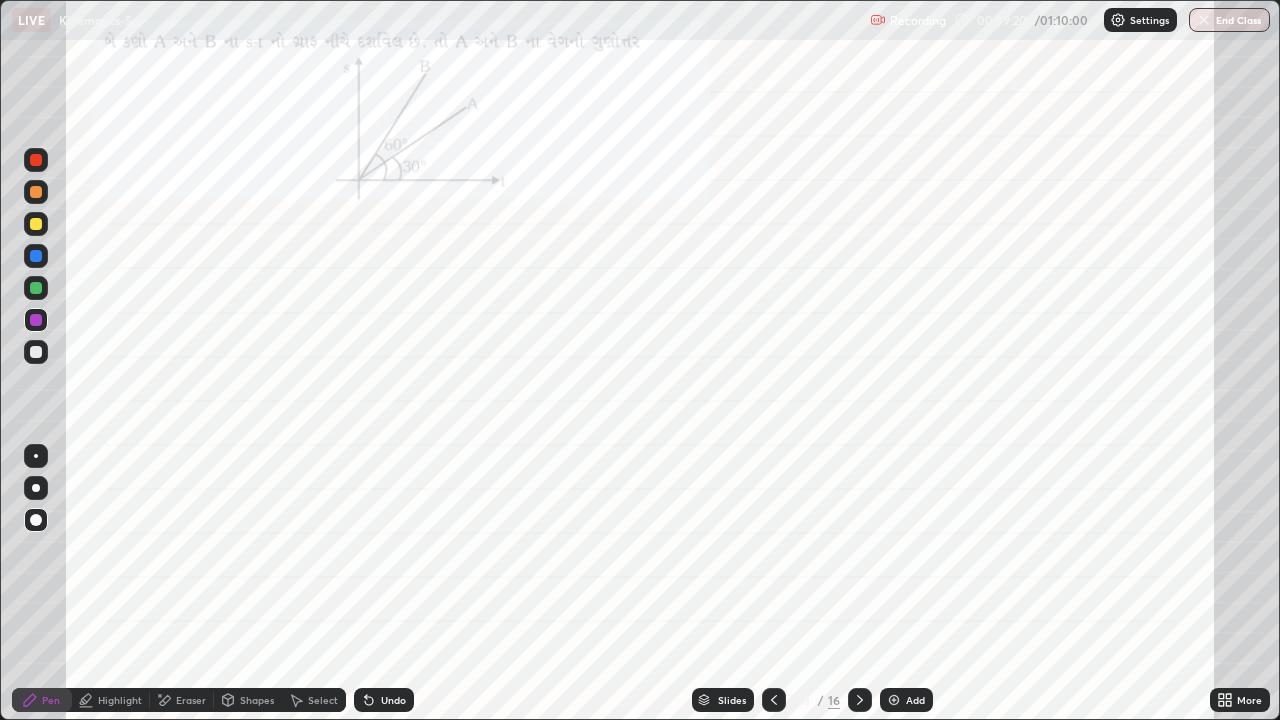click on "Undo" at bounding box center (384, 700) 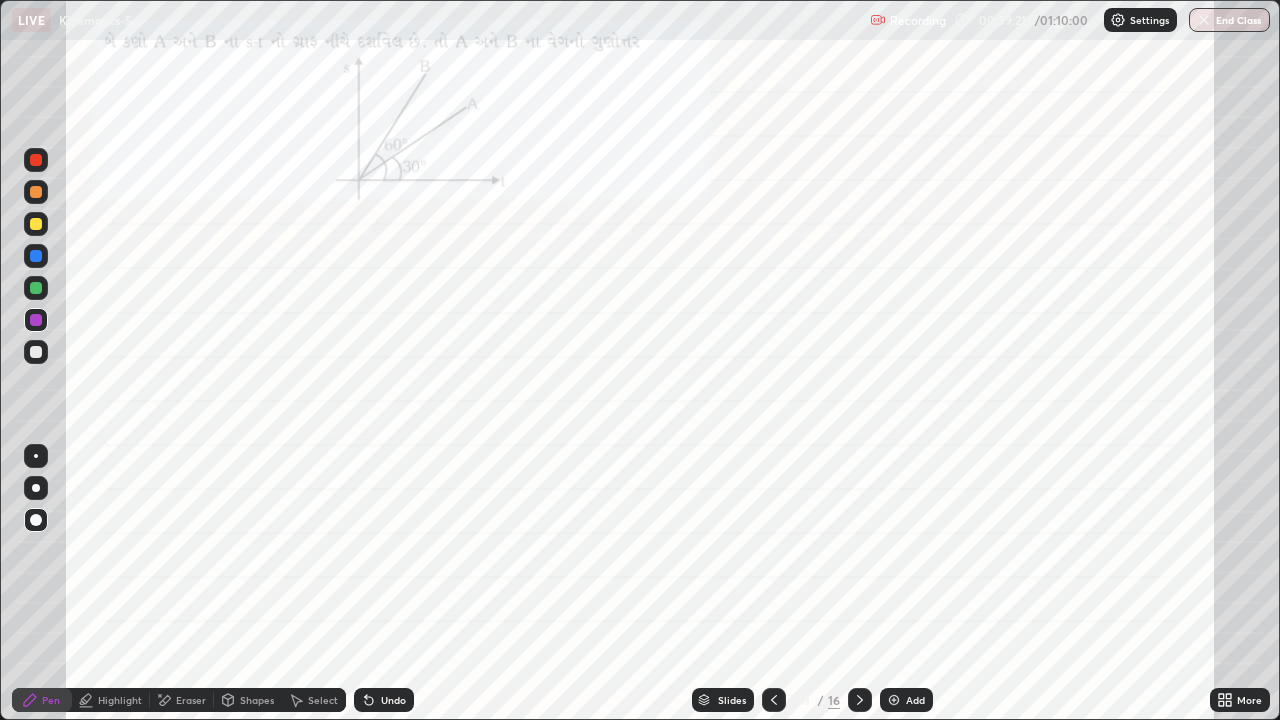 click on "Undo" at bounding box center (393, 700) 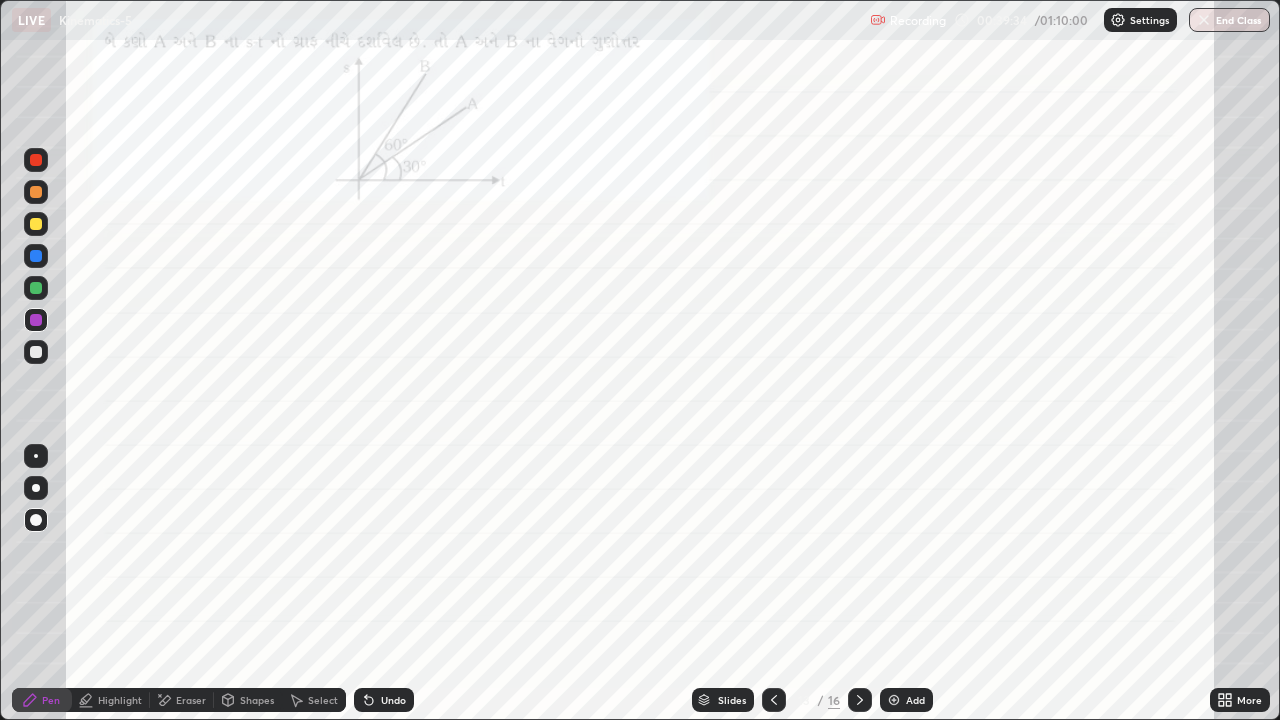 click on "Undo" at bounding box center (393, 700) 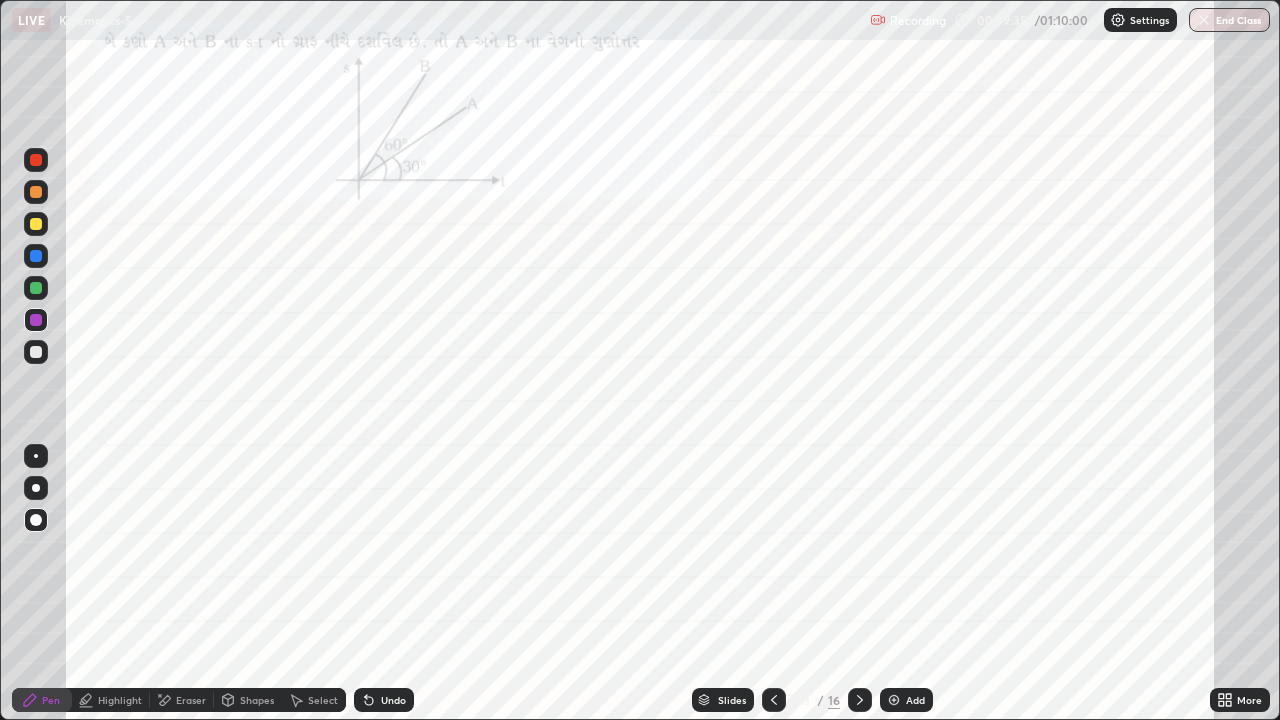 click on "Undo" at bounding box center [393, 700] 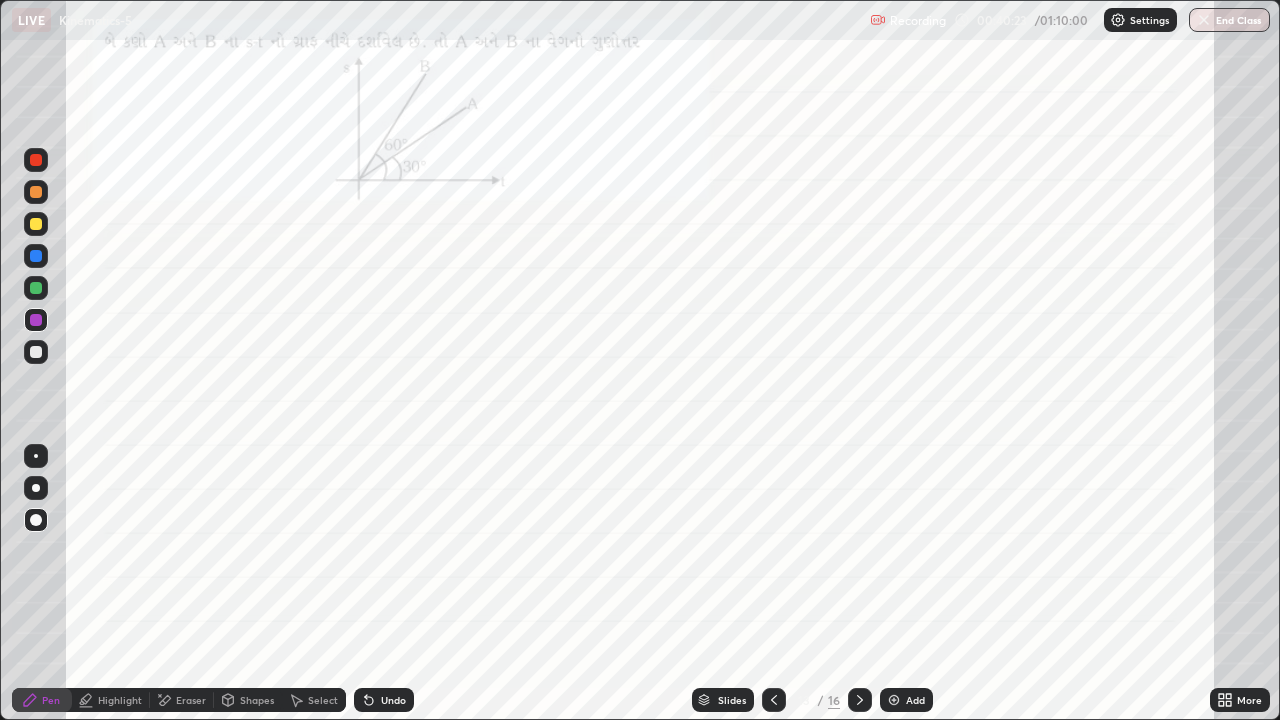 click 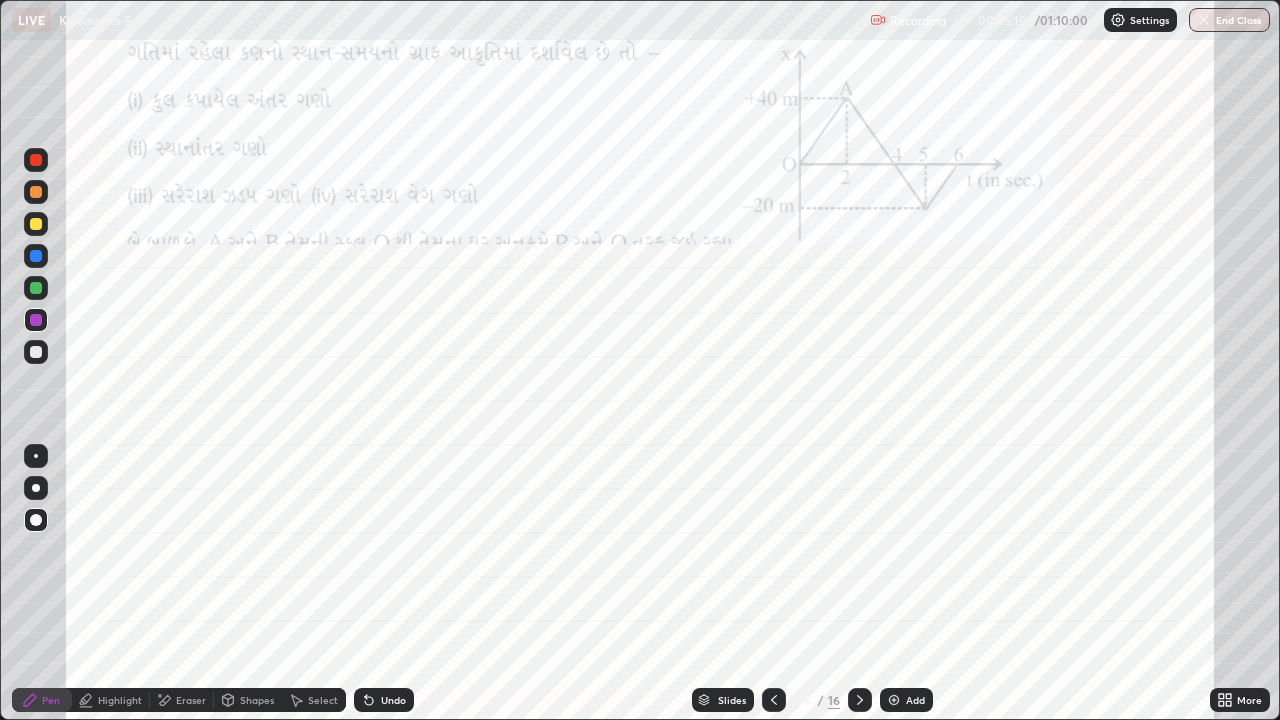 click at bounding box center (36, 160) 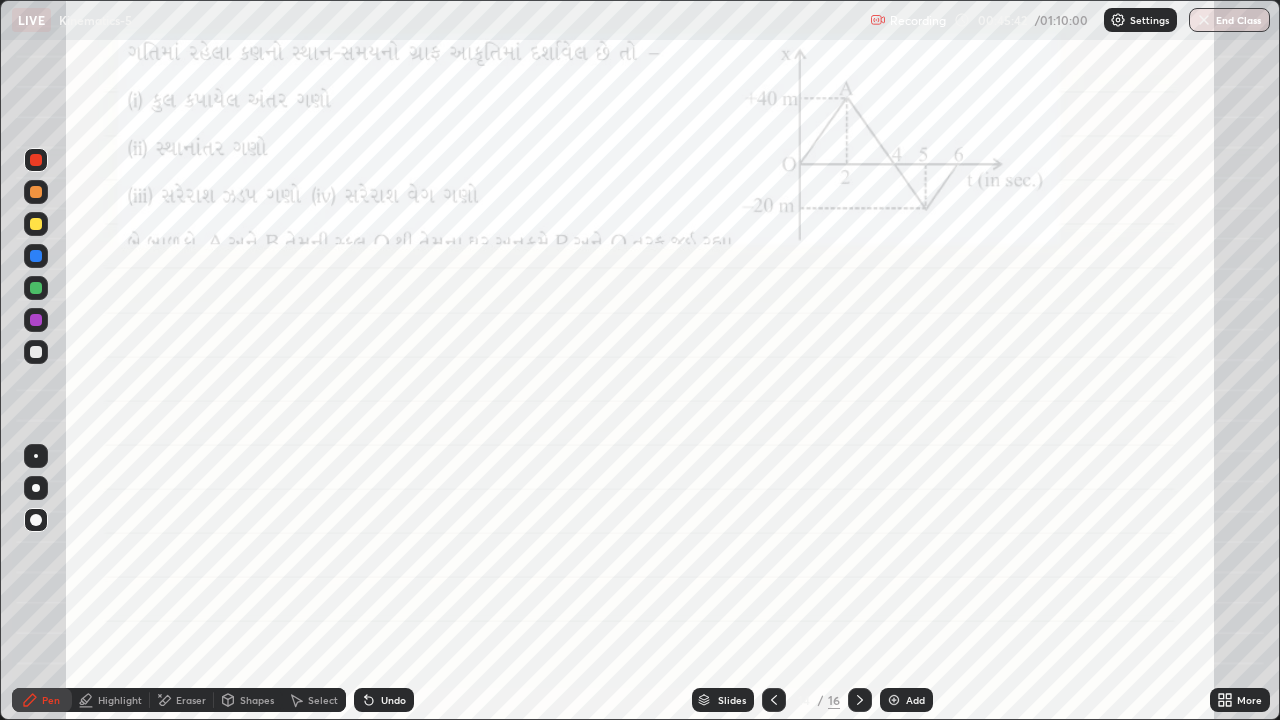 click on "Eraser" at bounding box center [191, 700] 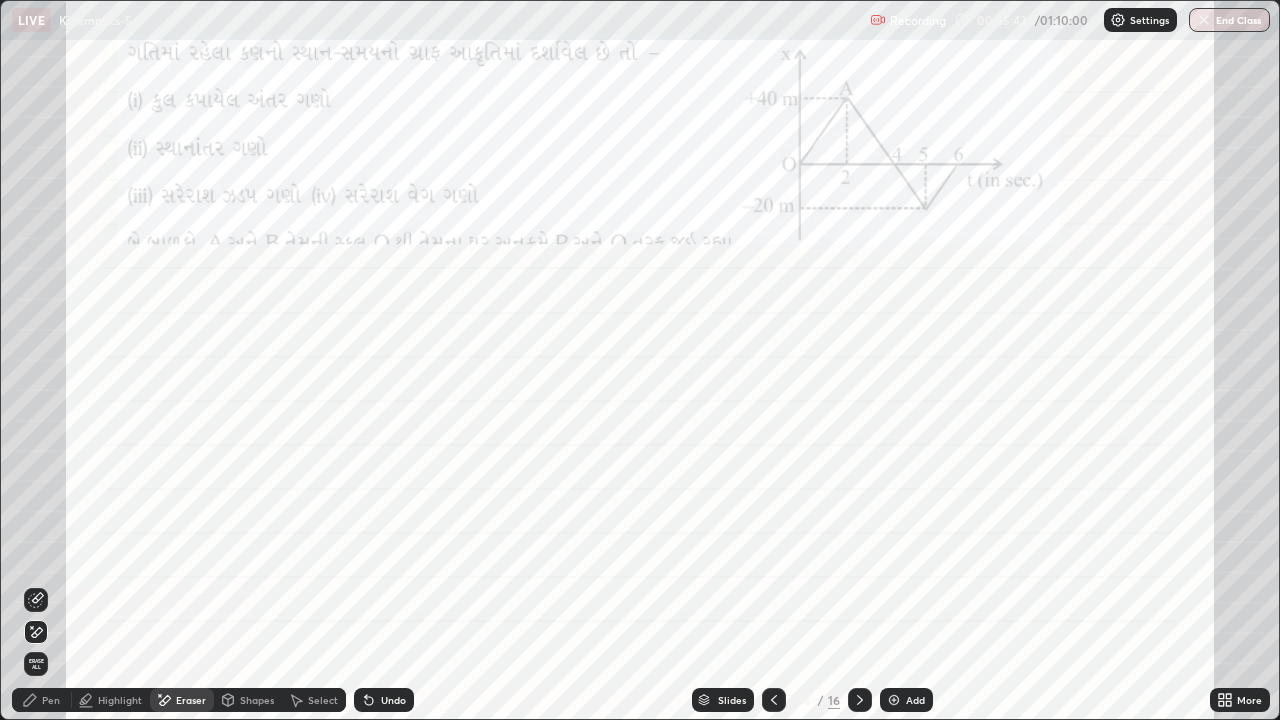 click on "Erase all" at bounding box center [36, 664] 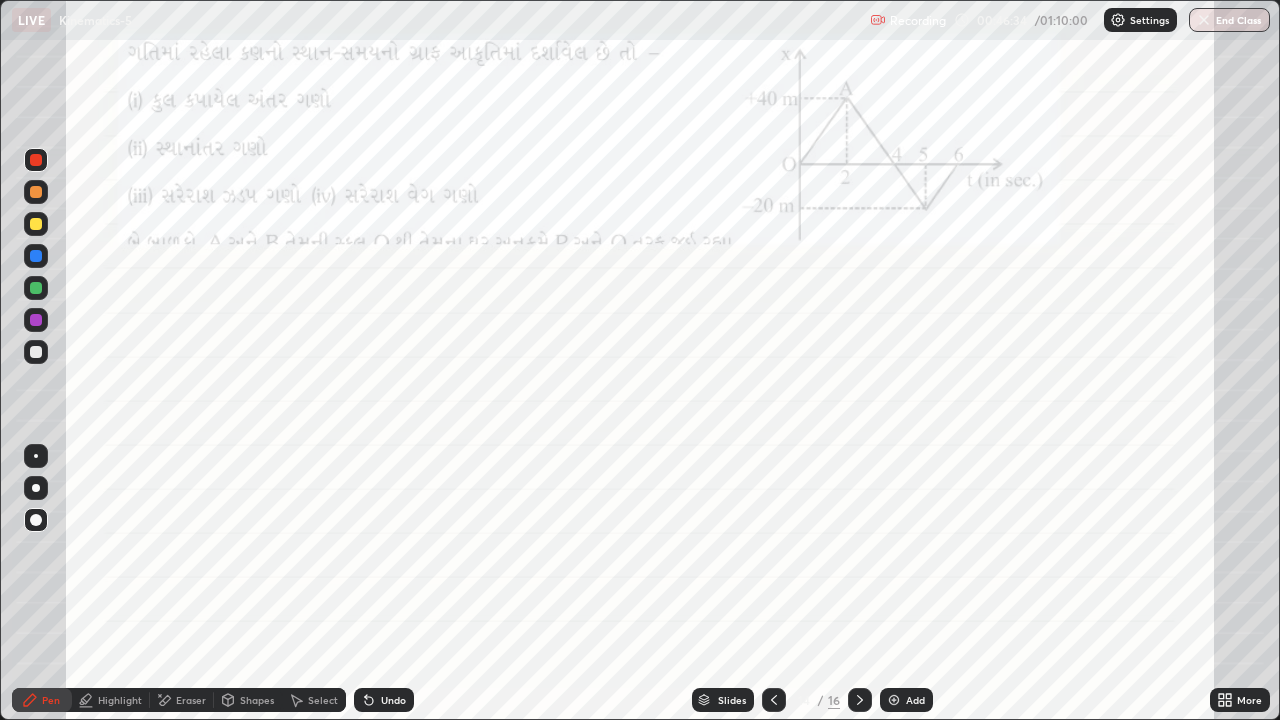click on "Shapes" at bounding box center (257, 700) 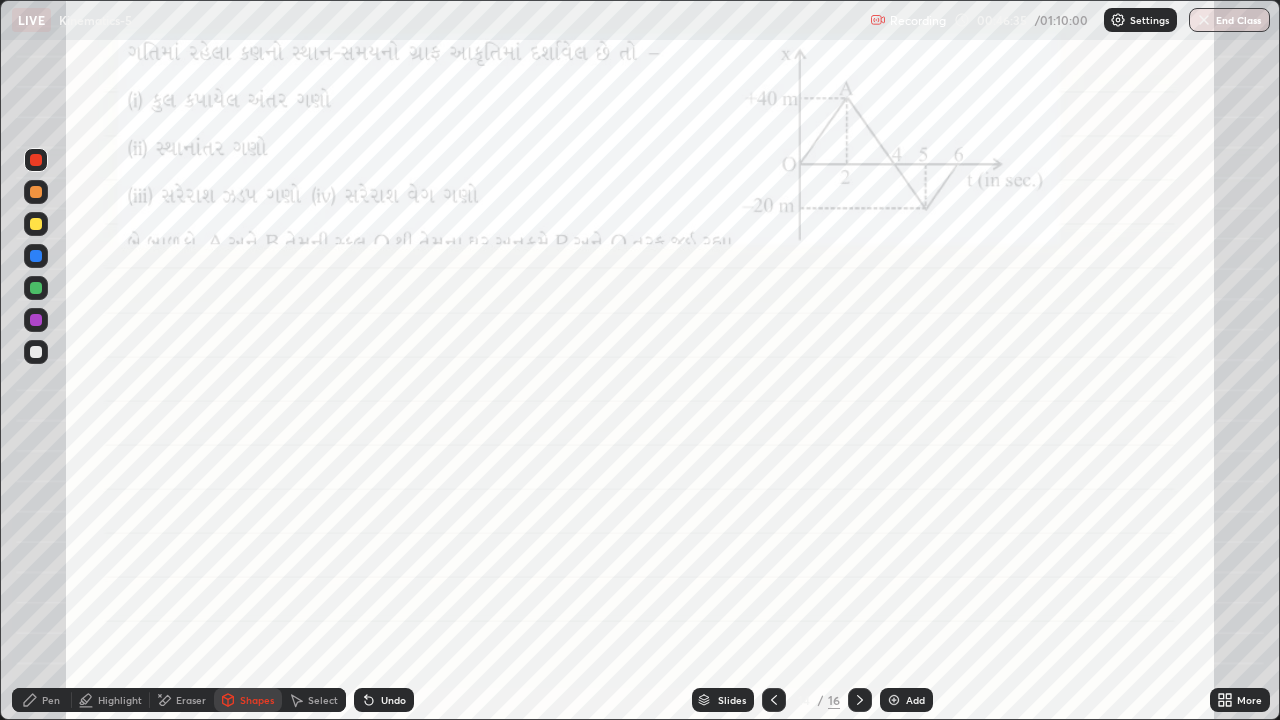 click on "Eraser" at bounding box center (191, 700) 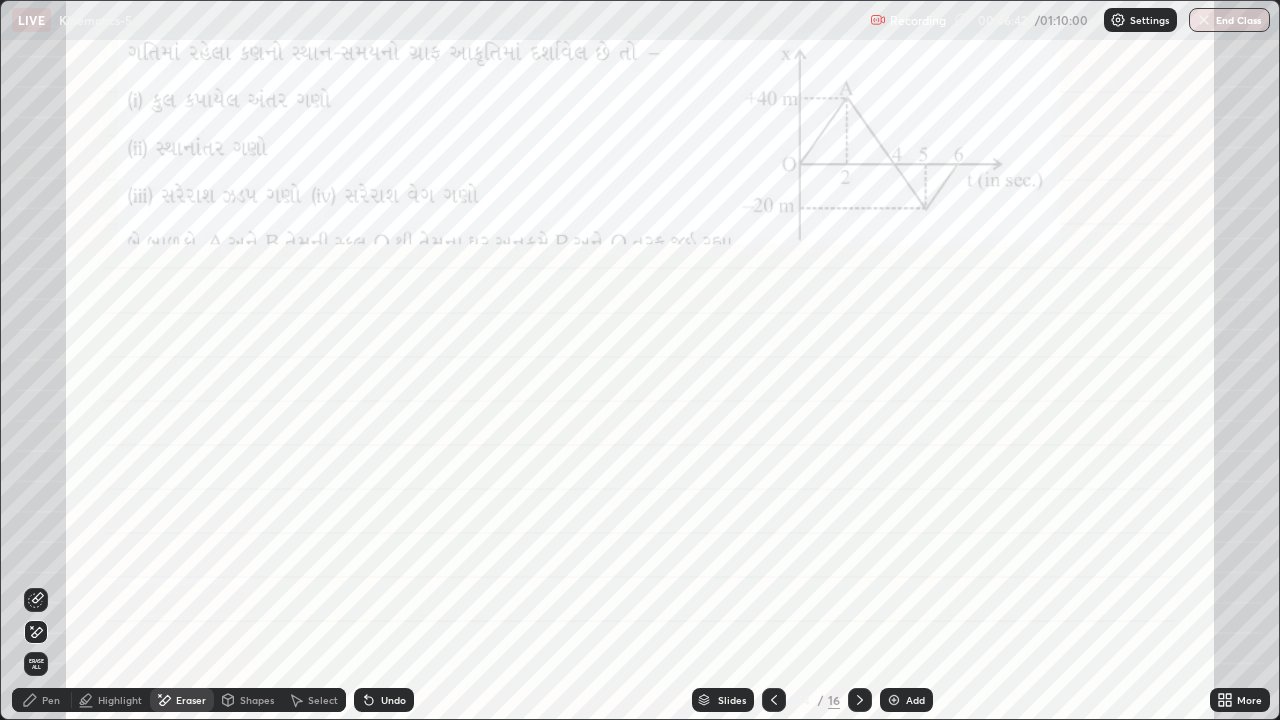 click 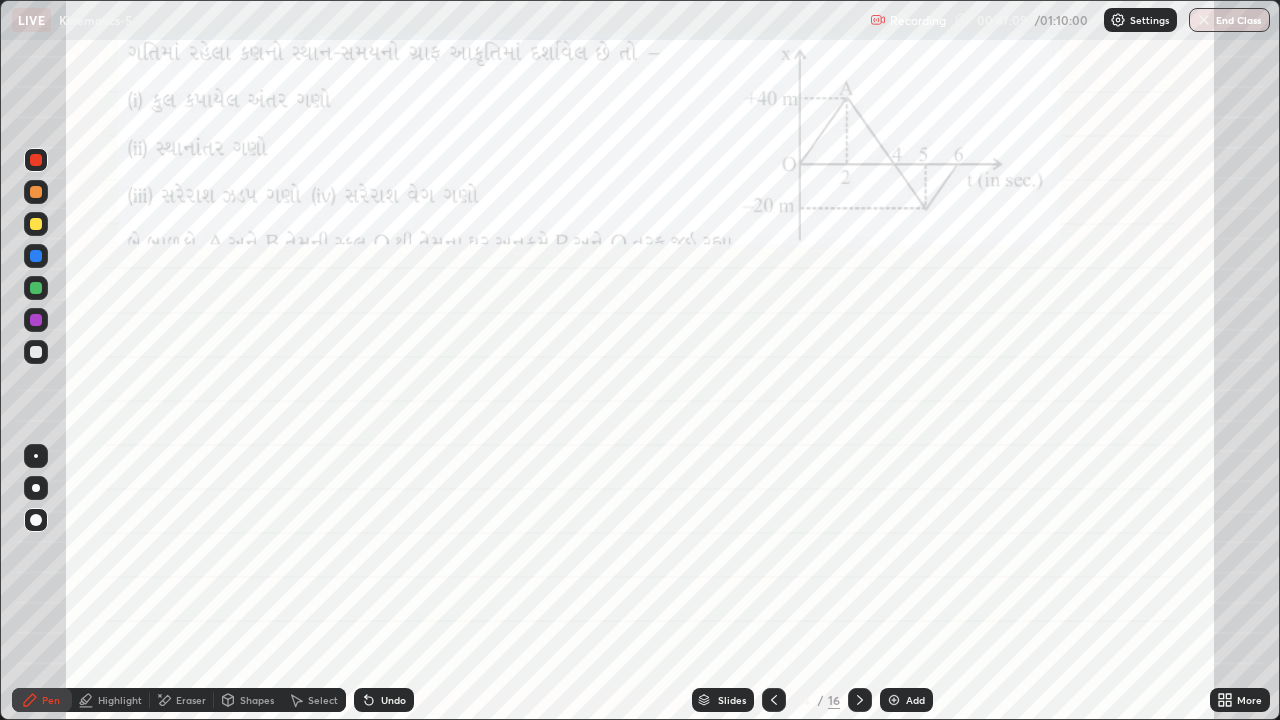 click on "Eraser" at bounding box center (191, 700) 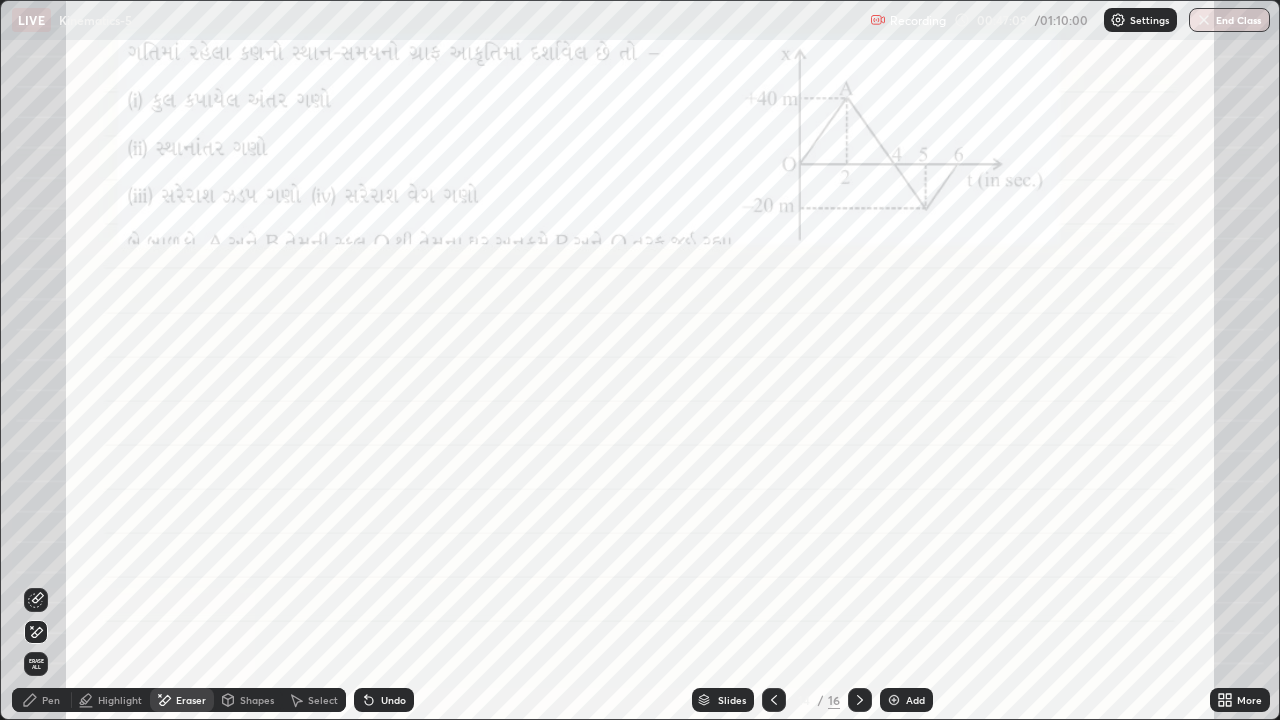 click on "Erase all" at bounding box center [36, 664] 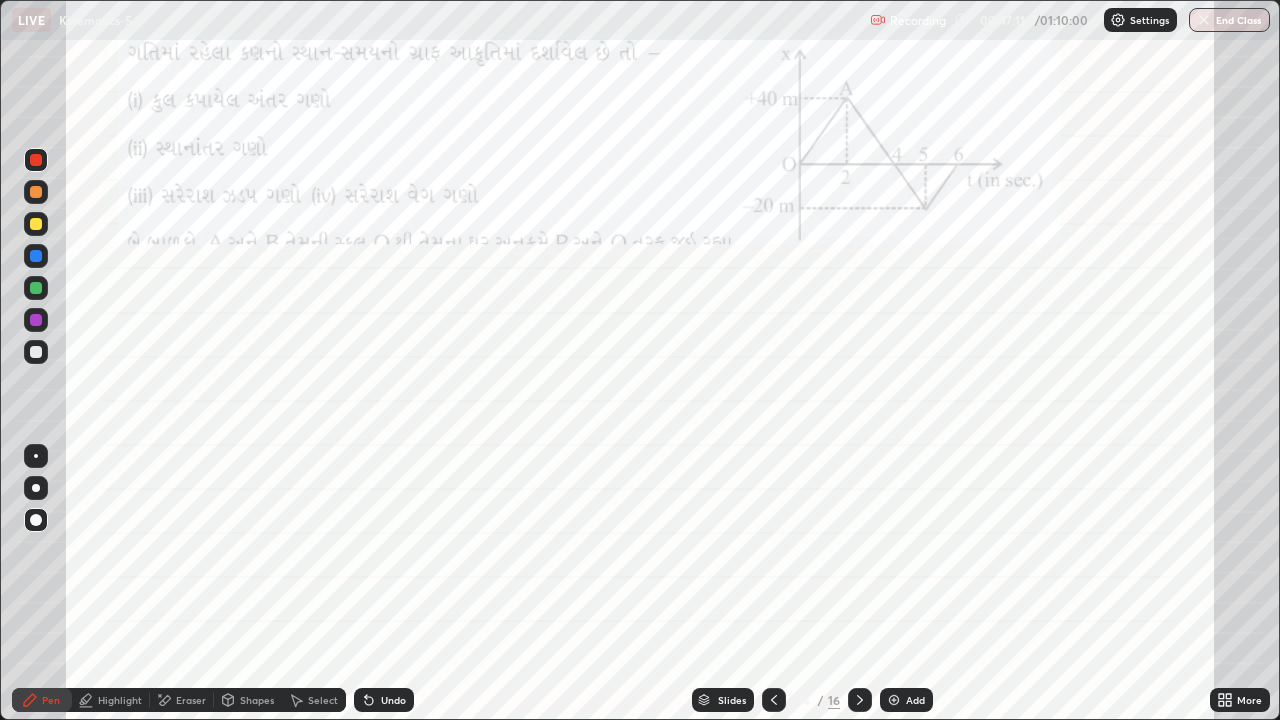 click at bounding box center (36, 192) 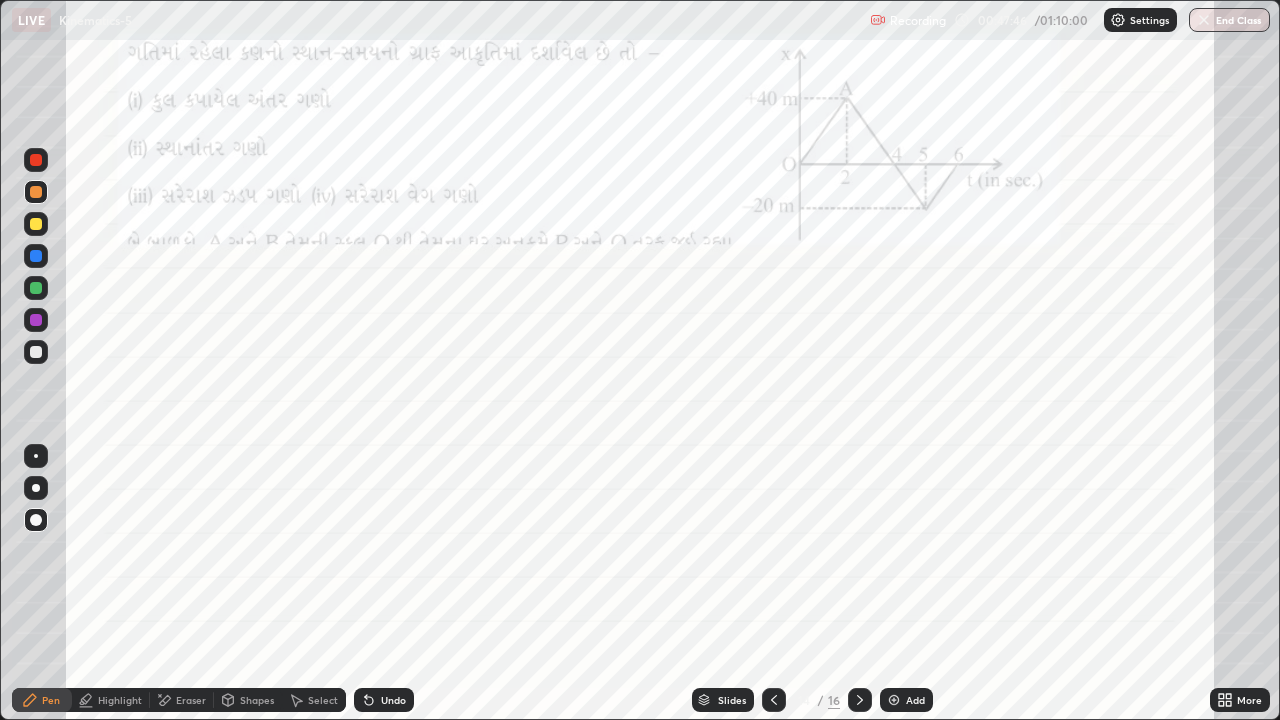 click at bounding box center (36, 160) 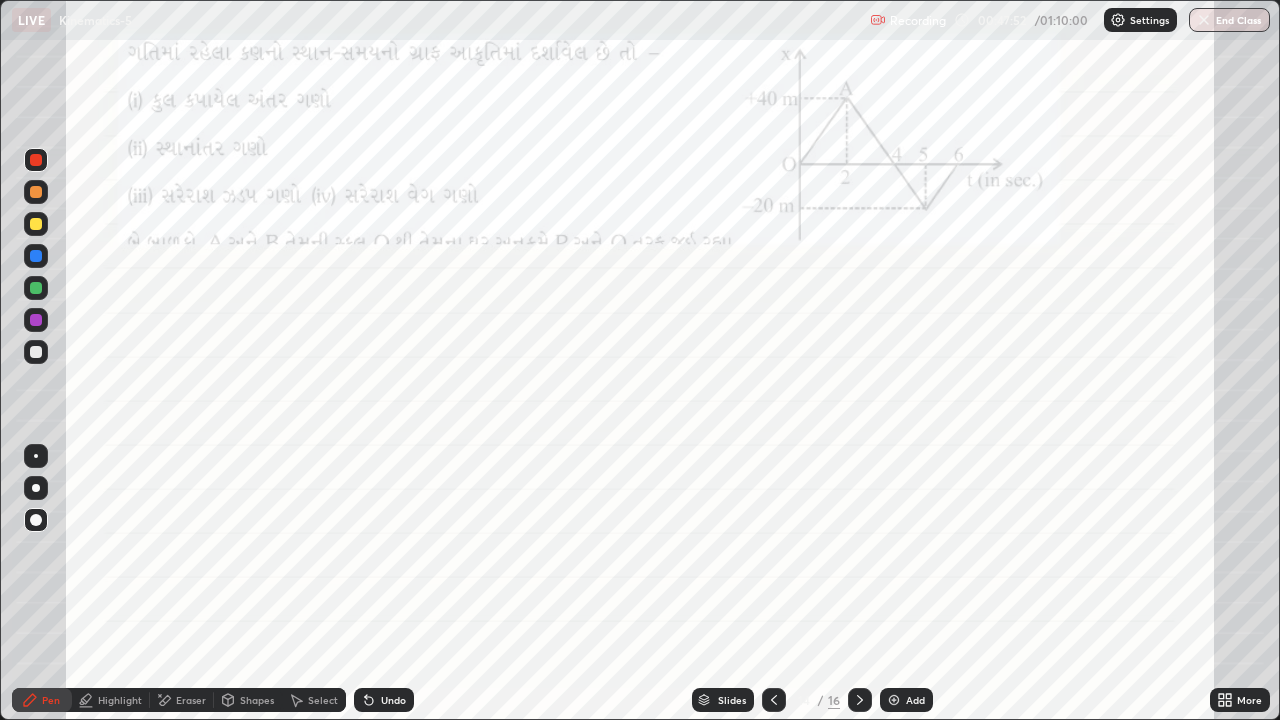 click on "Undo" at bounding box center [393, 700] 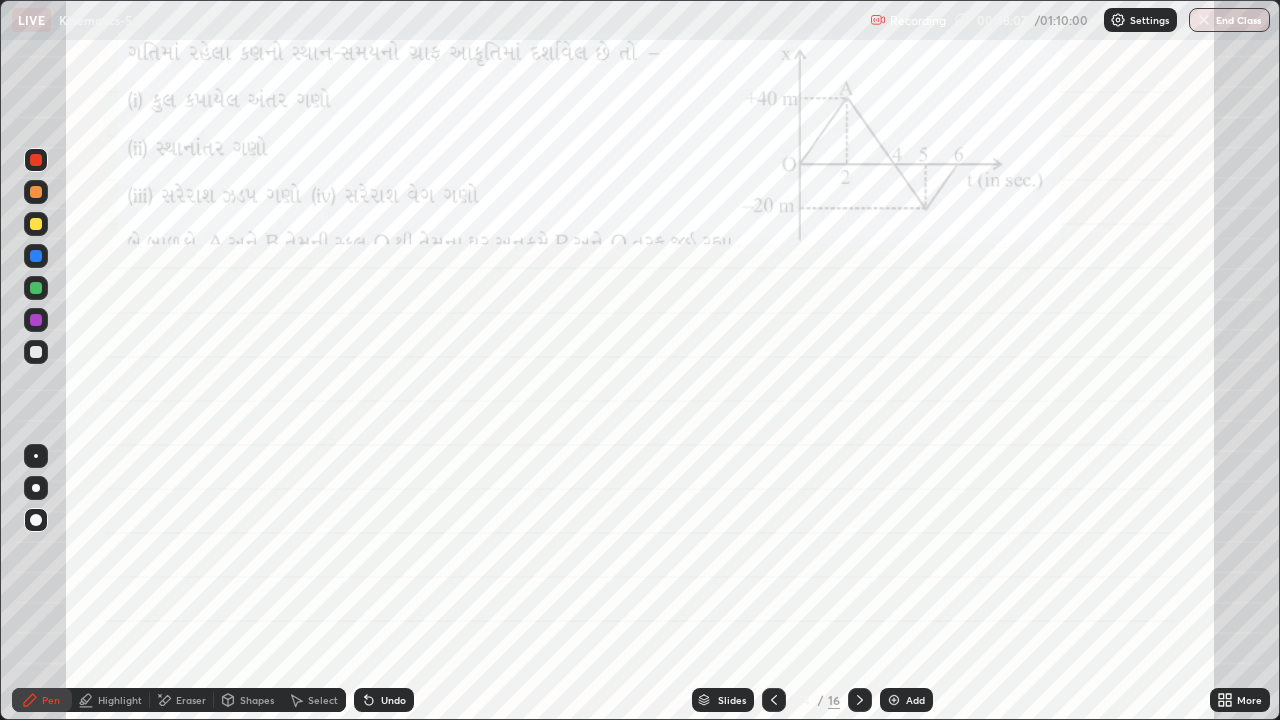 click on "Eraser" at bounding box center [191, 700] 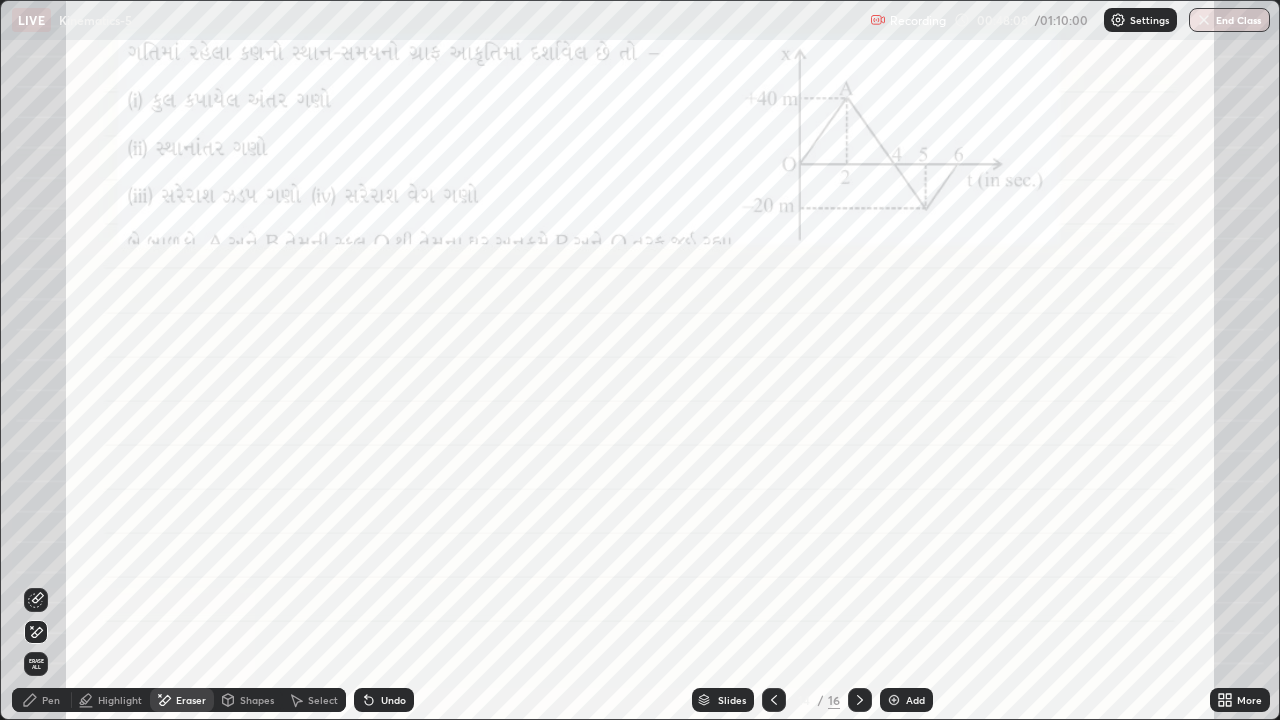 click on "Erase all" at bounding box center (36, 664) 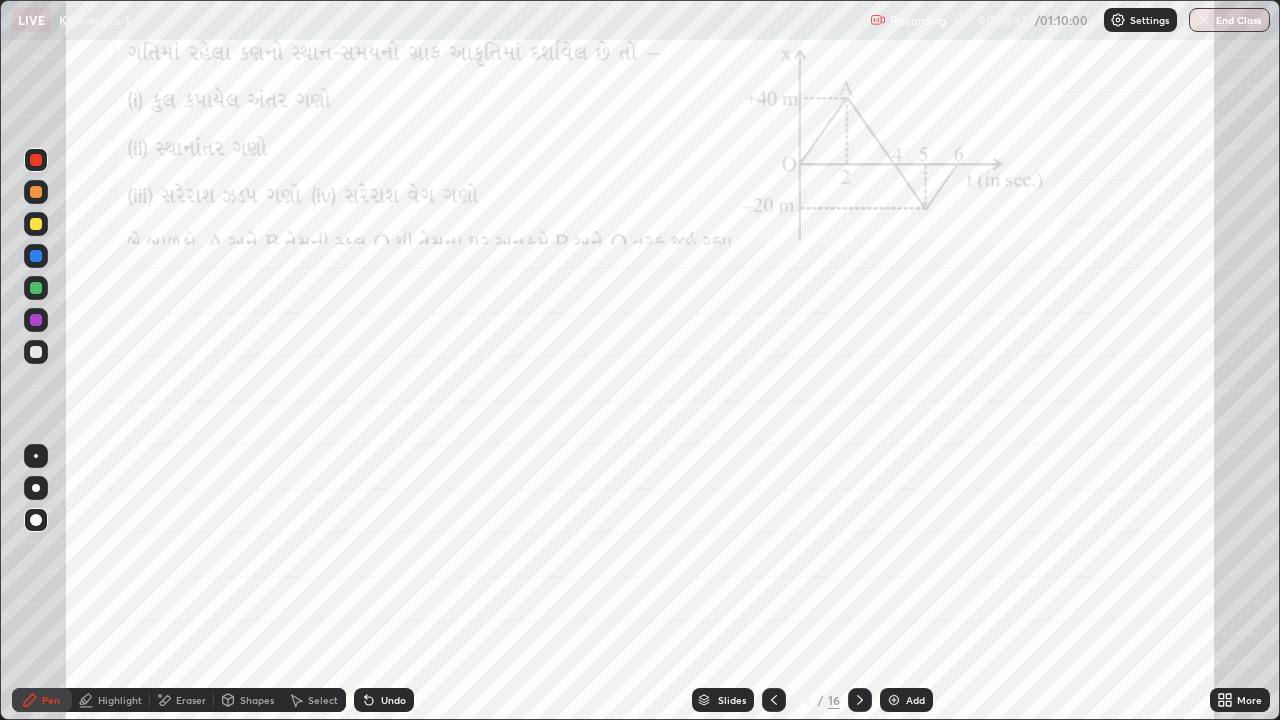 click on "Eraser" at bounding box center [182, 700] 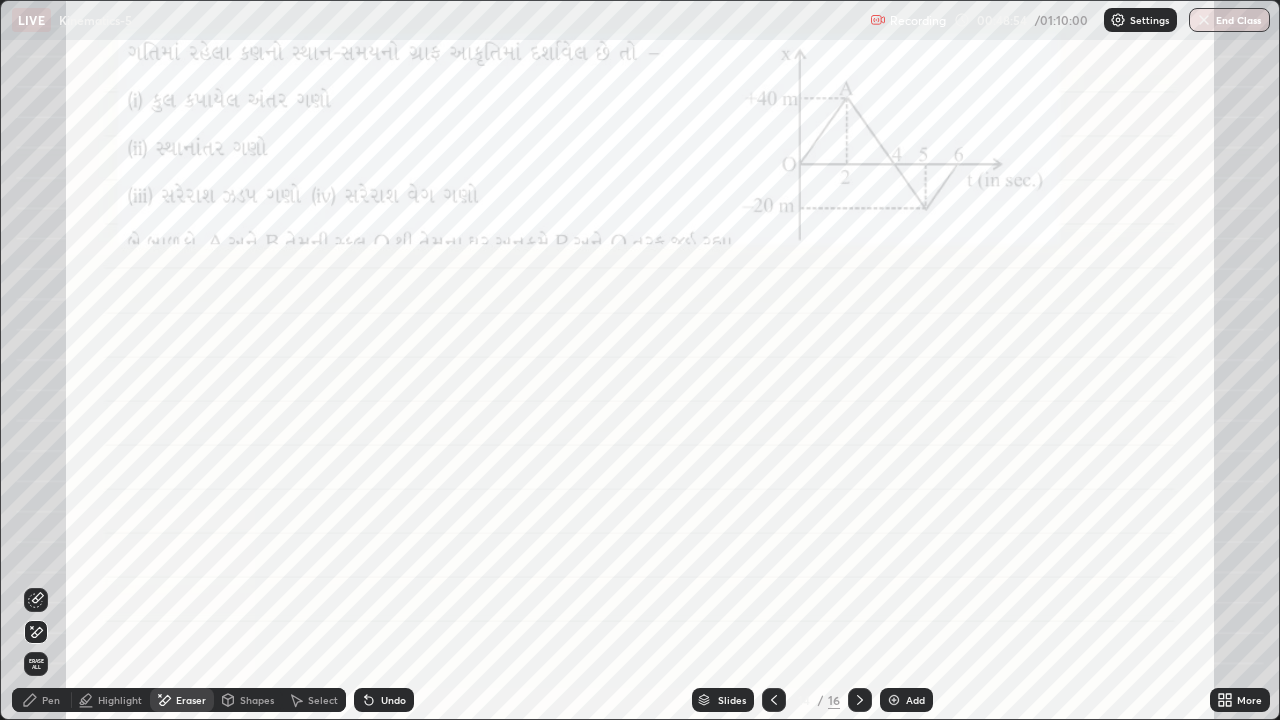 click on "Pen" at bounding box center [51, 700] 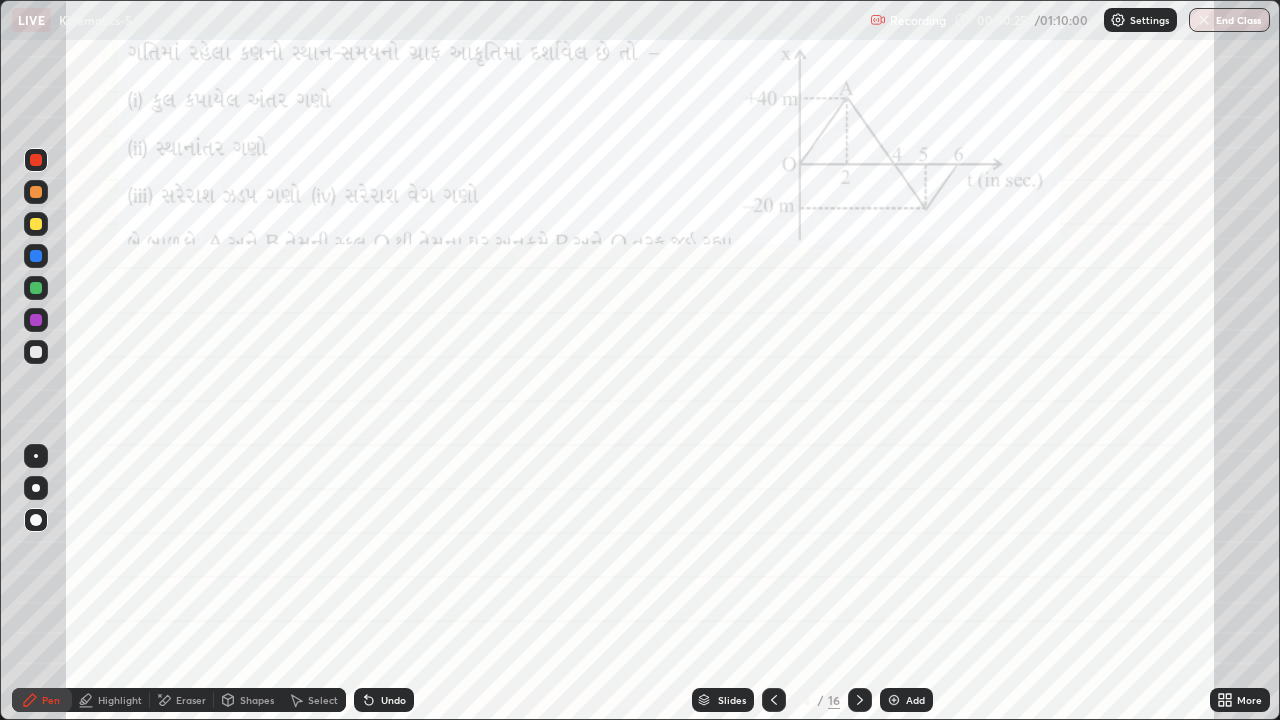 click 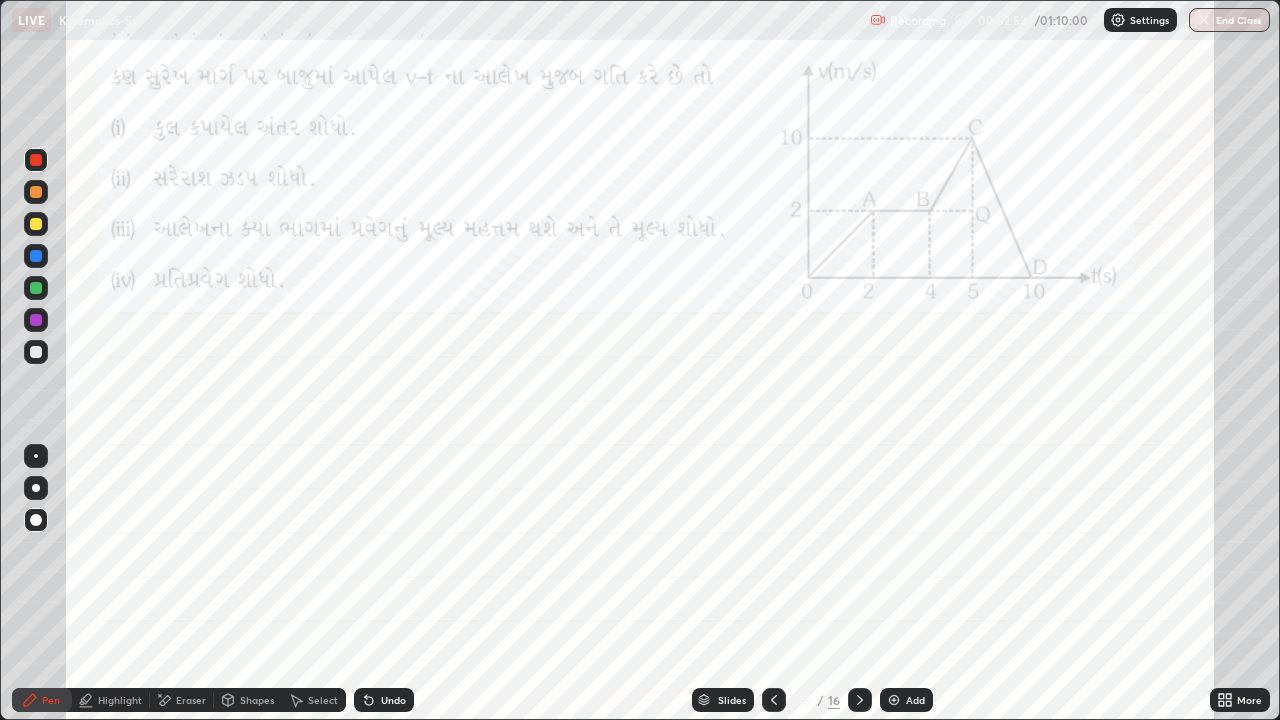 click at bounding box center [36, 160] 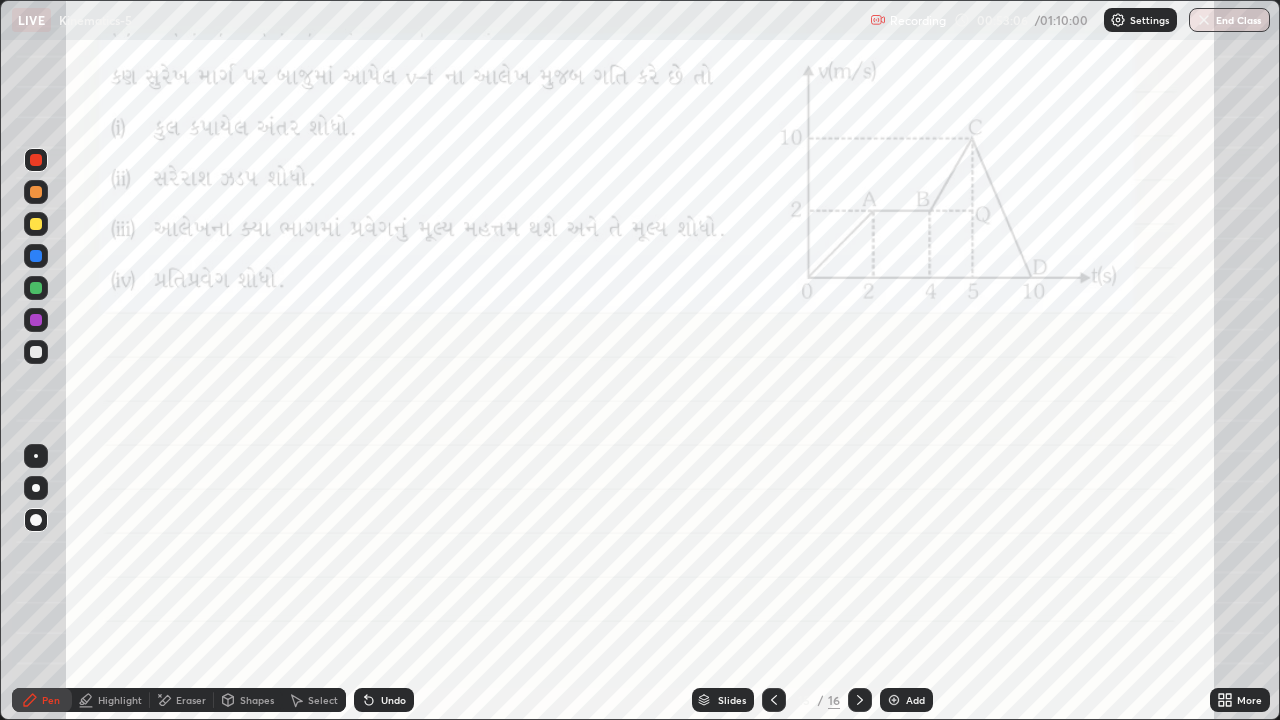 click on "Undo" at bounding box center (393, 700) 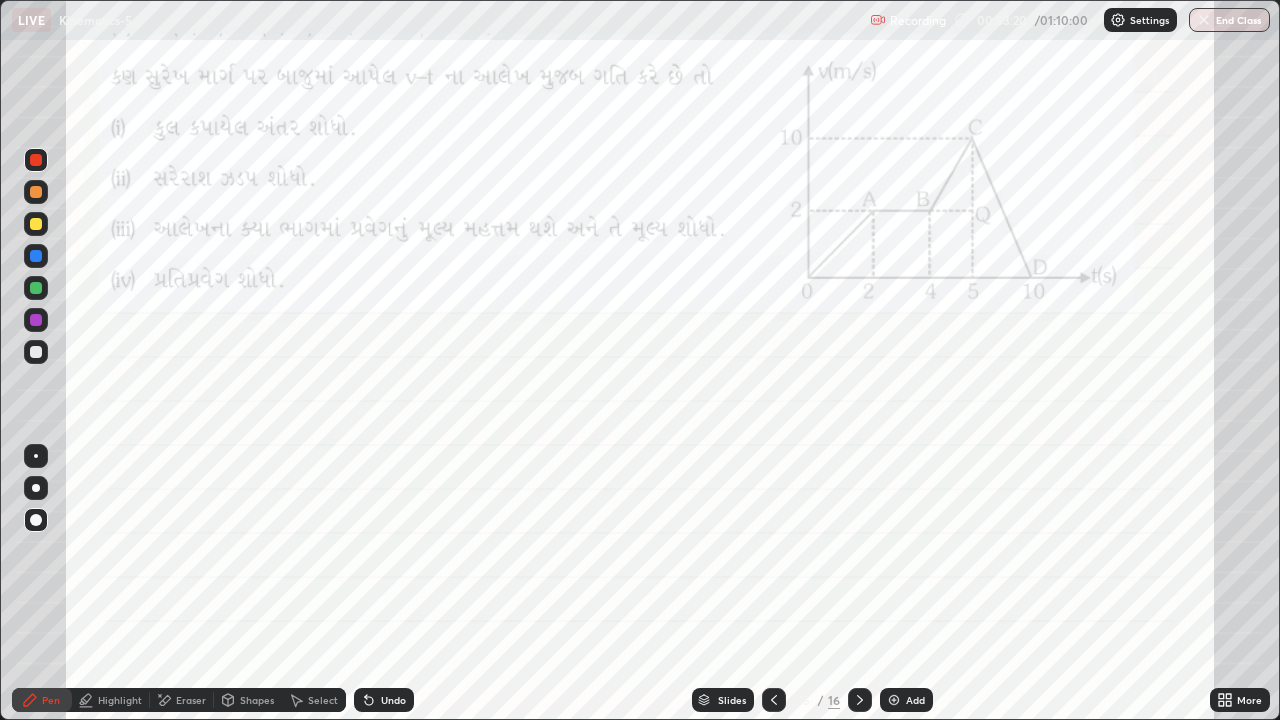 click 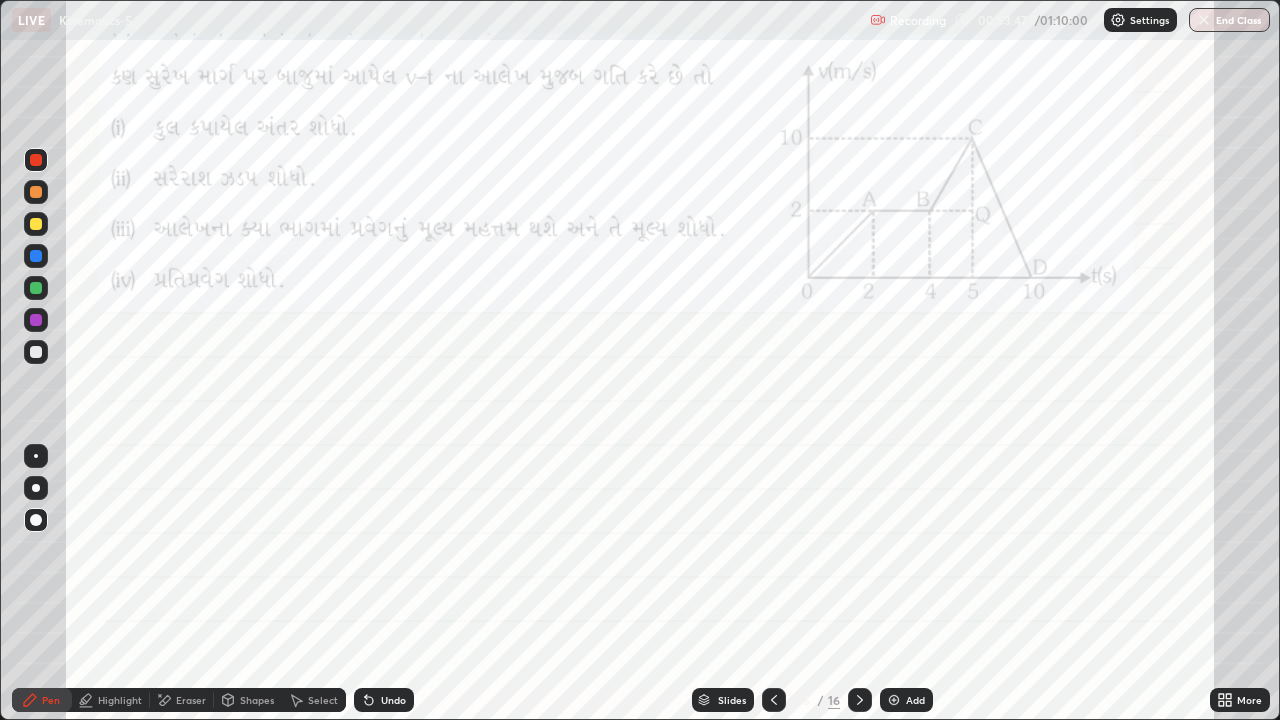 click at bounding box center (36, 192) 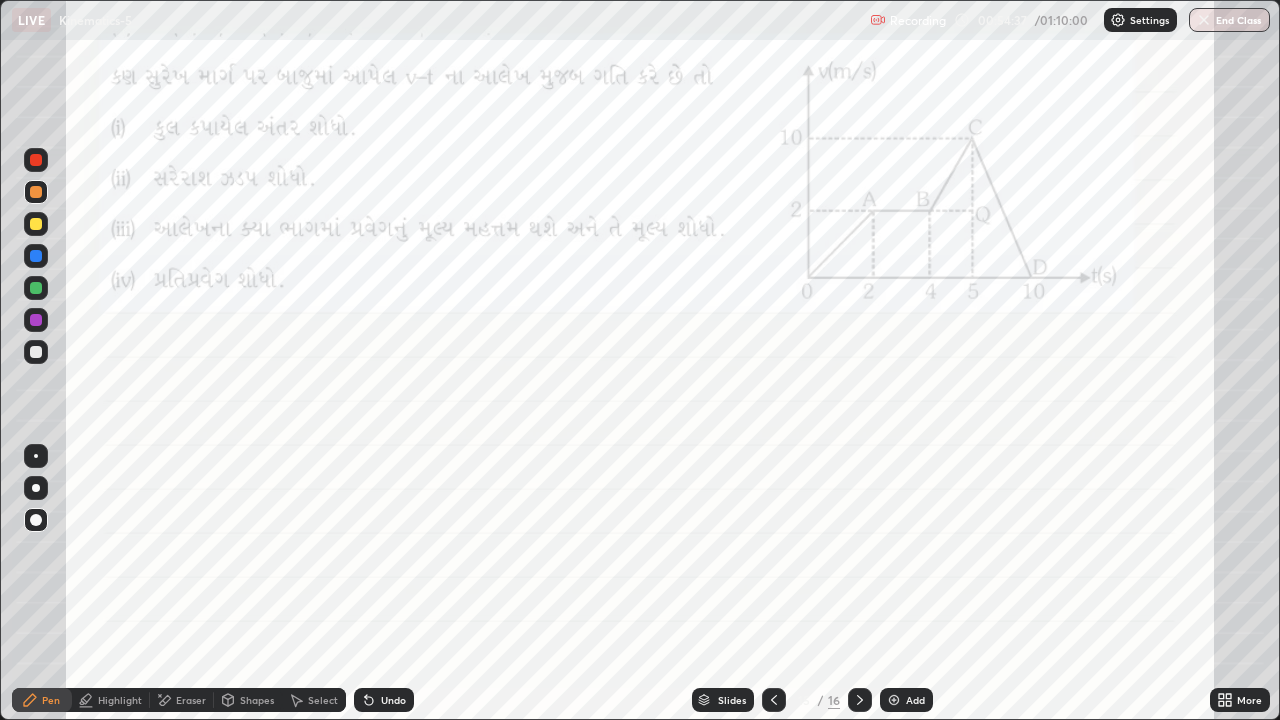 click at bounding box center [36, 160] 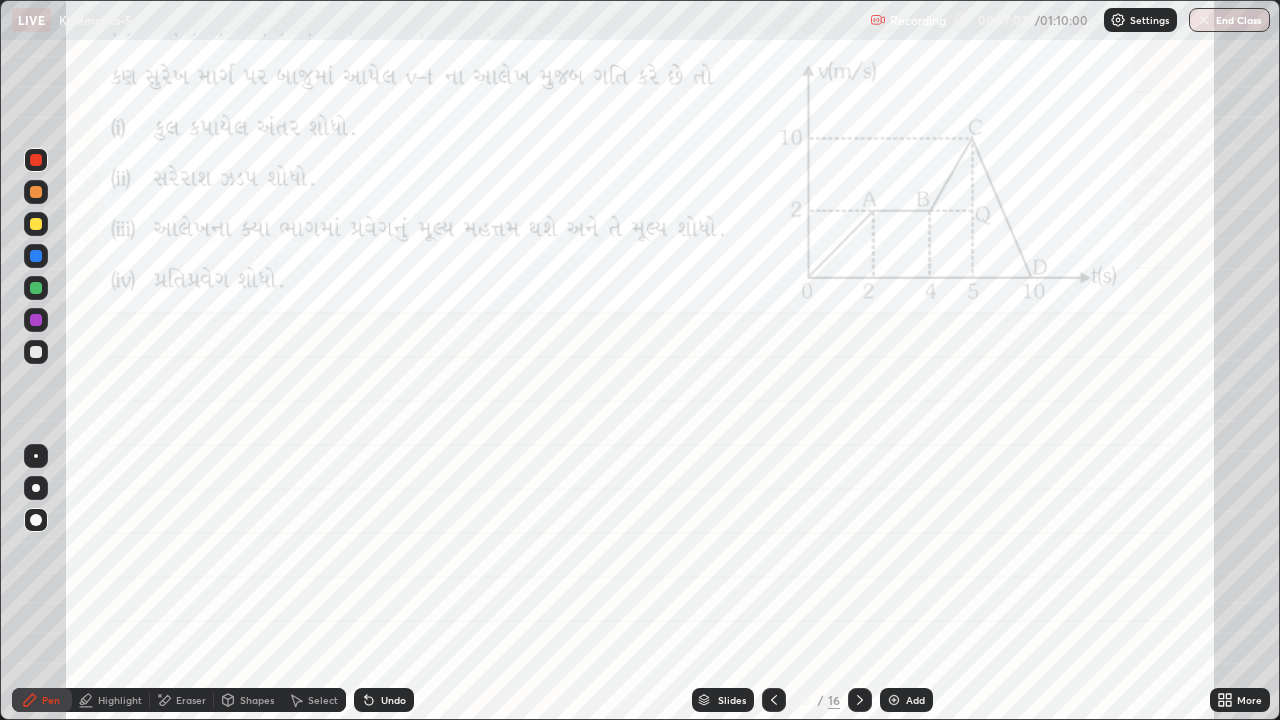 click 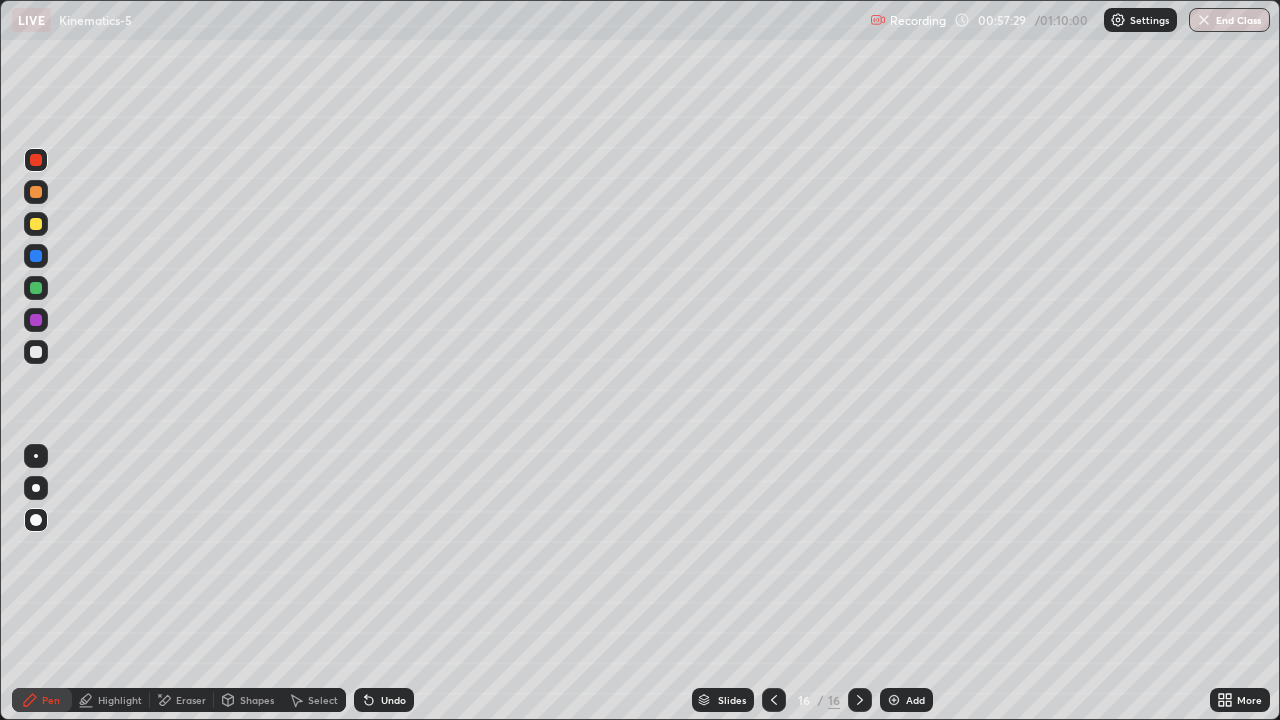 click at bounding box center [36, 192] 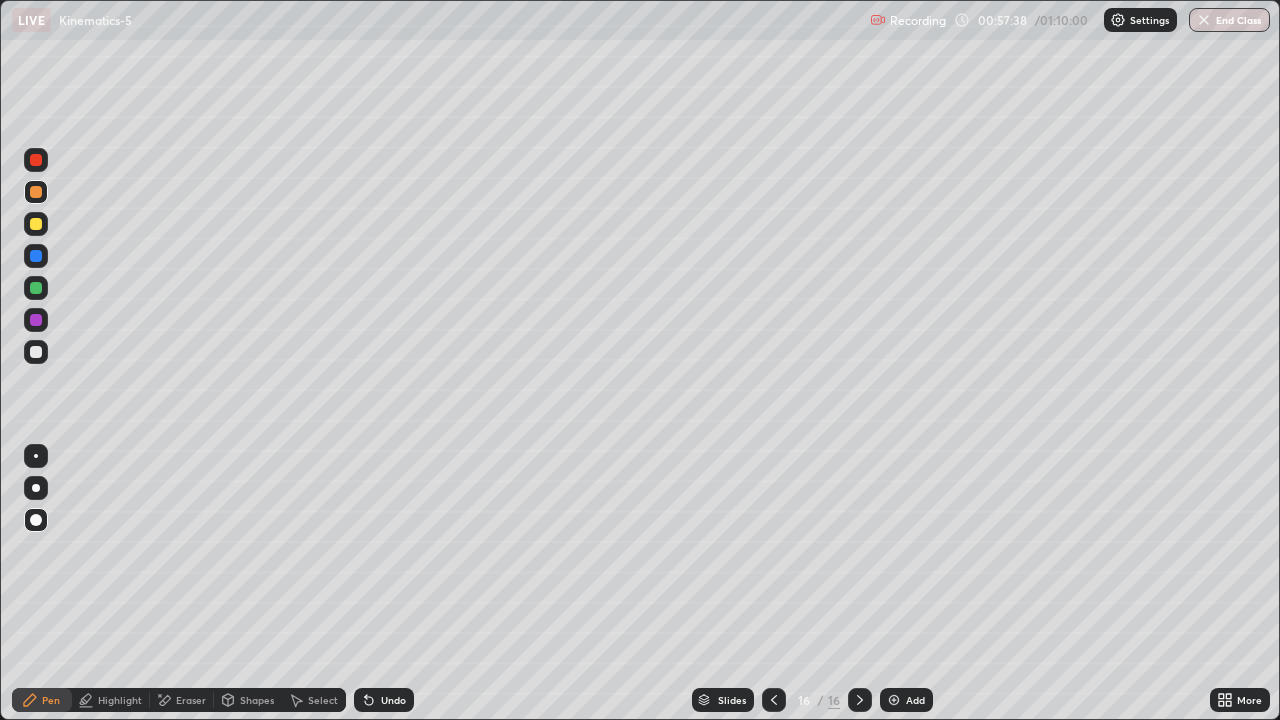 click at bounding box center [36, 224] 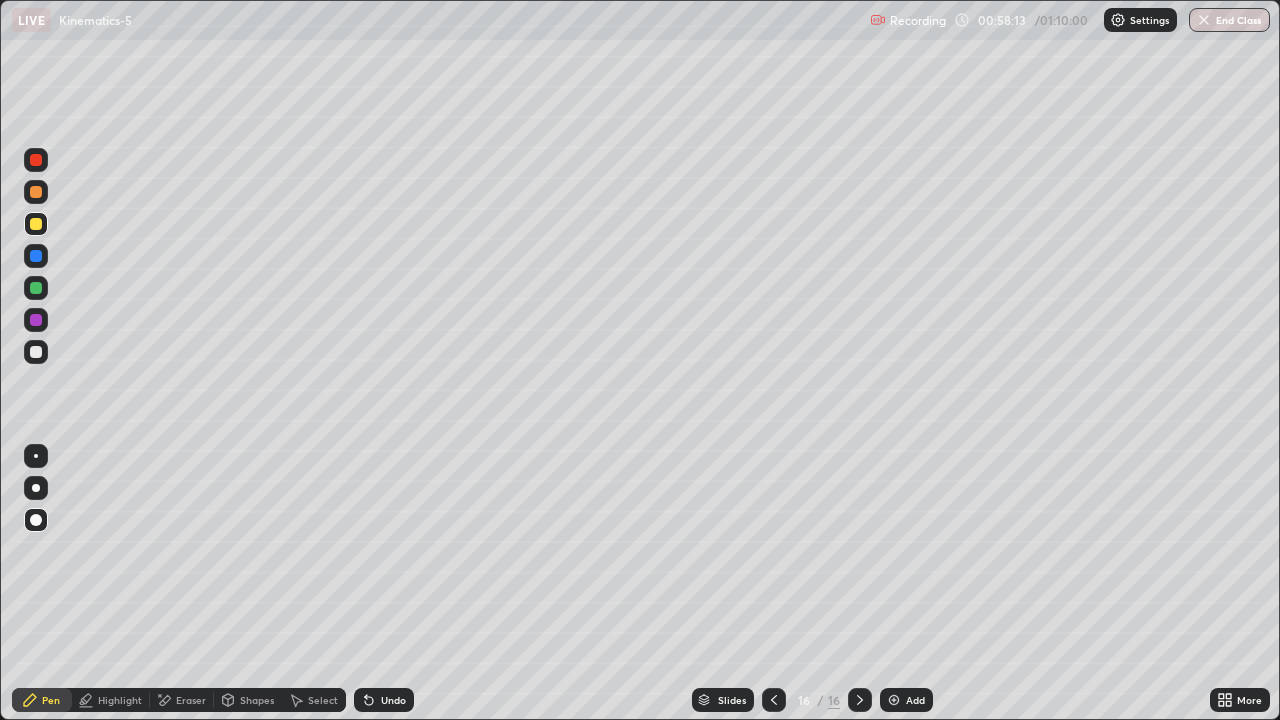 click at bounding box center (36, 352) 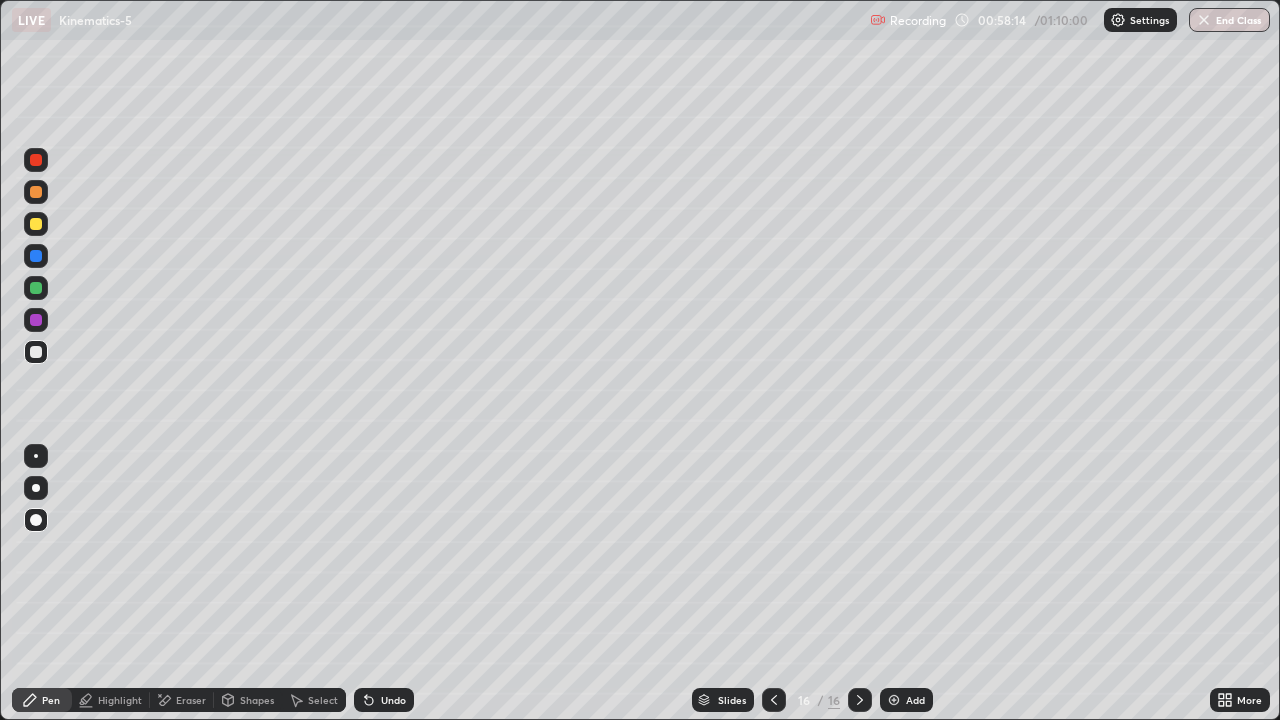 click on "Shapes" at bounding box center (257, 700) 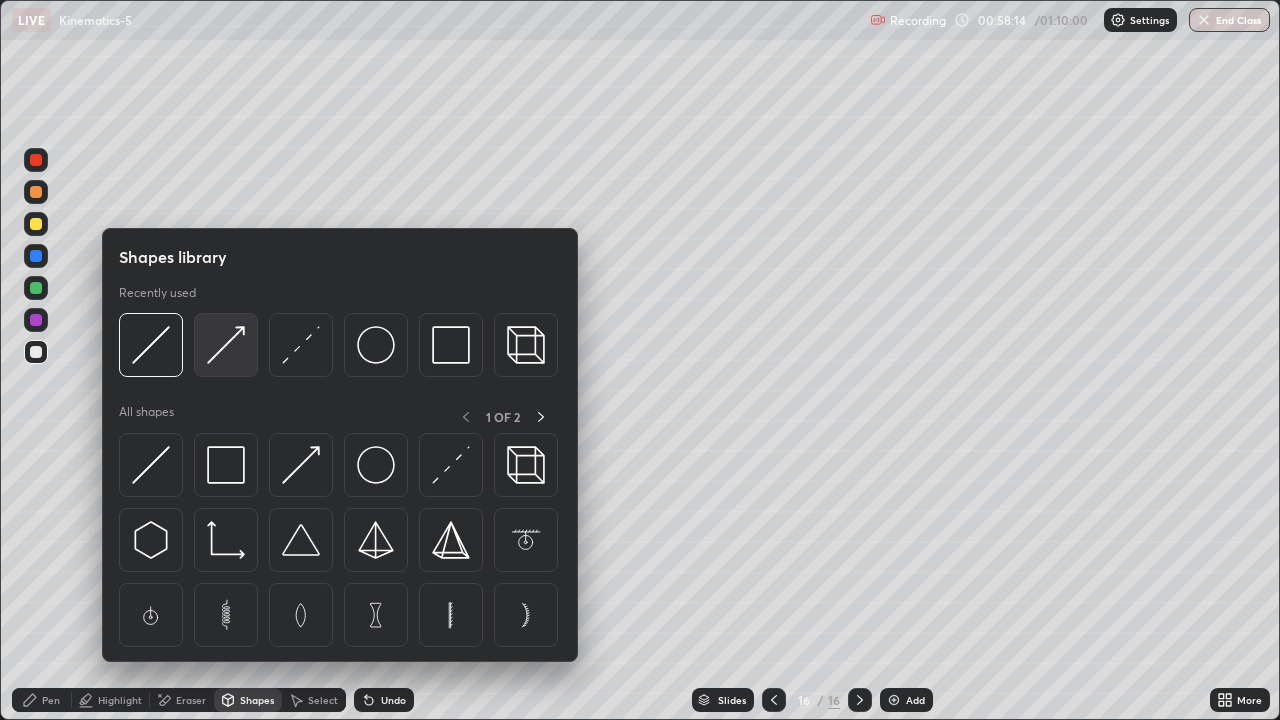 click at bounding box center [226, 345] 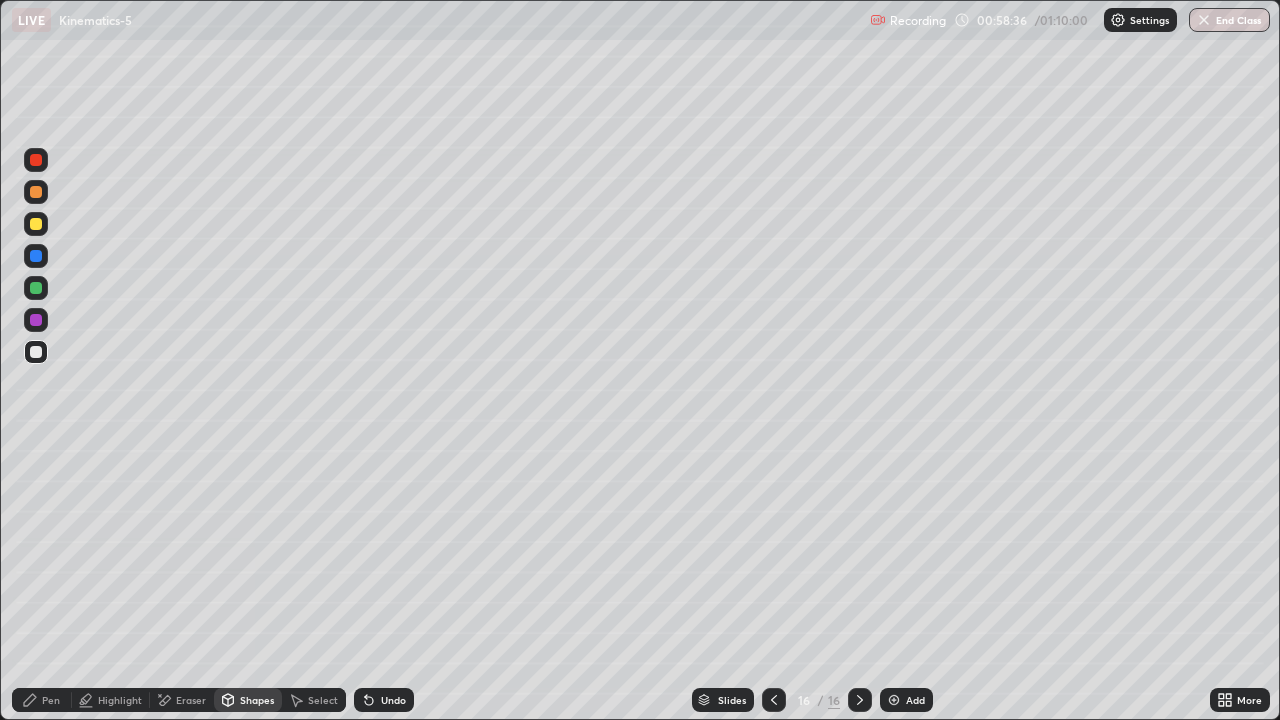 click 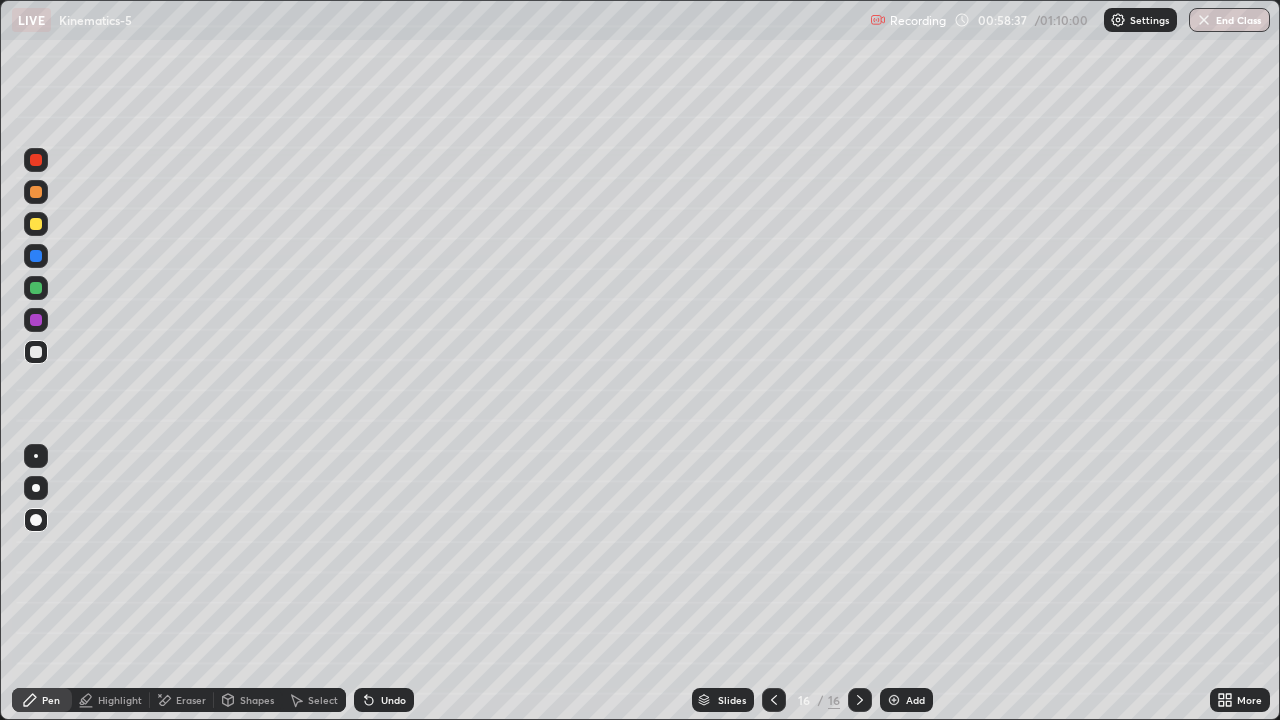 click at bounding box center (36, 192) 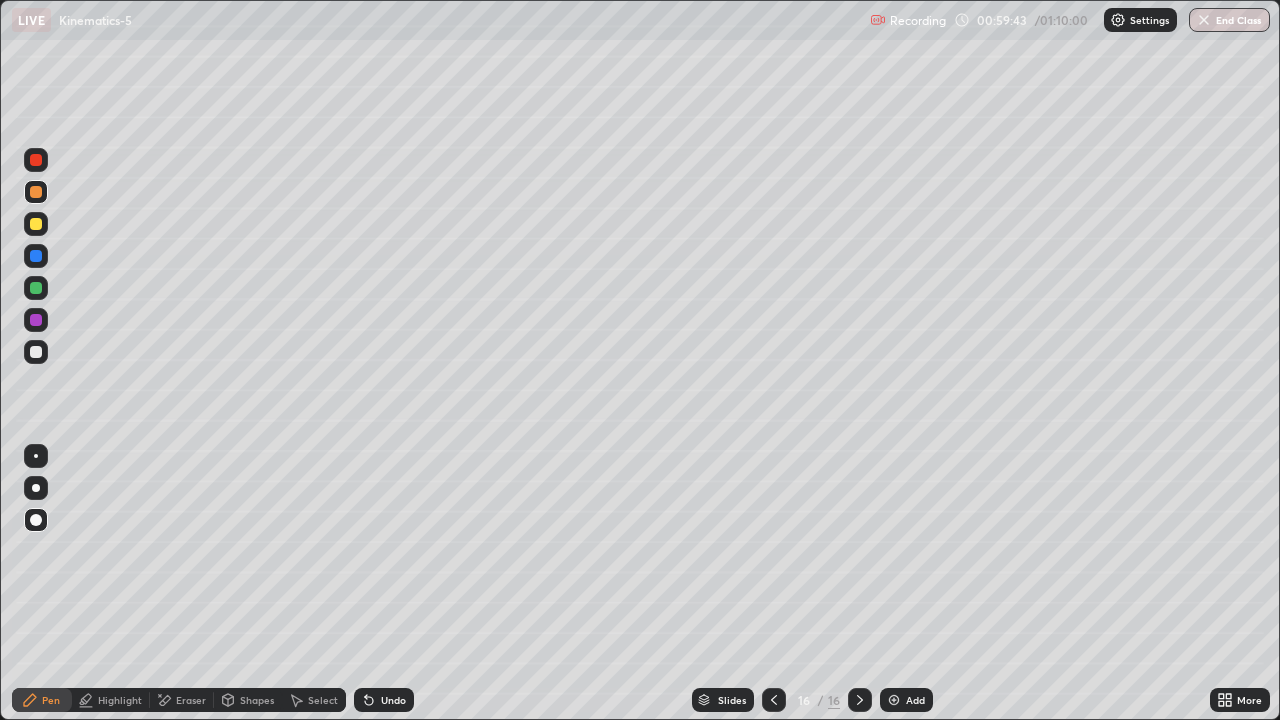 click on "Undo" at bounding box center (393, 700) 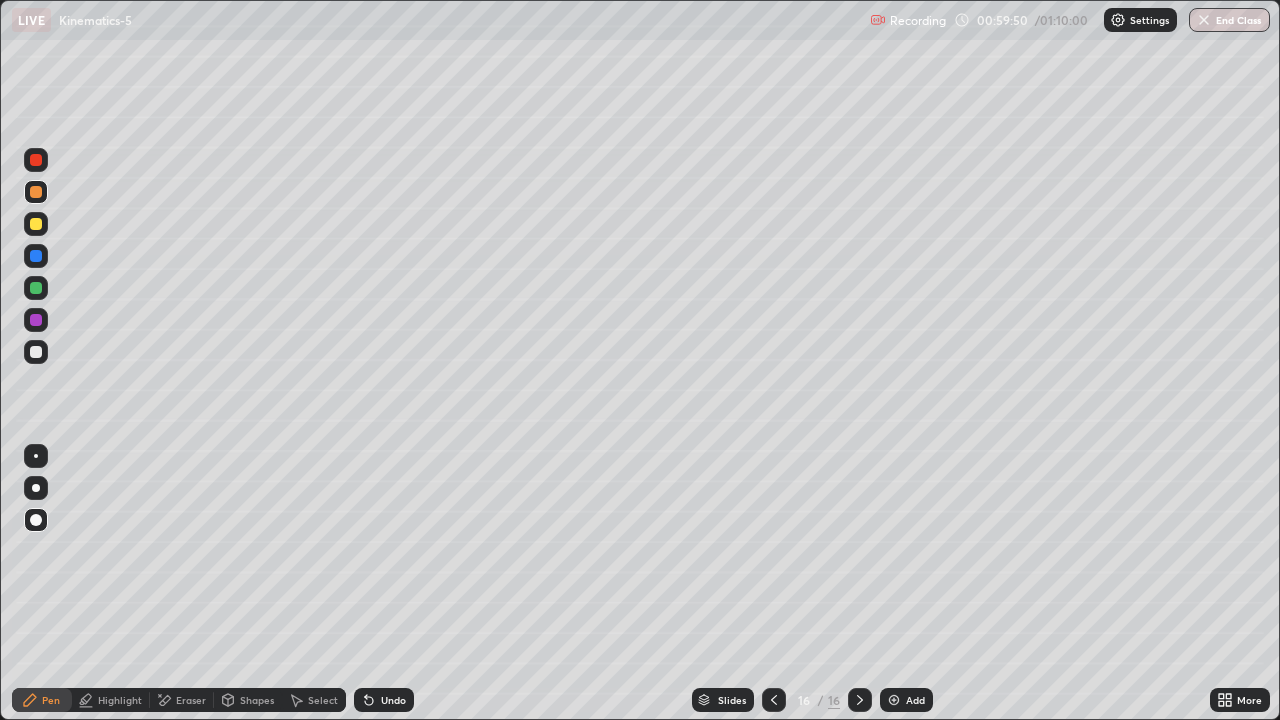 click at bounding box center (36, 352) 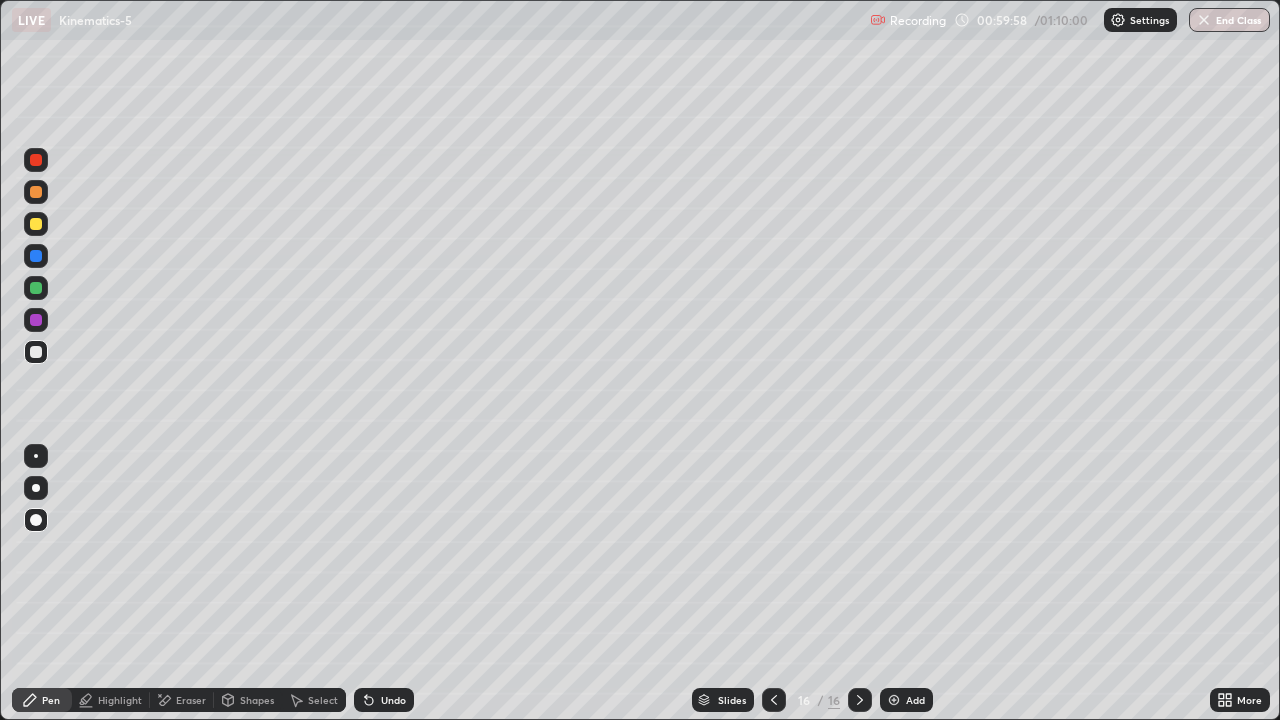 click at bounding box center [36, 224] 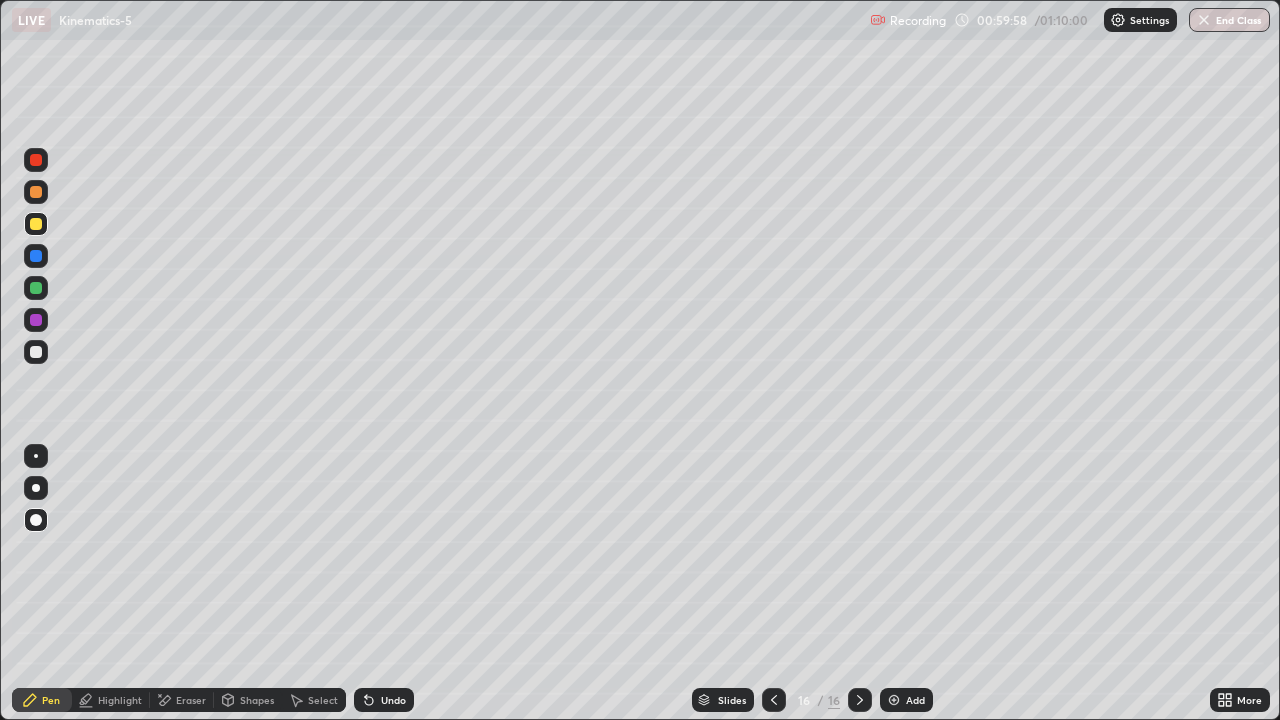 click on "Shapes" at bounding box center (248, 700) 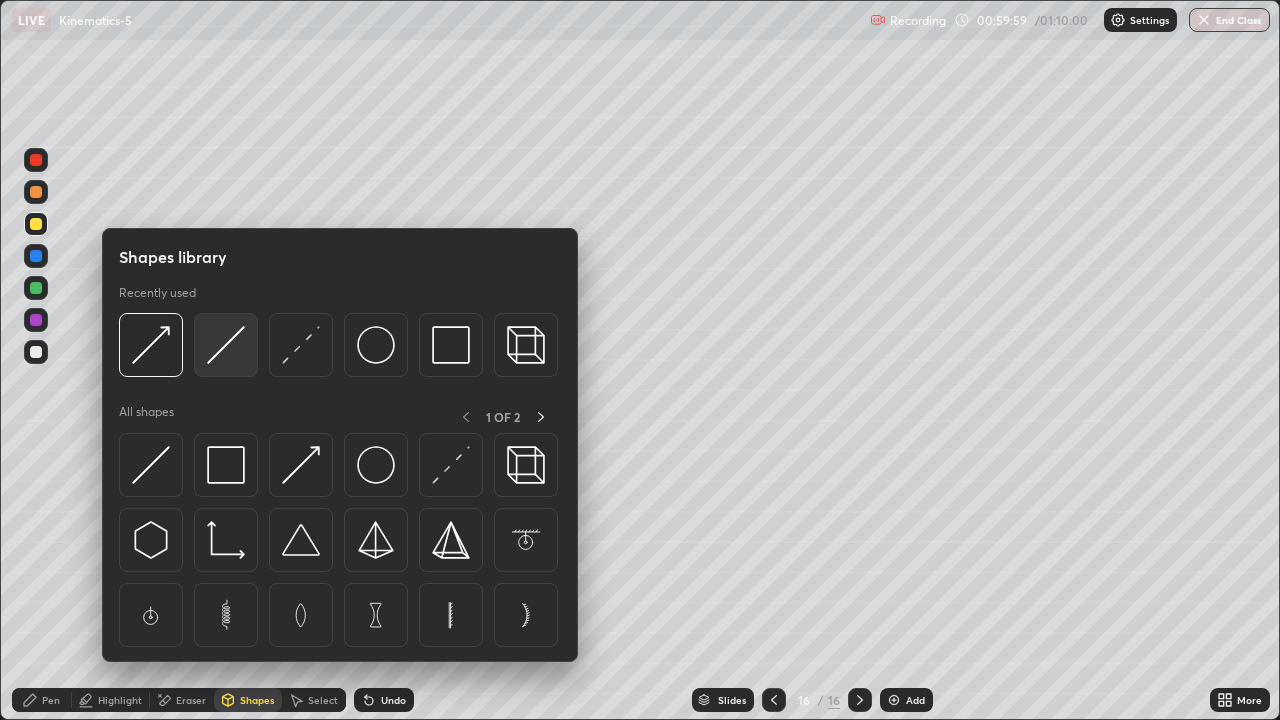 click at bounding box center [226, 345] 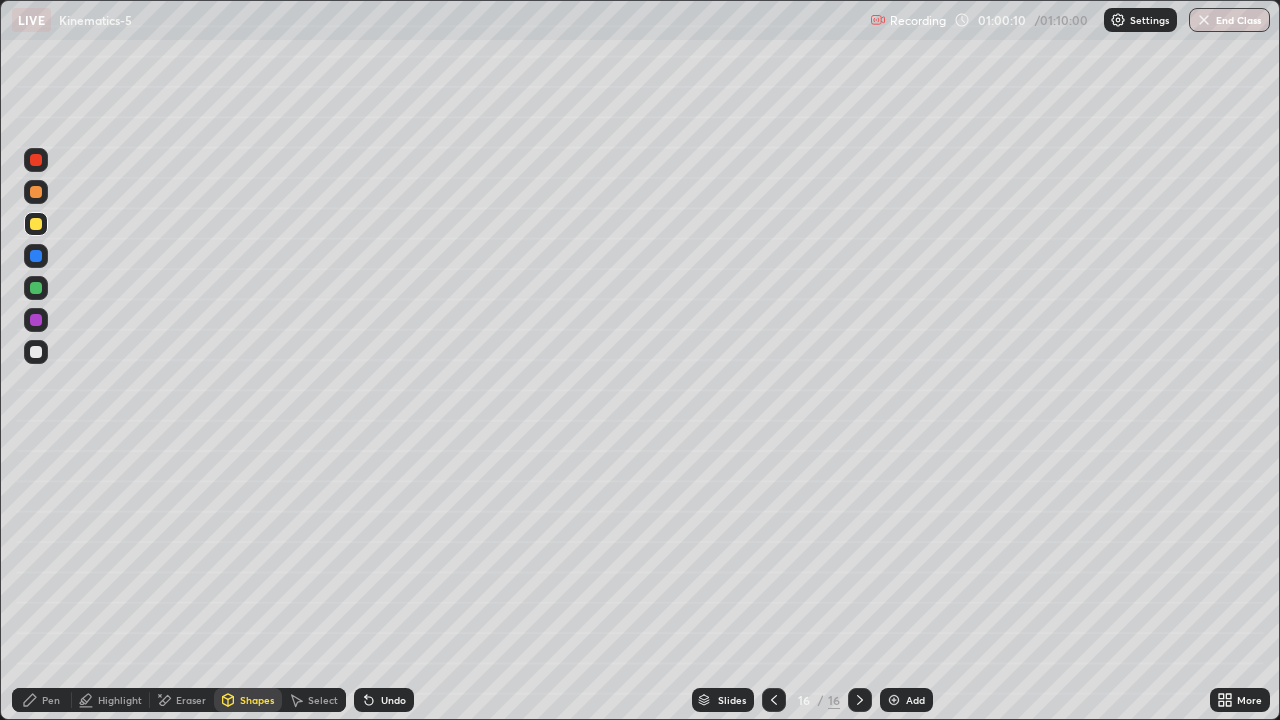 click on "Pen" at bounding box center (42, 700) 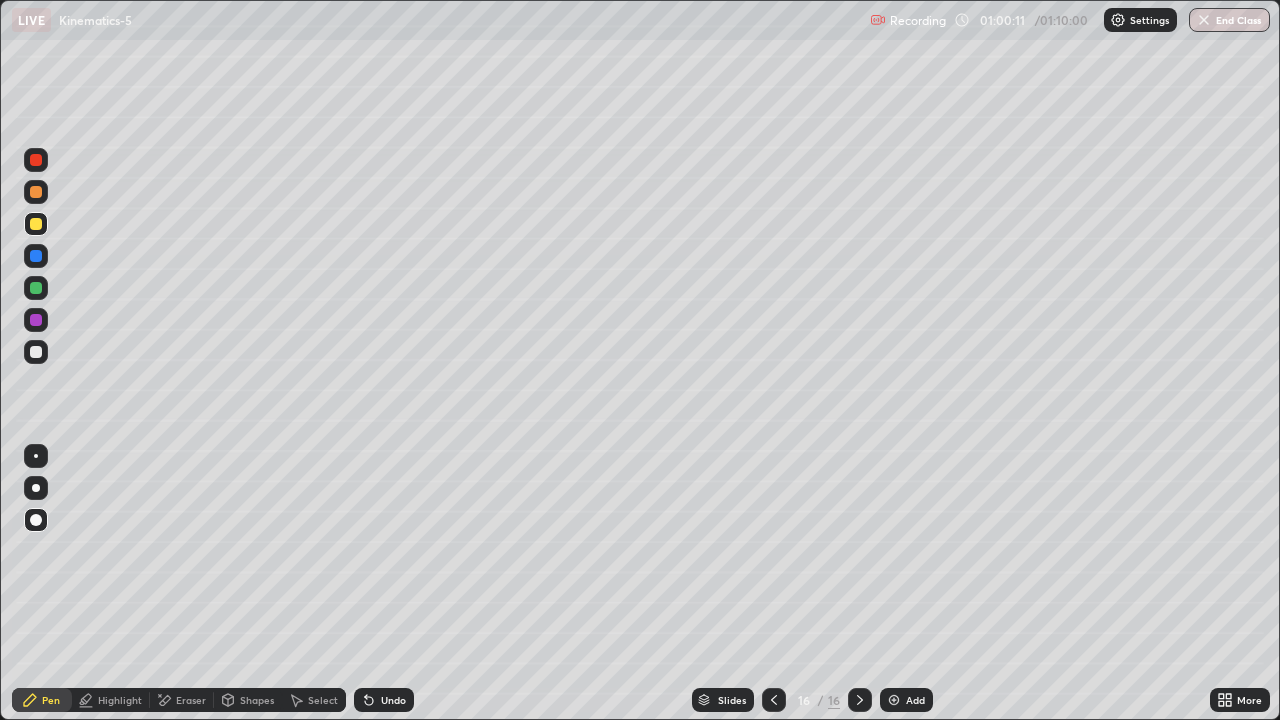 click at bounding box center (36, 192) 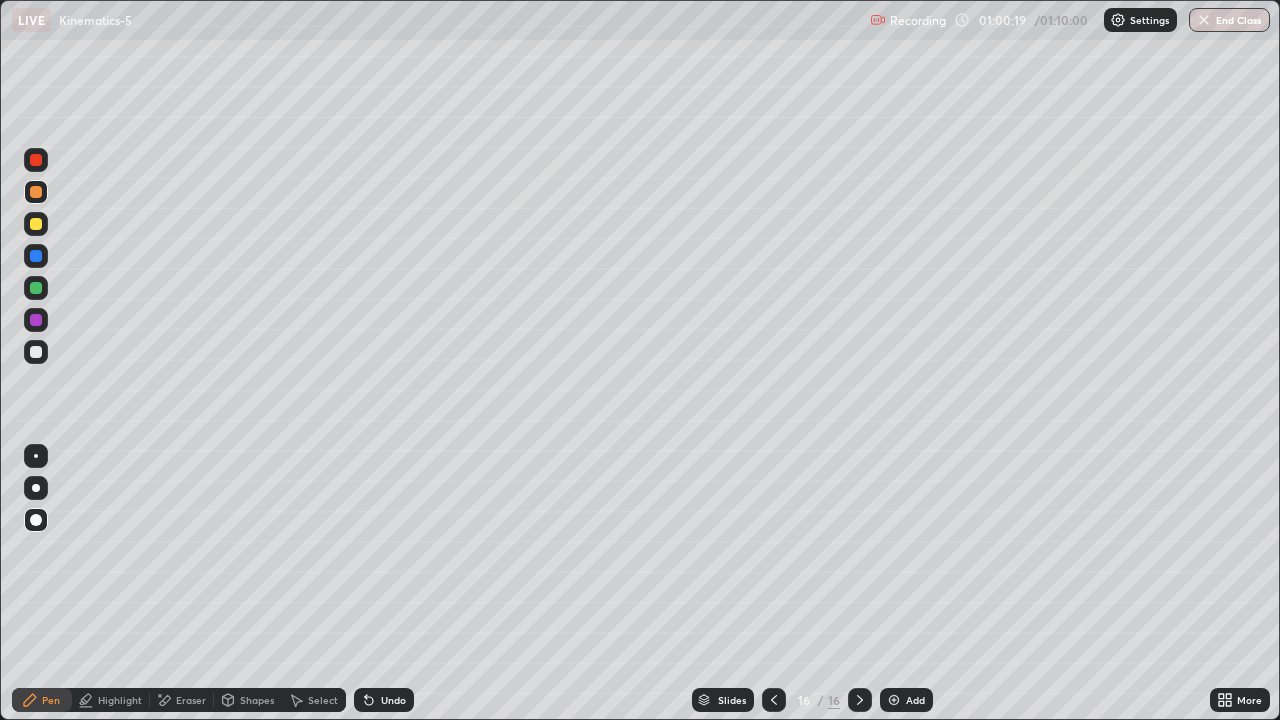 click on "Shapes" at bounding box center [248, 700] 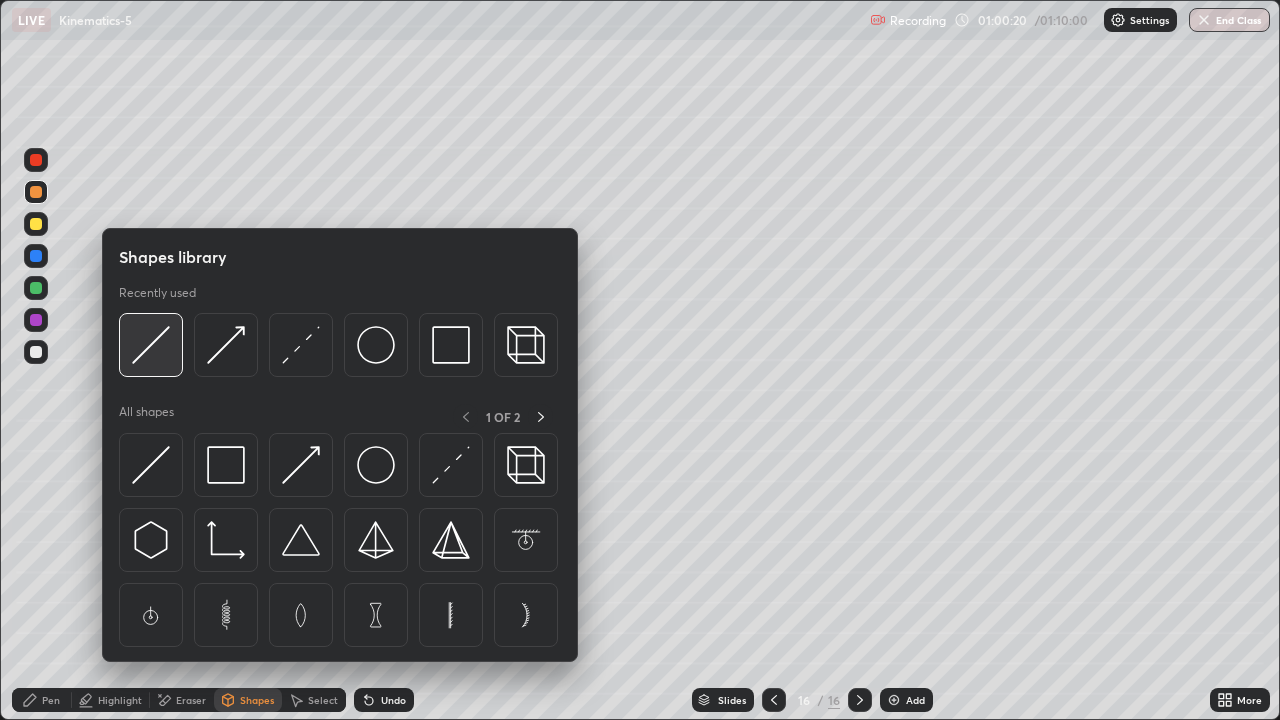click at bounding box center [151, 345] 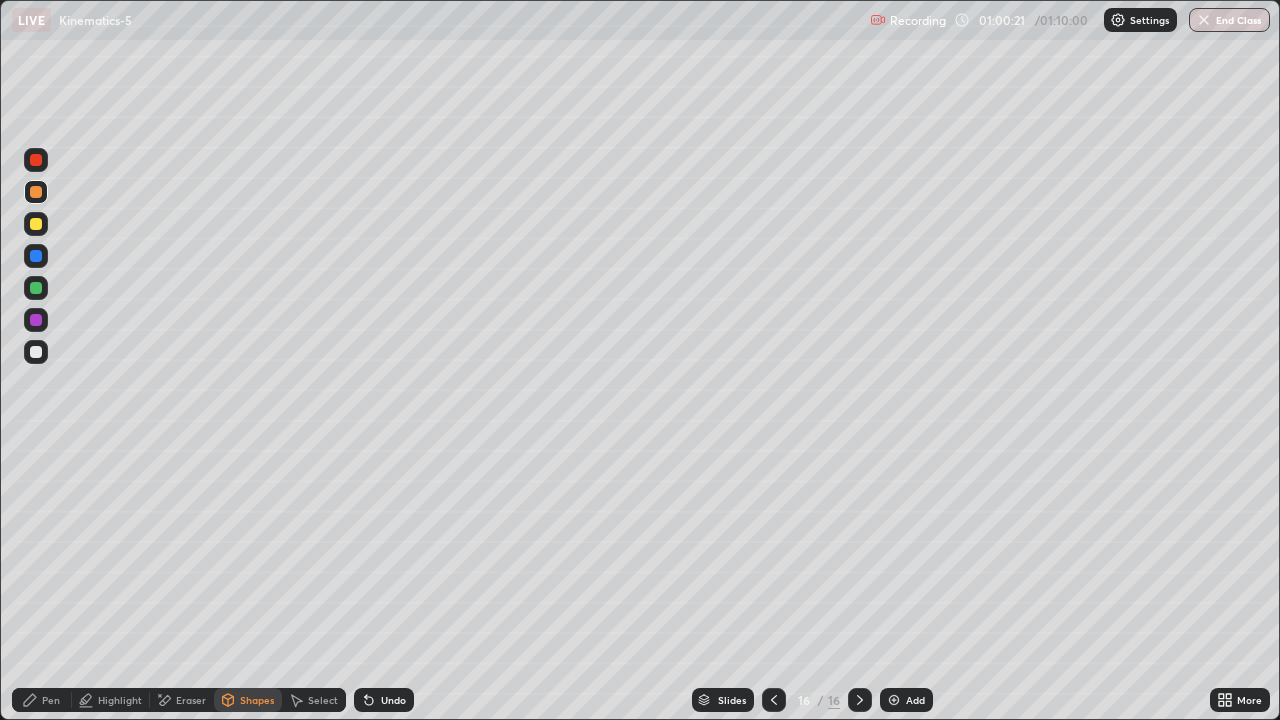 click at bounding box center [36, 224] 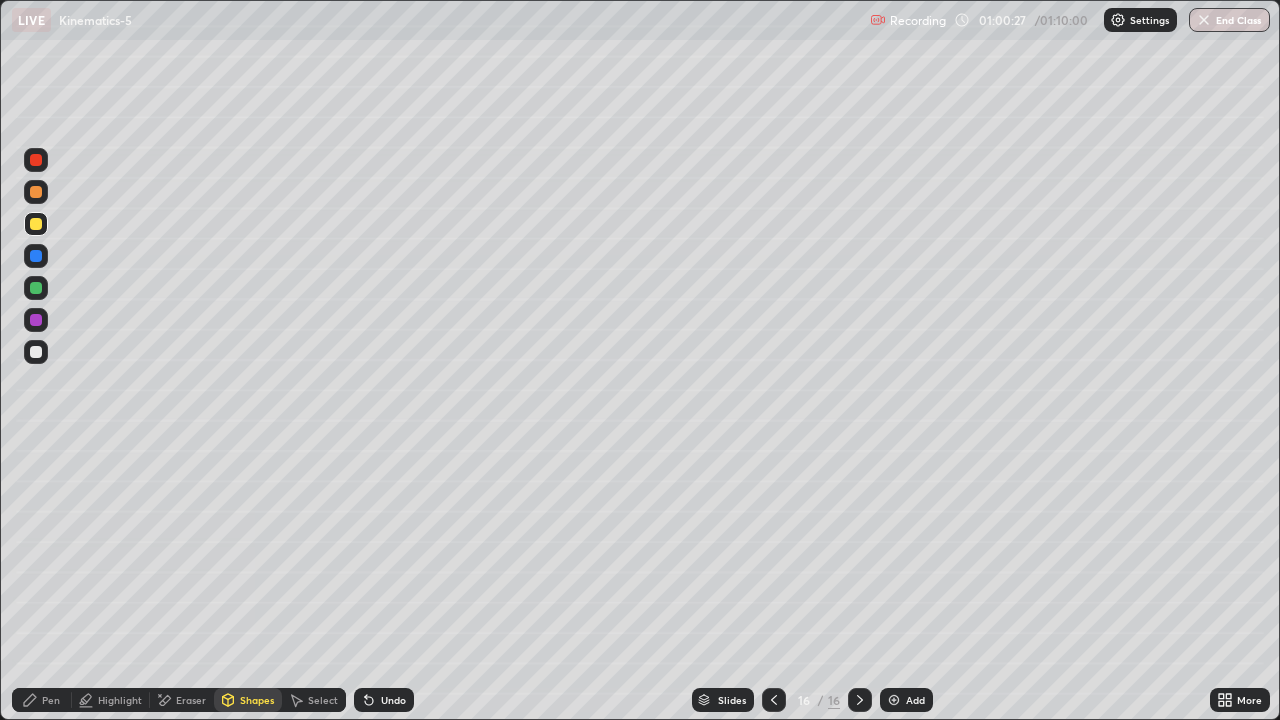 click on "Pen" at bounding box center (42, 700) 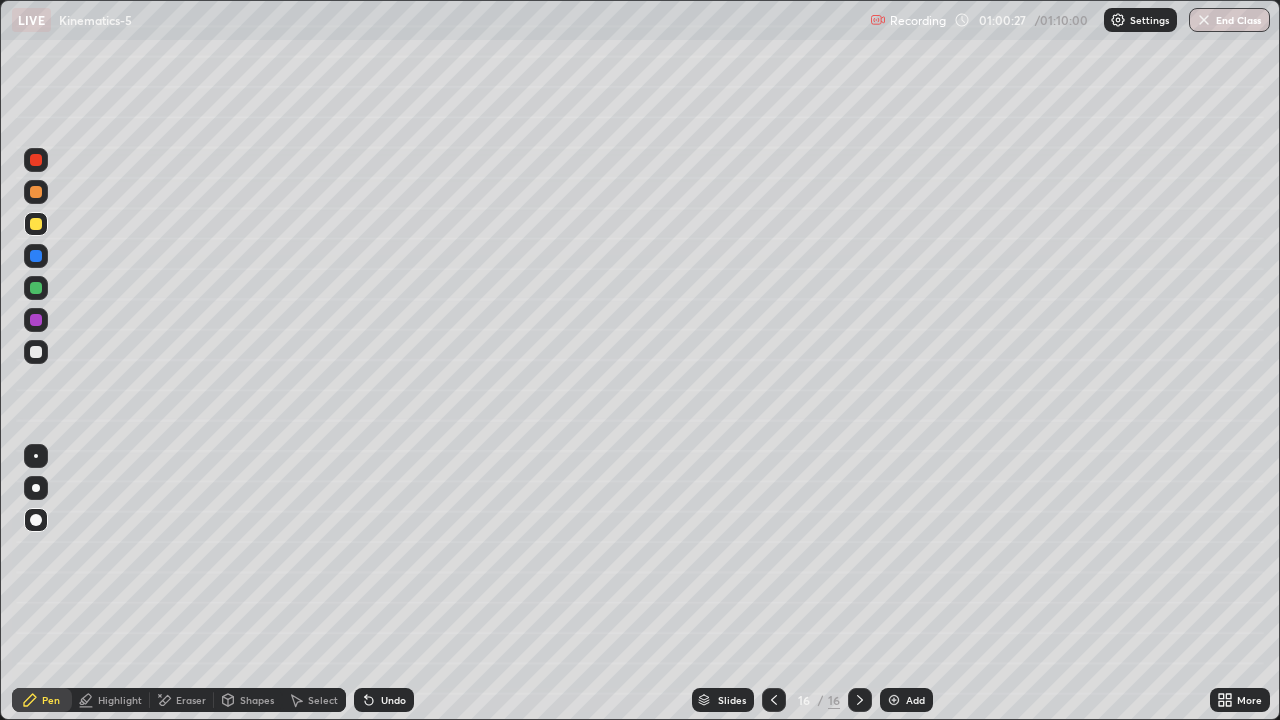 click at bounding box center [36, 192] 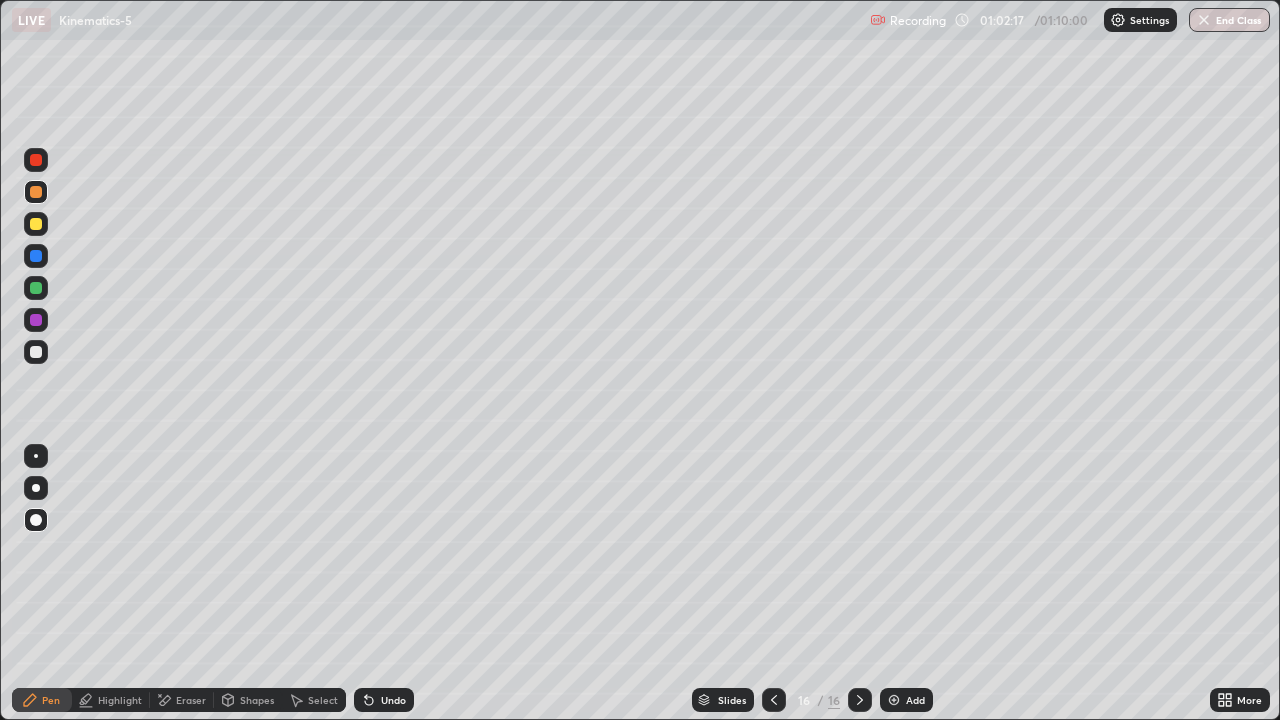 click on "Add" at bounding box center (906, 700) 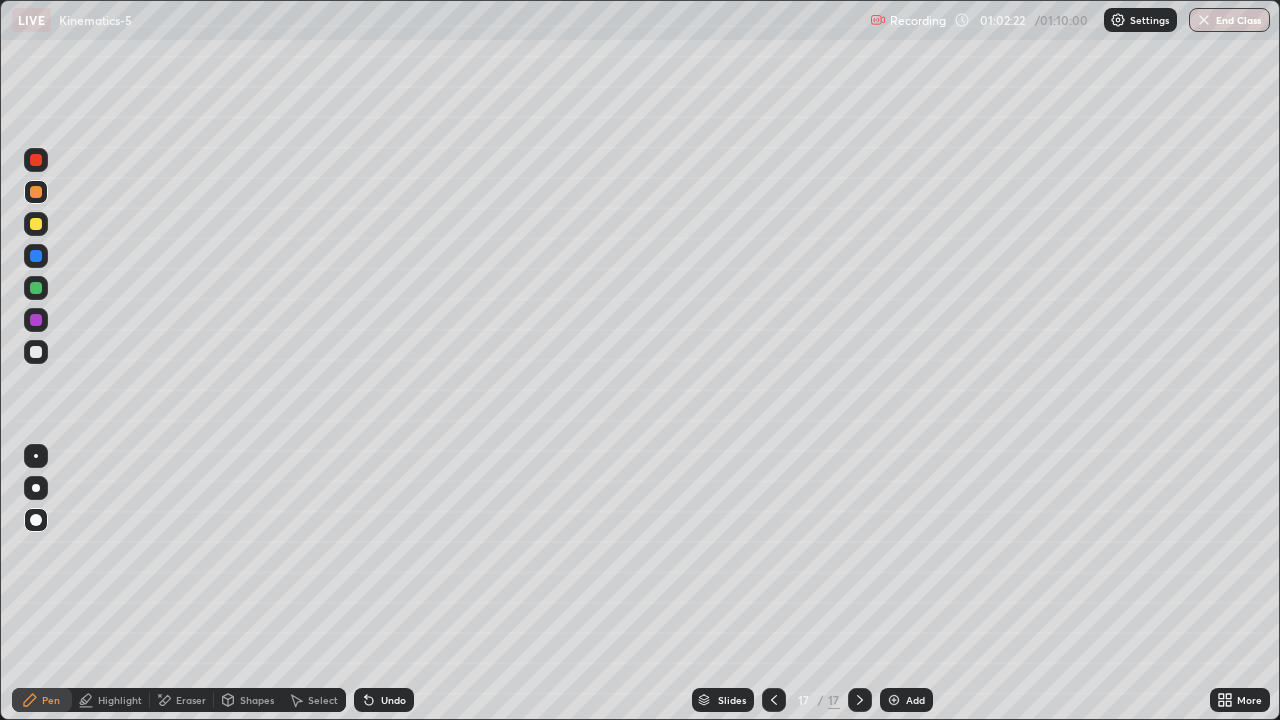 click at bounding box center (36, 192) 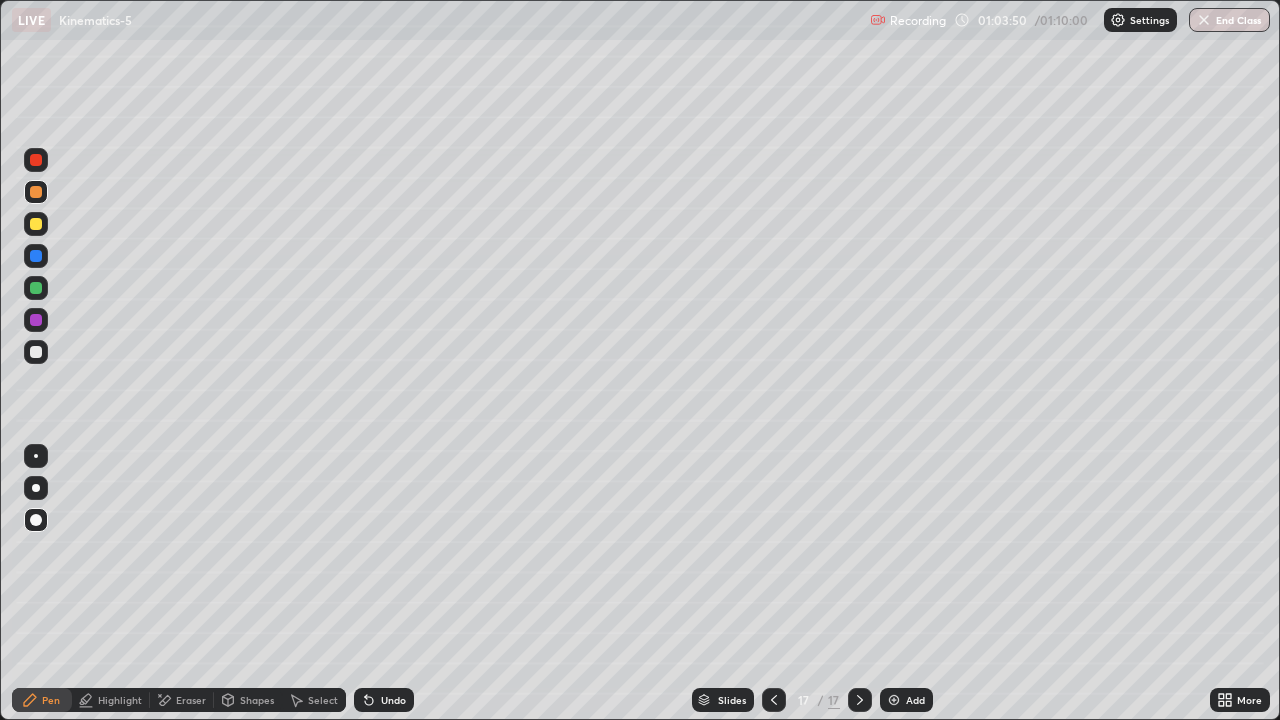 click at bounding box center [36, 224] 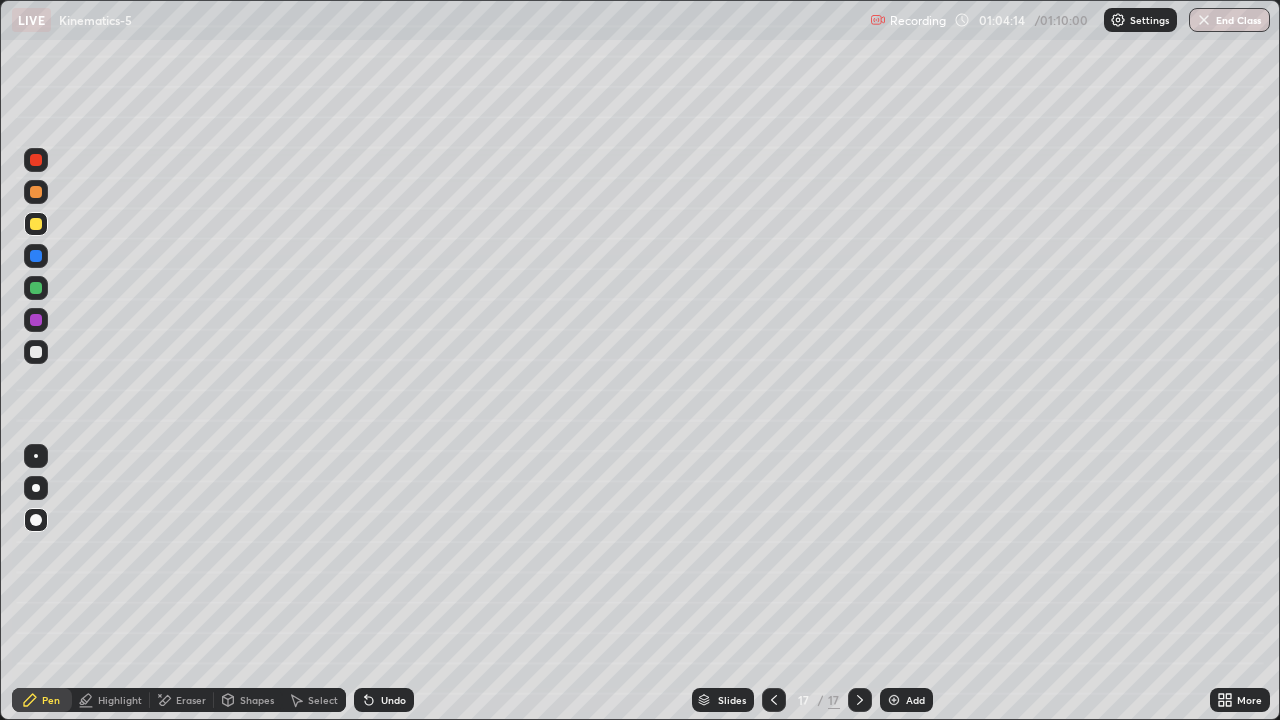 click at bounding box center (36, 352) 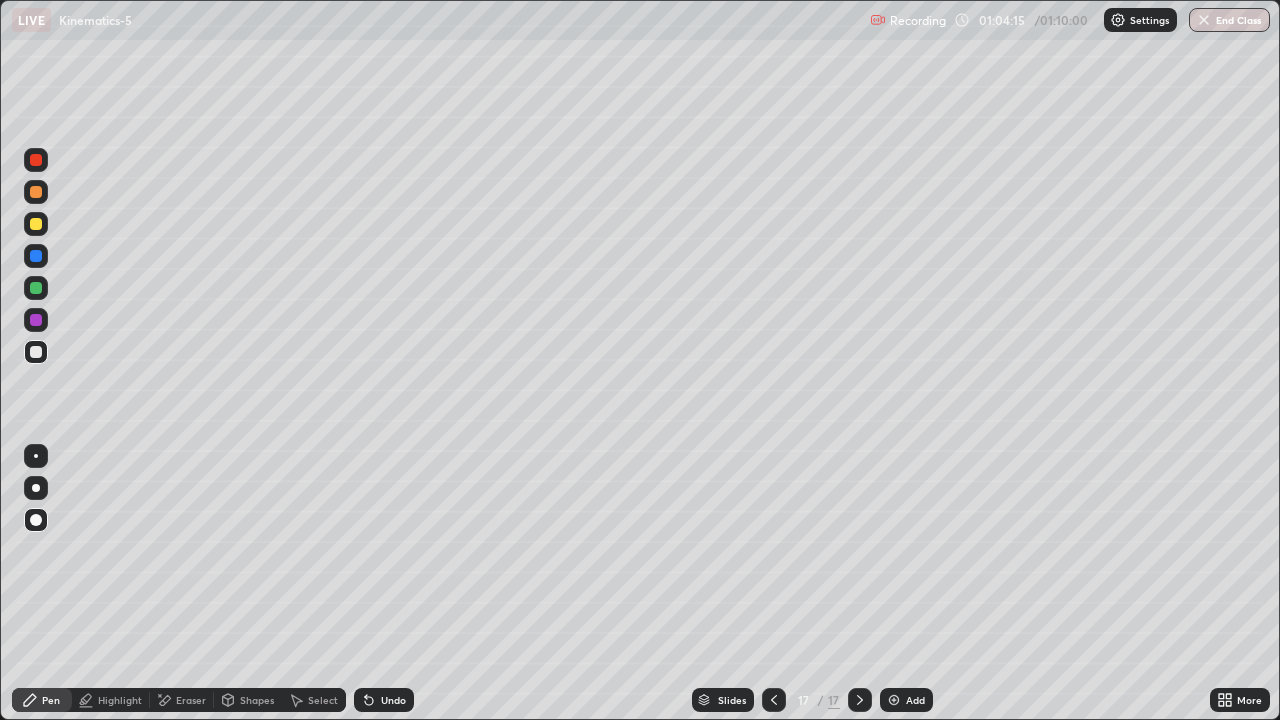 click on "Shapes" at bounding box center (257, 700) 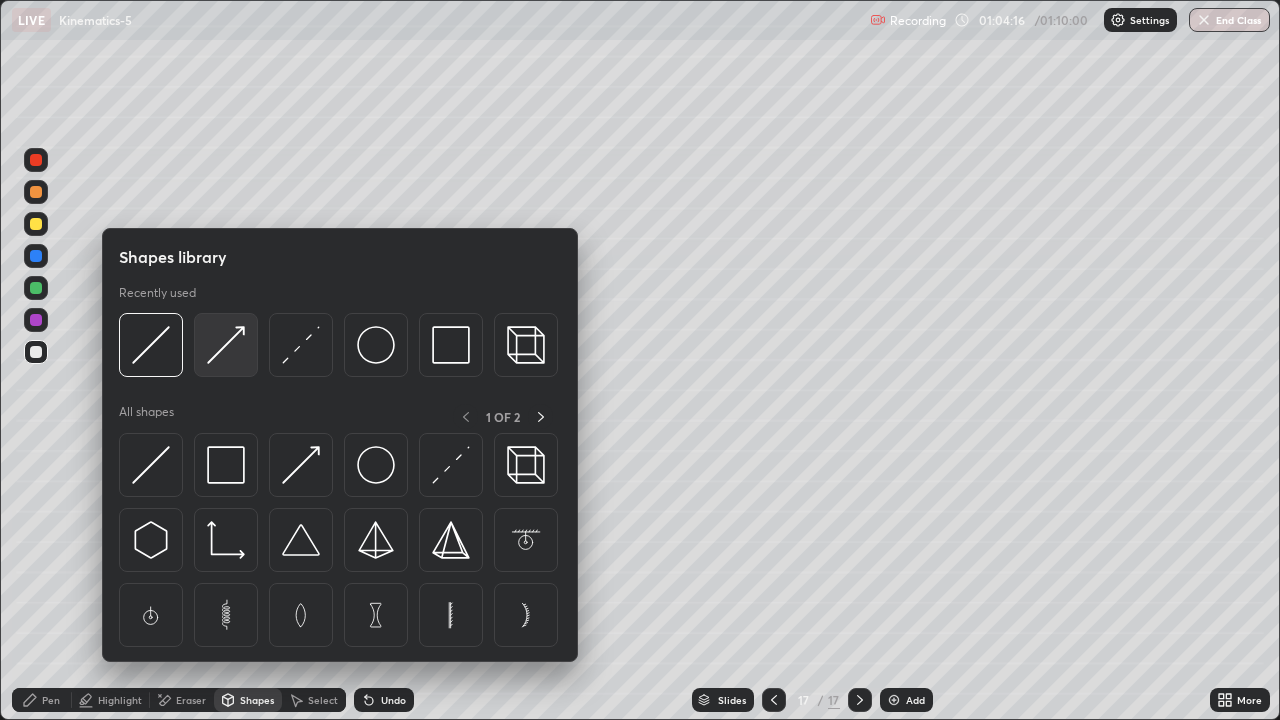 click at bounding box center [226, 345] 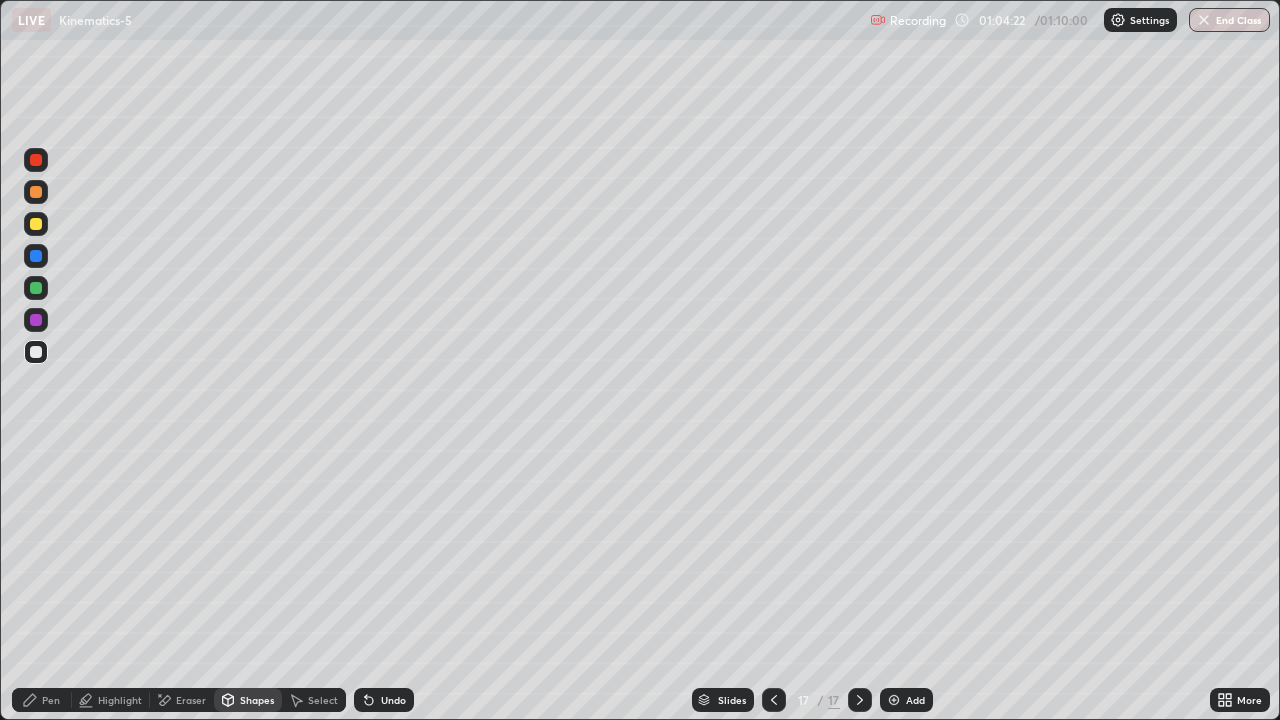 click at bounding box center [36, 224] 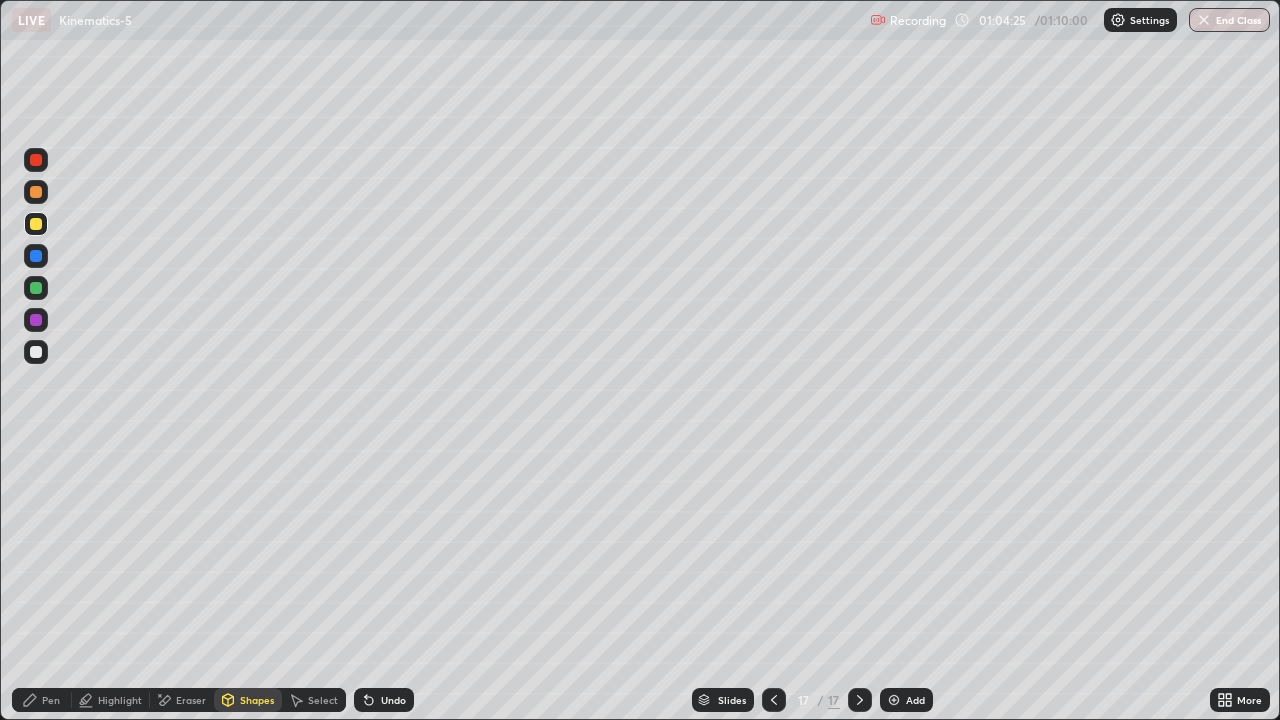 click on "Shapes" at bounding box center [257, 700] 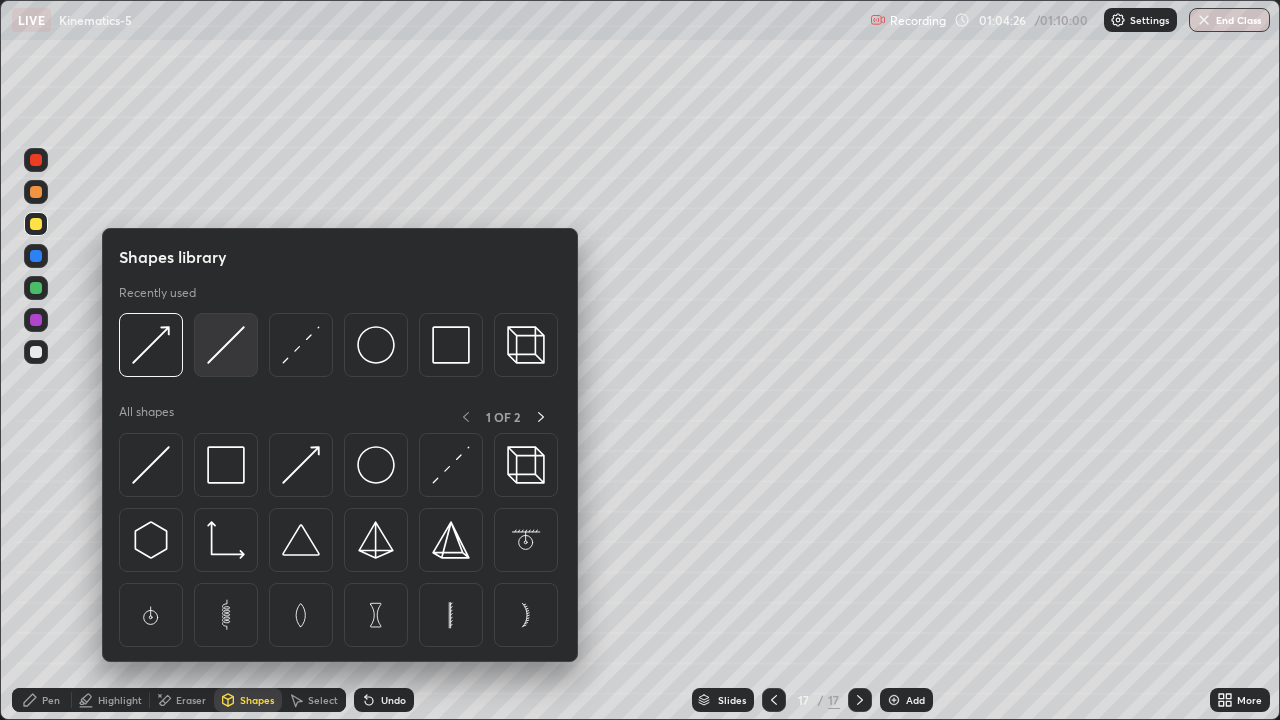 click at bounding box center [226, 345] 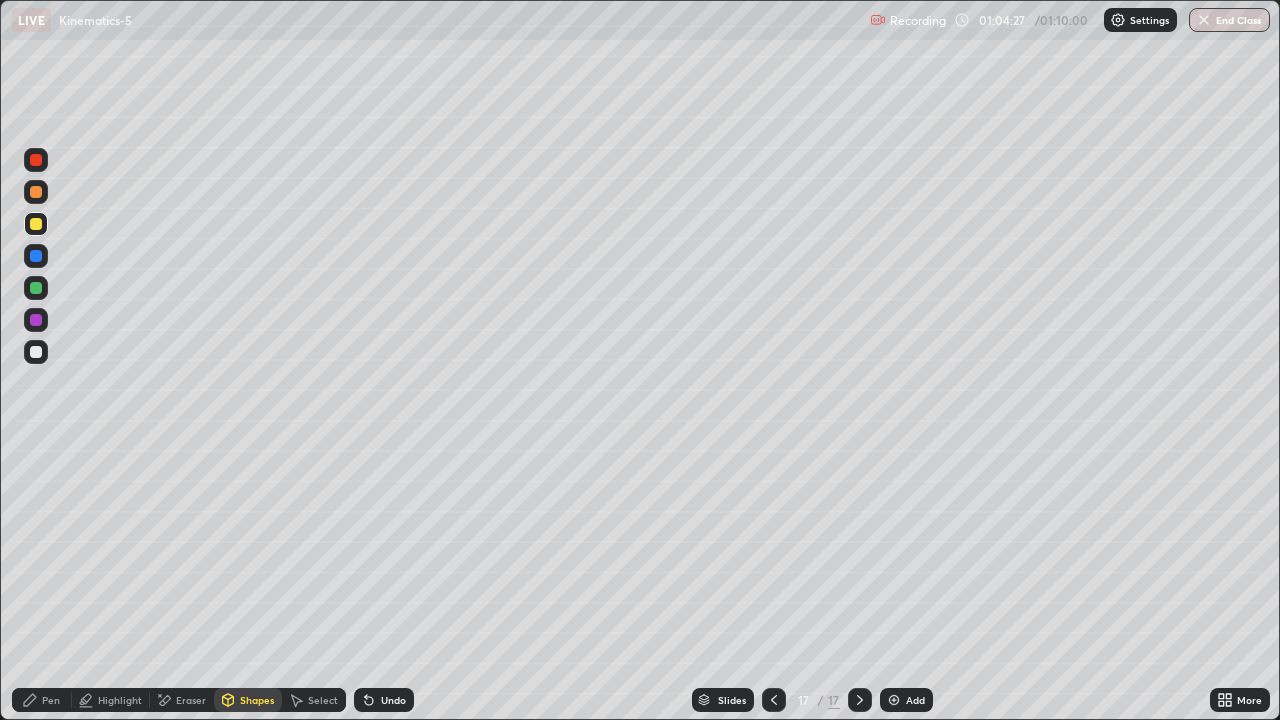 click at bounding box center [36, 192] 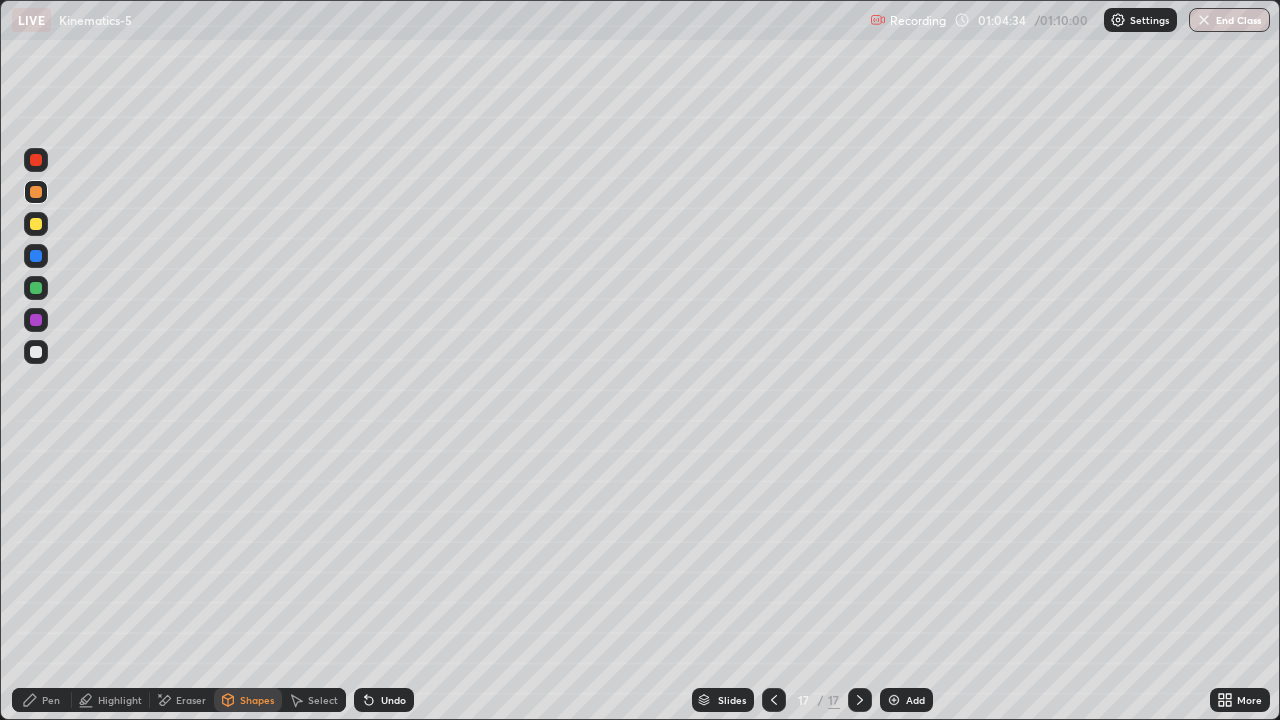 click on "Pen" at bounding box center [42, 700] 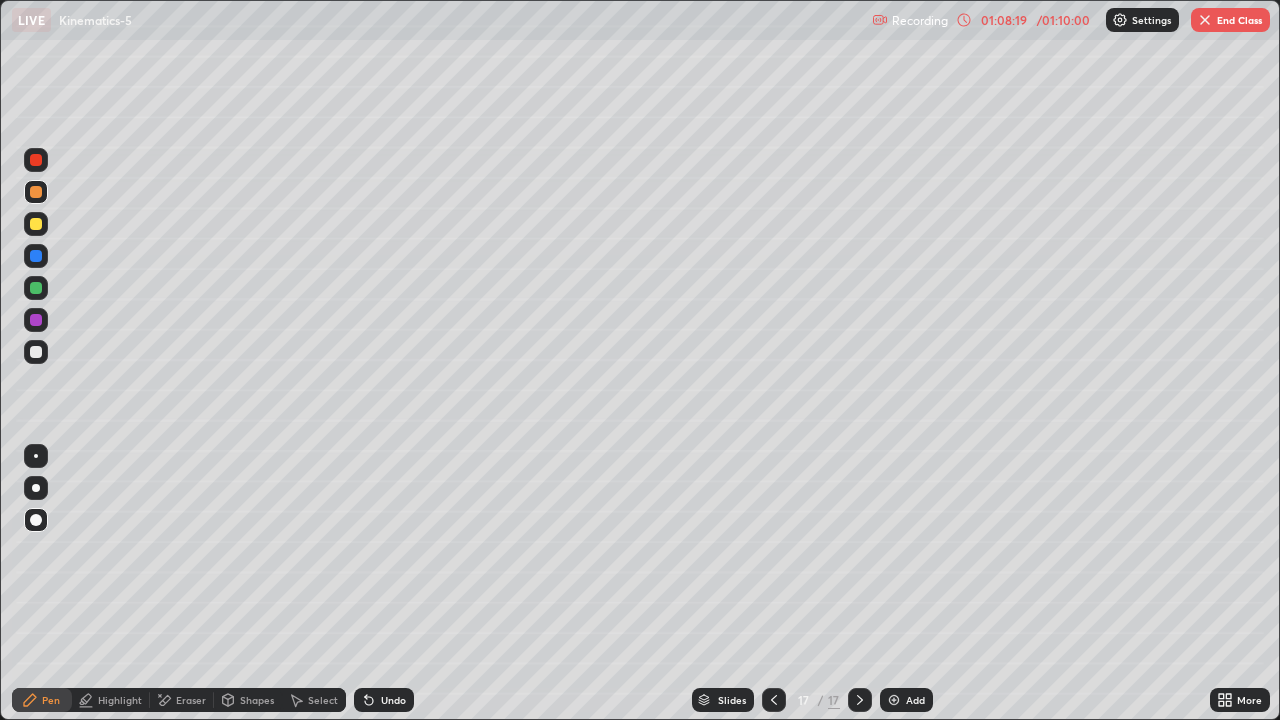 click 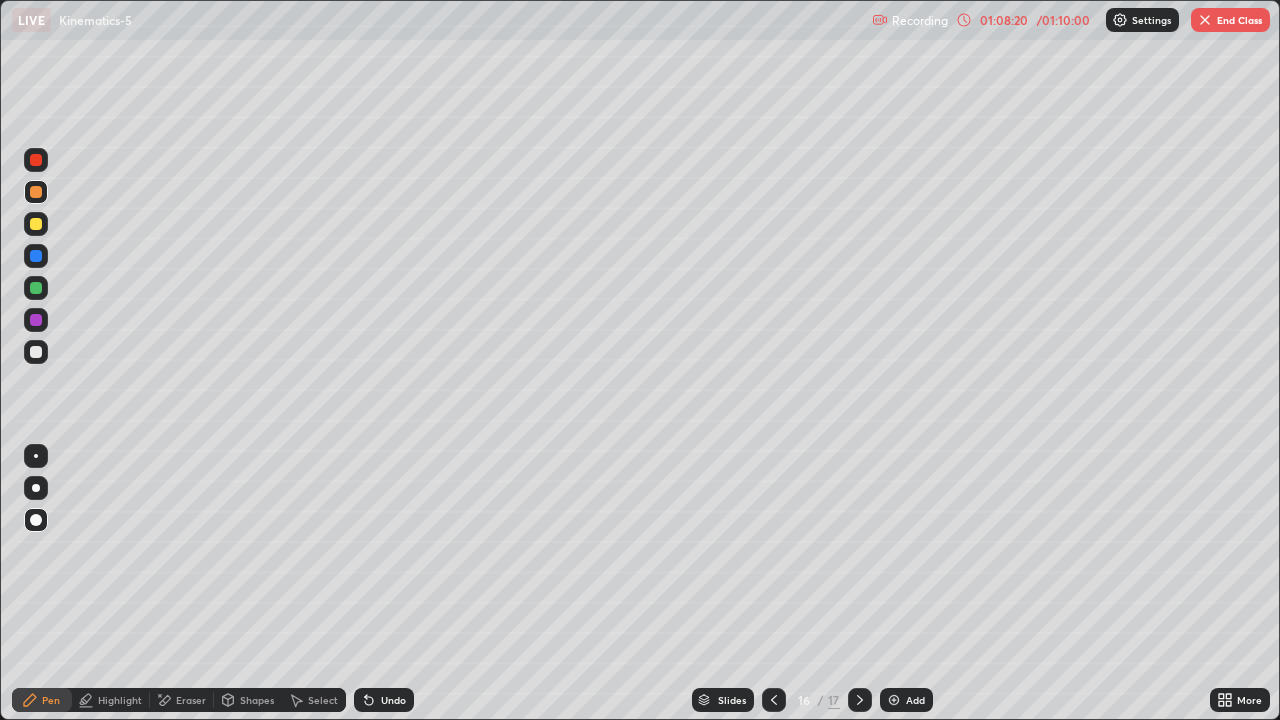 click 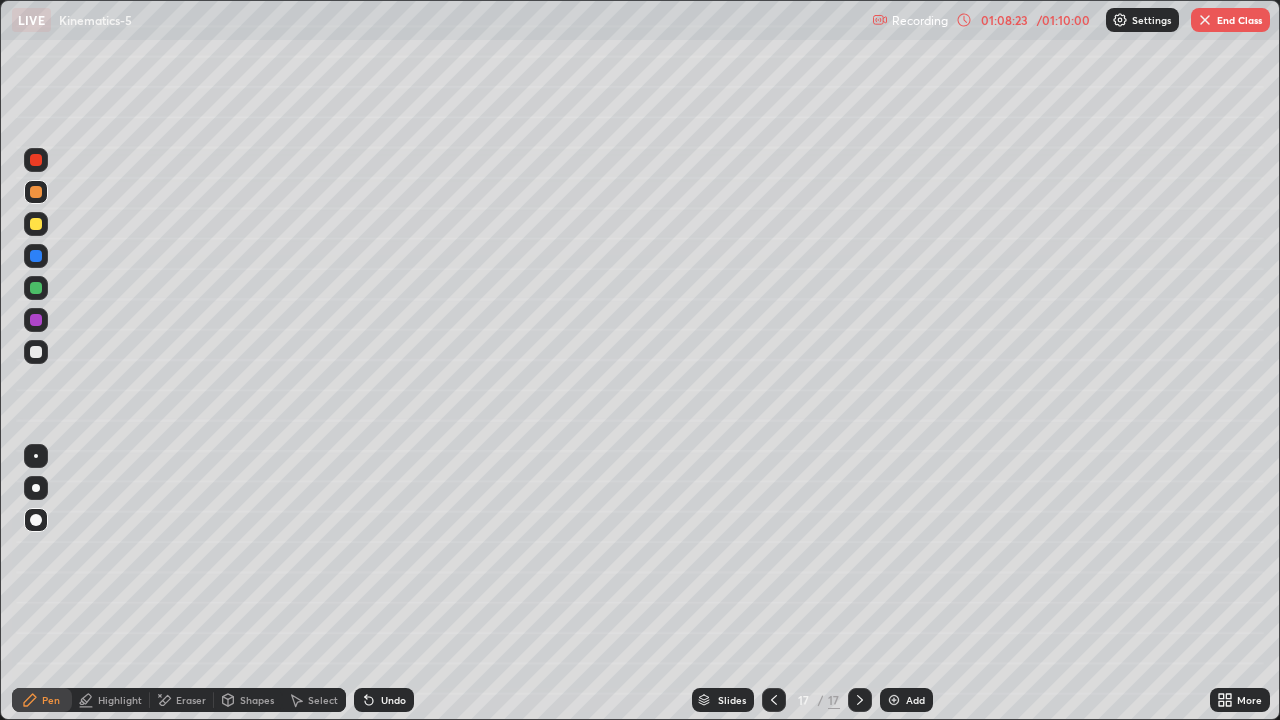 click at bounding box center [1205, 20] 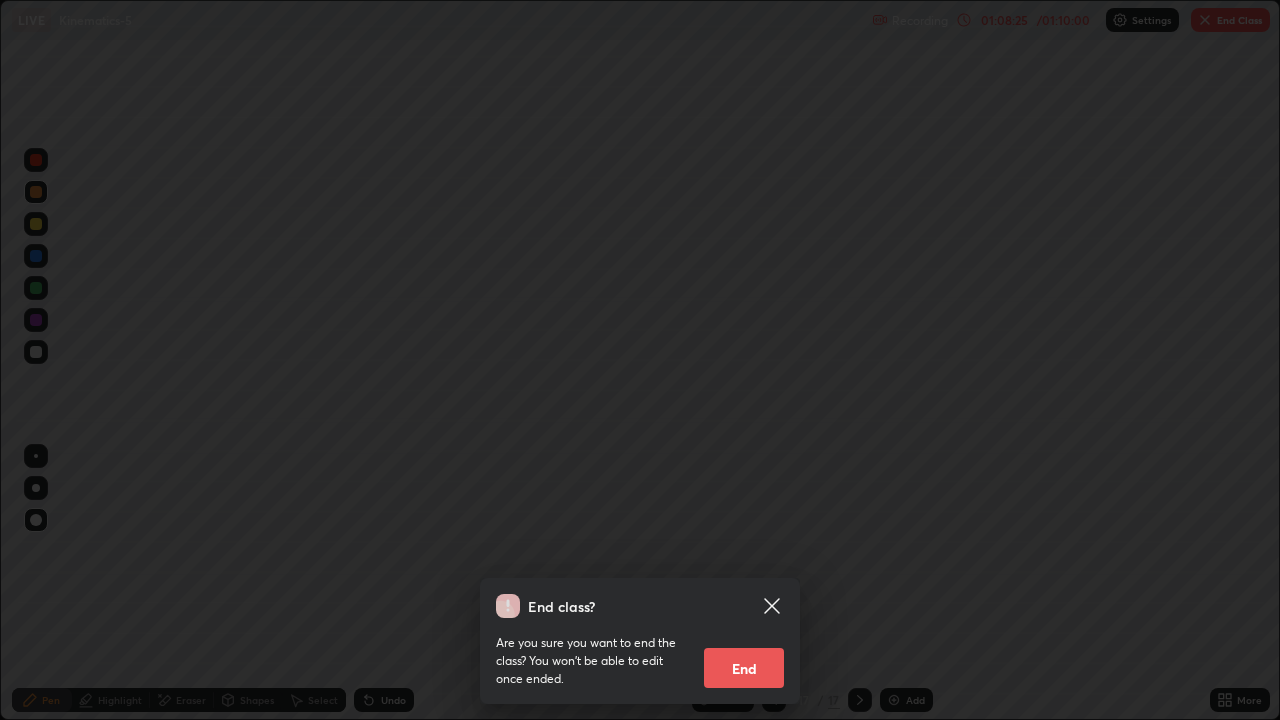 click on "End" at bounding box center [744, 668] 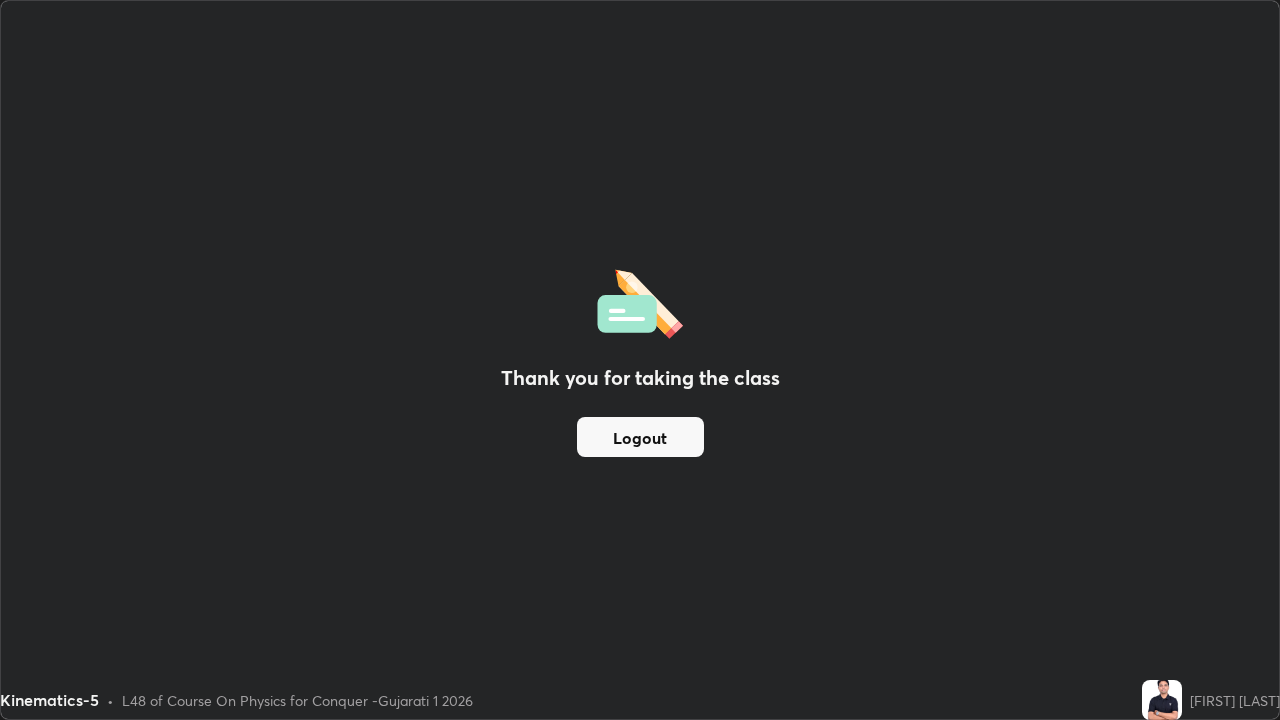 click on "Logout" at bounding box center (640, 437) 